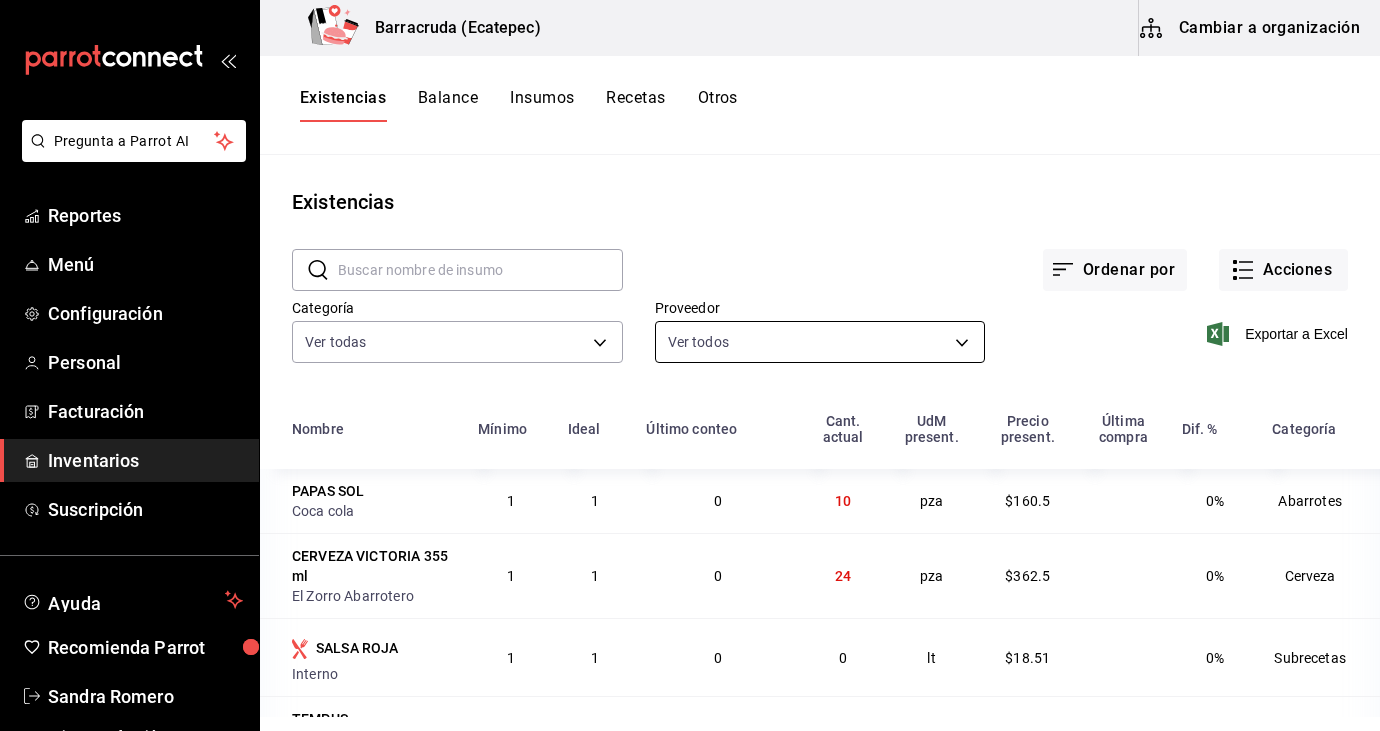 scroll, scrollTop: 0, scrollLeft: 0, axis: both 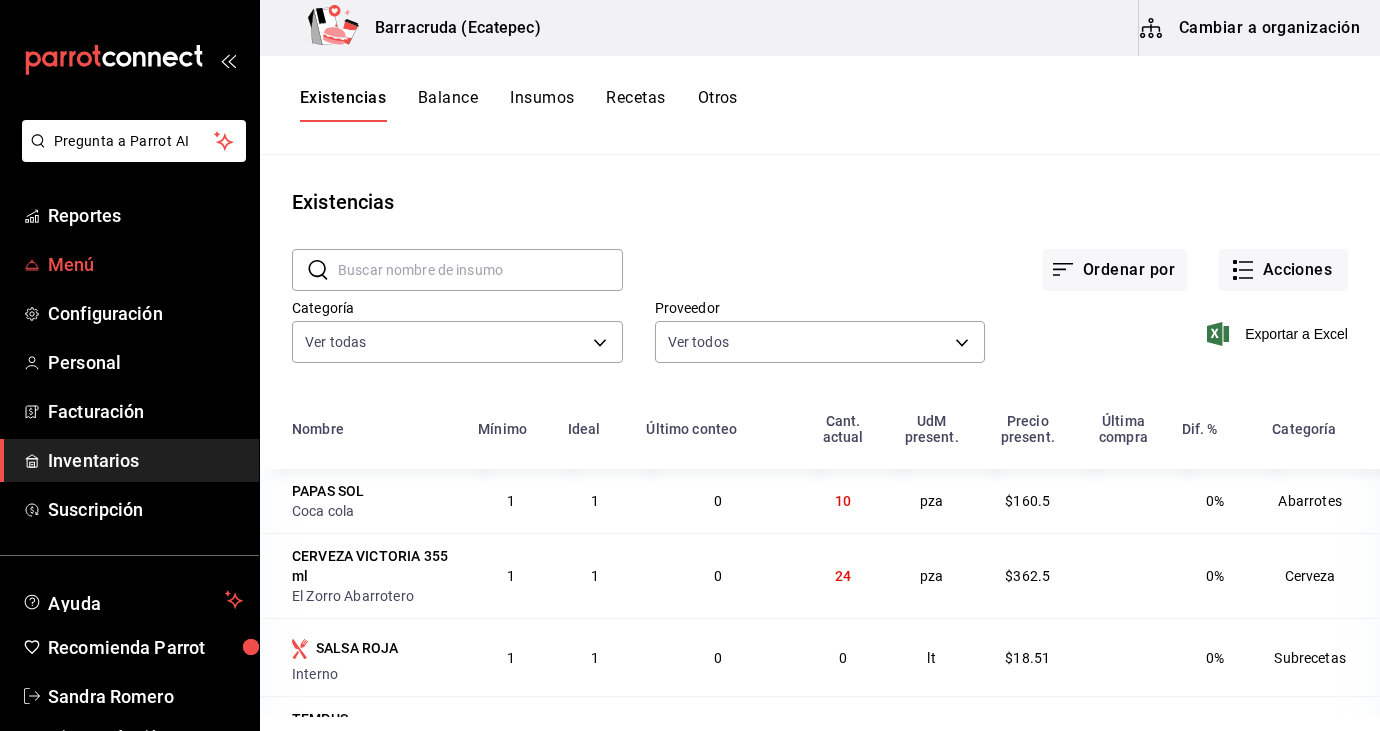 click on "Menú" at bounding box center (145, 264) 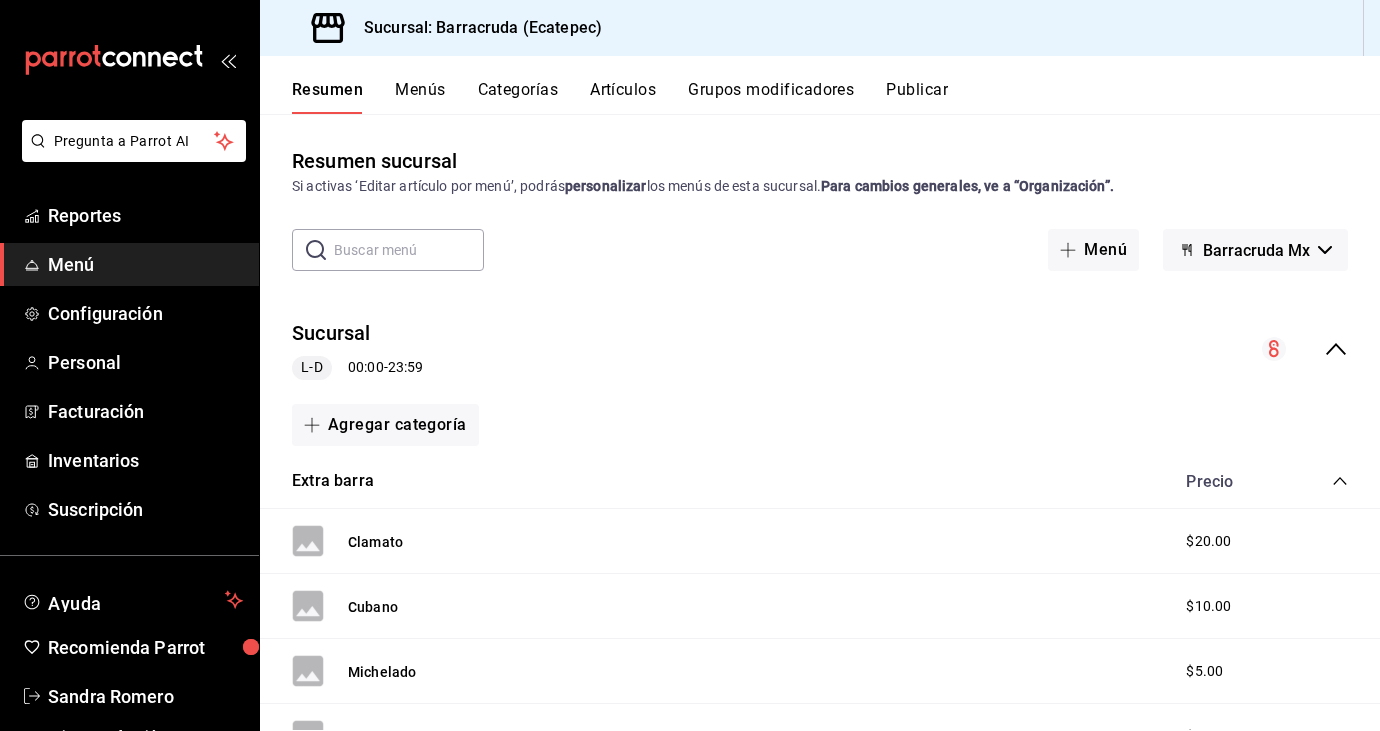 click on "Artículos" at bounding box center [623, 97] 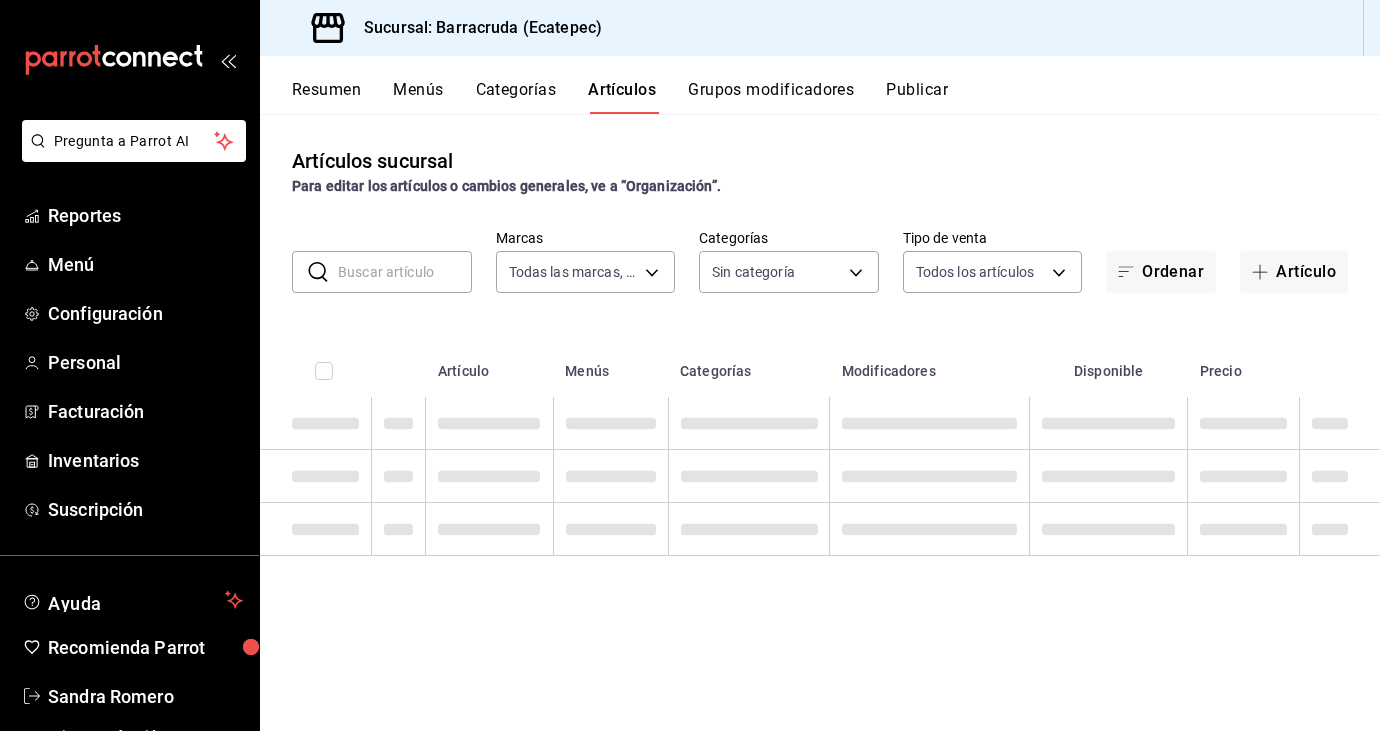 type on "781d0e5e-0cd3-418f-8c9c-0f4117c8f844" 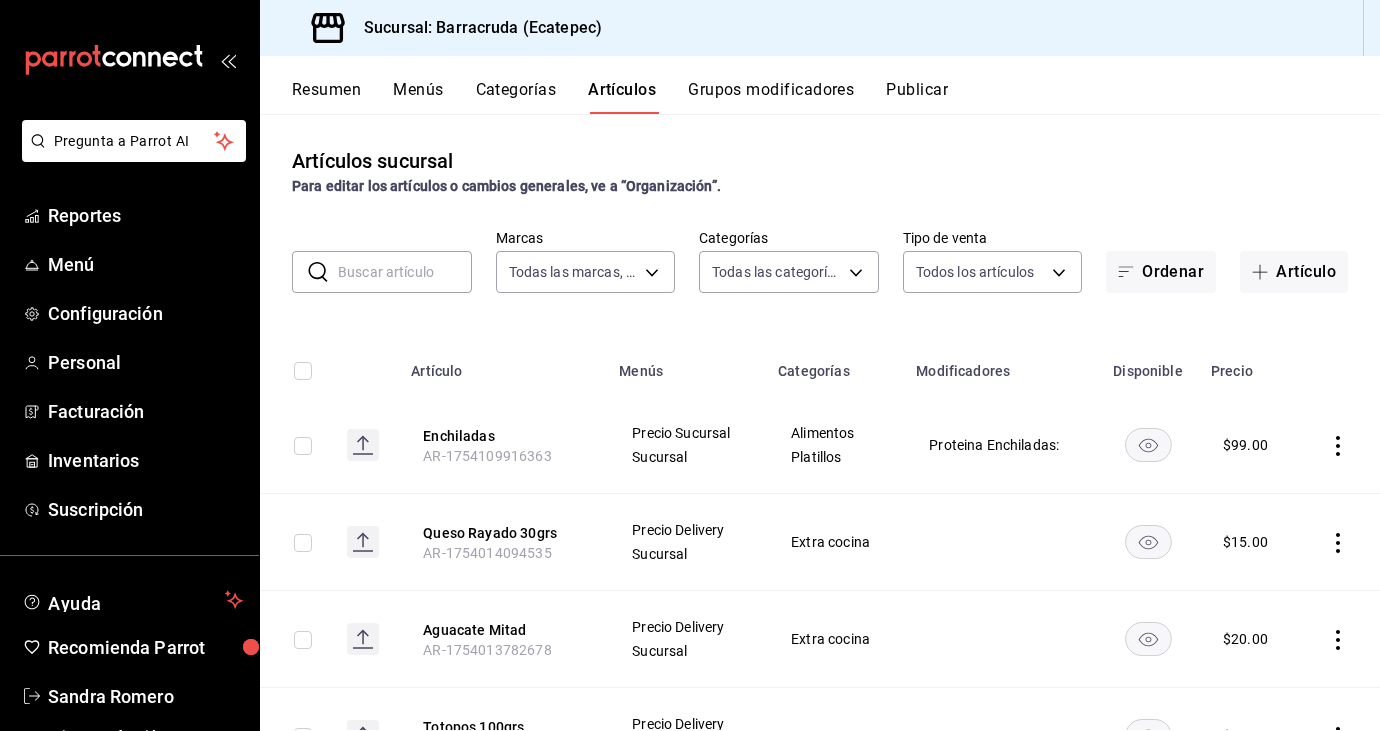 type on "b963c72d-ce85-4c3f-98ed-955f5b3d01ad,f0e73821-c662-412d-b503-729610356999,c693bcbe-7e83-44f8-b0f7-13bc09908b04,a310d70f-5c3b-42cb-8536-03cec27cec4d,1166309c-01d6-4955-8126-da1f9de0f082,5e65cc11-2fa0-44ef-895a-804074255bcb,eabe6da7-1a21-4192-87ec-f1d6f570e677,7d1aeb4b-c0fc-4c6e-8250-ea7204bd94ce,6c3023de-e597-49fd-b694-202897c7f145,58509221-a396-4639-ba98-9613356e713b,ca2de480-d659-42ce-81a0-ef70df13c49e,19043e72-4721-4fe1-8392-774594c02fcb,62fa4195-860e-4411-beba-6a9b9f22682c,d80faeee-26b7-4268-a3bc-c7ffedce9130,6f08e73e-6916-47ec-a222-934d5e8e7cab,a5ddd506-eb11-4dde-b61e-c8c8a846b8e8,9530b1c7-b7a7-4f06-b298-a79c54d2dc29" 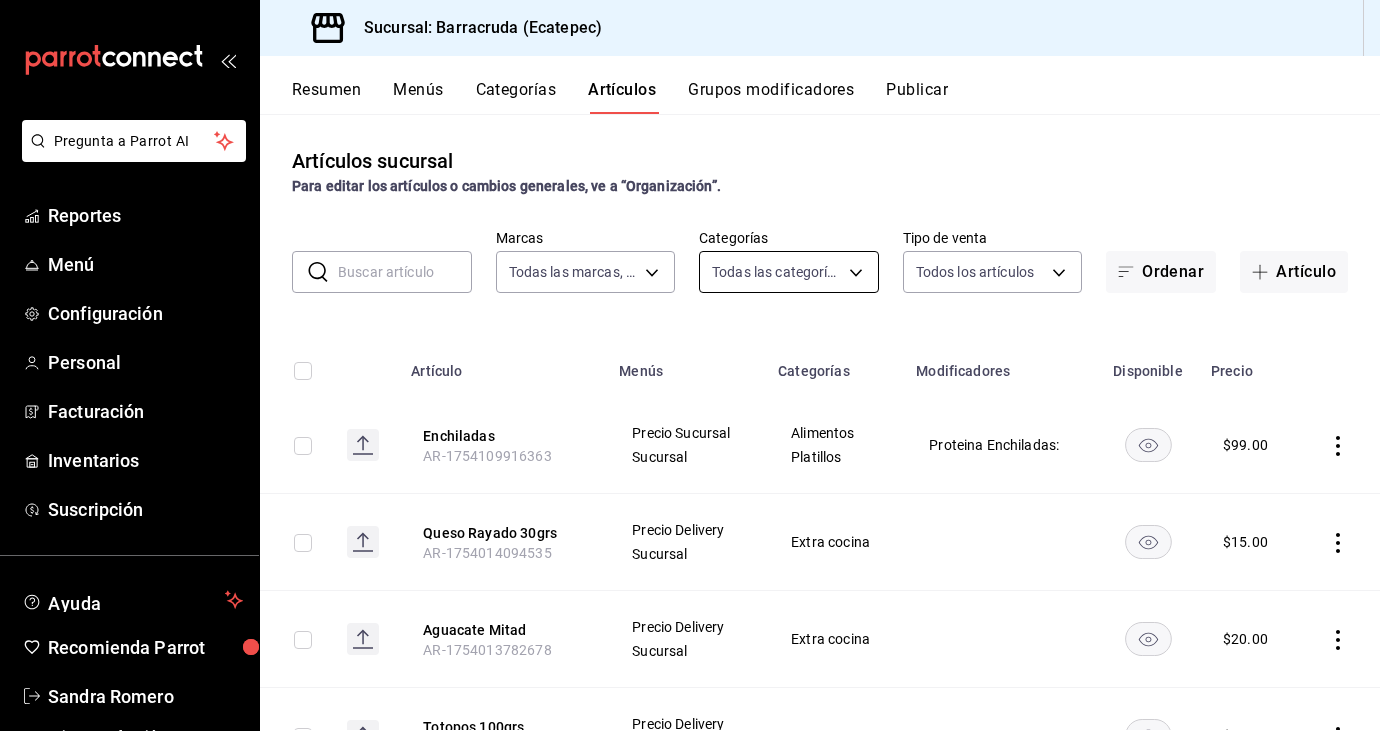 click on "Pregunta a Parrot AI Reportes   Menú   Configuración   Personal   Facturación   Inventarios   Suscripción   Ayuda Recomienda Parrot   Sandra Romero   Sugerir nueva función   Sucursal: Barracruda (Ecatepec) Resumen Menús Categorías Artículos Grupos modificadores Publicar Artículos sucursal Para editar los artículos o cambios generales, ve a “Organización”. ​ ​ Marcas Todas las marcas, Sin marca 781d0e5e-0cd3-418f-8c9c-0f4117c8f844 Categorías Todas las categorías, Sin categoría Tipo de venta Todos los artículos ALL Ordenar Artículo Artículo Menús Categorías Modificadores Disponible Precio Enchiladas AR-1754109916363 Precio Sucursal Sucursal Alimentos Platillos Proteina Enchiladas: $ 99.00 Queso  Rayado 30grs AR-1754014094535 Precio Delivery Sucursal Extra cocina $ 15.00 Aguacate Mitad AR-1754013782678 Precio Delivery Sucursal Extra cocina $ 20.00 Totopos 100grs AR-1754013743906 Precio Delivery Sucursal Extra cocina $ 10.00 Saladitas 3pz AR-1754013544290 Precio Delivery Sucursal $ $ $" at bounding box center (690, 365) 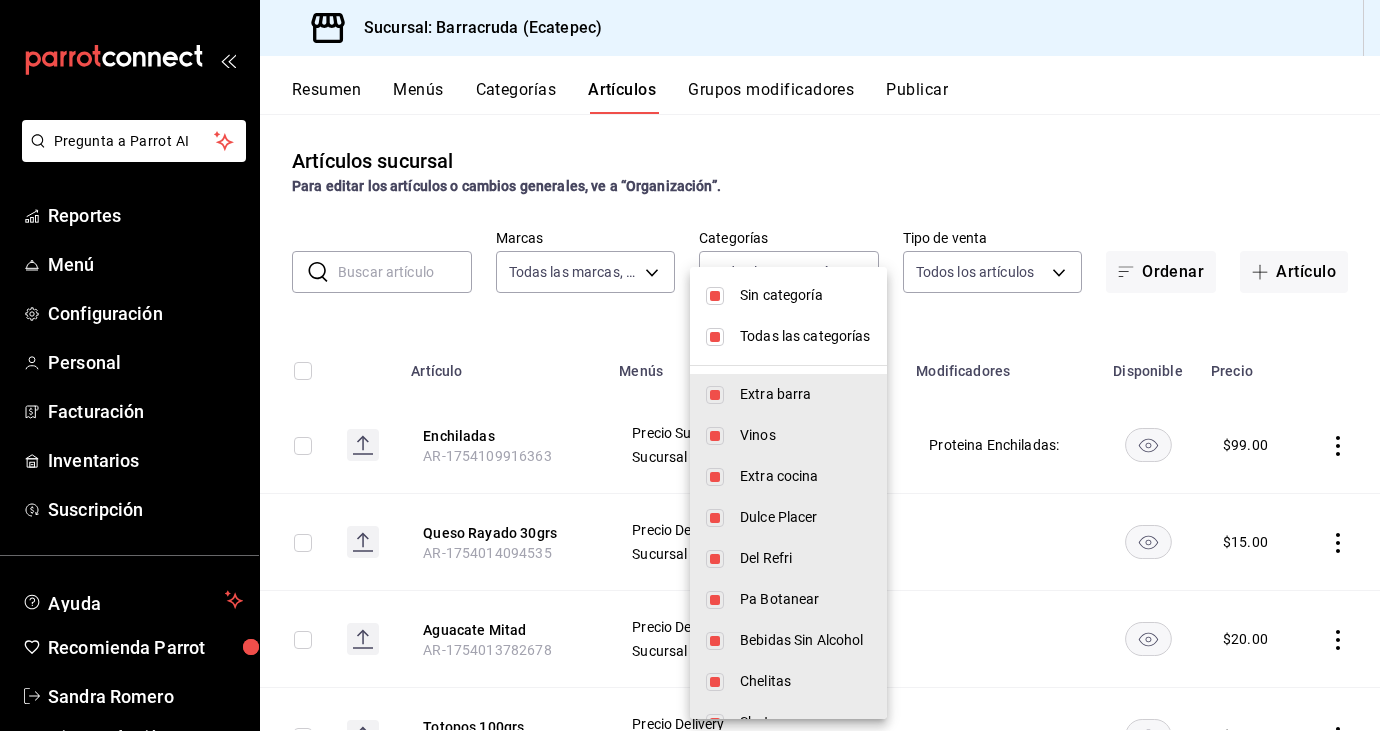 click at bounding box center [715, 337] 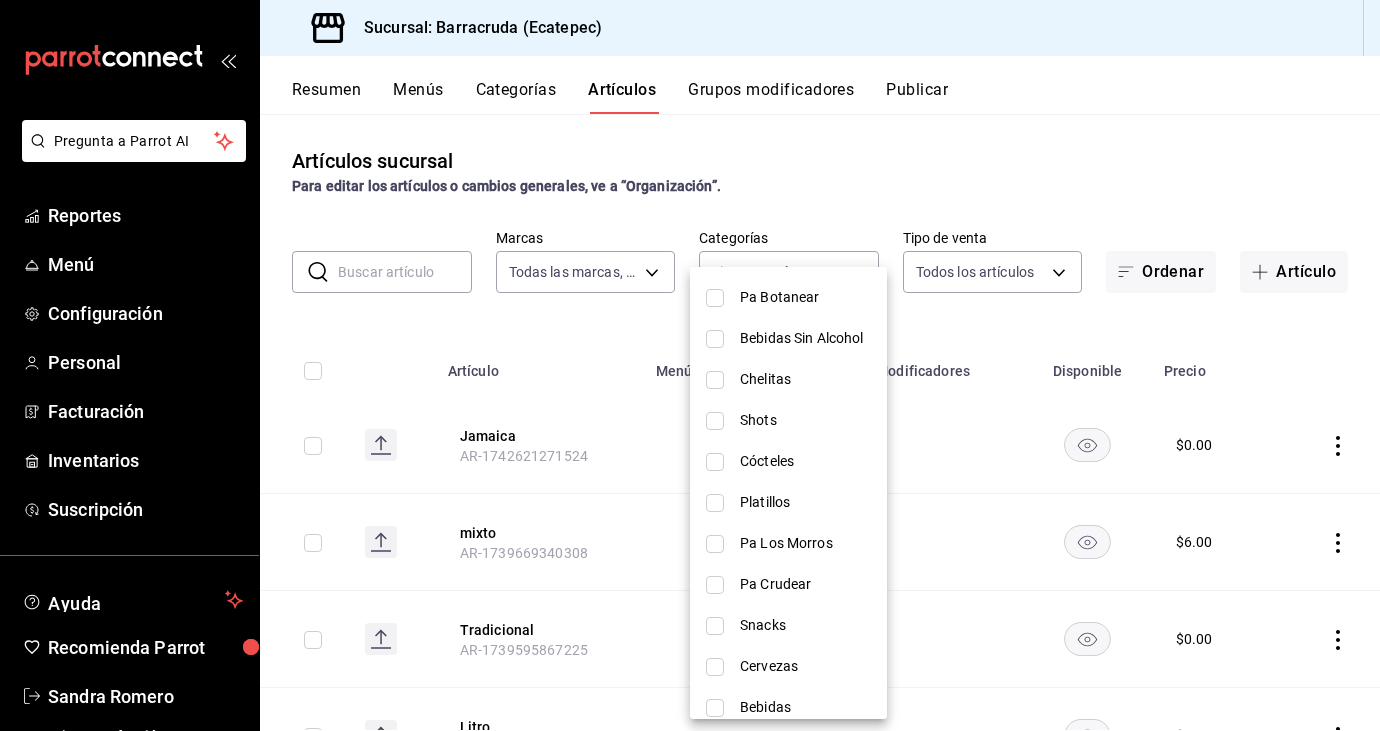 scroll, scrollTop: 296, scrollLeft: 0, axis: vertical 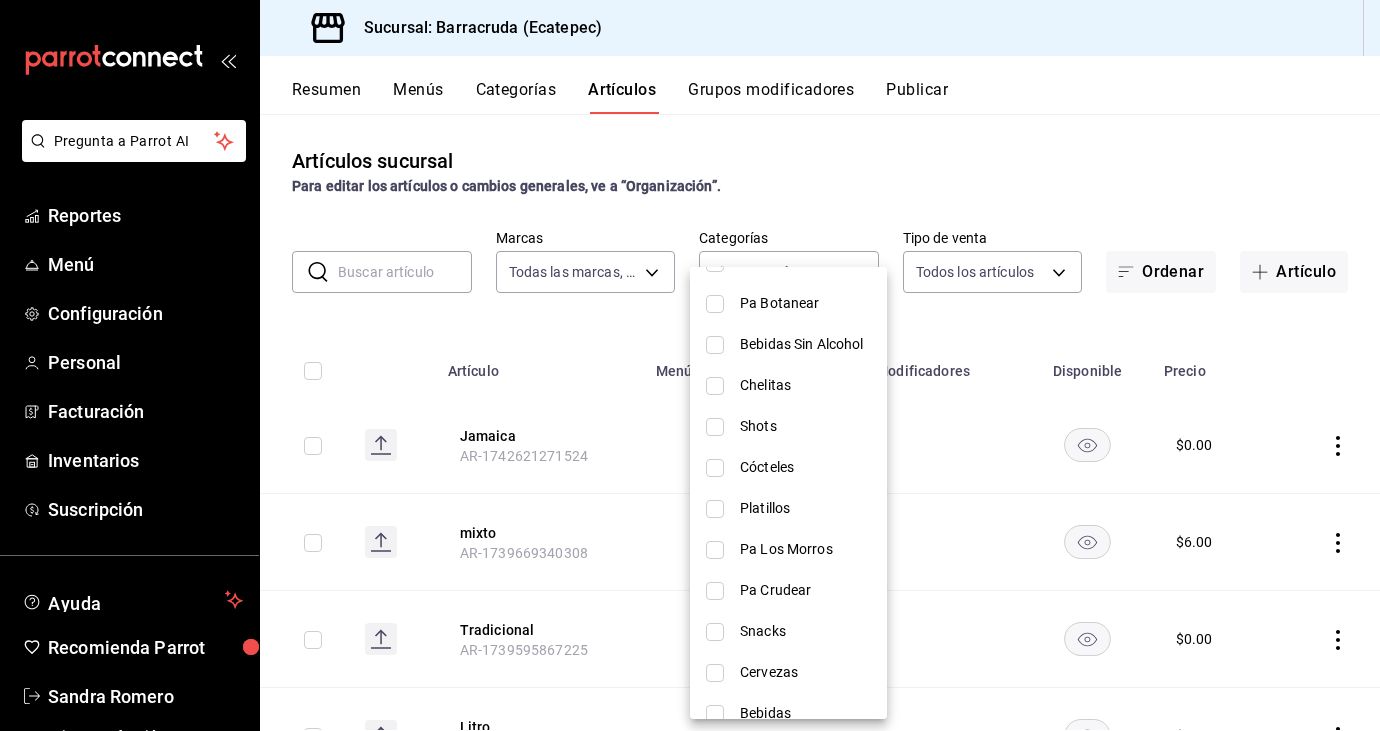 click on "Bebidas Sin Alcohol" at bounding box center (805, 344) 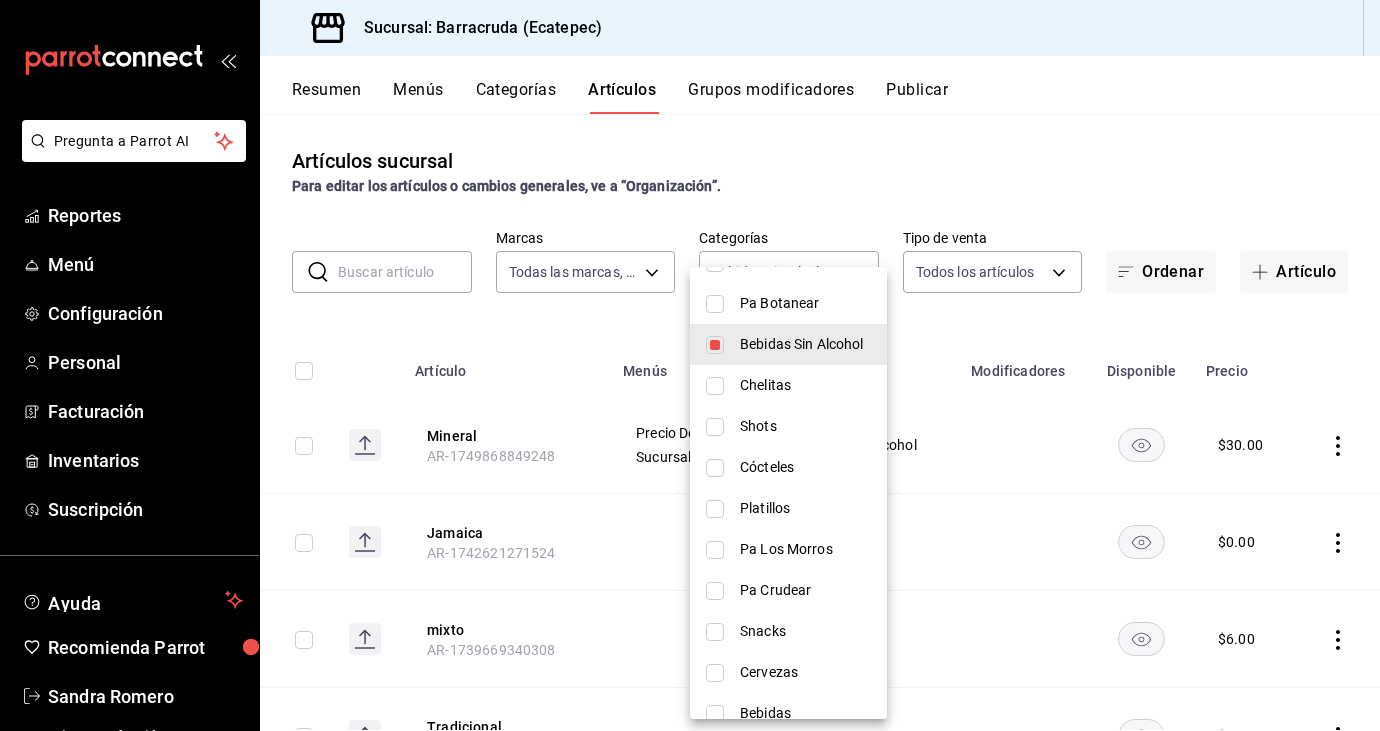 click at bounding box center [690, 365] 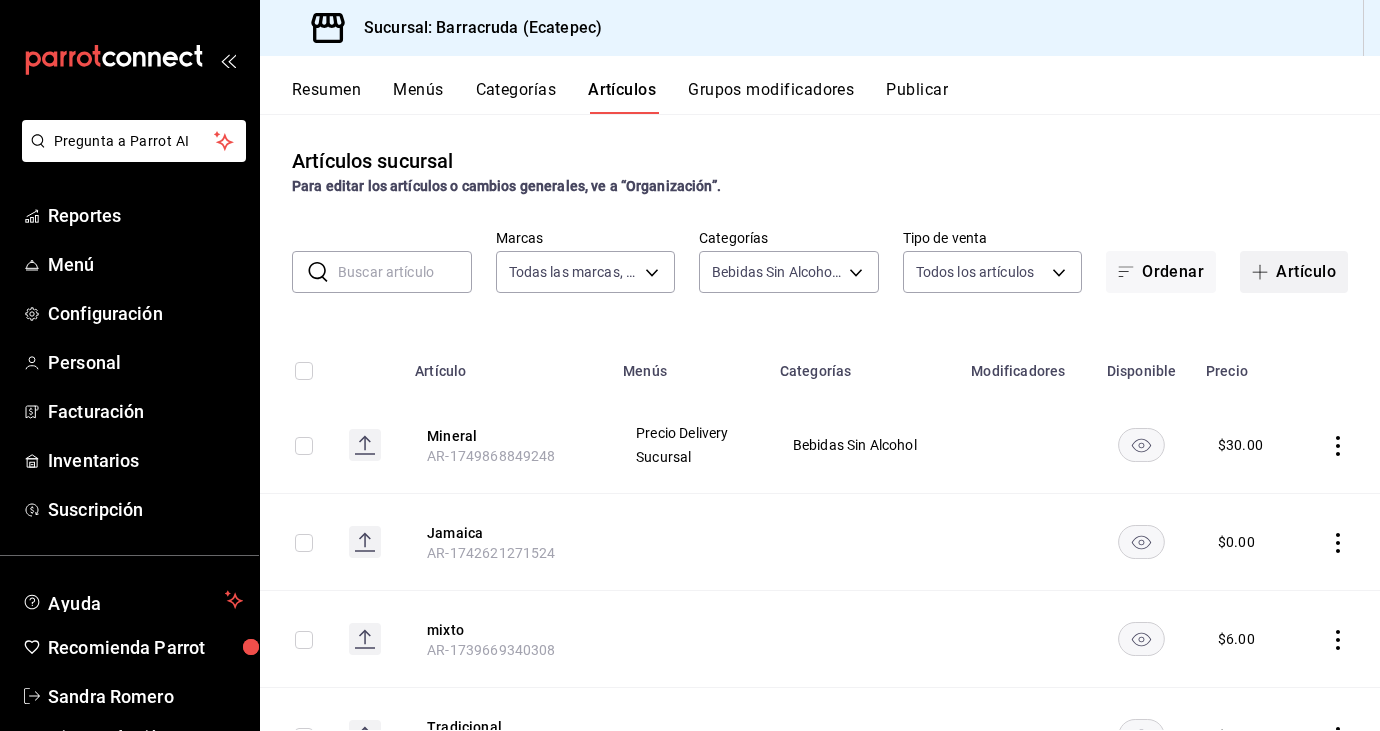 click on "Artículo" at bounding box center (1294, 272) 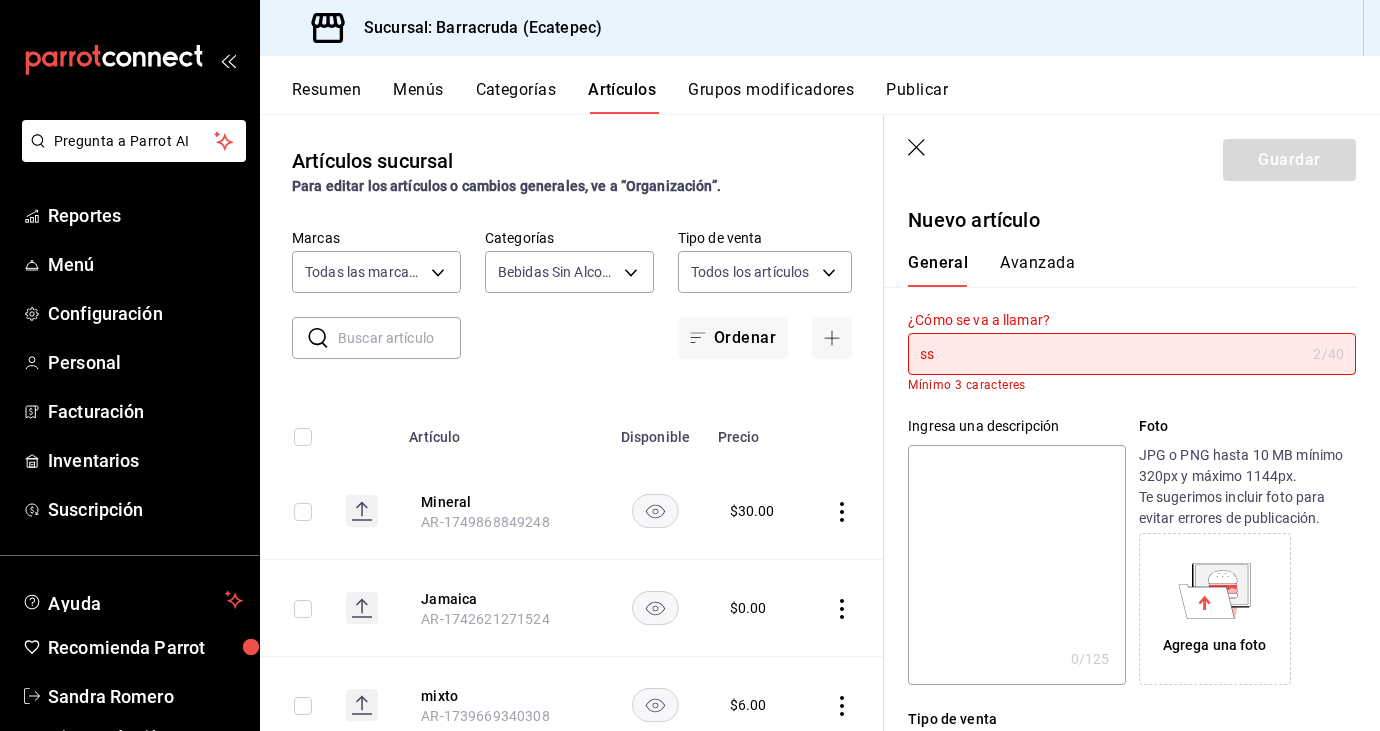 type on "s" 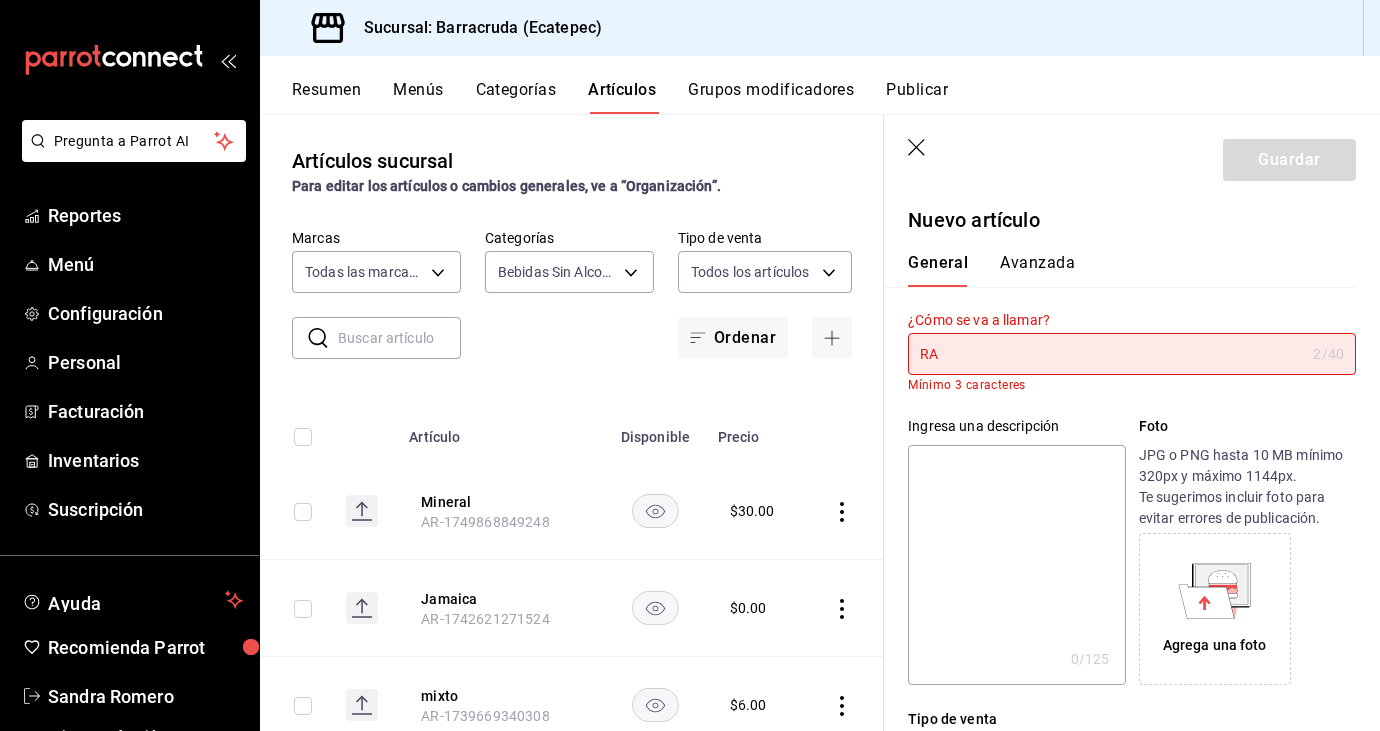 type on "R" 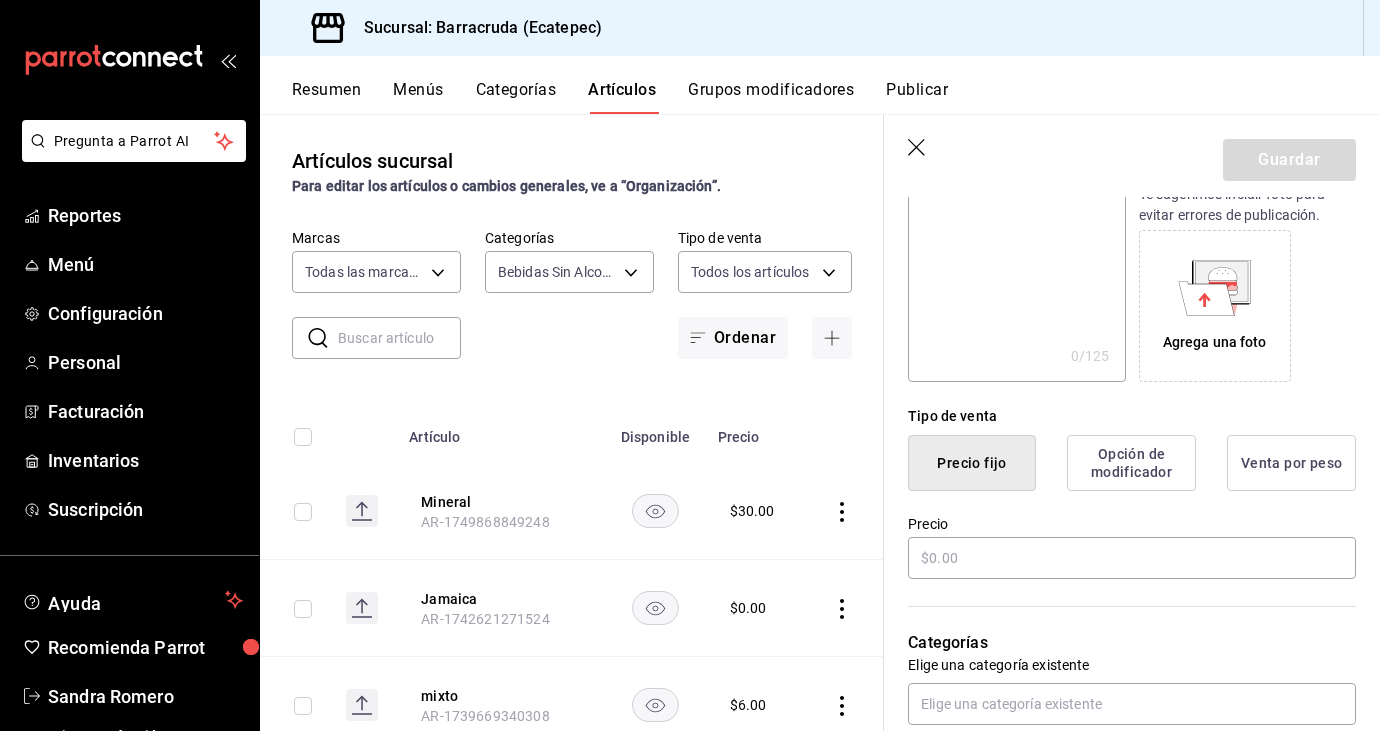 scroll, scrollTop: 287, scrollLeft: 0, axis: vertical 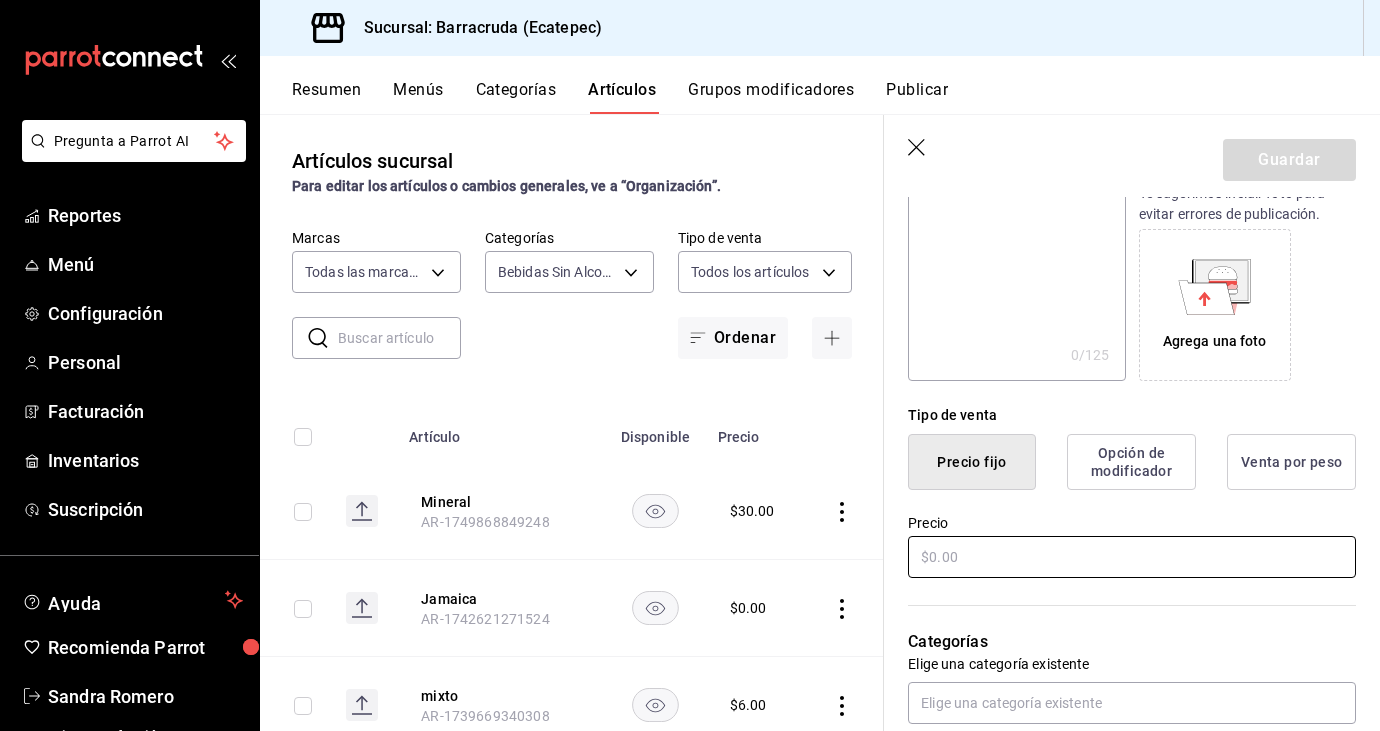 type on "Frappe" 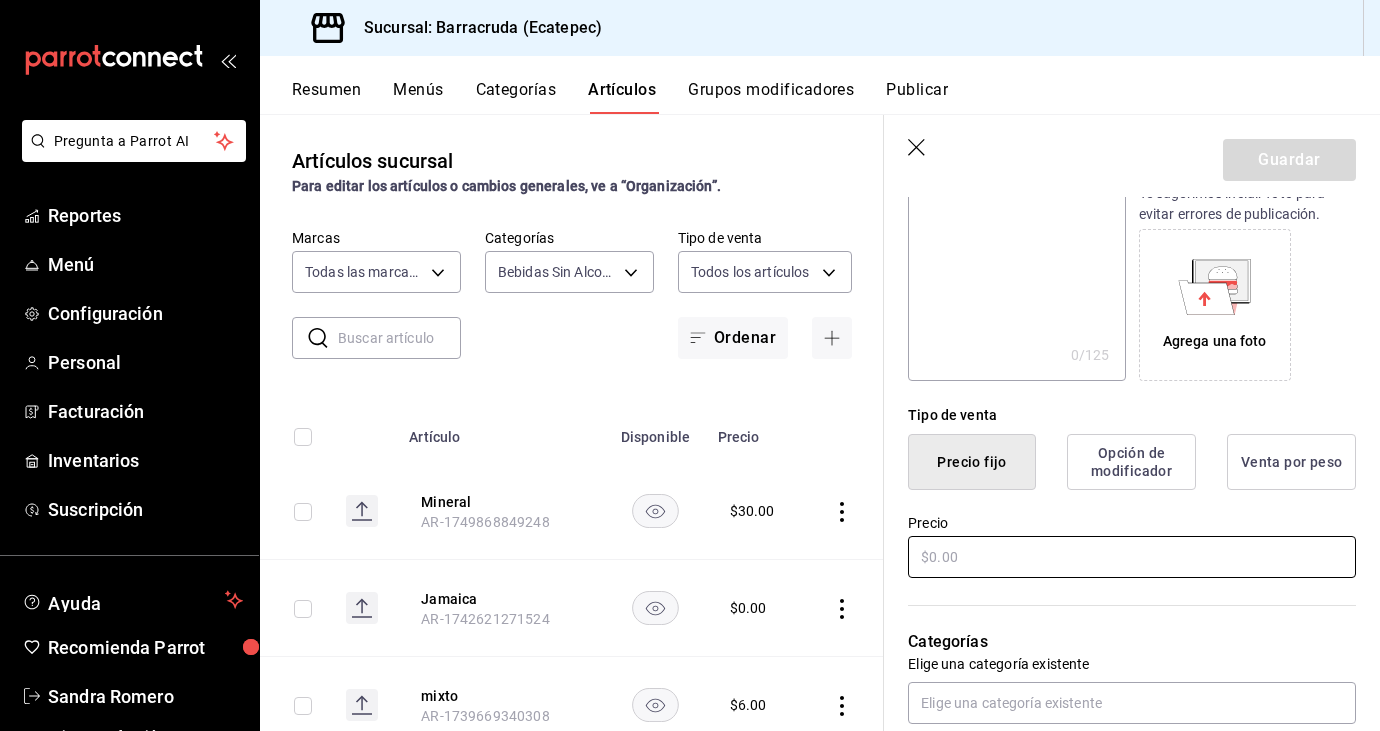 click at bounding box center (1132, 557) 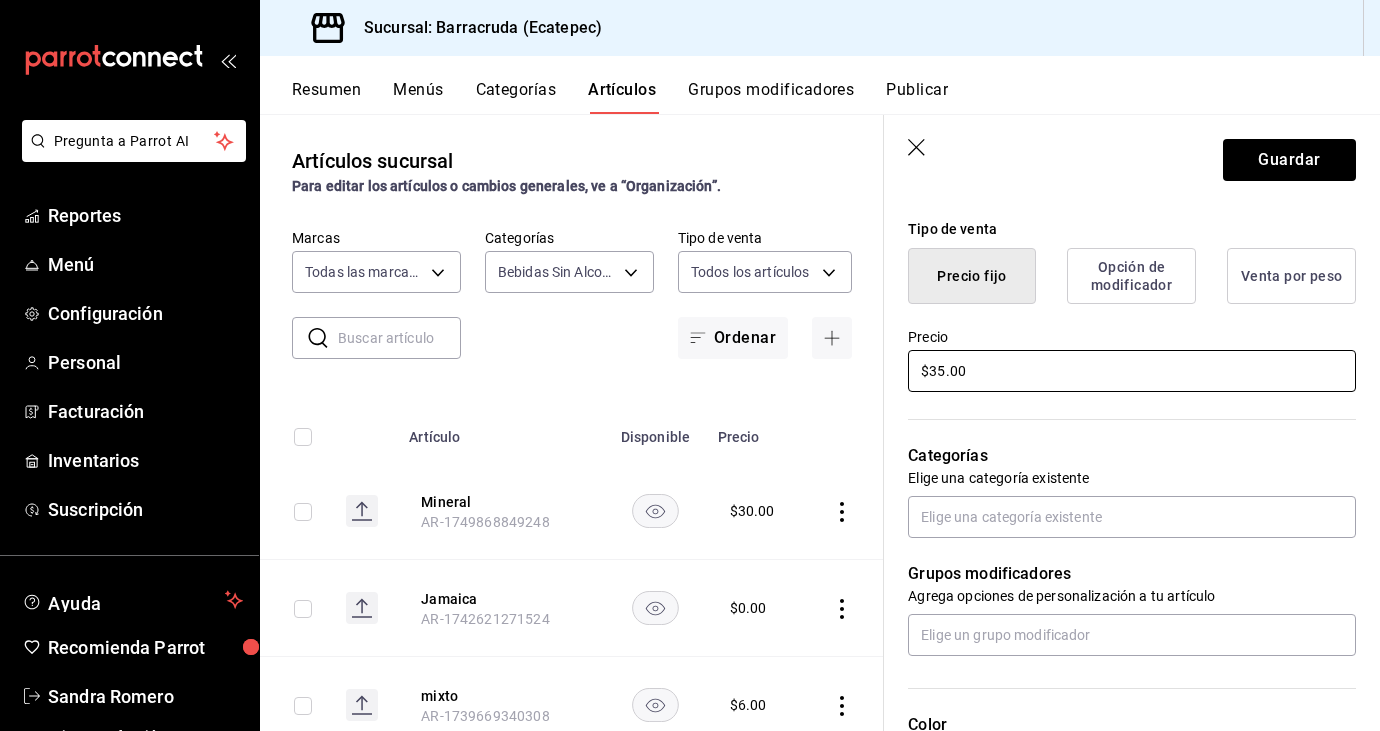 scroll, scrollTop: 476, scrollLeft: 0, axis: vertical 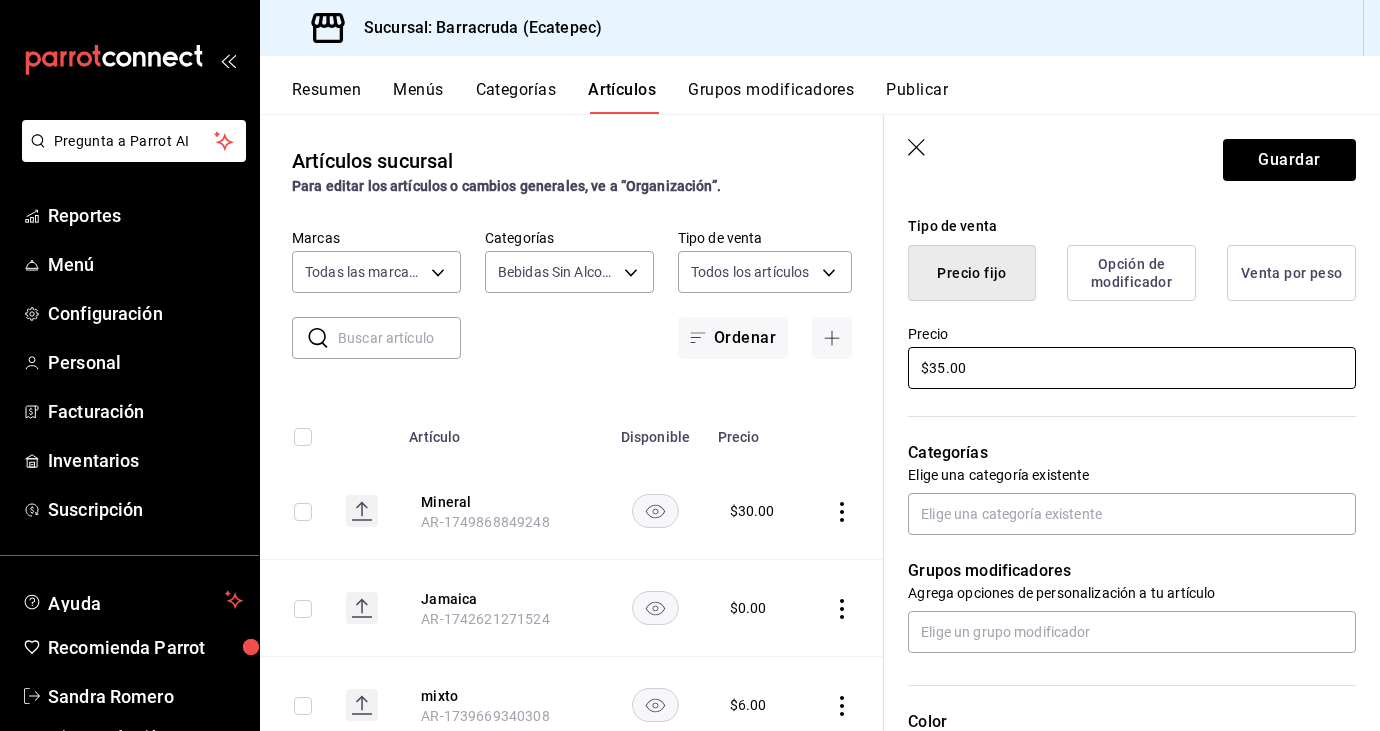 click on "$35.00" at bounding box center (1132, 368) 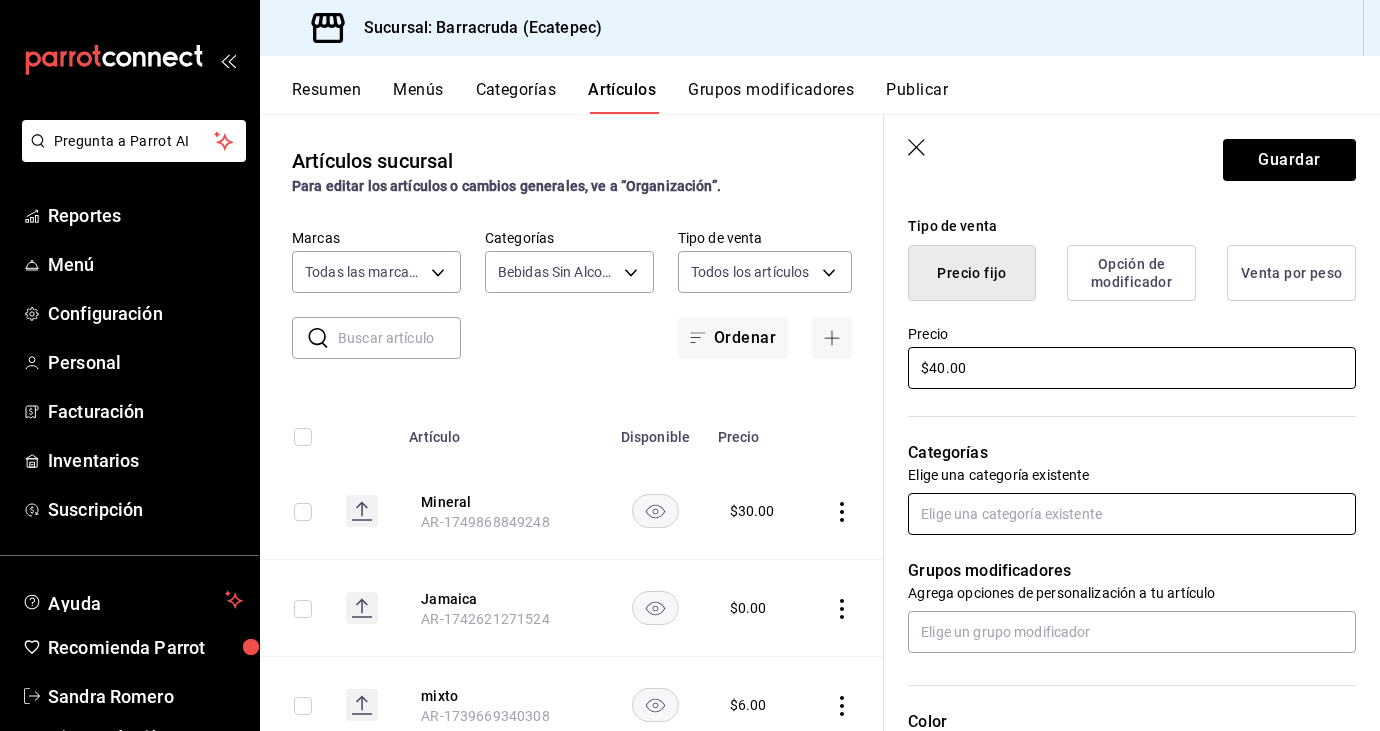type on "$40.00" 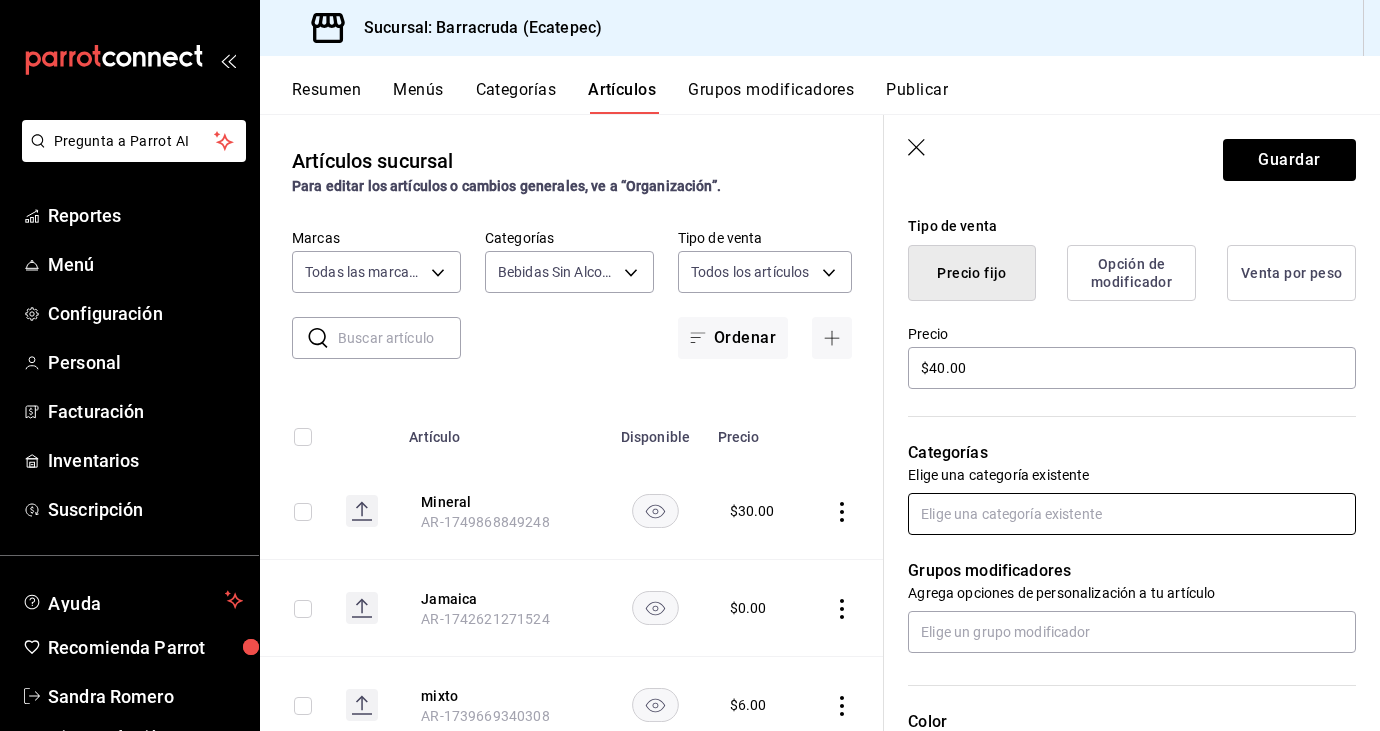 click at bounding box center (1132, 514) 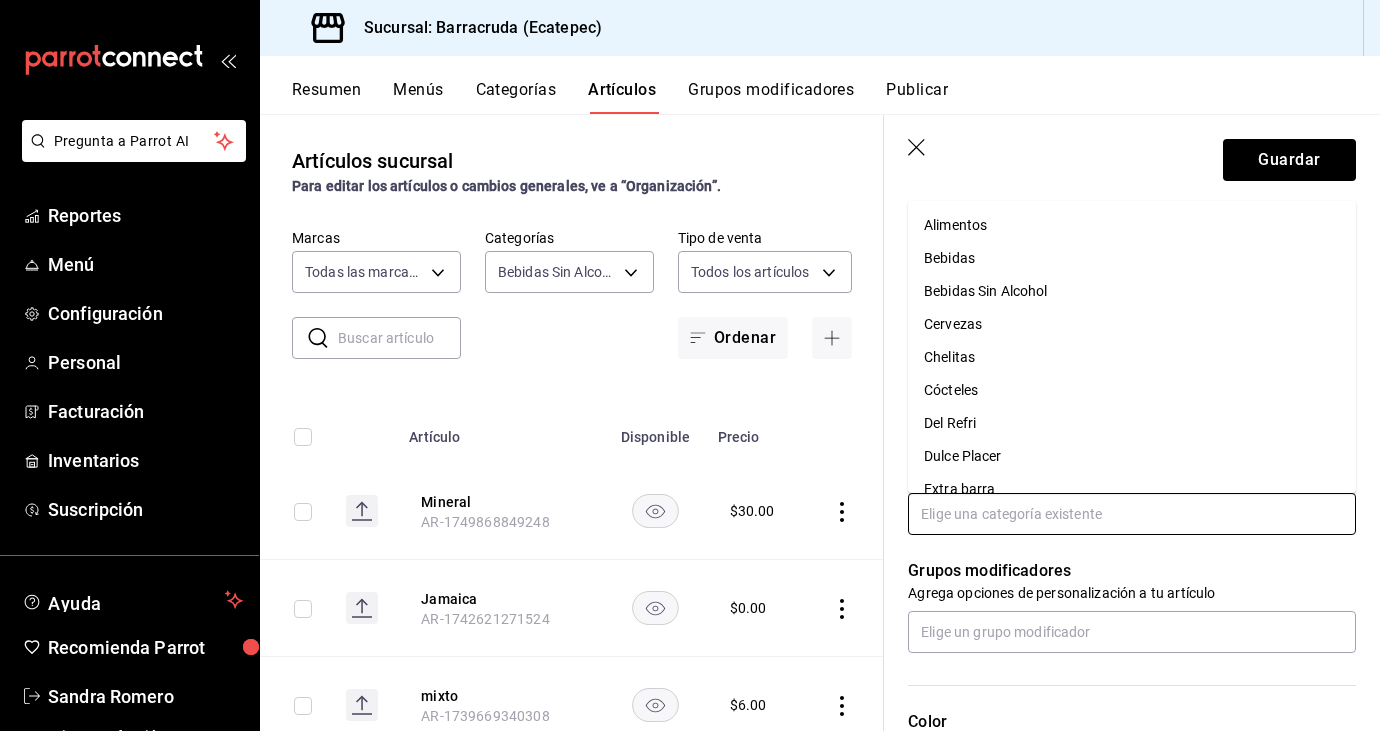 click on "Bebidas Sin Alcohol" at bounding box center (1132, 291) 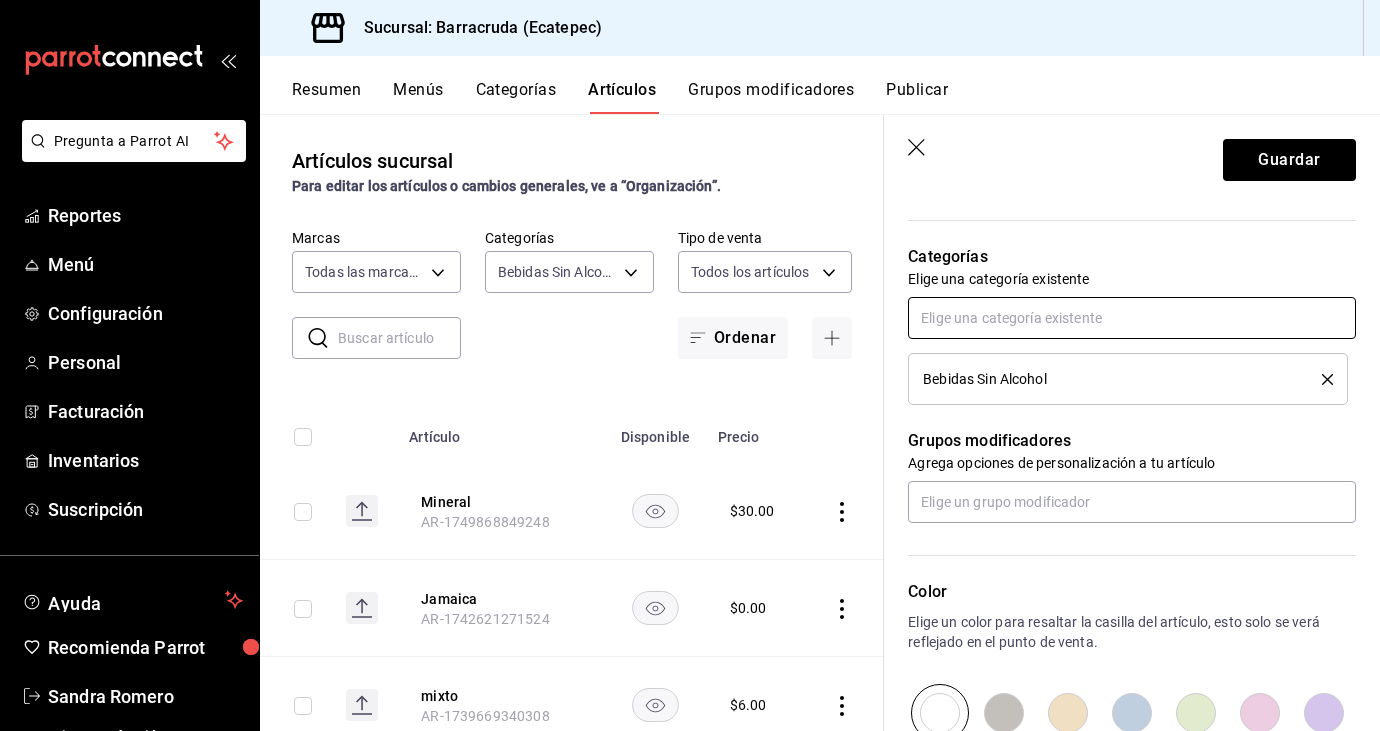 scroll, scrollTop: 694, scrollLeft: 0, axis: vertical 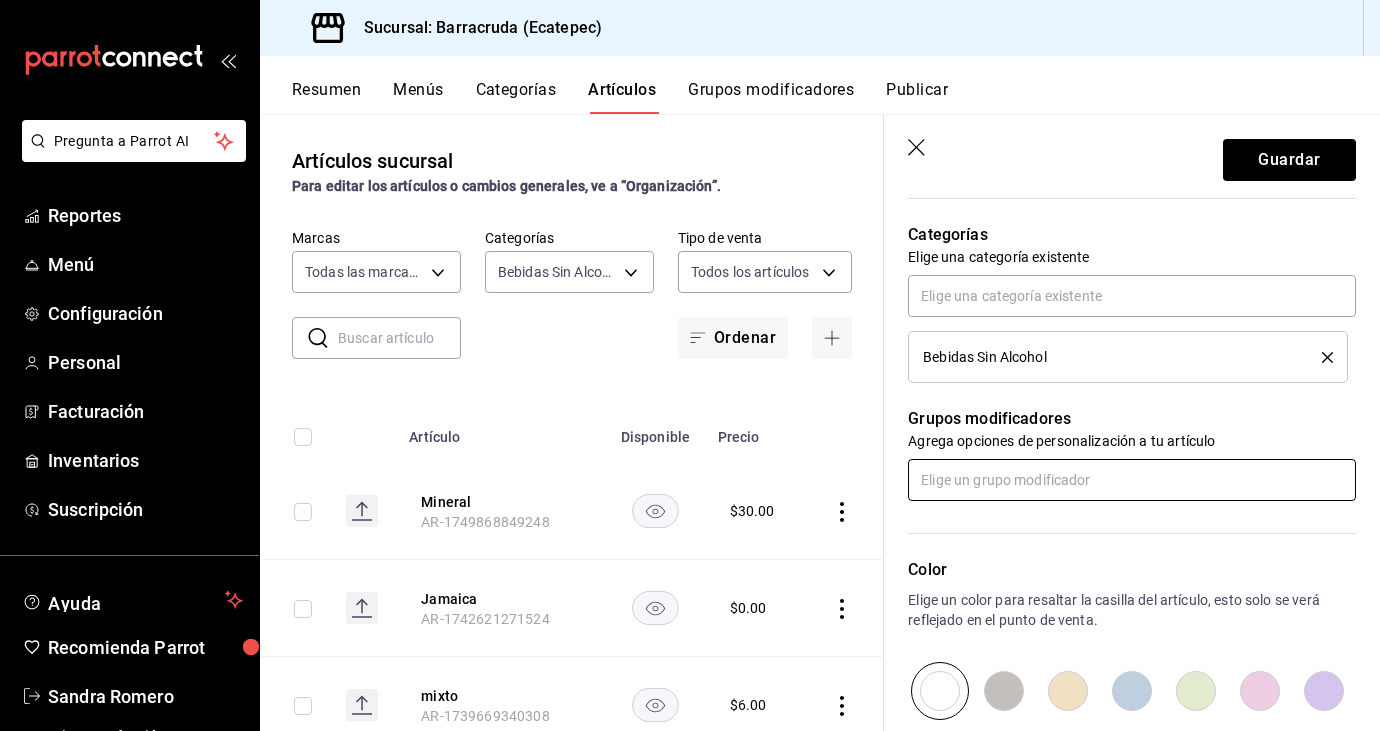 click at bounding box center (1132, 480) 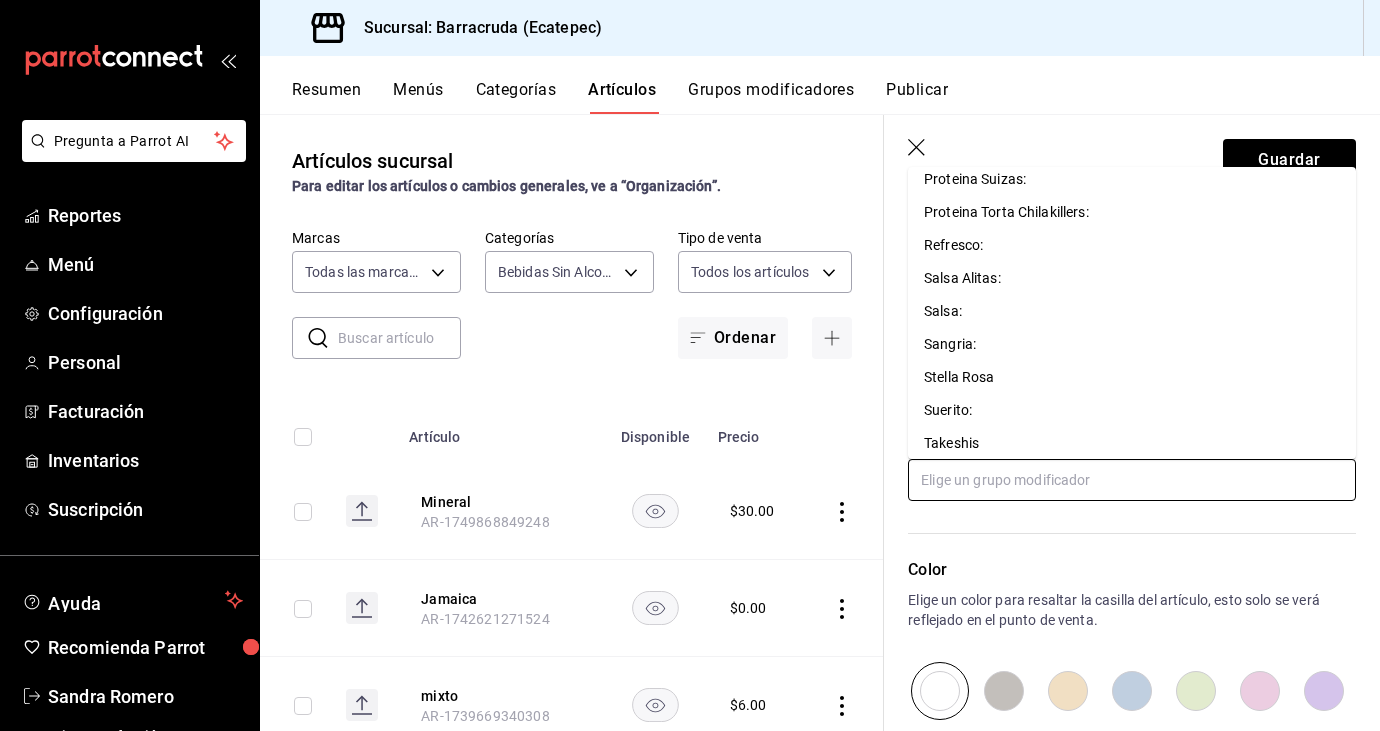 scroll, scrollTop: 1044, scrollLeft: 0, axis: vertical 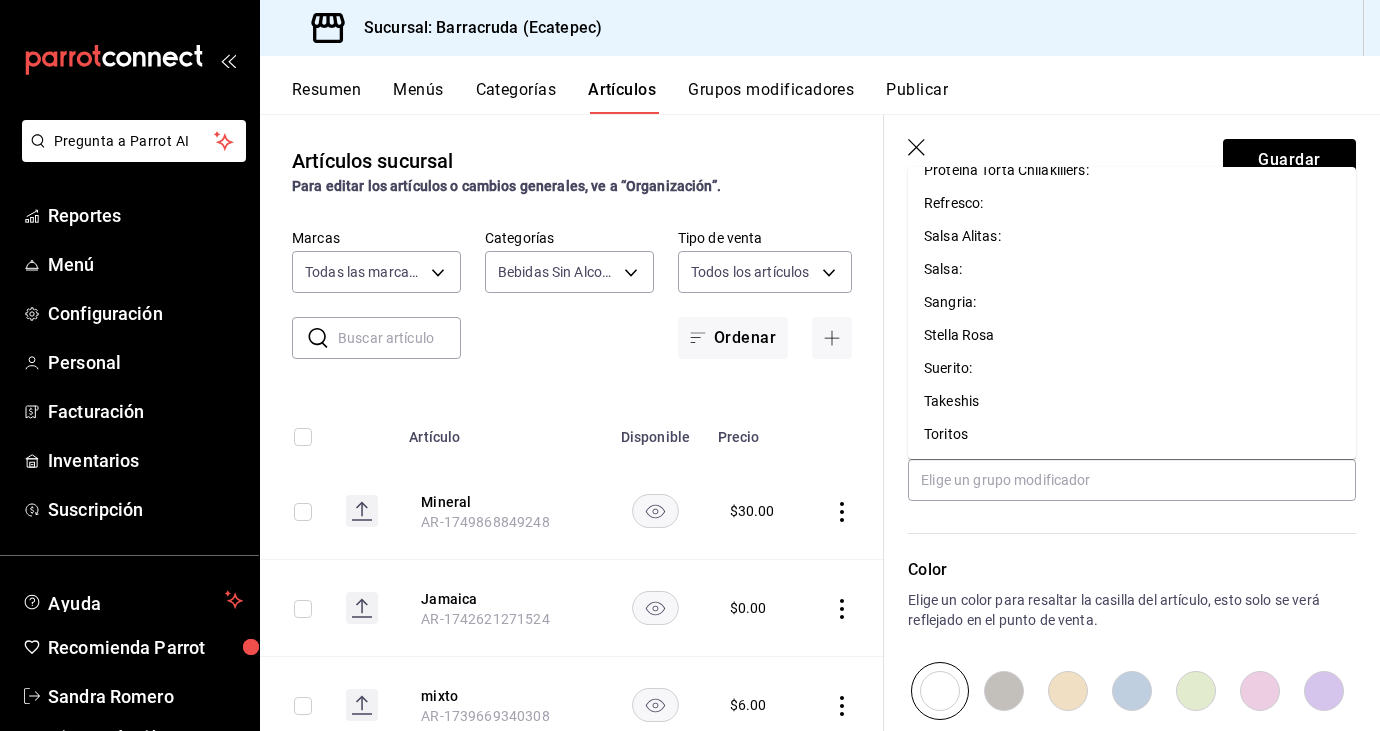 click on "Color" at bounding box center [1132, 570] 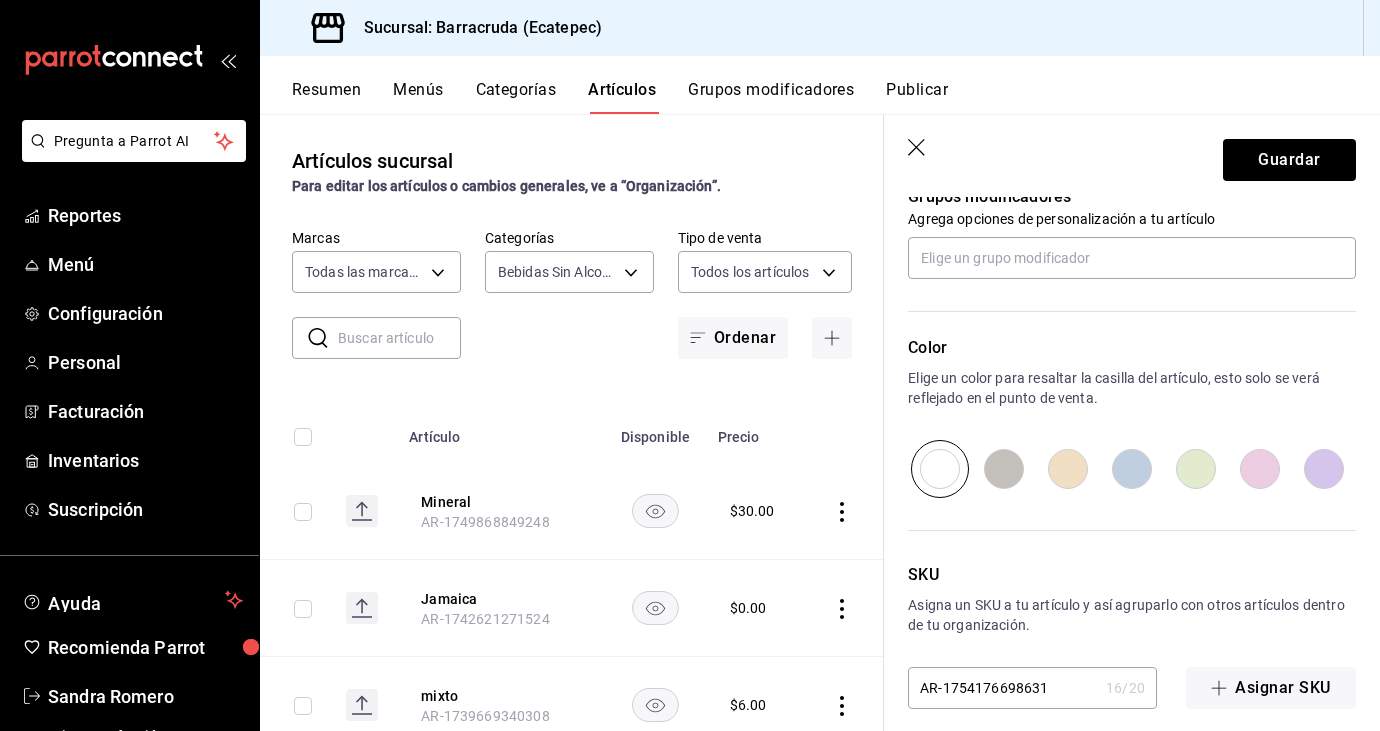 scroll, scrollTop: 934, scrollLeft: 0, axis: vertical 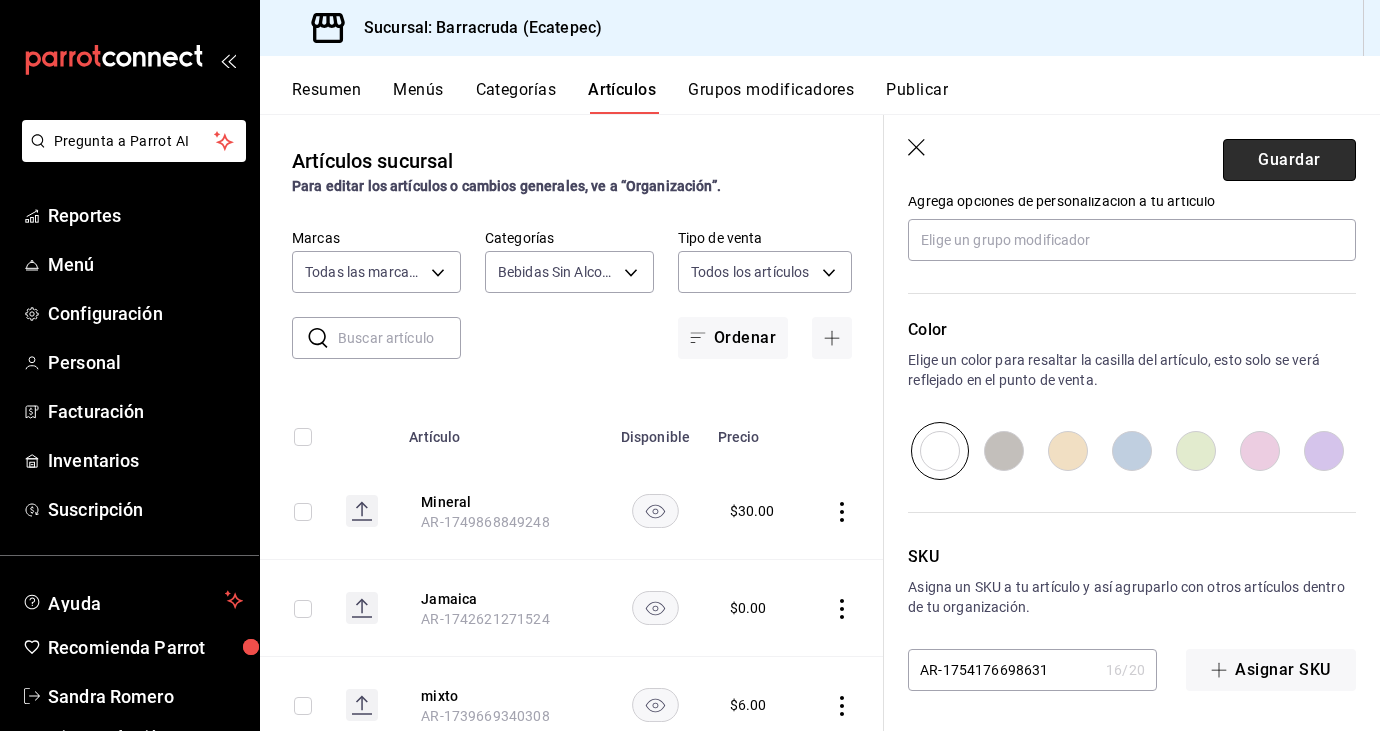 click on "Guardar" at bounding box center [1289, 160] 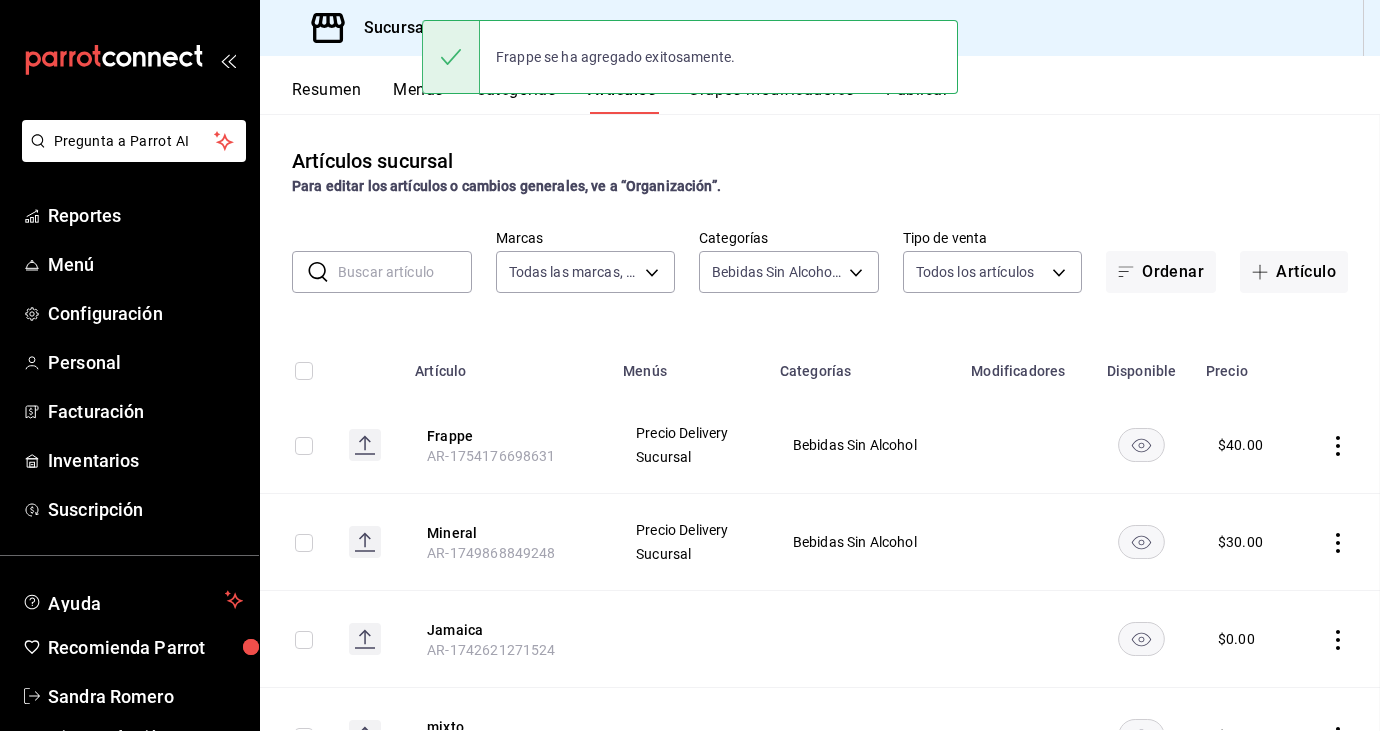 scroll, scrollTop: 0, scrollLeft: 0, axis: both 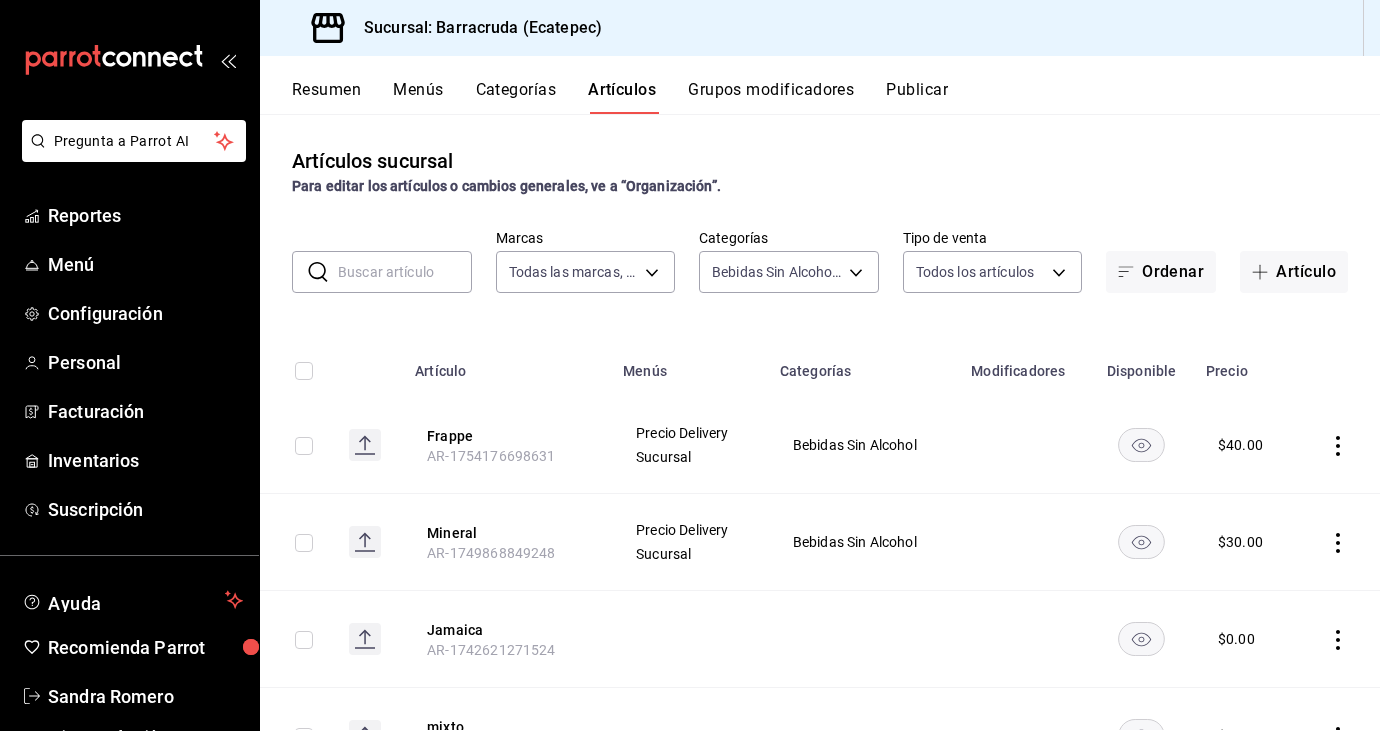 click 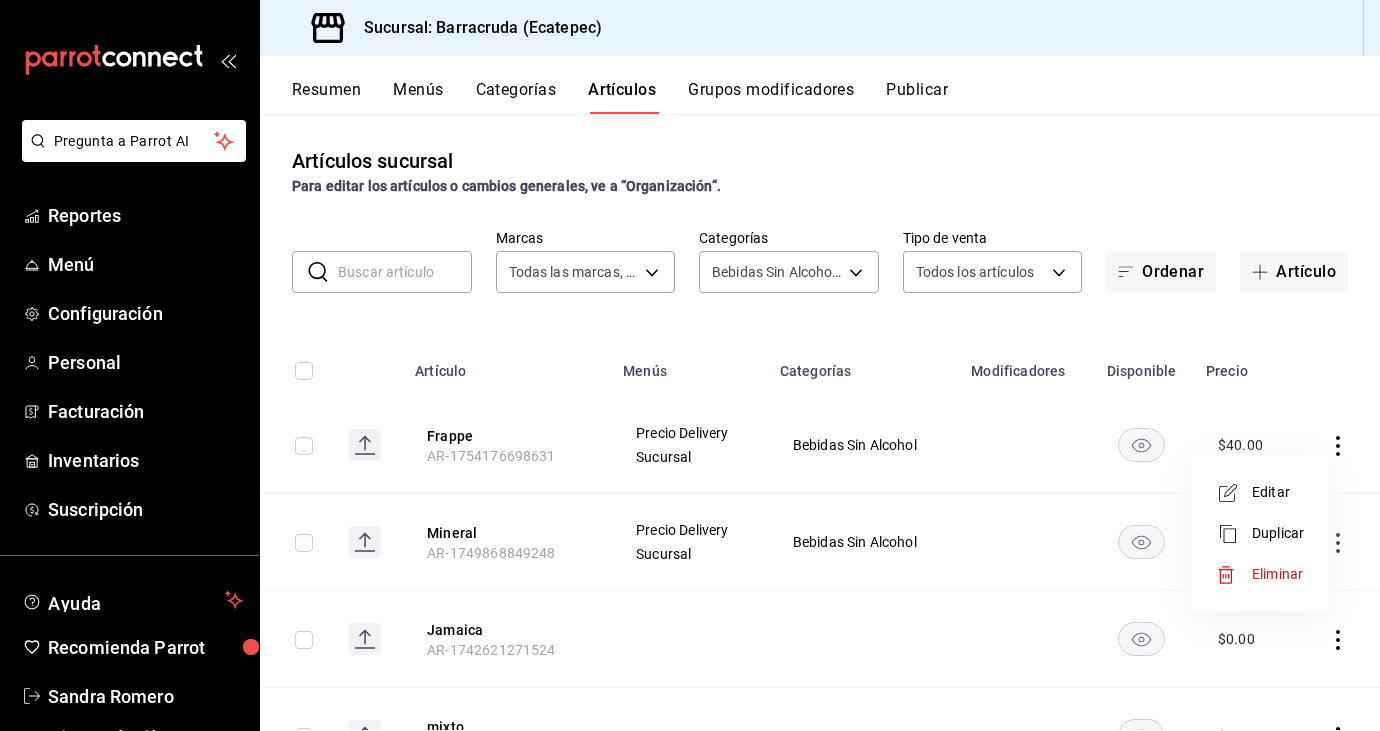 click on "Editar" at bounding box center [1278, 492] 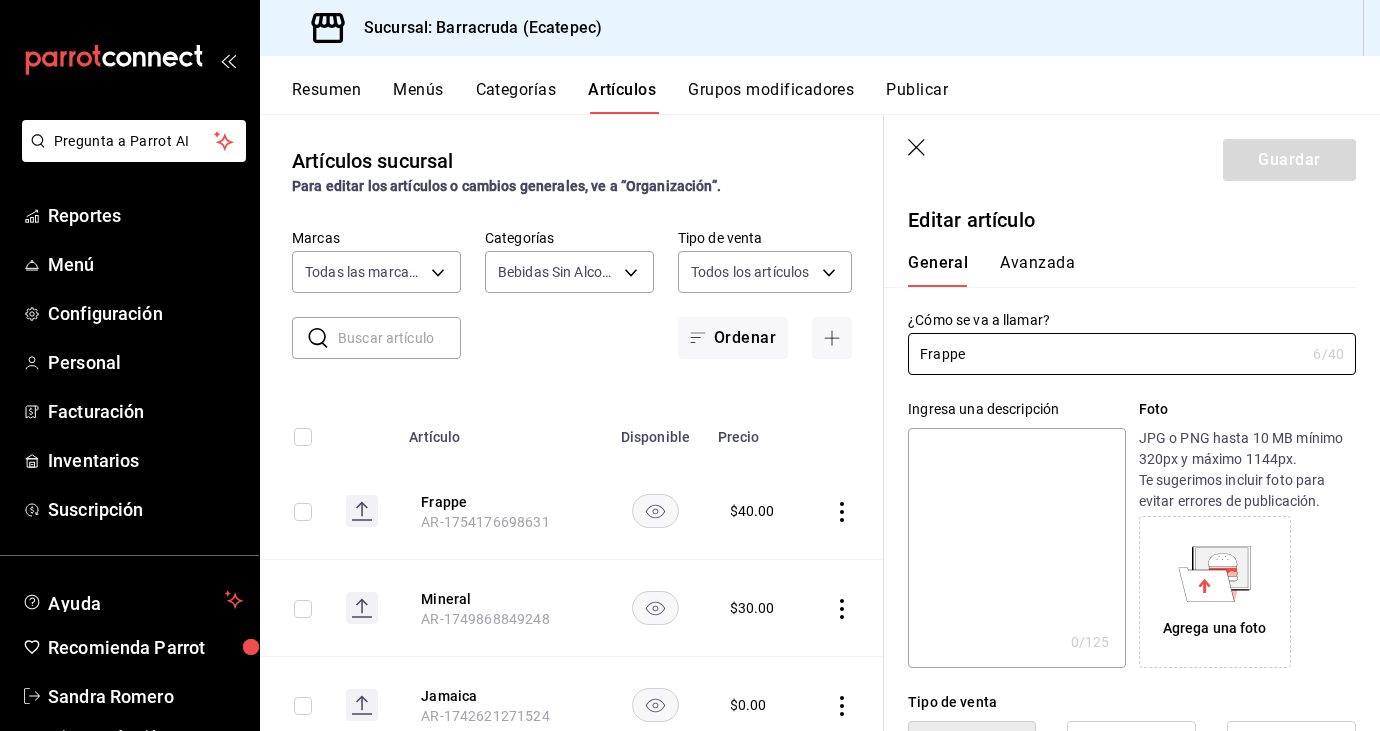 type on "$40.00" 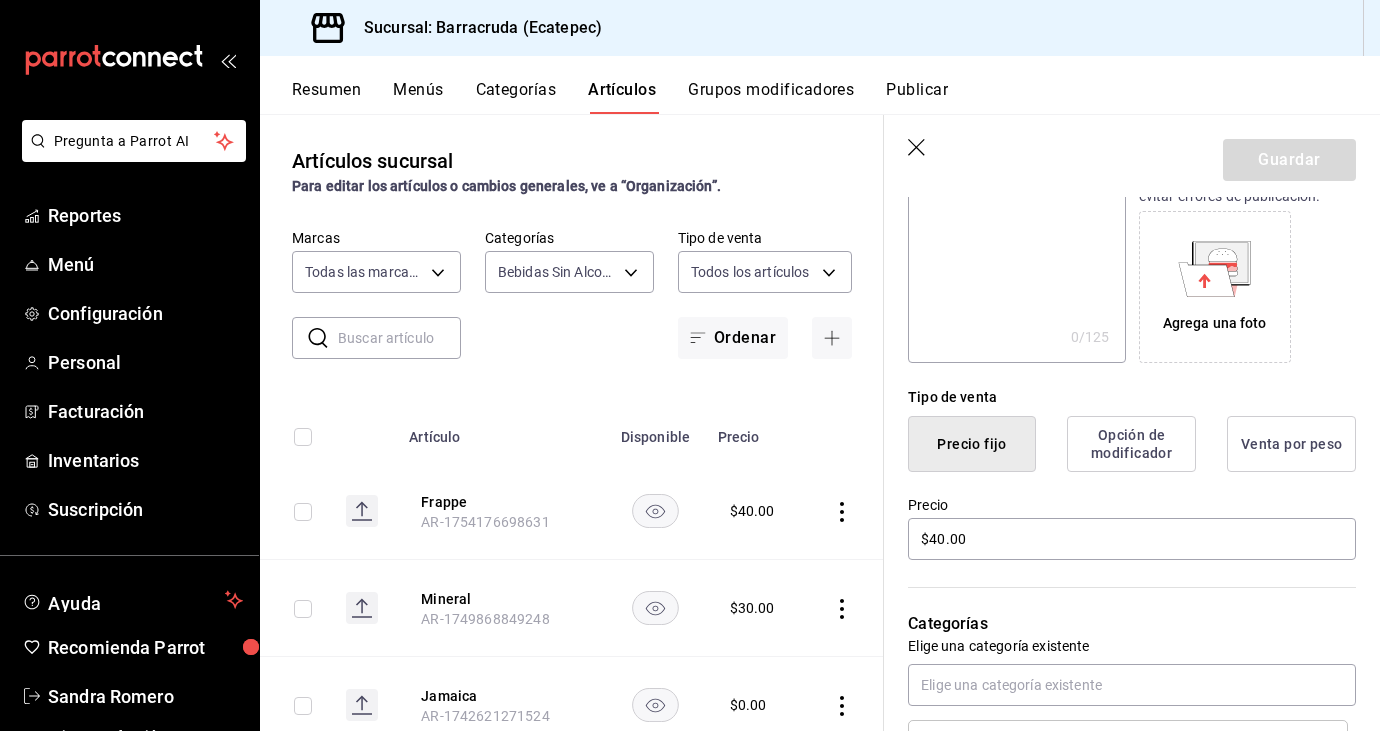 scroll, scrollTop: 355, scrollLeft: 0, axis: vertical 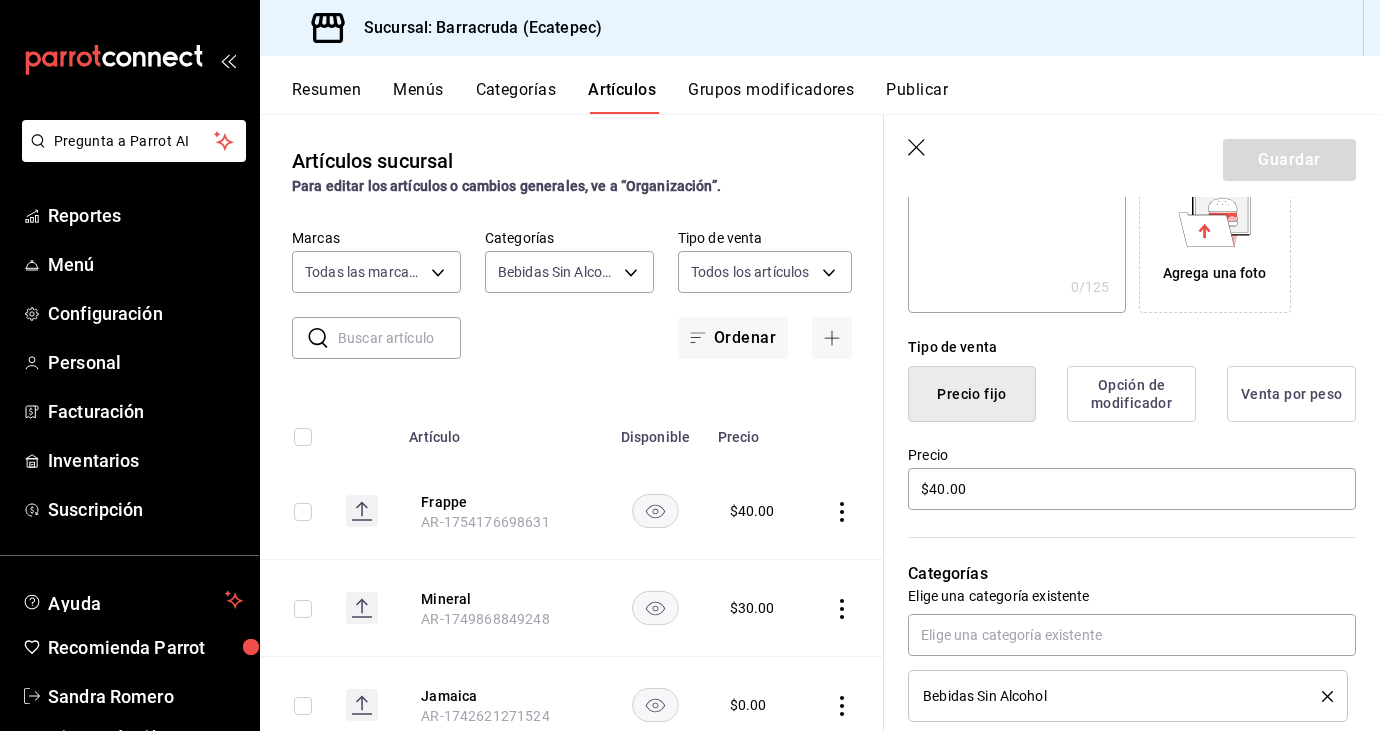click on "Opción de modificador" at bounding box center [1131, 394] 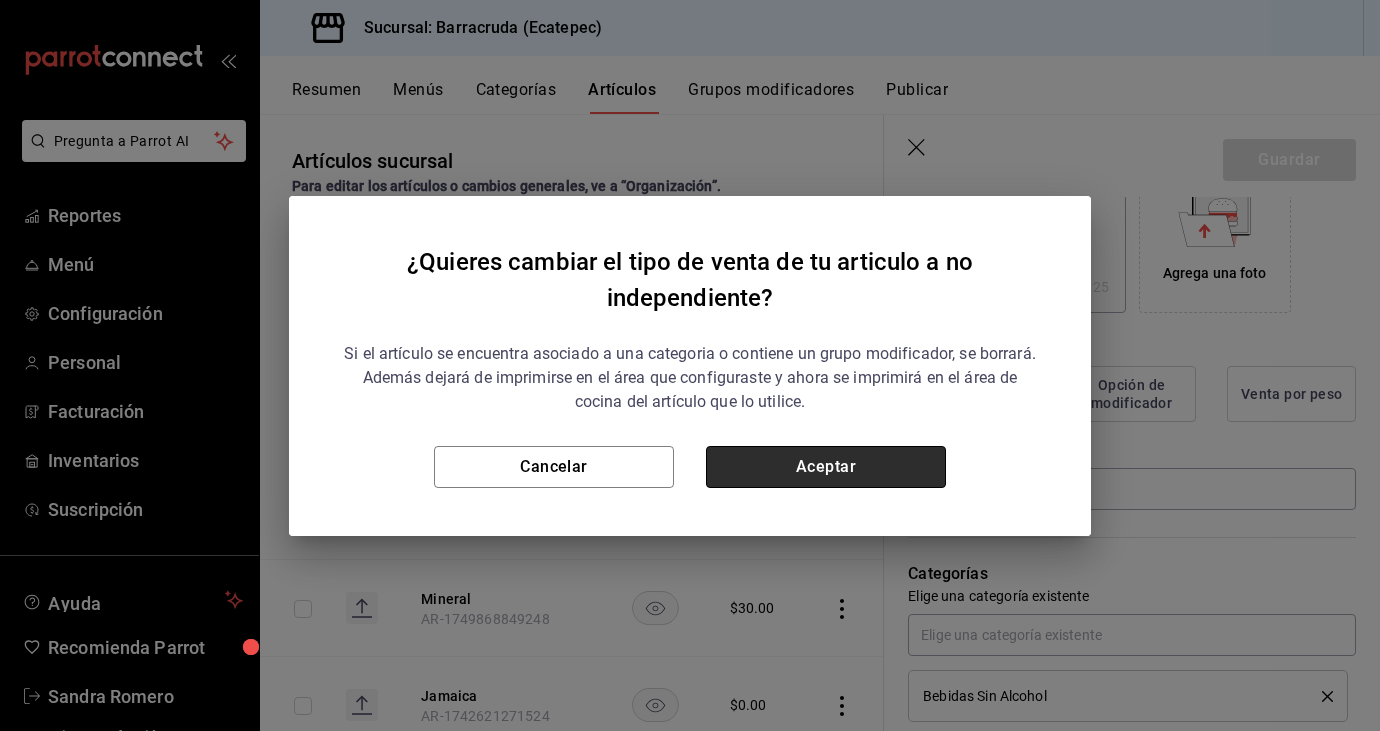 click on "Aceptar" at bounding box center (826, 467) 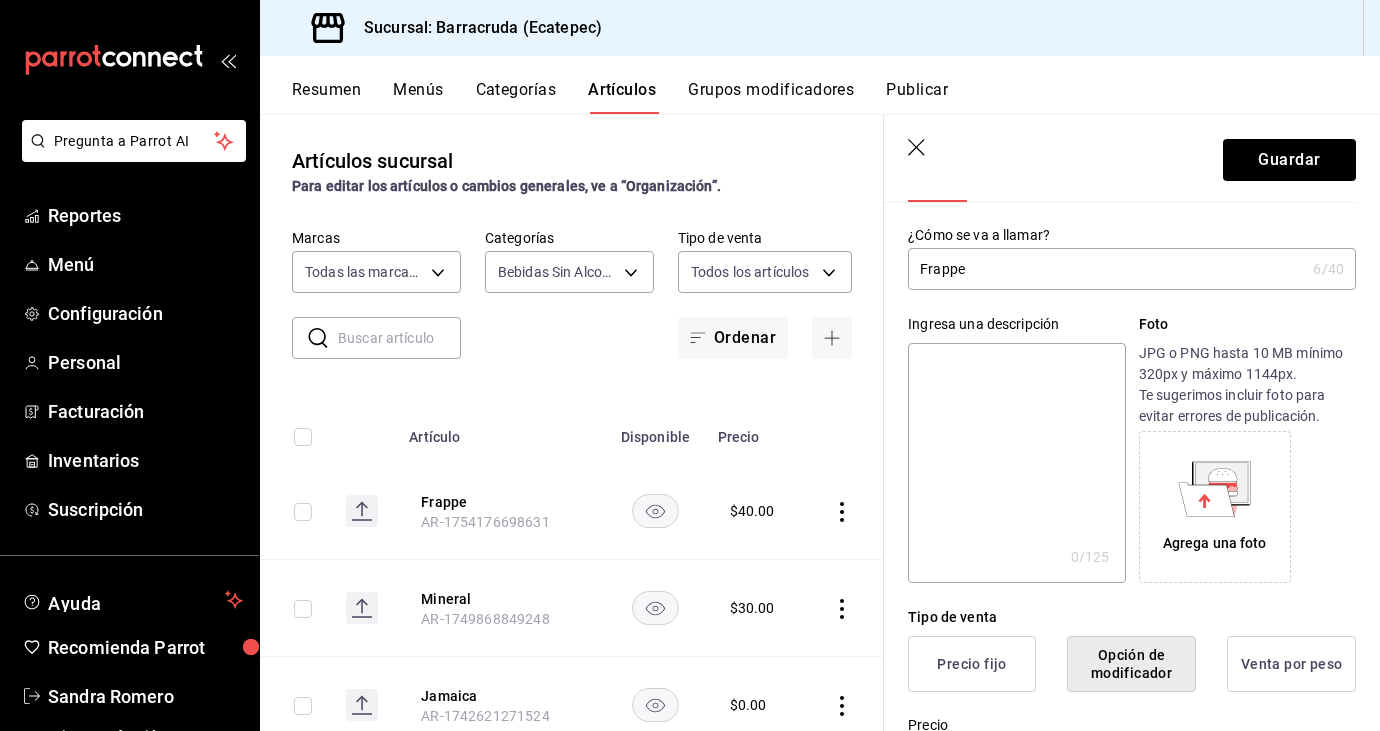 scroll, scrollTop: 0, scrollLeft: 0, axis: both 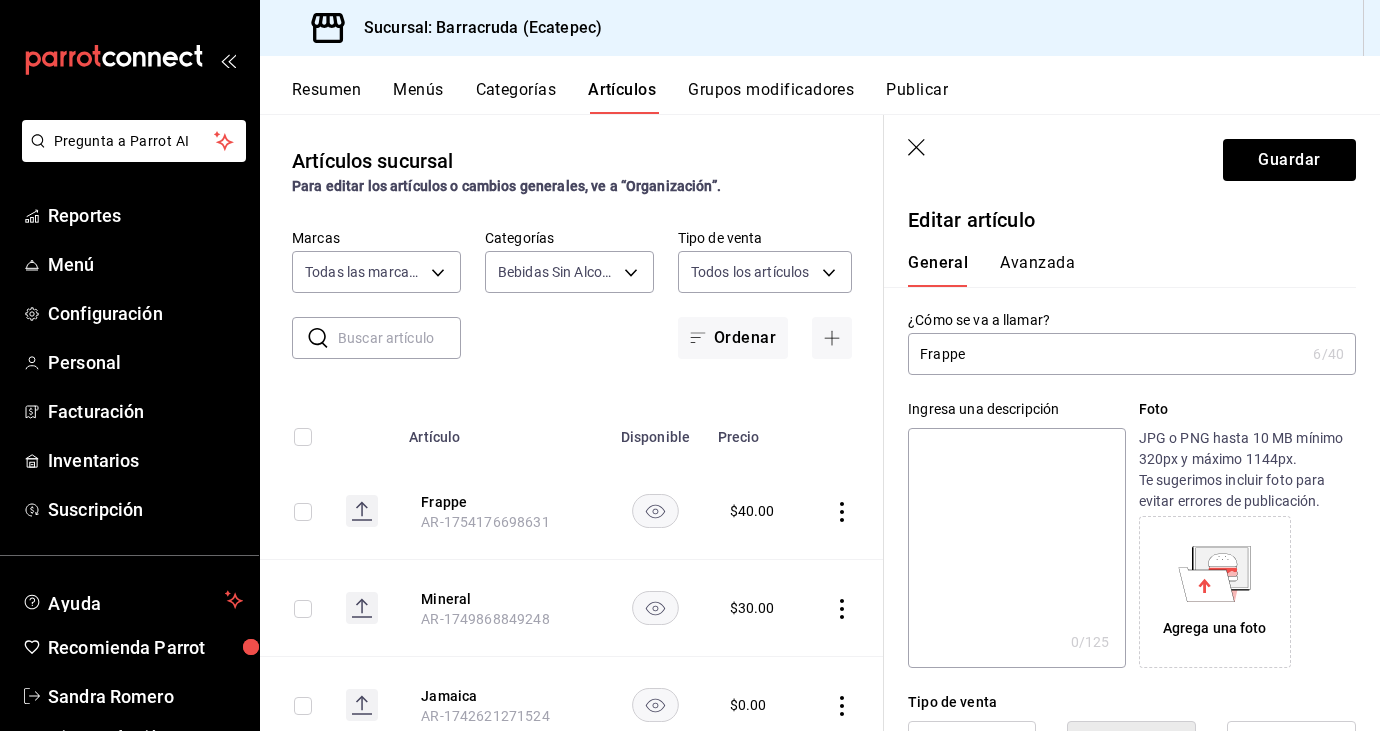 click on "Avanzada" at bounding box center [1037, 270] 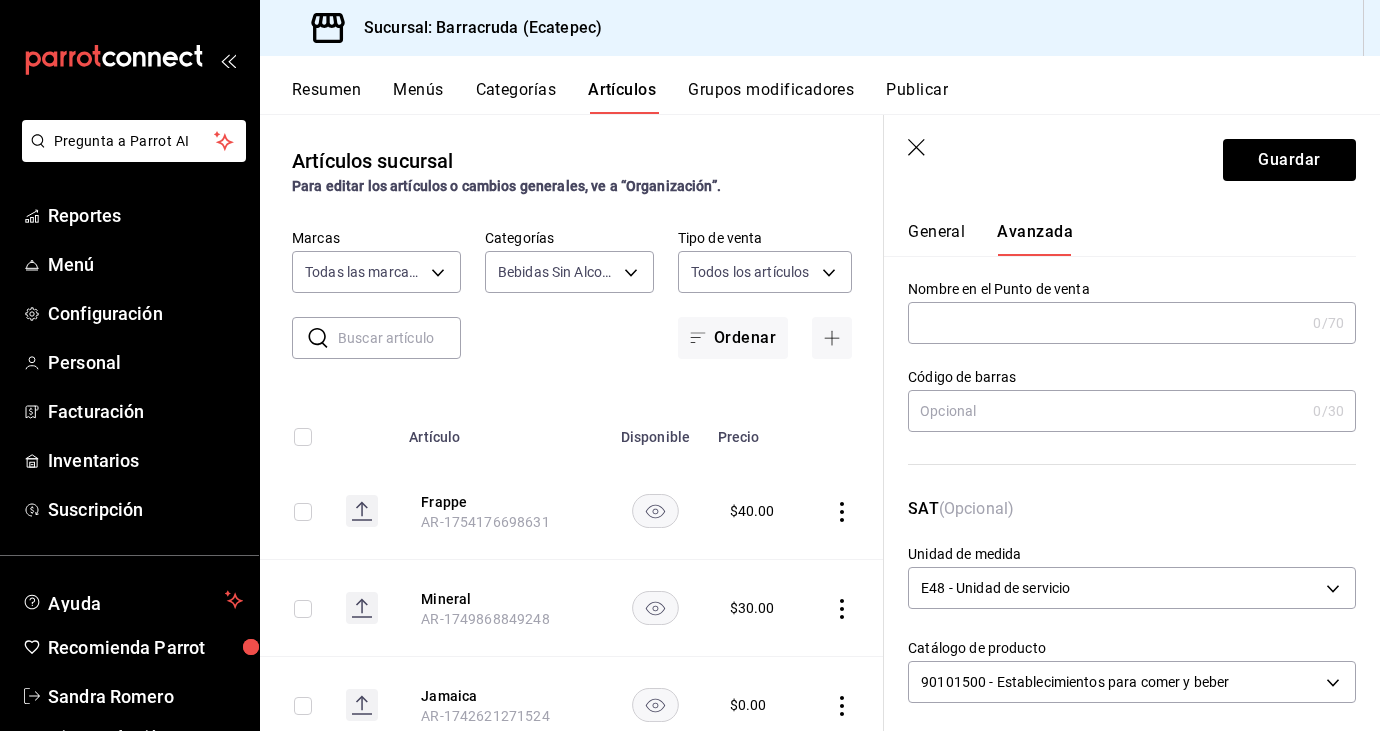 scroll, scrollTop: 49, scrollLeft: 0, axis: vertical 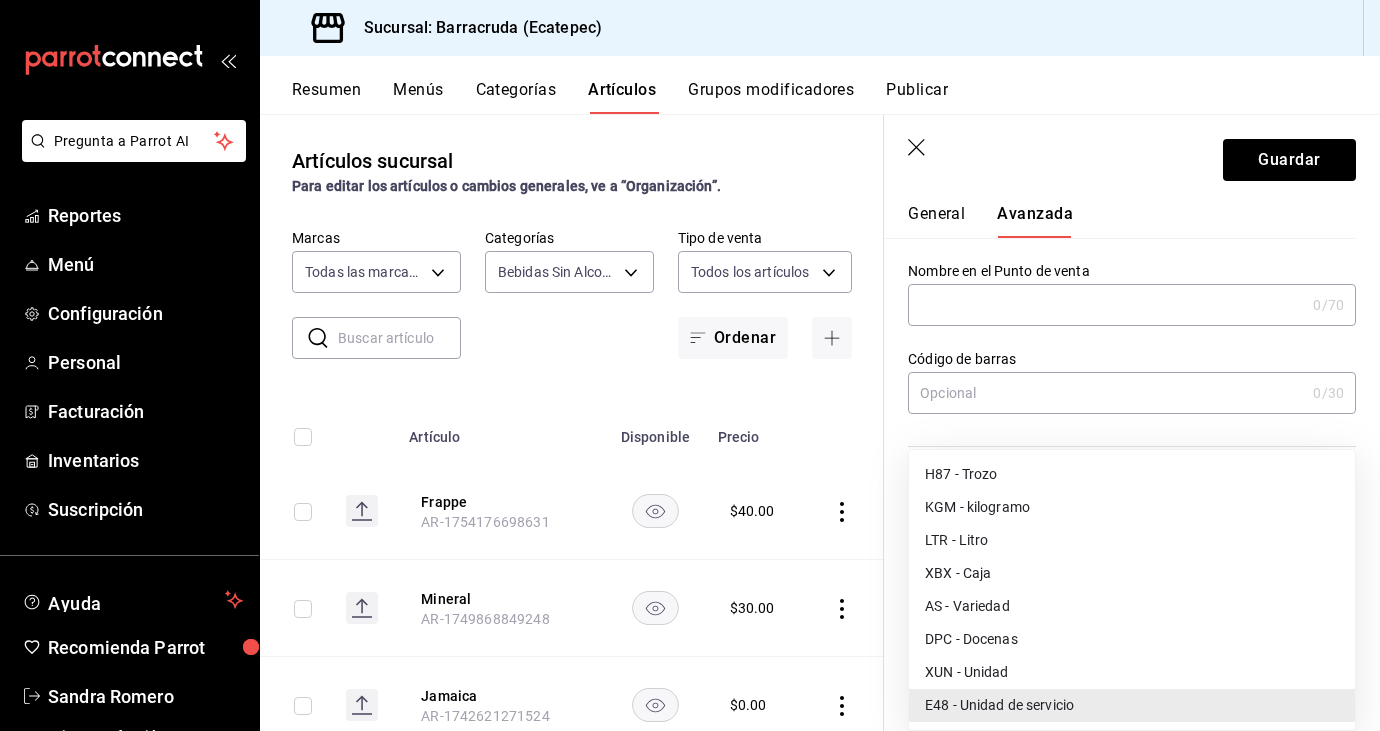 click on "Pregunta a Parrot AI Reportes   Menú   Configuración   Personal   Facturación   Inventarios   Suscripción   Ayuda Recomienda Parrot   Sandra Romero   Sugerir nueva función   Sucursal: Barracruda (Ecatepec) Resumen Menús Categorías Artículos Grupos modificadores Publicar Artículos sucursal Para editar los artículos o cambios generales, ve a “Organización”. ​ ​ Marcas Todas las marcas, Sin marca 781d0e5e-0cd3-418f-8c9c-0f4117c8f844 Categorías Bebidas Sin Alcohol, Sin categoría eabe6da7-1a21-4192-87ec-f1d6f570e677 Tipo de venta Todos los artículos ALL Ordenar Artículo Disponible Precio Frappe AR-1754176698631 $ 40.00 Mineral AR-1749868849248 $ 30.00 Jamaica AR-1742621271524 $ 0.00 mixto AR-1739669340308 $ 6.00 Tradicional AR-1739595867225 $ 0.00 Litro AR-1738985826950 $ 85.00 Capuchino AR-1738981416569 $ 15.00 Camarón AR-1738981236340 $ 16.00 Tocino AR-1738877910027 $ 6.00 Jamon AR-1738877910003 $ 0.00 Jose tradicional AR-1728104868411 $ 25.00 Herradura AR-1728104816786 $ 55.00 $ 0.00 $ $" at bounding box center (690, 365) 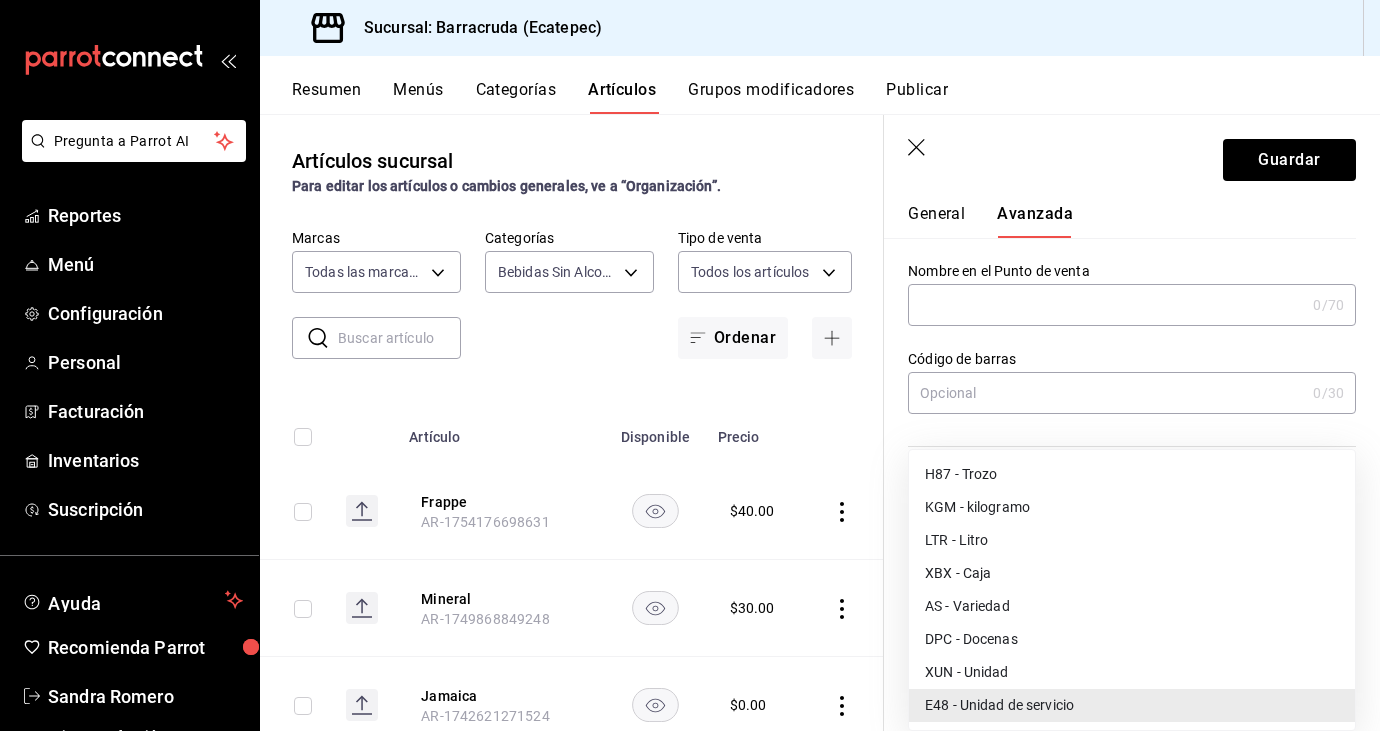 click at bounding box center [690, 365] 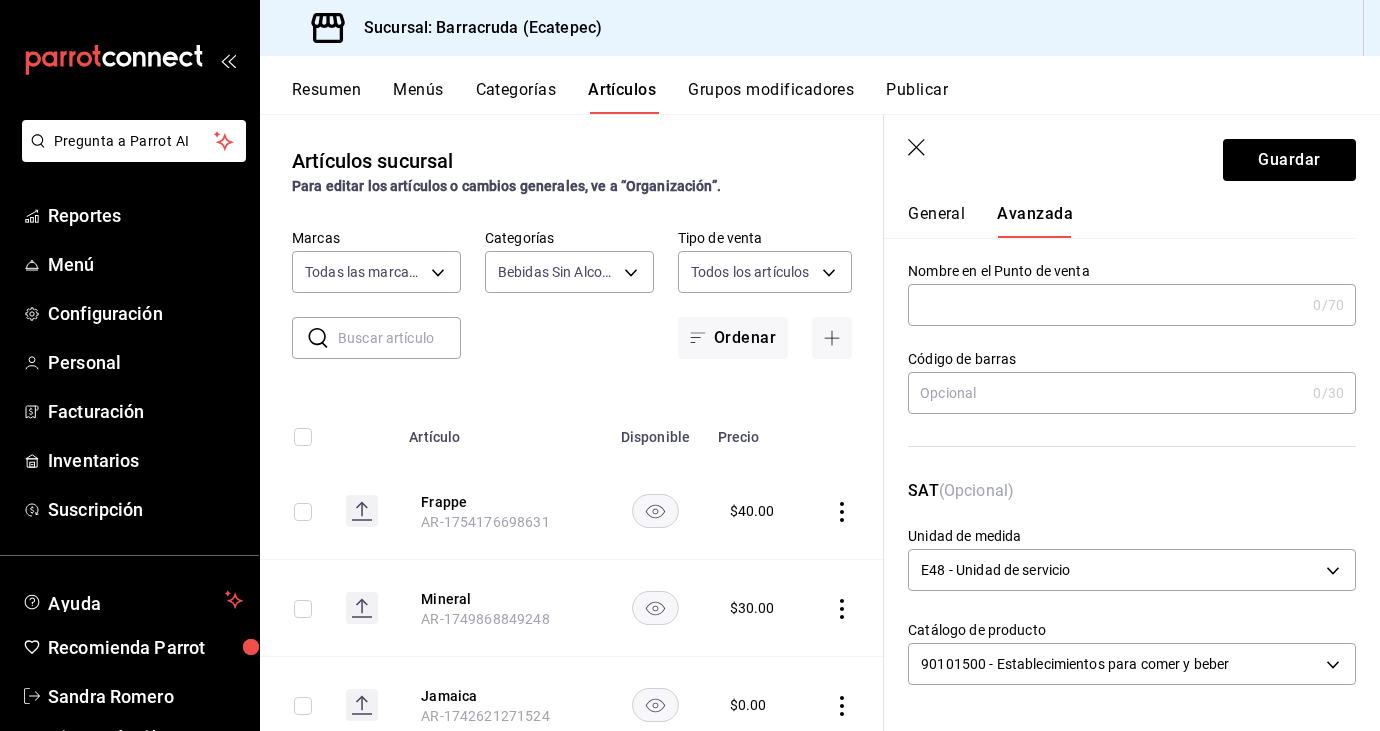 click on "General" at bounding box center (936, 221) 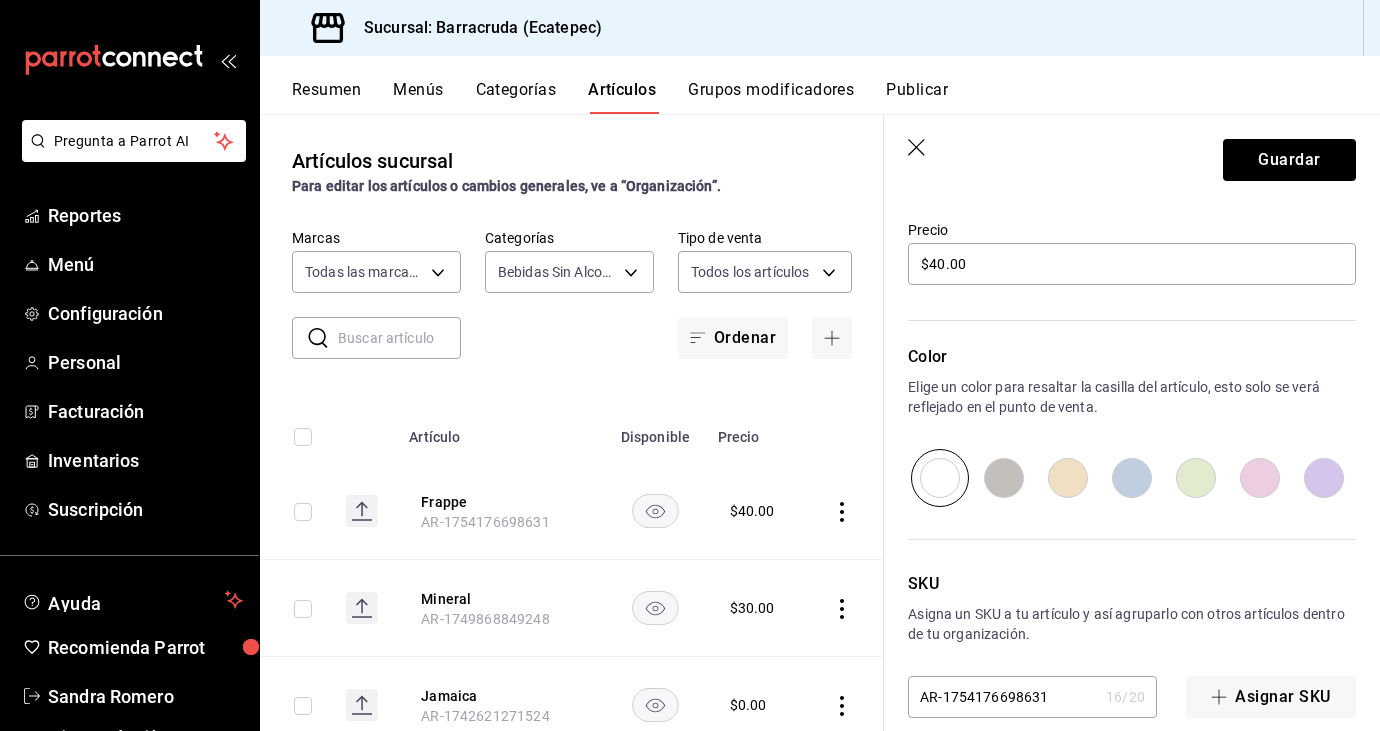 scroll, scrollTop: 607, scrollLeft: 0, axis: vertical 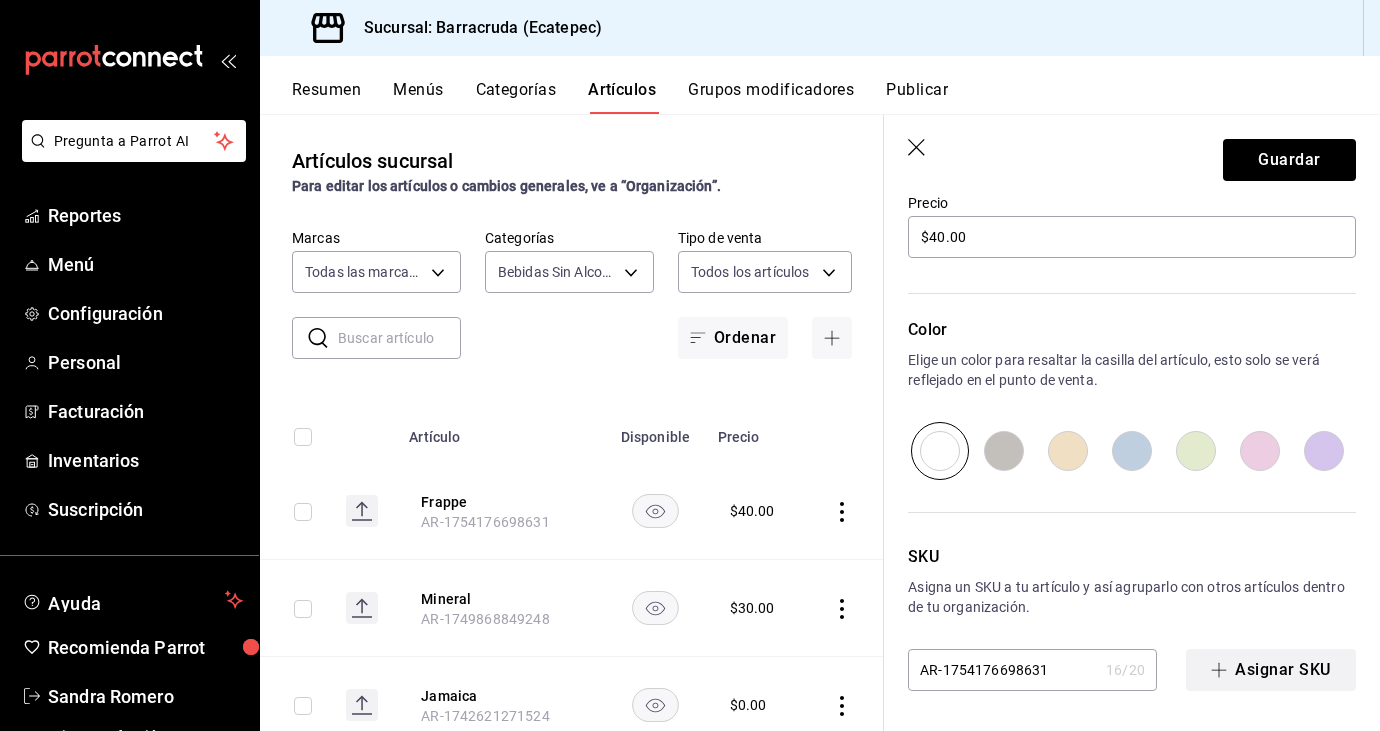 click on "Asignar SKU" at bounding box center [1271, 670] 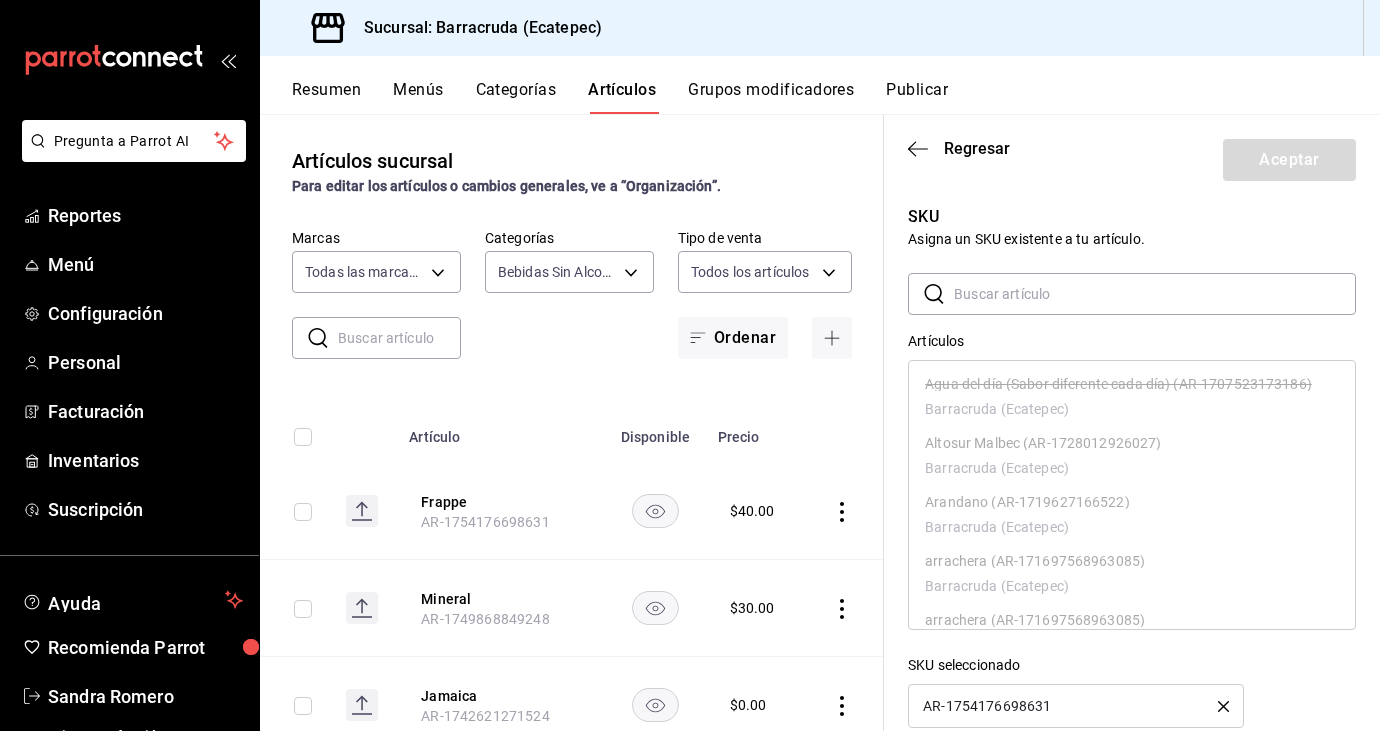 scroll, scrollTop: 700, scrollLeft: 0, axis: vertical 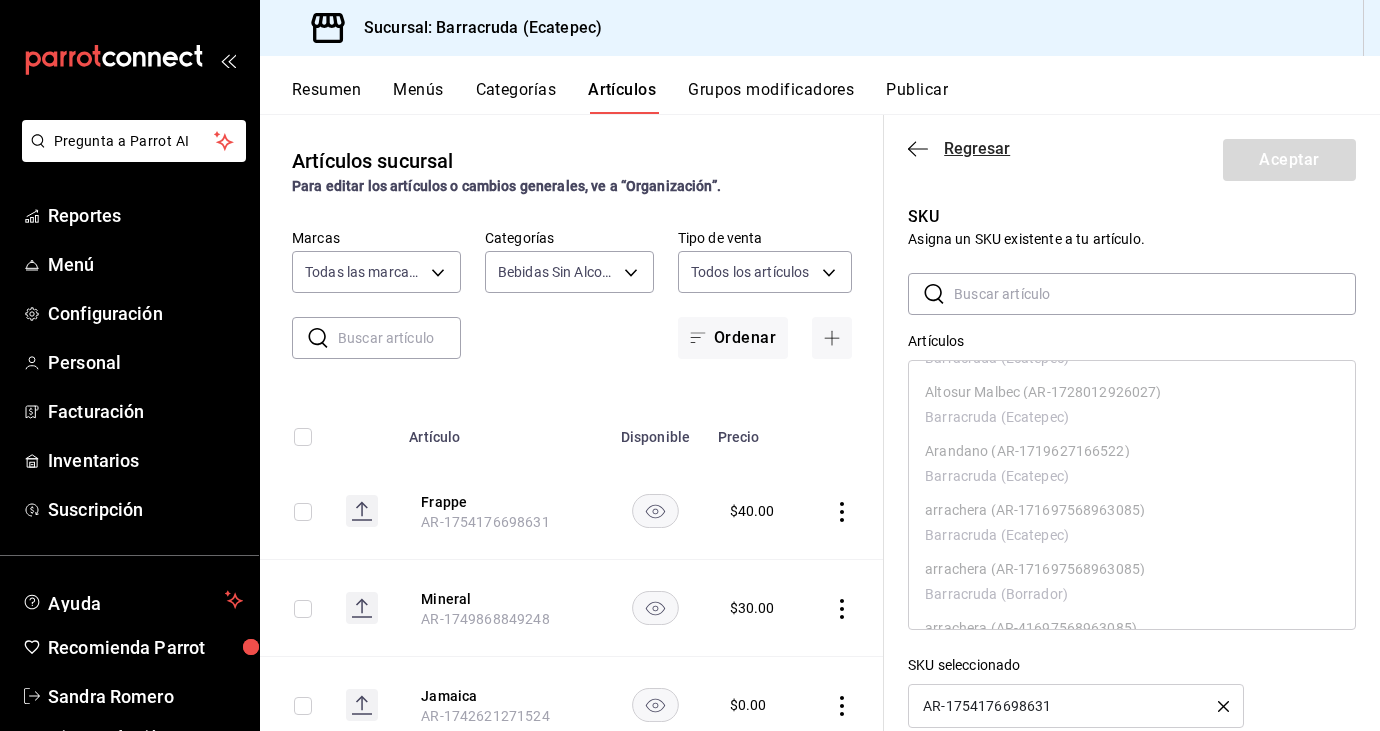 click 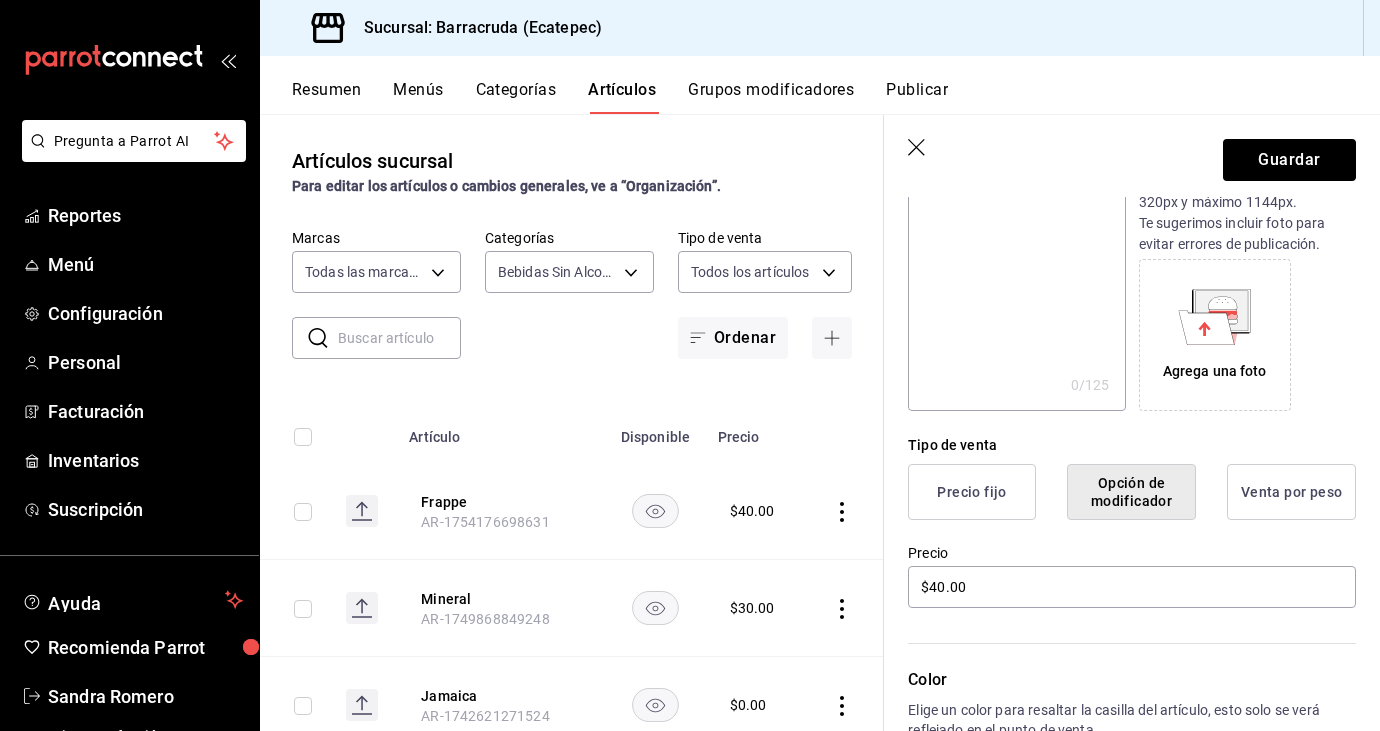 scroll, scrollTop: 228, scrollLeft: 0, axis: vertical 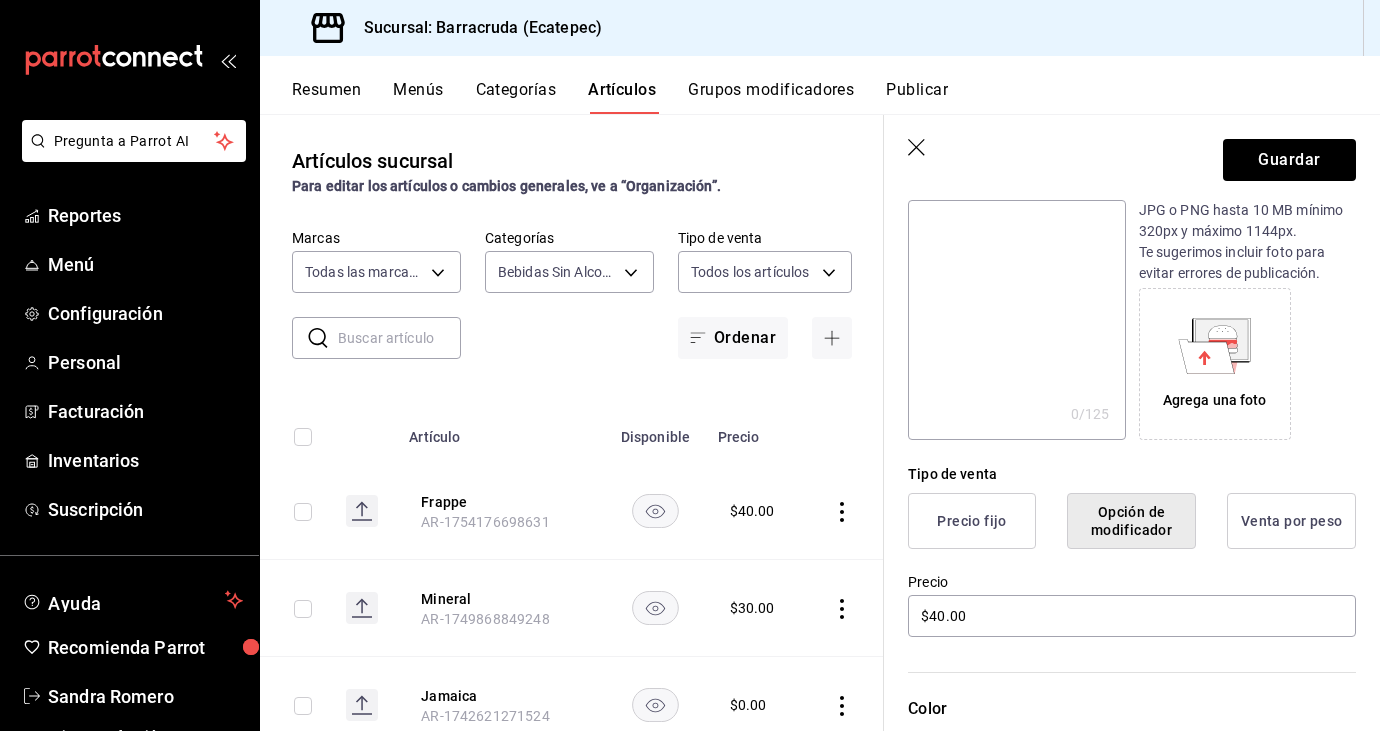 click on "Precio fijo" at bounding box center [972, 521] 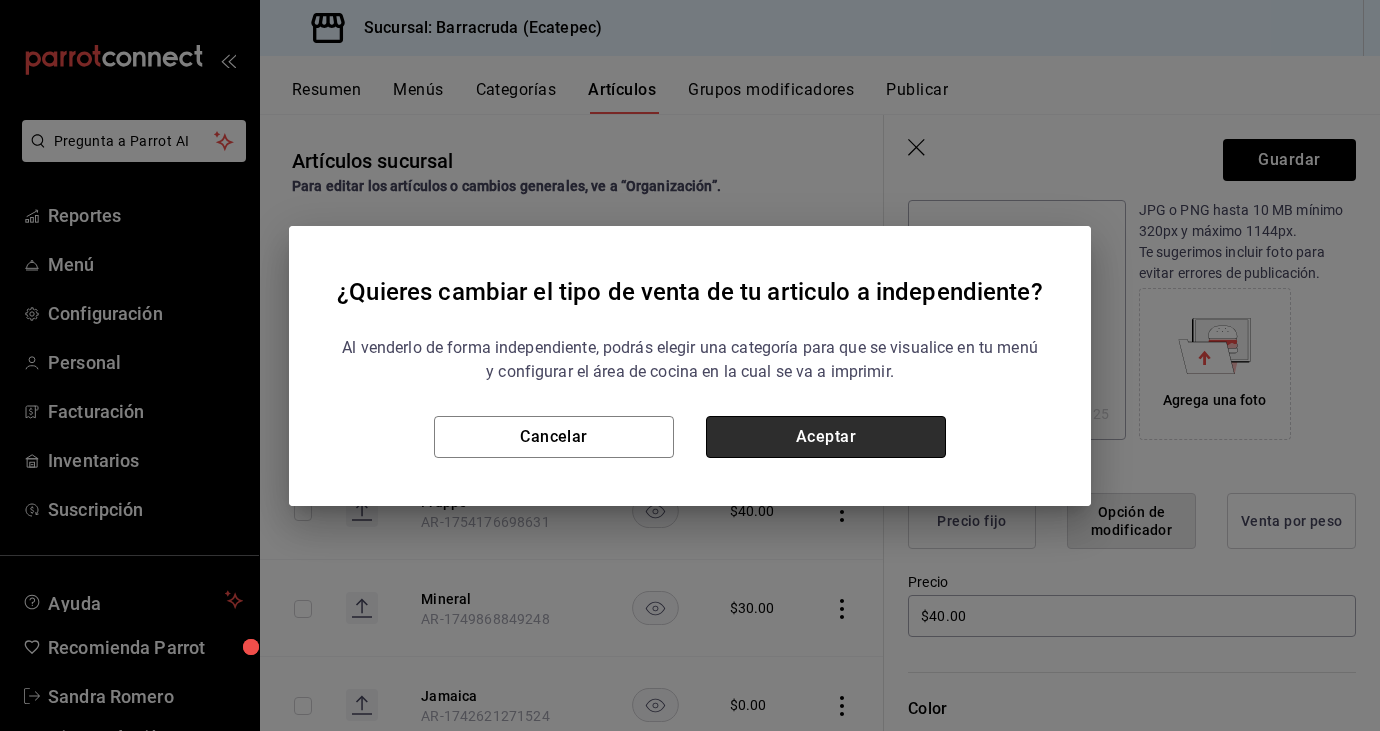 click on "Aceptar" at bounding box center [826, 437] 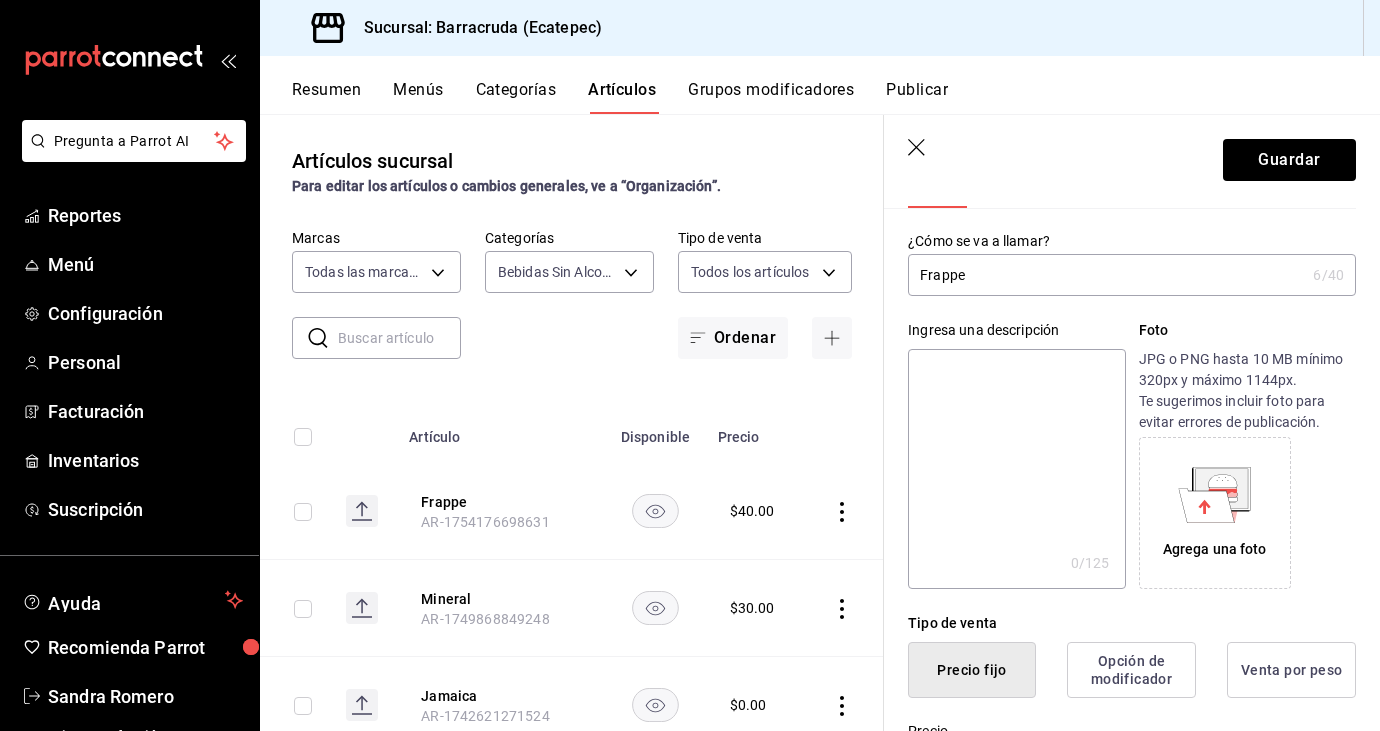 scroll, scrollTop: 0, scrollLeft: 0, axis: both 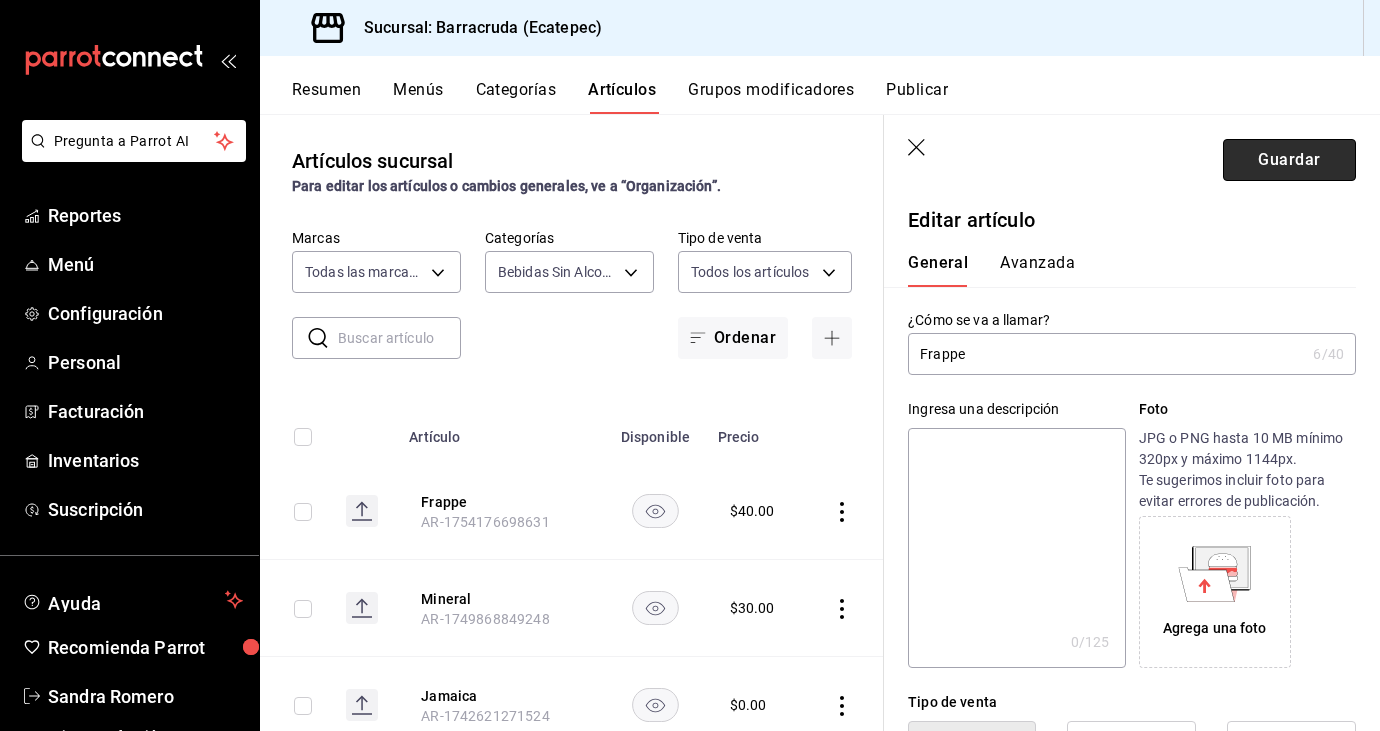 click on "Guardar" at bounding box center (1289, 160) 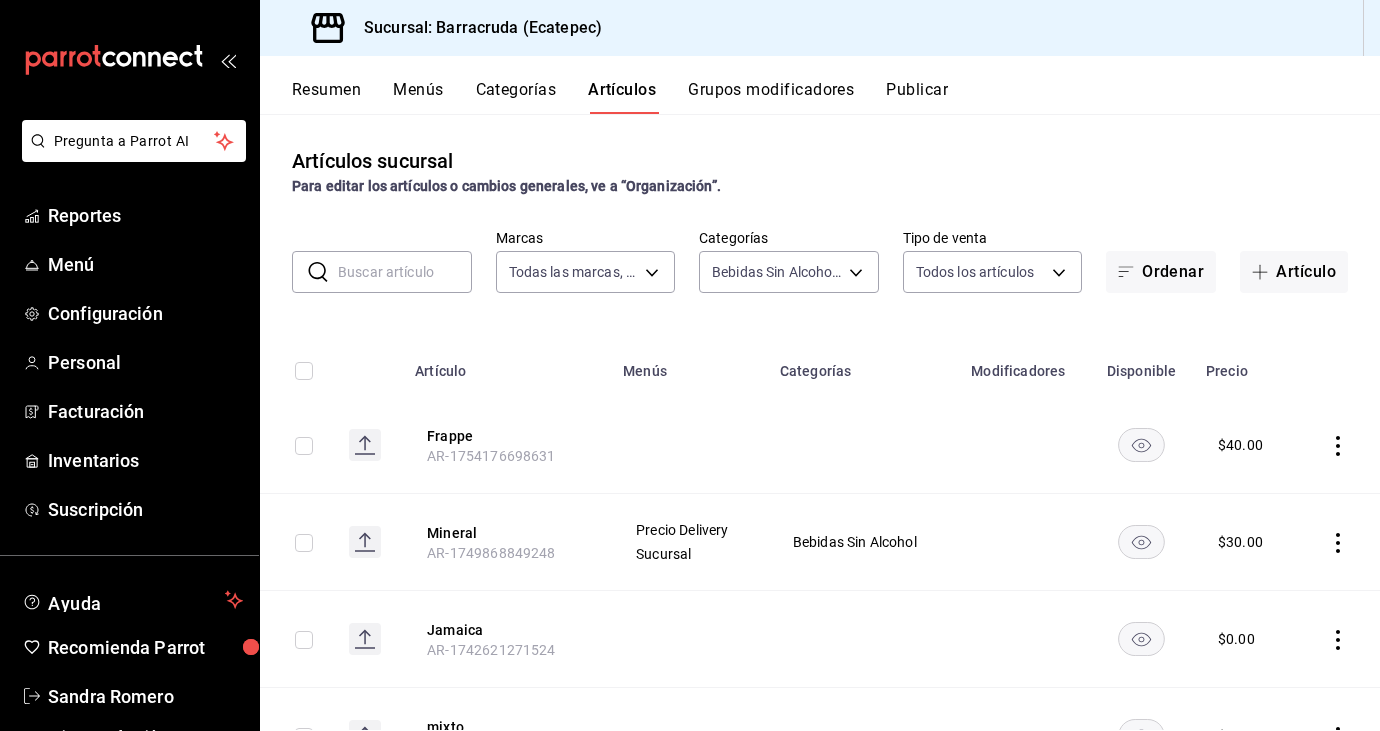 click on "Grupos modificadores" at bounding box center [771, 97] 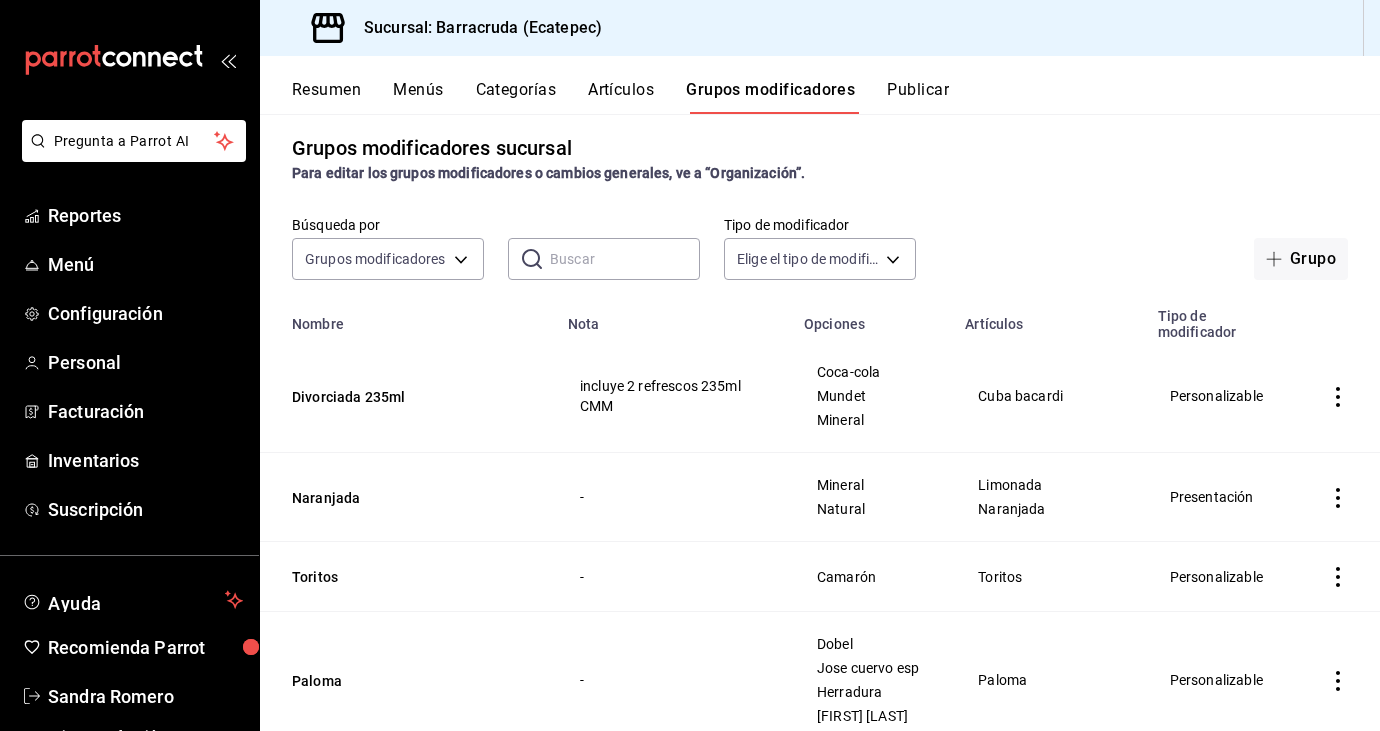 scroll, scrollTop: 2, scrollLeft: 0, axis: vertical 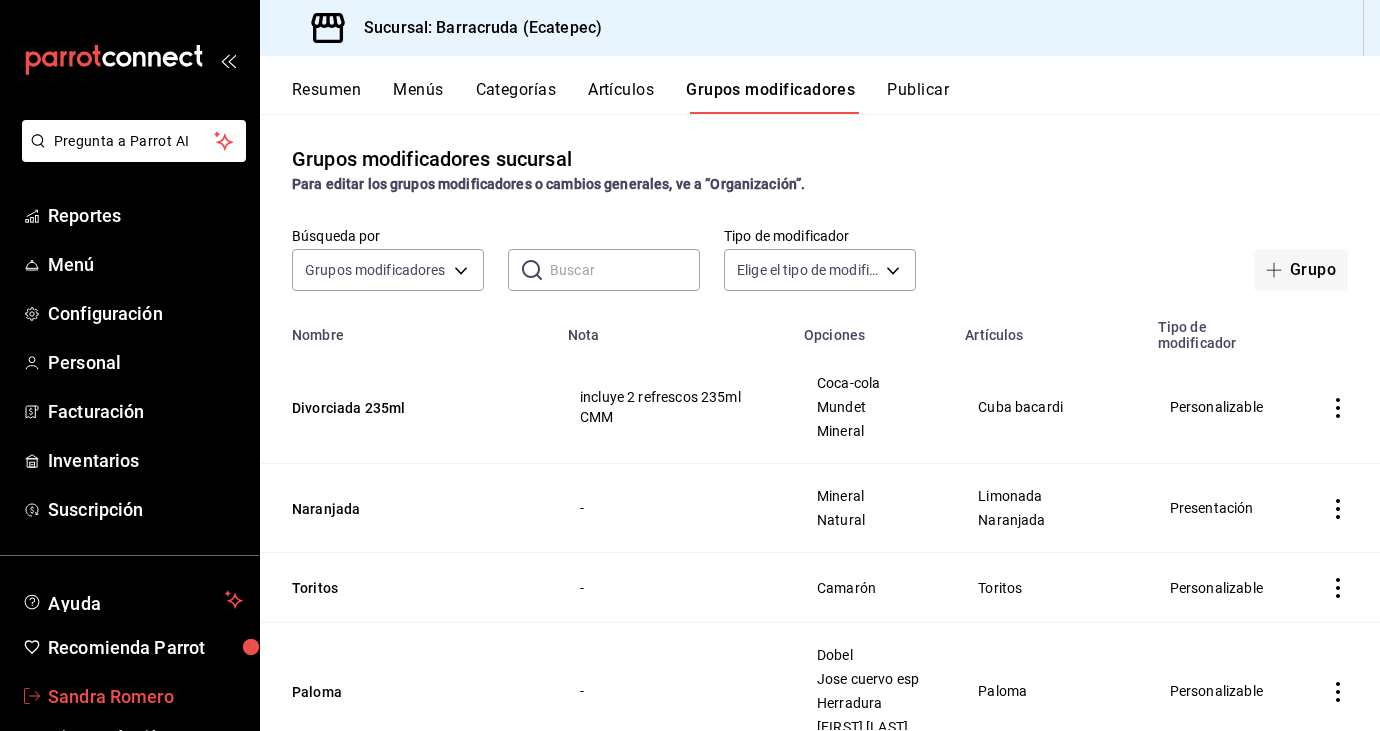 click on "Sandra Romero" at bounding box center (145, 696) 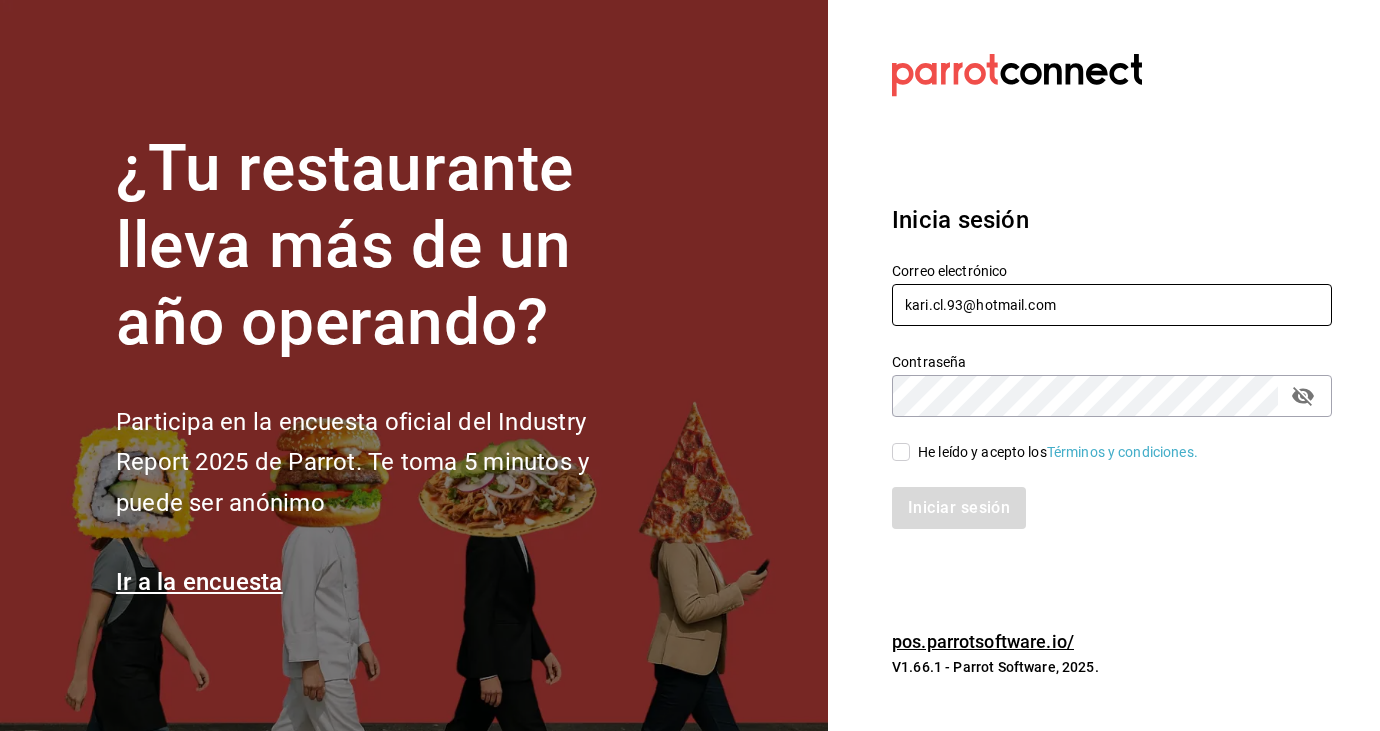click on "kari.cl.93@hotmail.com" at bounding box center (1112, 305) 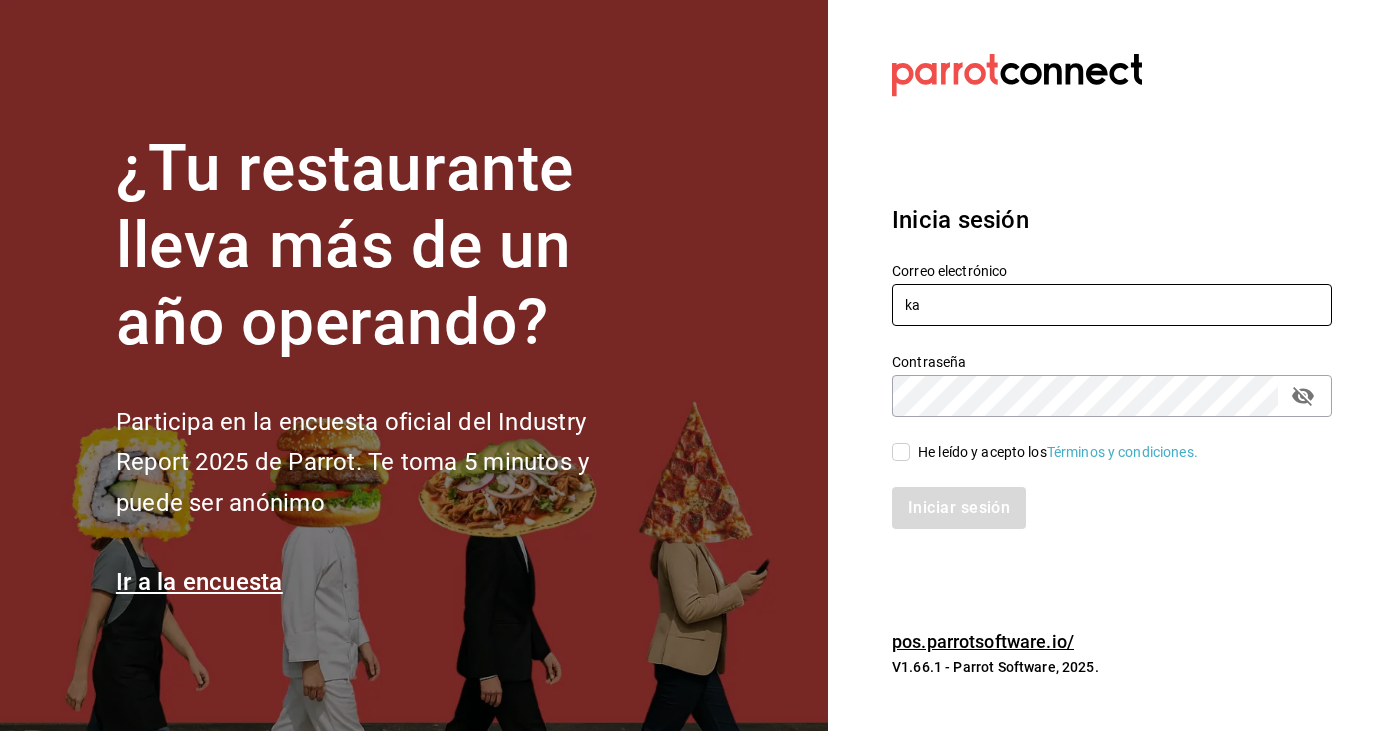 type on "k" 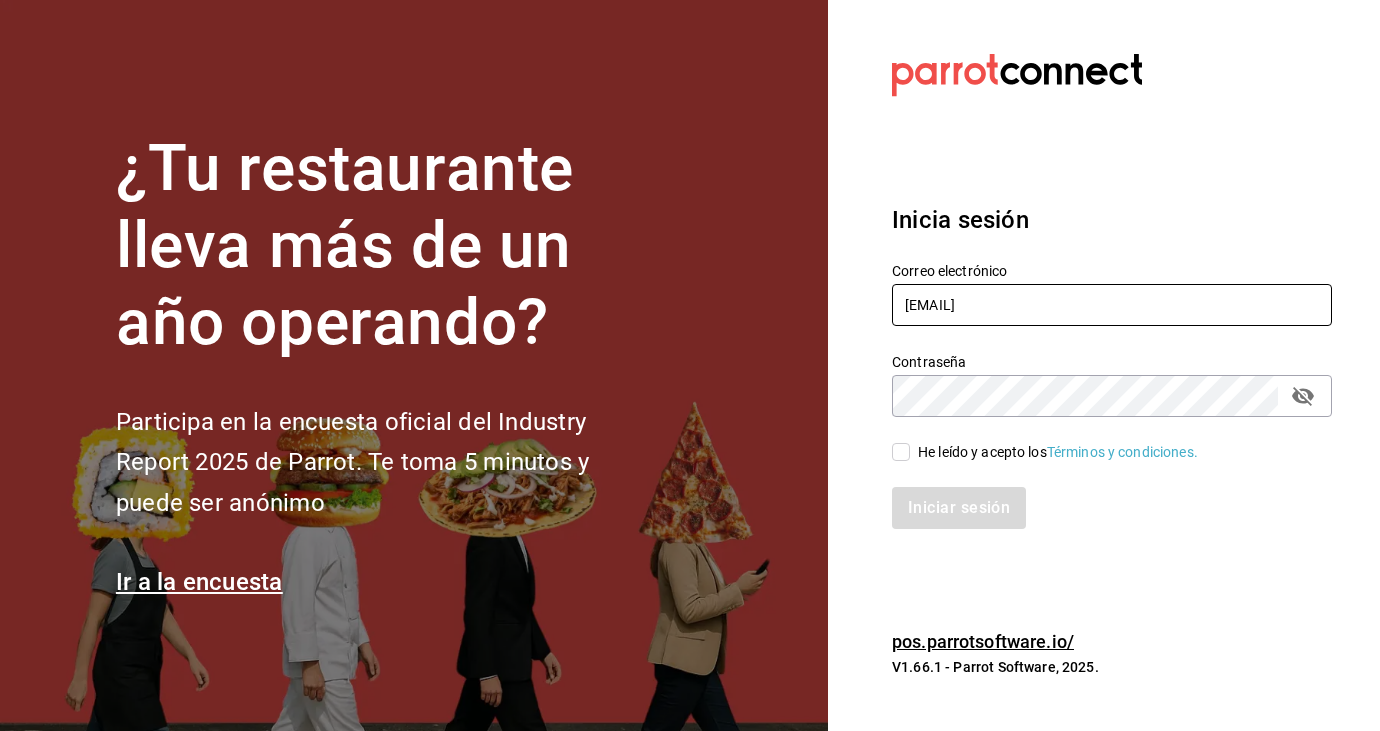type on "sandiaromcar@gmail.com" 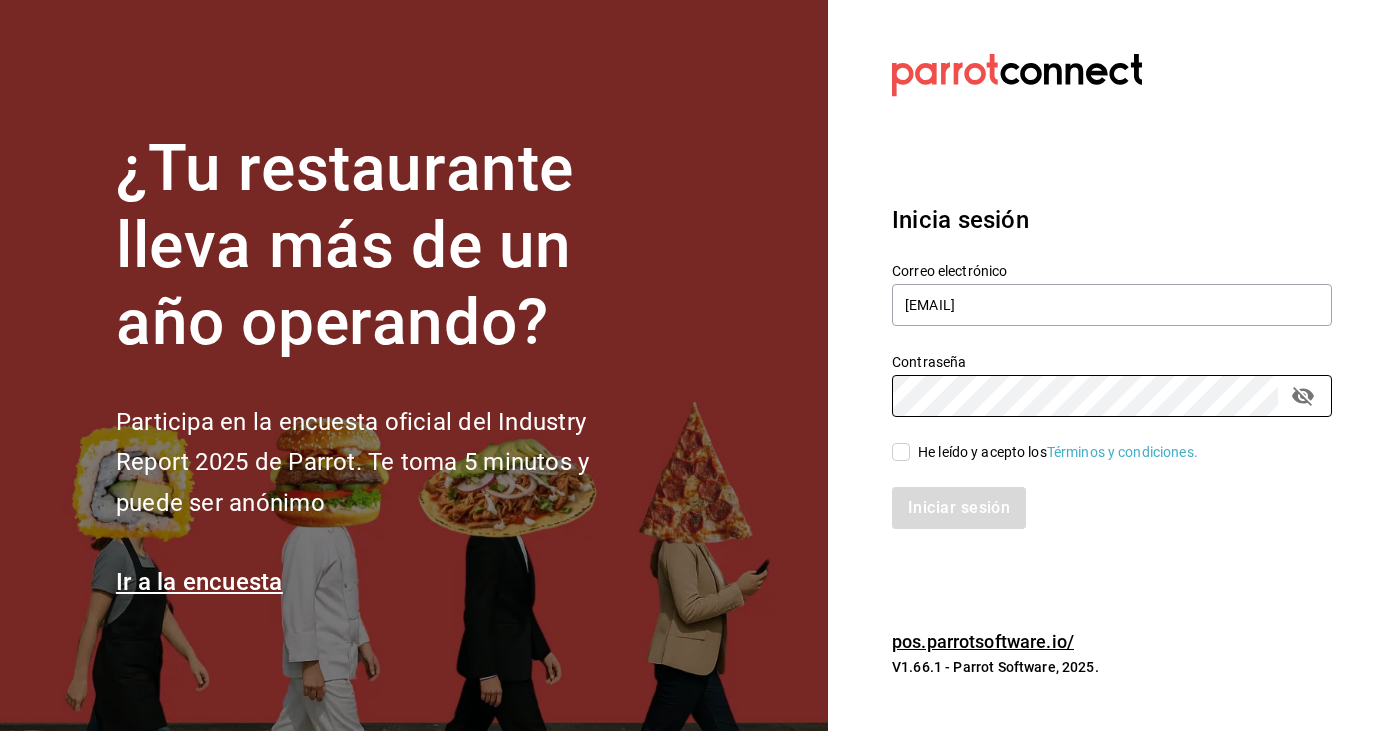 click on "Iniciar sesión" at bounding box center (1100, 496) 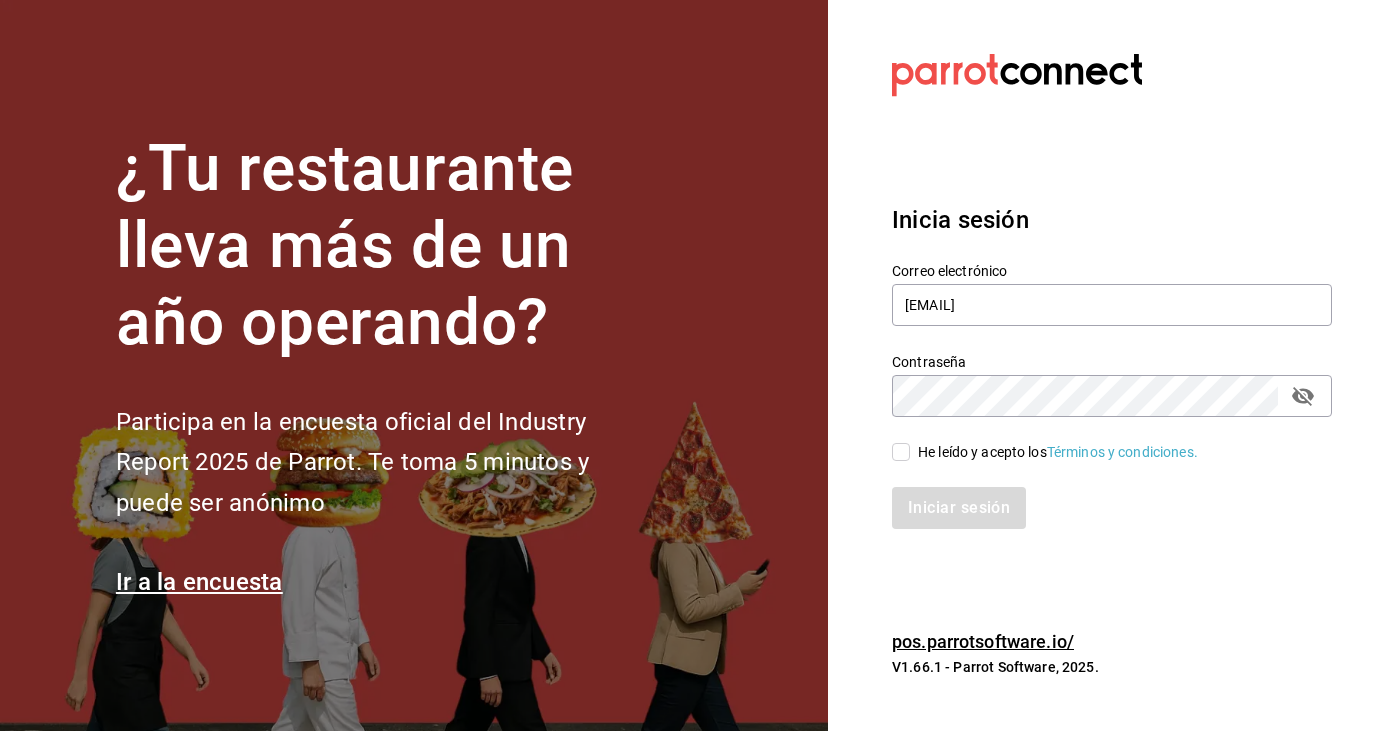 click on "He leído y acepto los  Términos y condiciones." at bounding box center [901, 452] 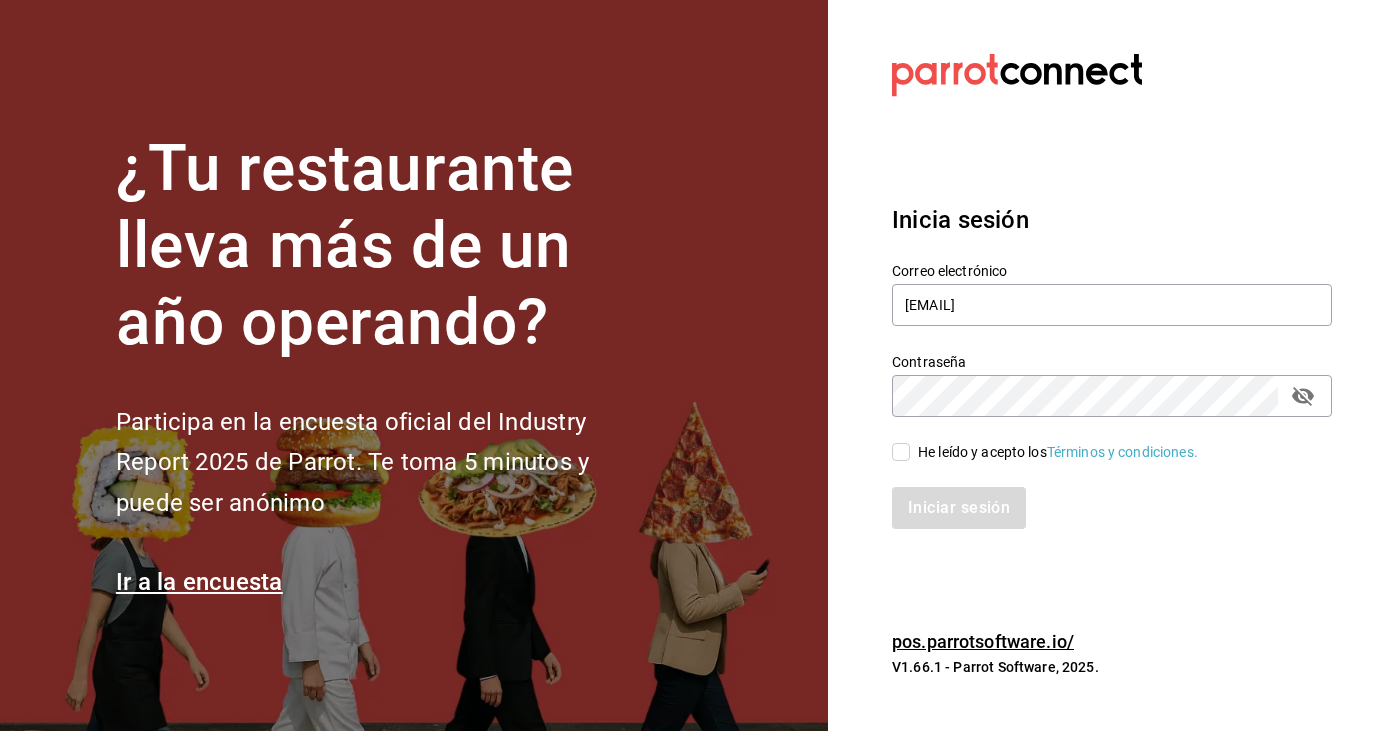 checkbox on "true" 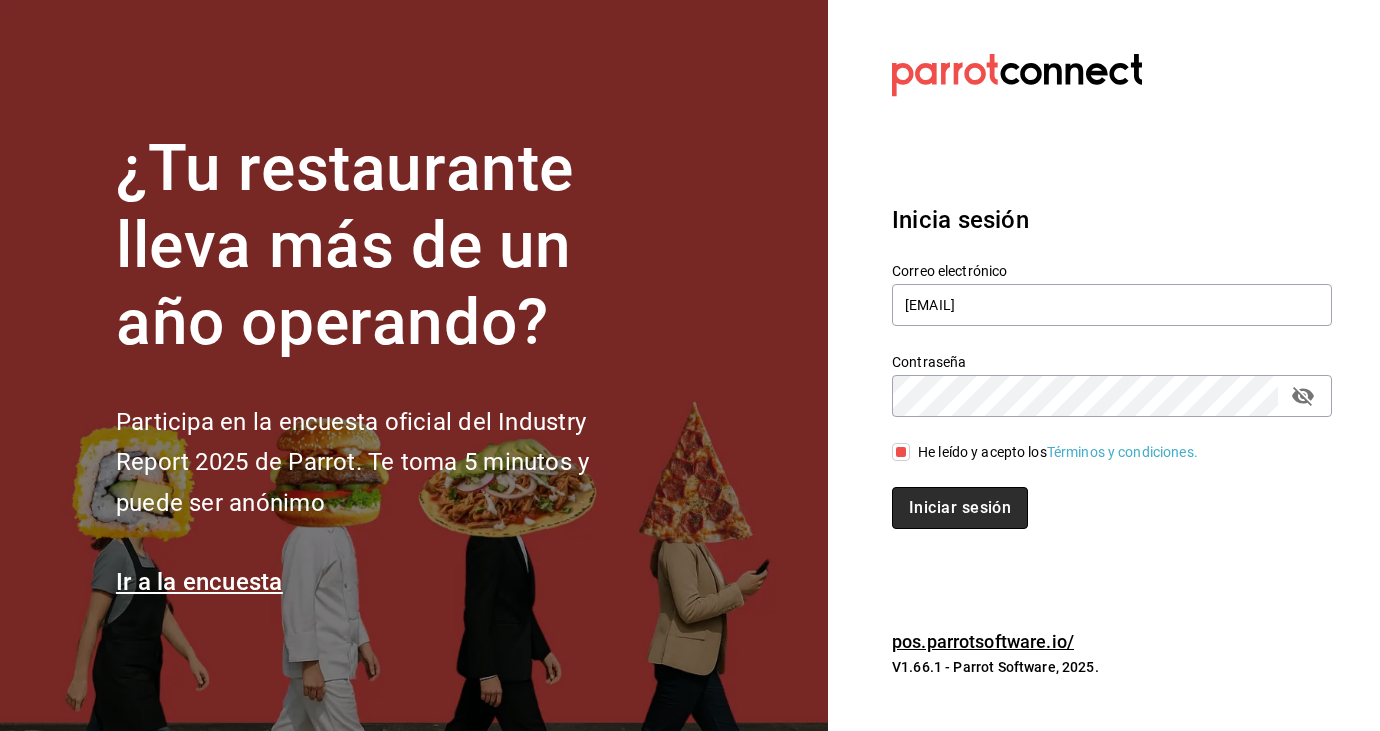 click on "Iniciar sesión" at bounding box center (960, 508) 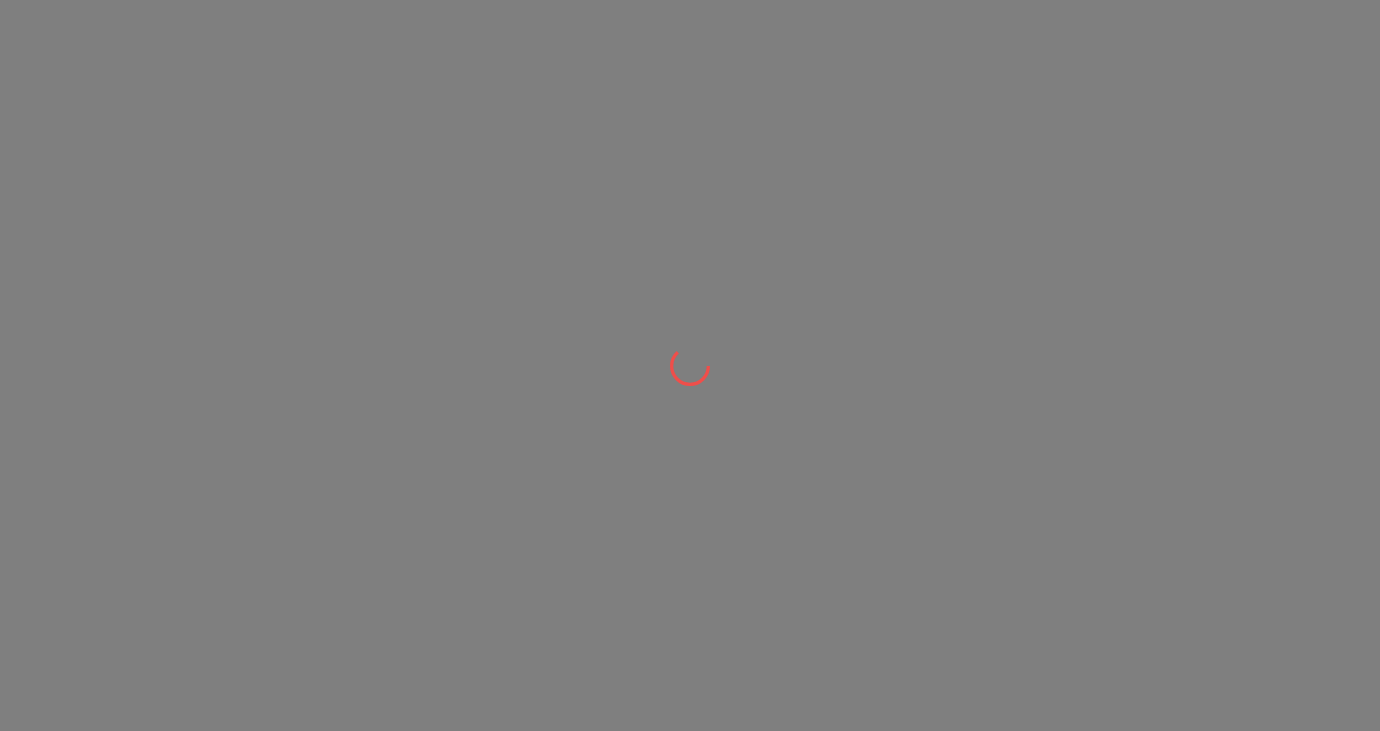 scroll, scrollTop: 0, scrollLeft: 0, axis: both 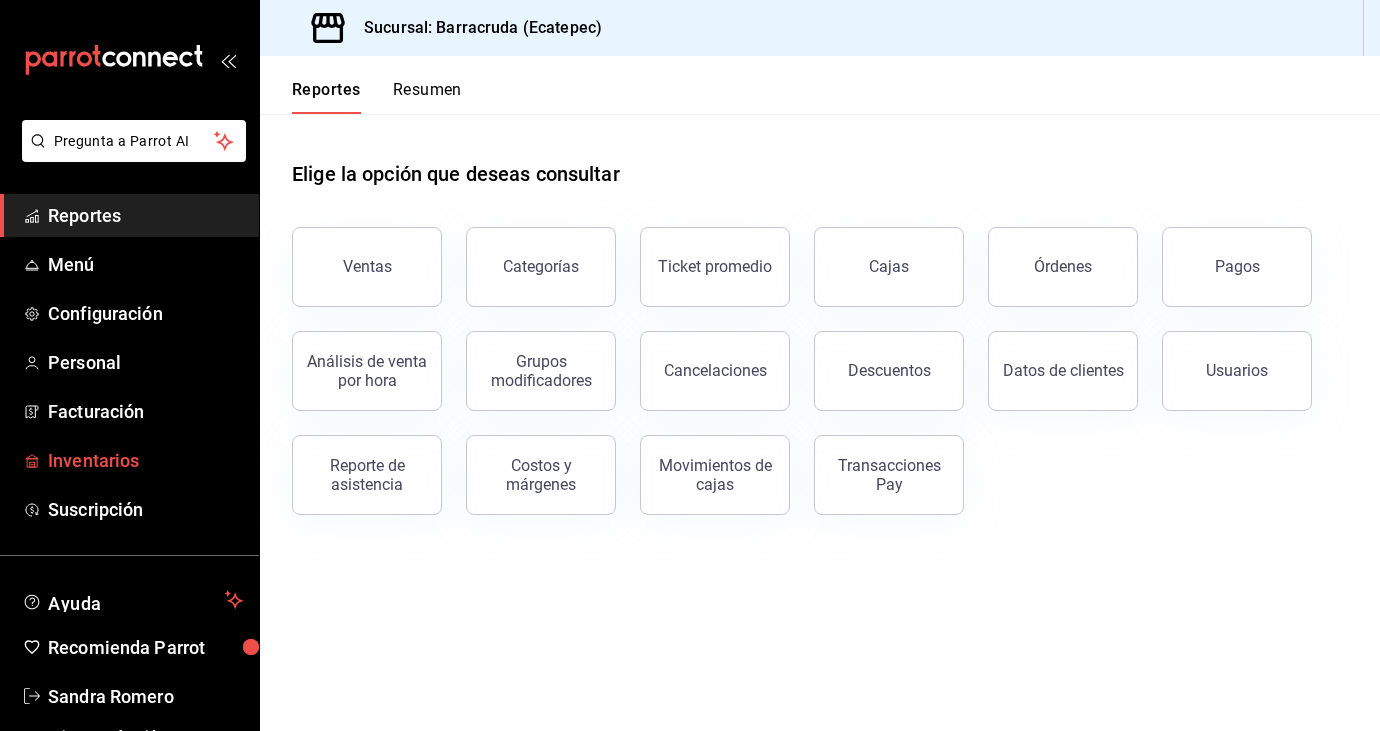 click on "Inventarios" at bounding box center (145, 460) 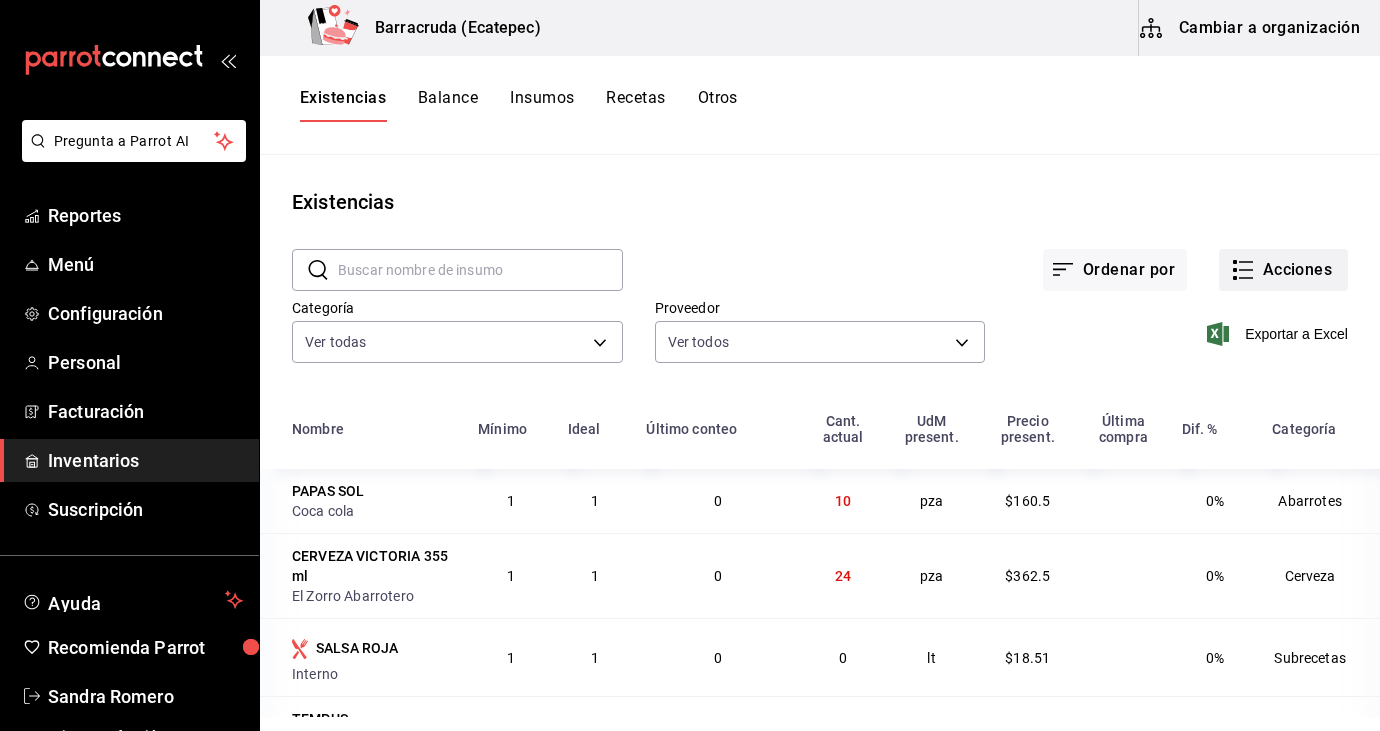 click on "Acciones" at bounding box center (1283, 270) 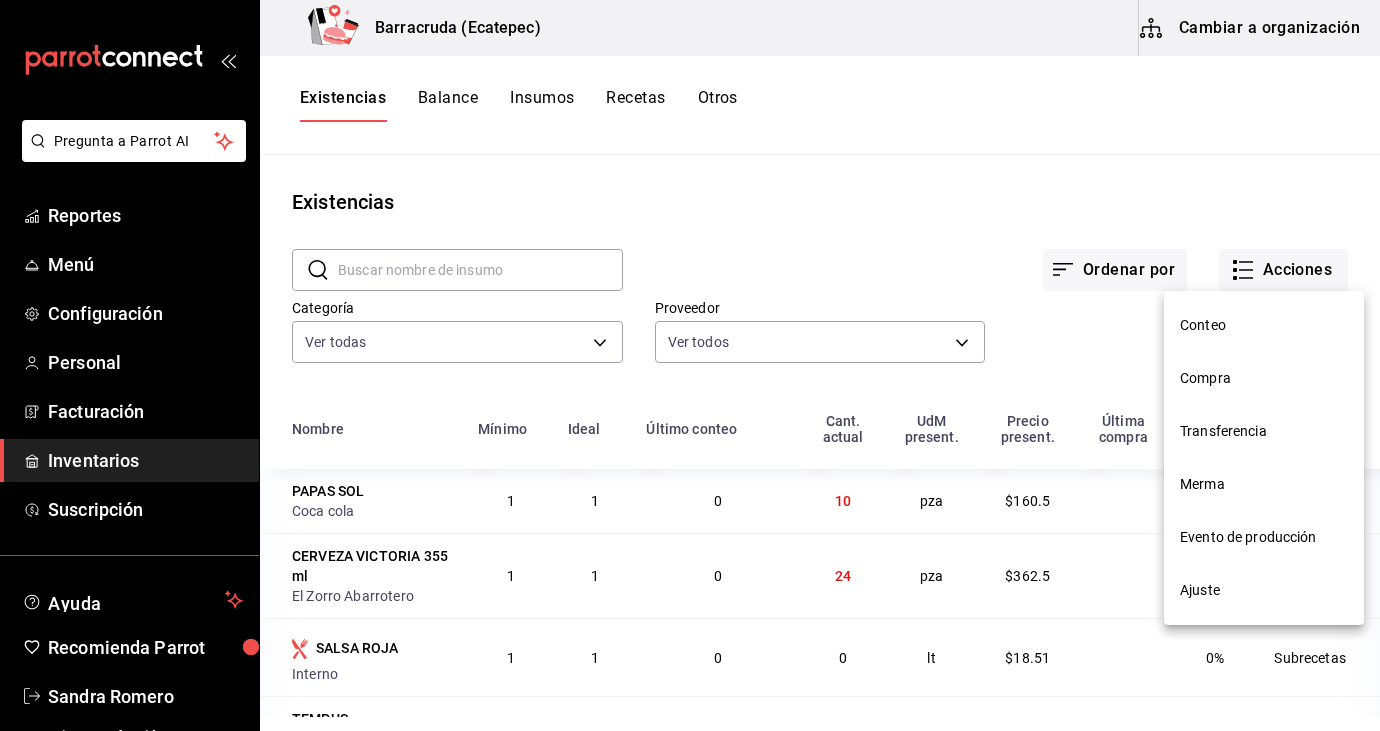 click on "Compra" at bounding box center (1264, 378) 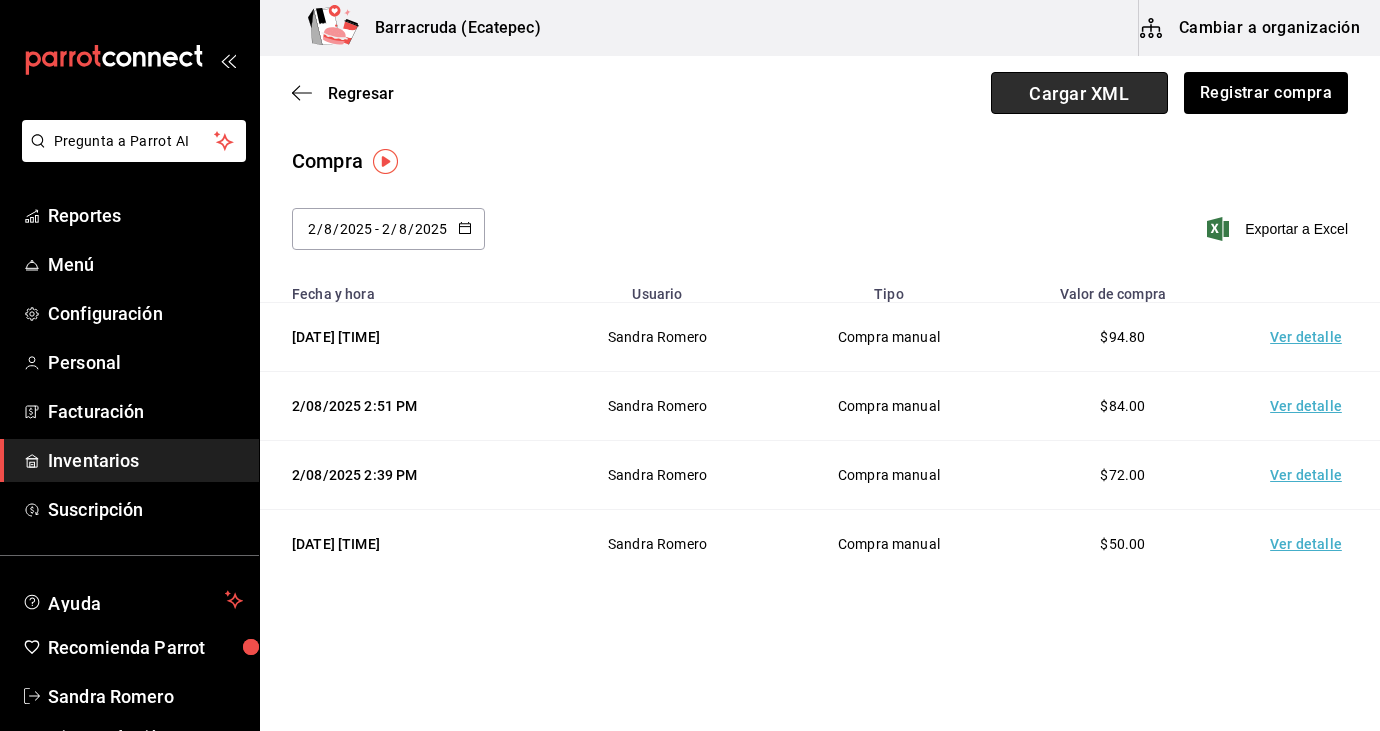 click on "Cargar XML" at bounding box center (1079, 93) 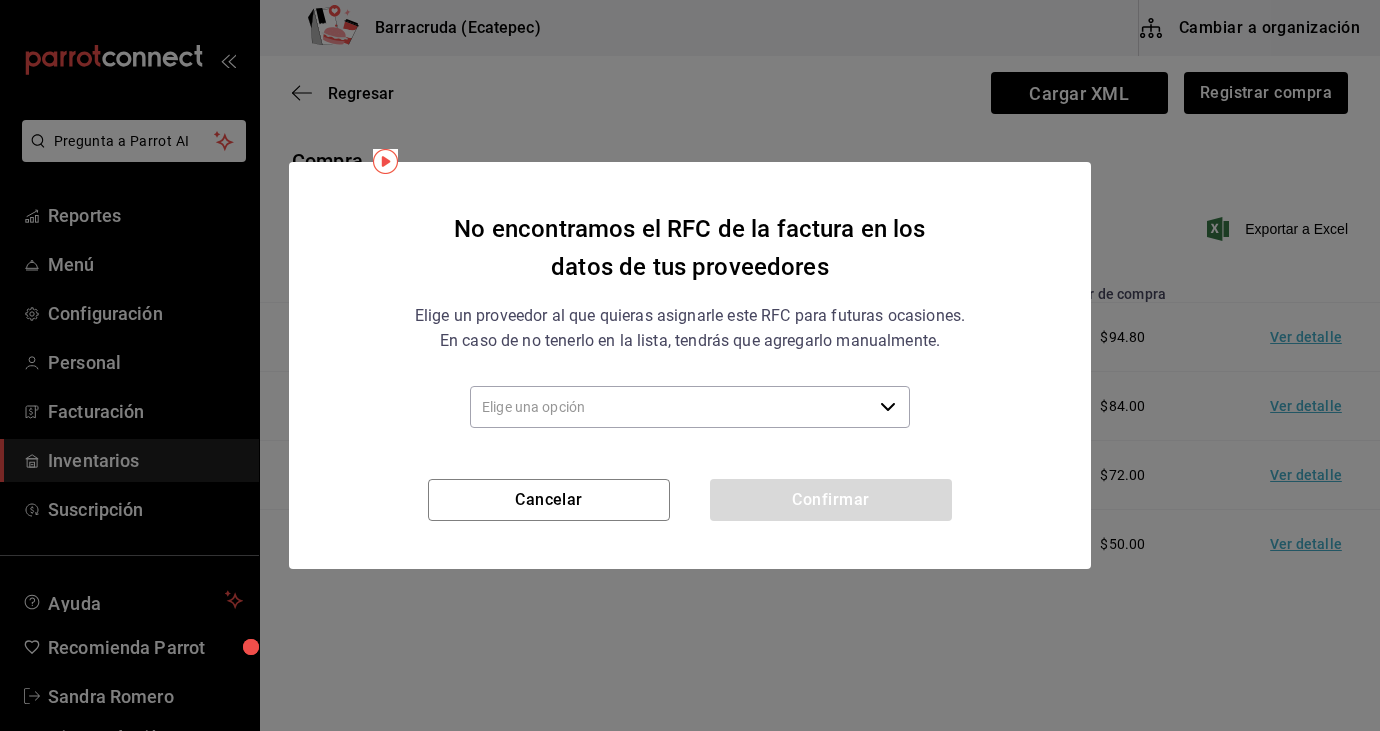 click 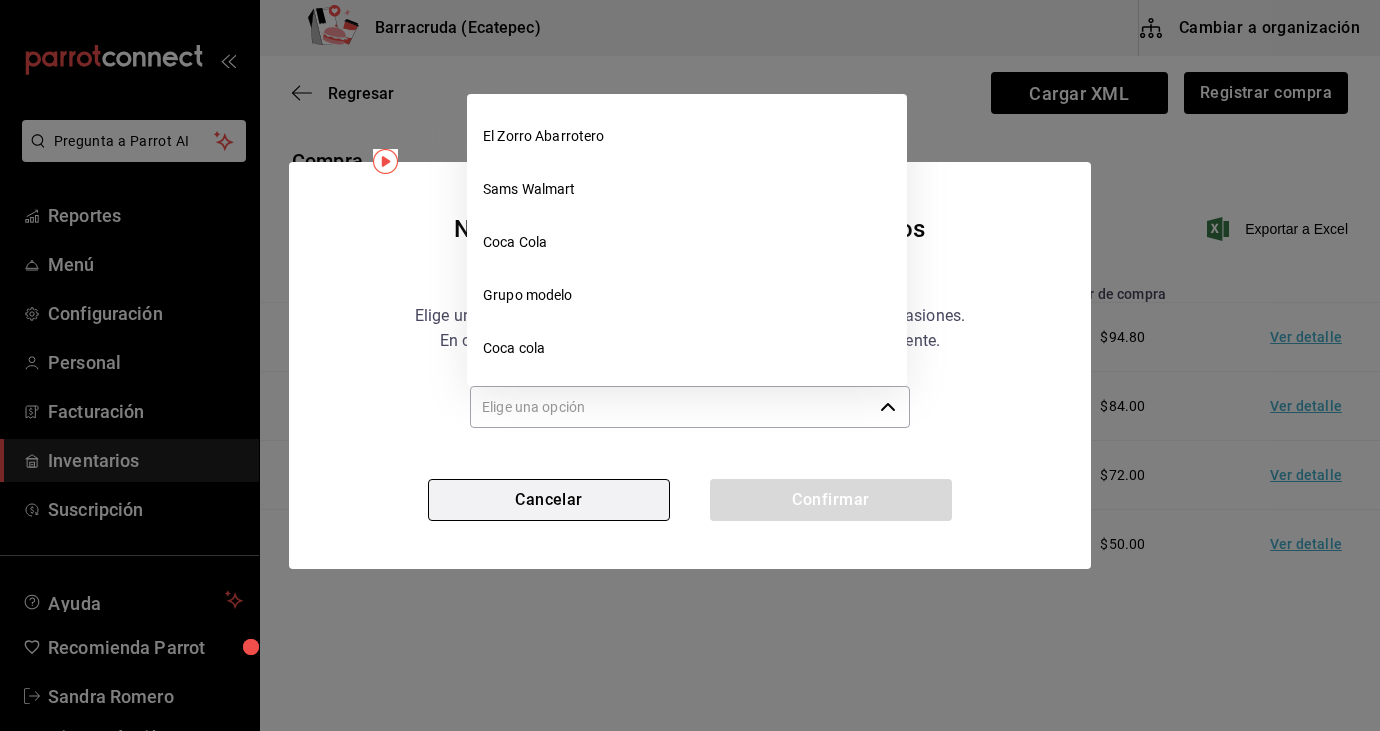 click on "Cancelar" at bounding box center (549, 500) 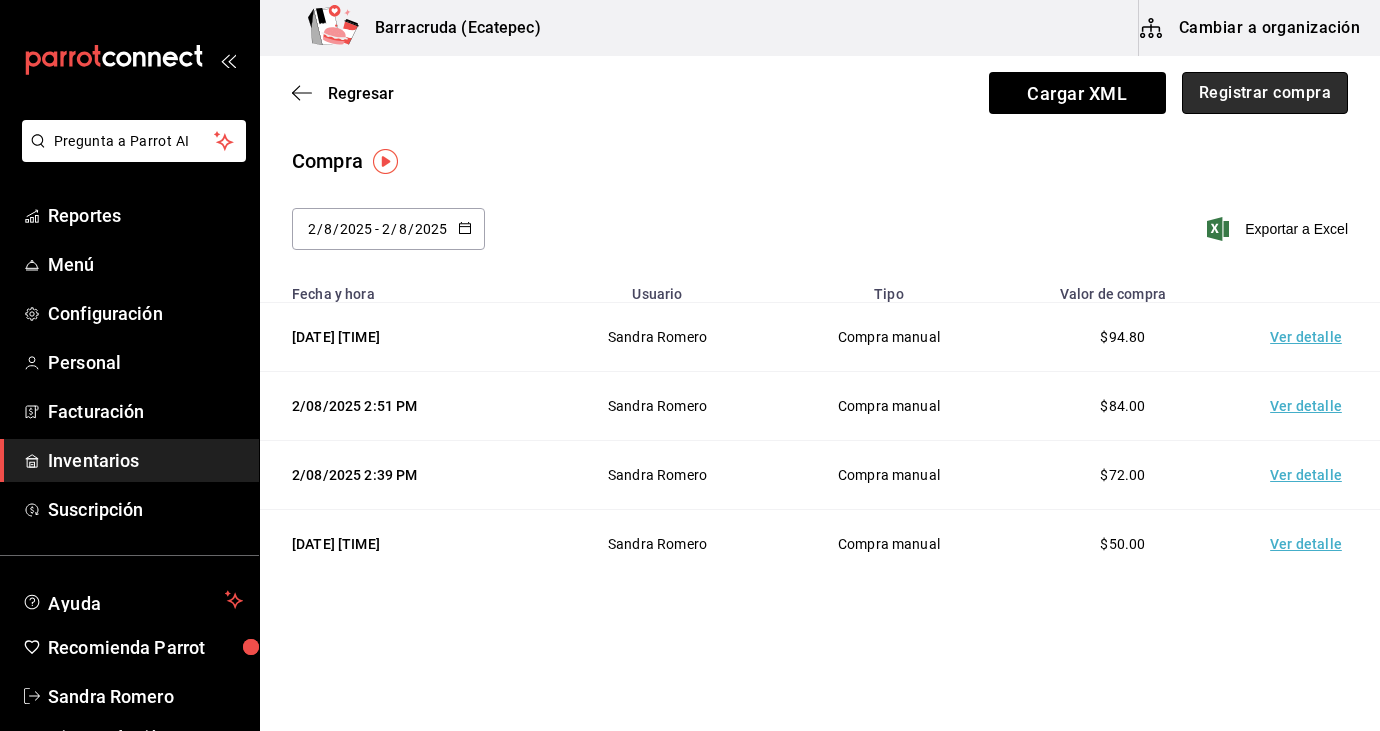 click on "Registrar compra" at bounding box center [1265, 93] 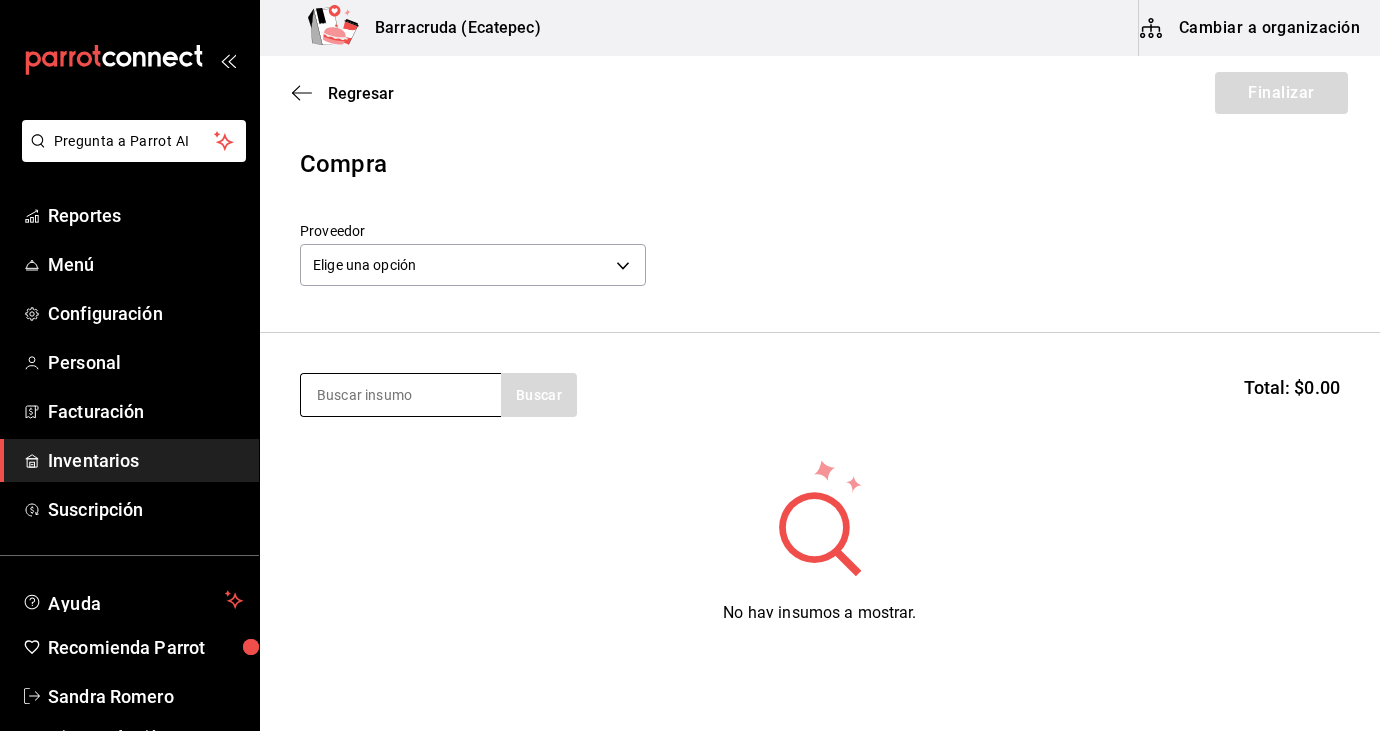 click at bounding box center [401, 395] 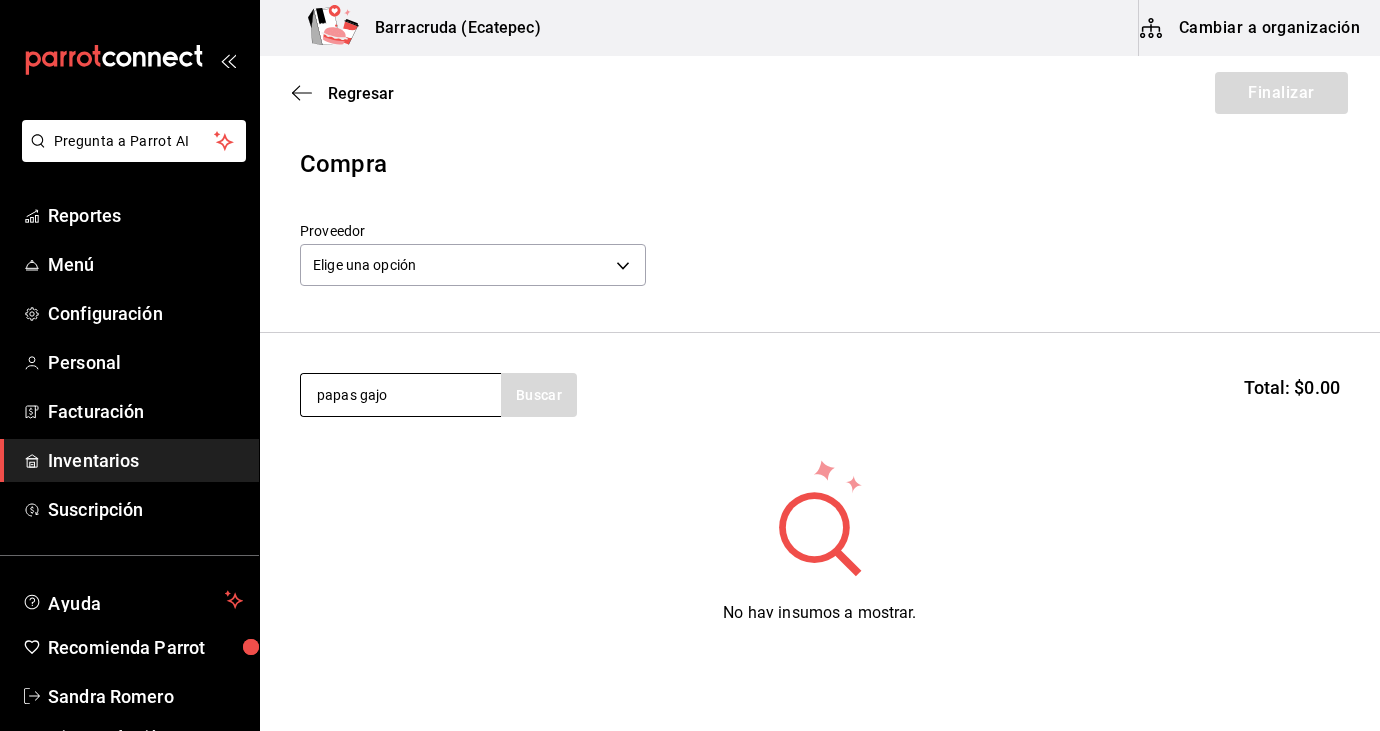type on "papas gajo" 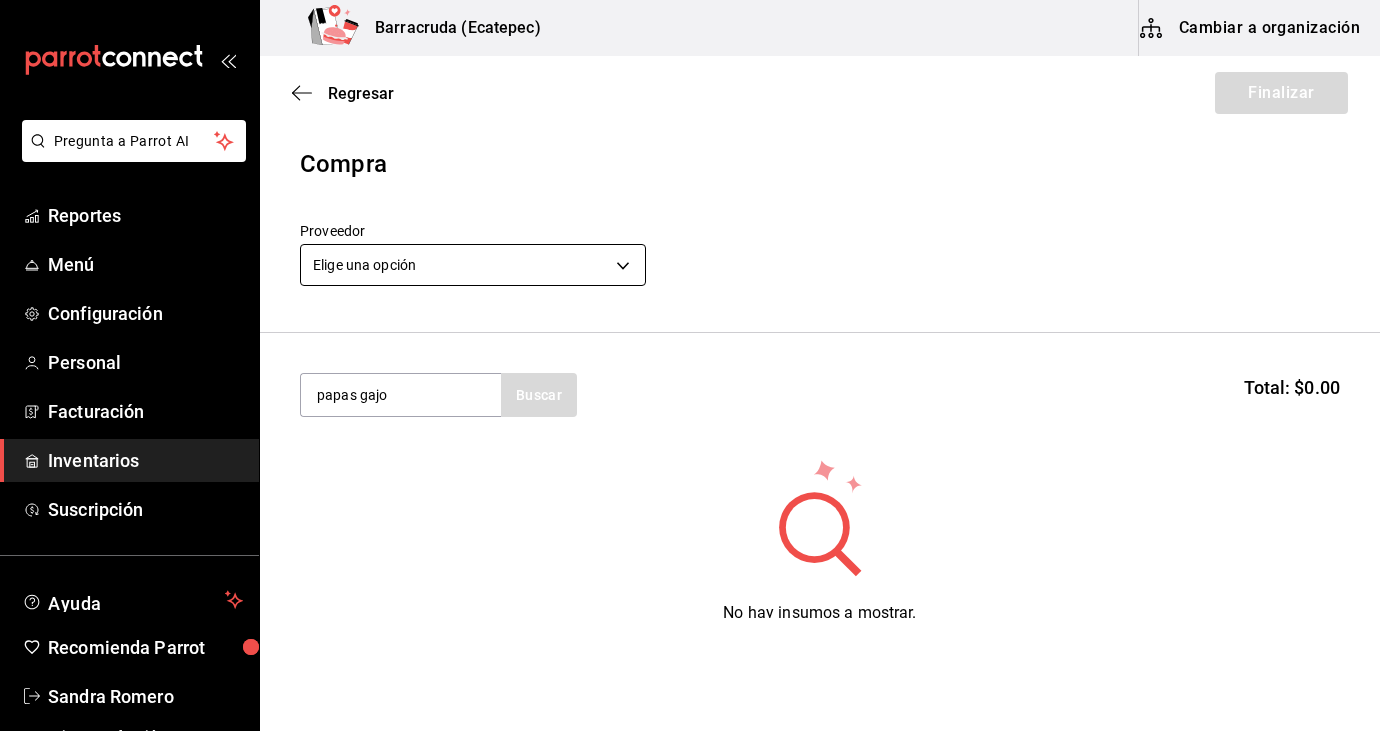 click on "Pregunta a Parrot AI Reportes   Menú   Configuración   Personal   Facturación   Inventarios   Suscripción   Ayuda Recomienda Parrot   [FIRST] [LAST]   Sugerir nueva función   Barracruda ([CITY]) Cambiar a organización Regresar Finalizar Compra Proveedor Elige una opción default papas gajo Buscar Total: $0.00 No hay insumos a mostrar. Busca un insumo para agregarlo a la lista GANA 1 MES GRATIS EN TU SUSCRIPCIÓN AQUÍ ¿Recuerdas cómo empezó tu restaurante?
Hoy puedes ayudar a un colega a tener el mismo cambio que tú viviste.
Recomienda Parrot directamente desde tu Portal Administrador.
Es fácil y rápido.
🎁 Por cada restaurante que se una, ganas 1 mes gratis. Ver video tutorial Ir a video Pregunta a Parrot AI Reportes   Menú   Configuración   Personal   Facturación   Inventarios   Suscripción   Ayuda Recomienda Parrot   [FIRST] [LAST]   Sugerir nueva función   Editar Eliminar Visitar centro de ayuda [PHONE] soporte@[DOMAIN].io Visitar centro de ayuda [PHONE]" at bounding box center [690, 309] 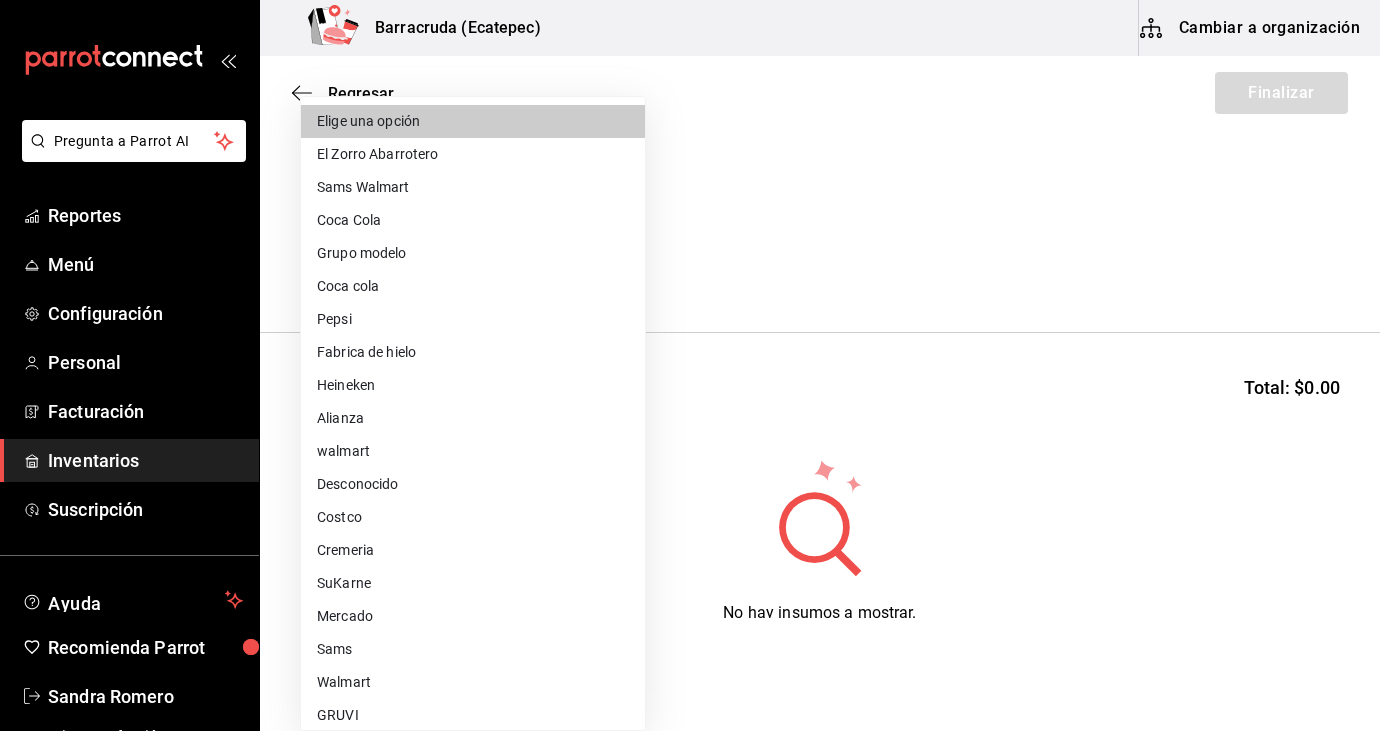click on "Sams Walmart" at bounding box center [473, 187] 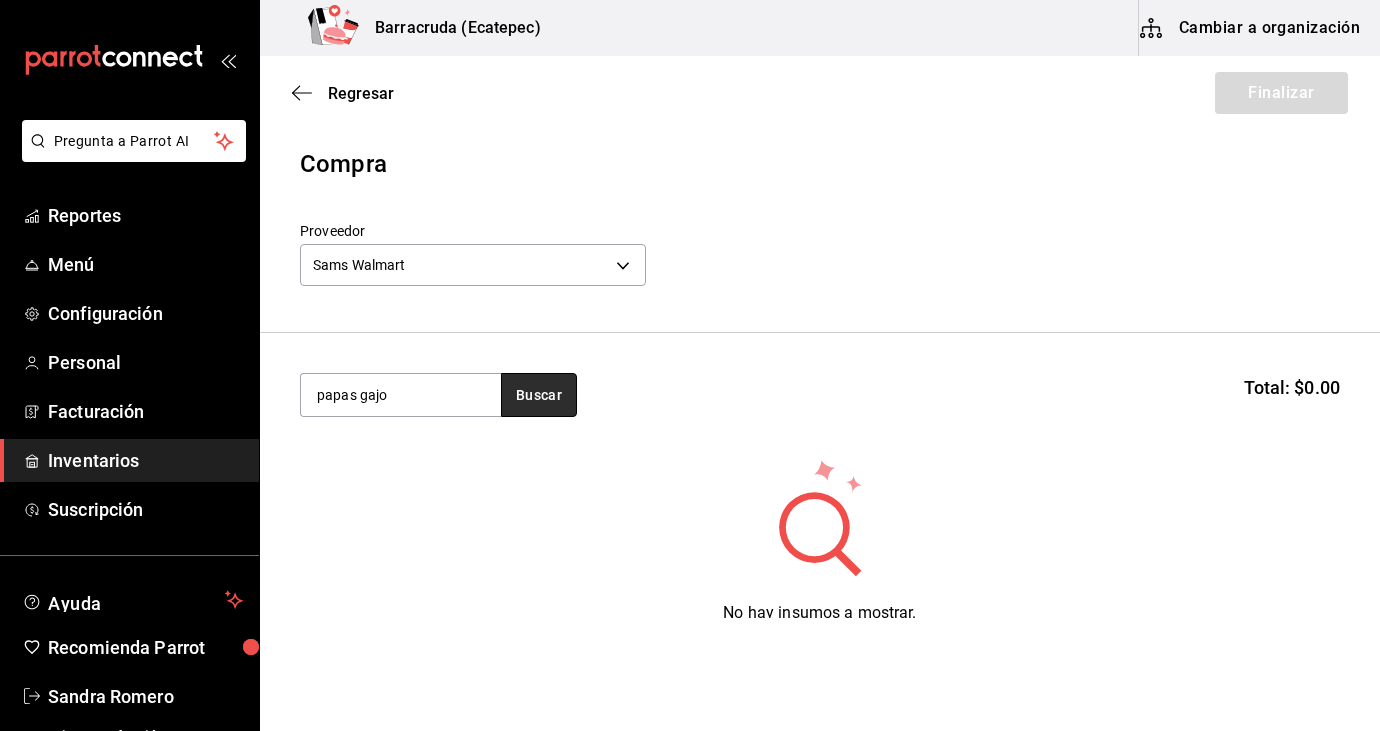 click on "Buscar" at bounding box center (539, 395) 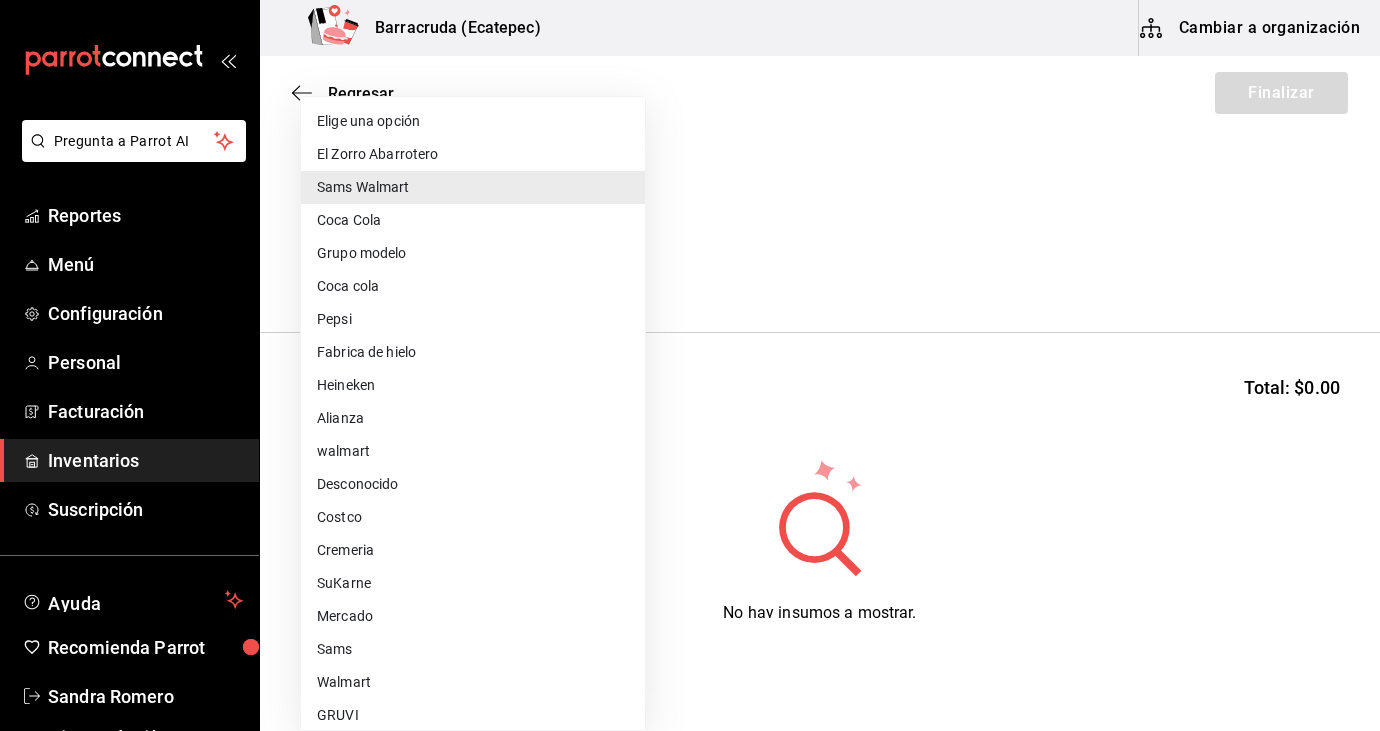 click on "Pregunta a Parrot AI Reportes   Menú   Configuración   Personal   Facturación   Inventarios   Suscripción   Ayuda Recomienda Parrot   [FIRST] [LAST]   Sugerir nueva función   Barracruda ([CITY]) Cambiar a organización Regresar Finalizar Compra Proveedor CITY CLUB c4c46761-789d-47b6-b768-04d2b9d20c37 papas Buscar Total: $0.00 No hay insumos a mostrar. Busca un insumo para agregarlo a la lista GANA 1 MES GRATIS EN TU SUSCRIPCIÓN AQUÍ ¿Recuerdas cómo empezó tu restaurante?
Hoy puedes ayudar a un colega a tener el mismo cambio que tú viviste.
Recomienda Parrot directamente desde tu Portal Administrador.
Es fácil y rápido.
🎁 Por cada restaurante que se una, ganas 1 mes gratis. Ver video tutorial Ir a video Pregunta a Parrot AI Reportes   Menú   Configuración   Personal   Facturación   Inventarios   Suscripción   Ayuda Recomienda Parrot   [FIRST] [LAST]   Sugerir nueva función   Editar Eliminar Visitar centro de ayuda [PHONE] soporte@[DOMAIN].io Visitar centro de ayuda Pepsi" at bounding box center (690, 309) 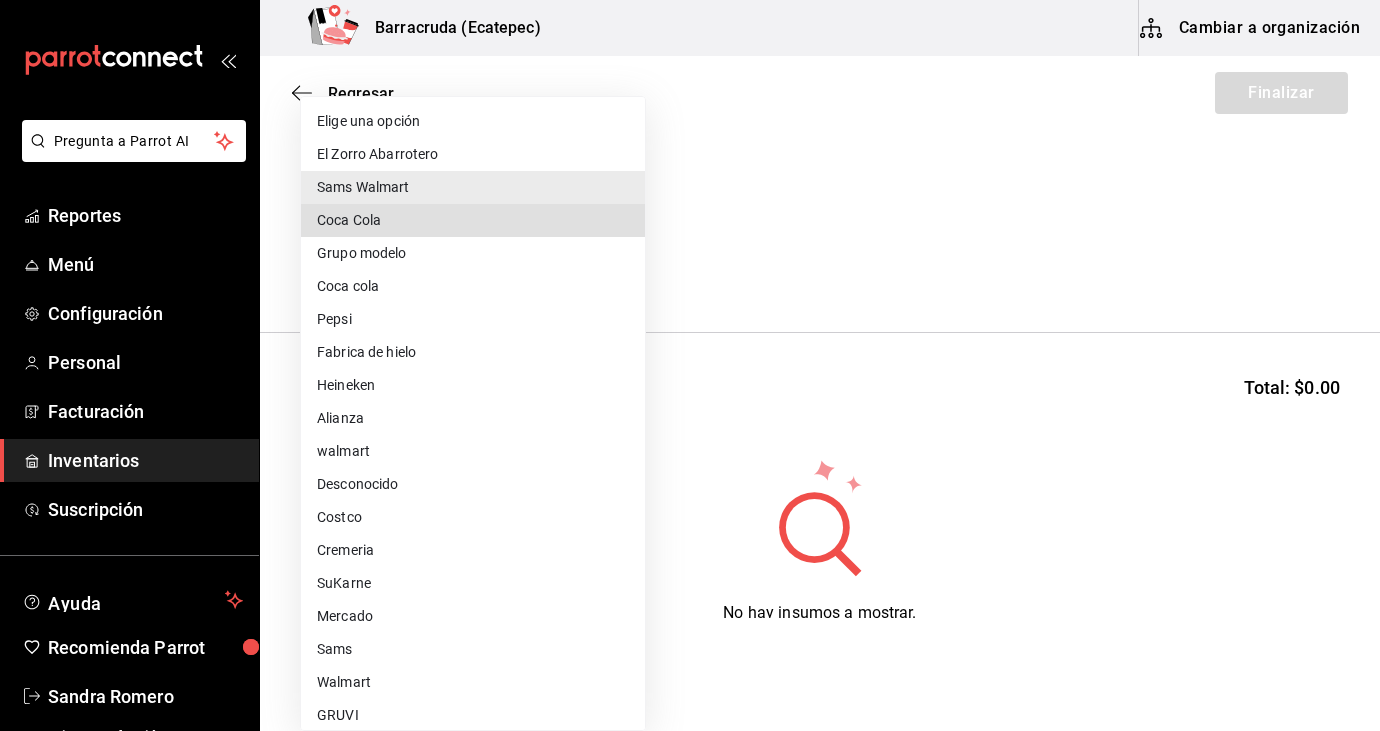 type 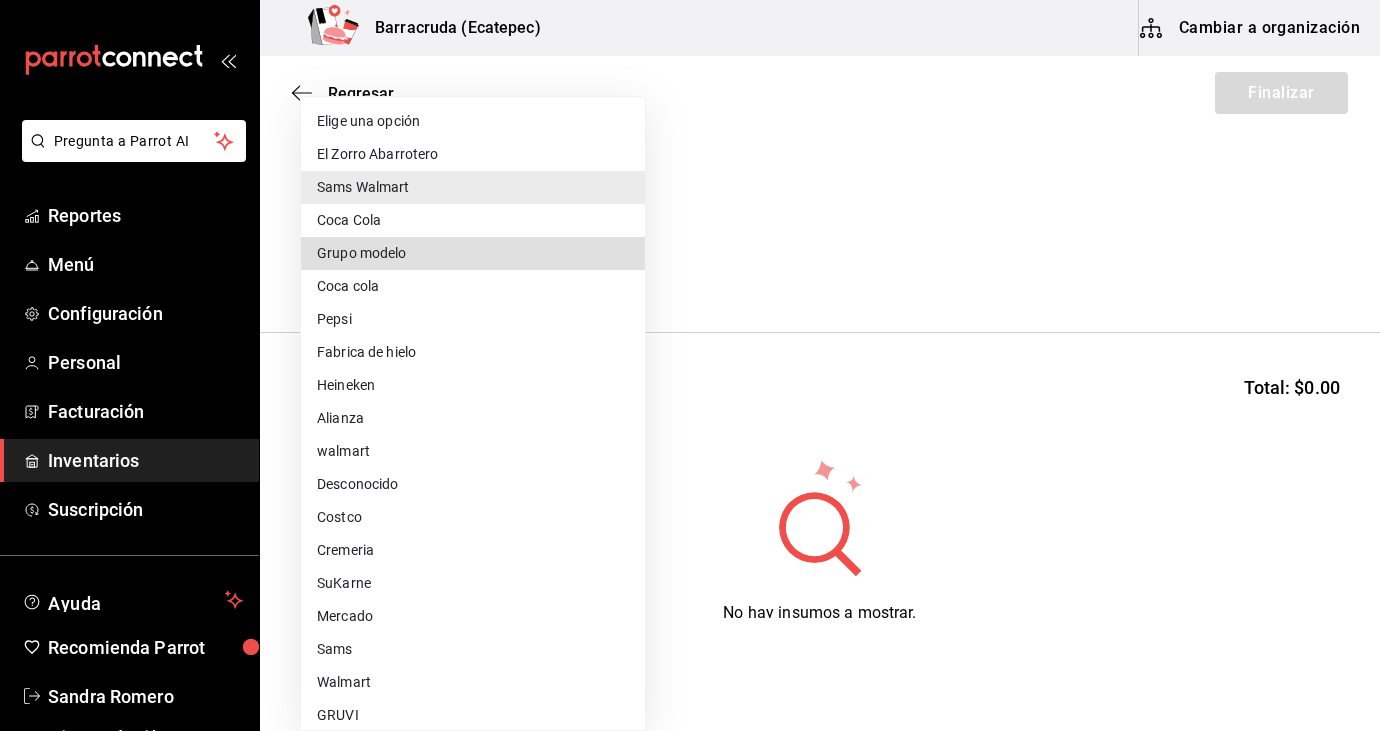 type 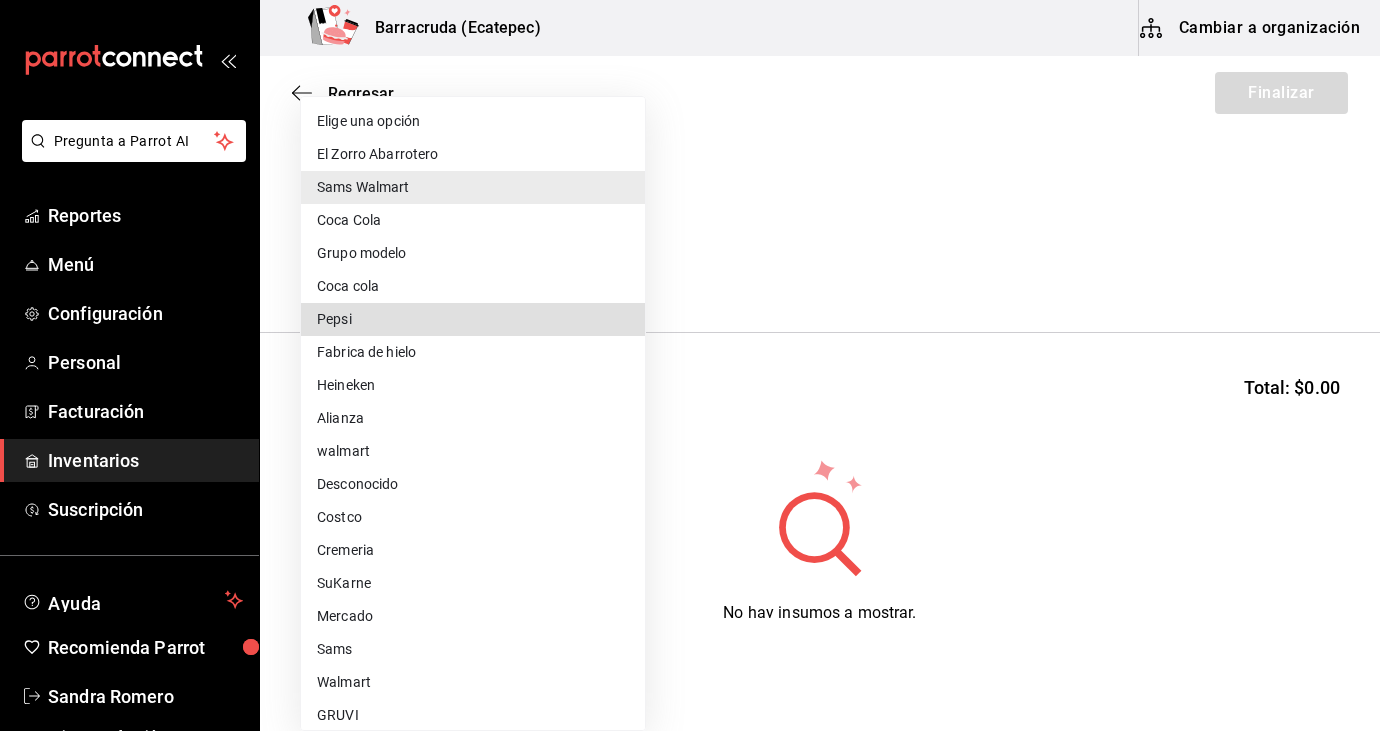 type 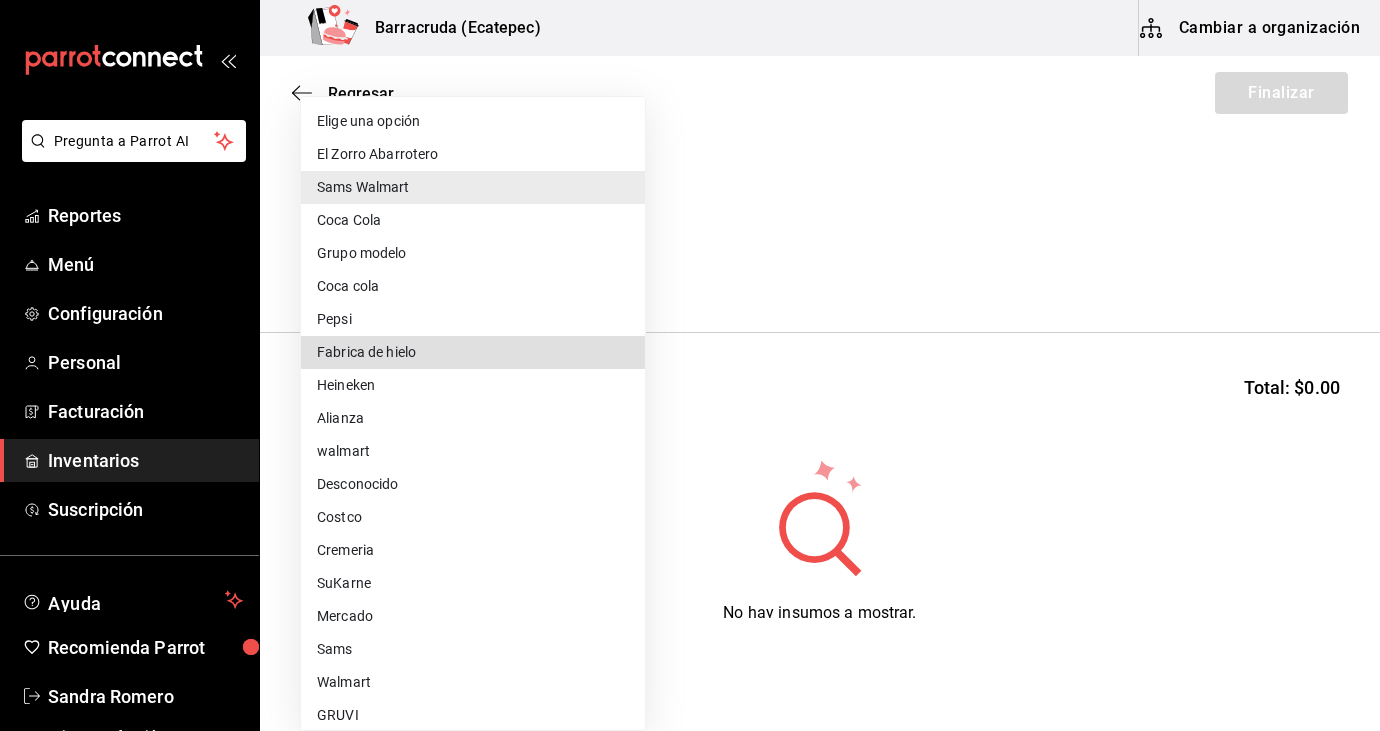 type 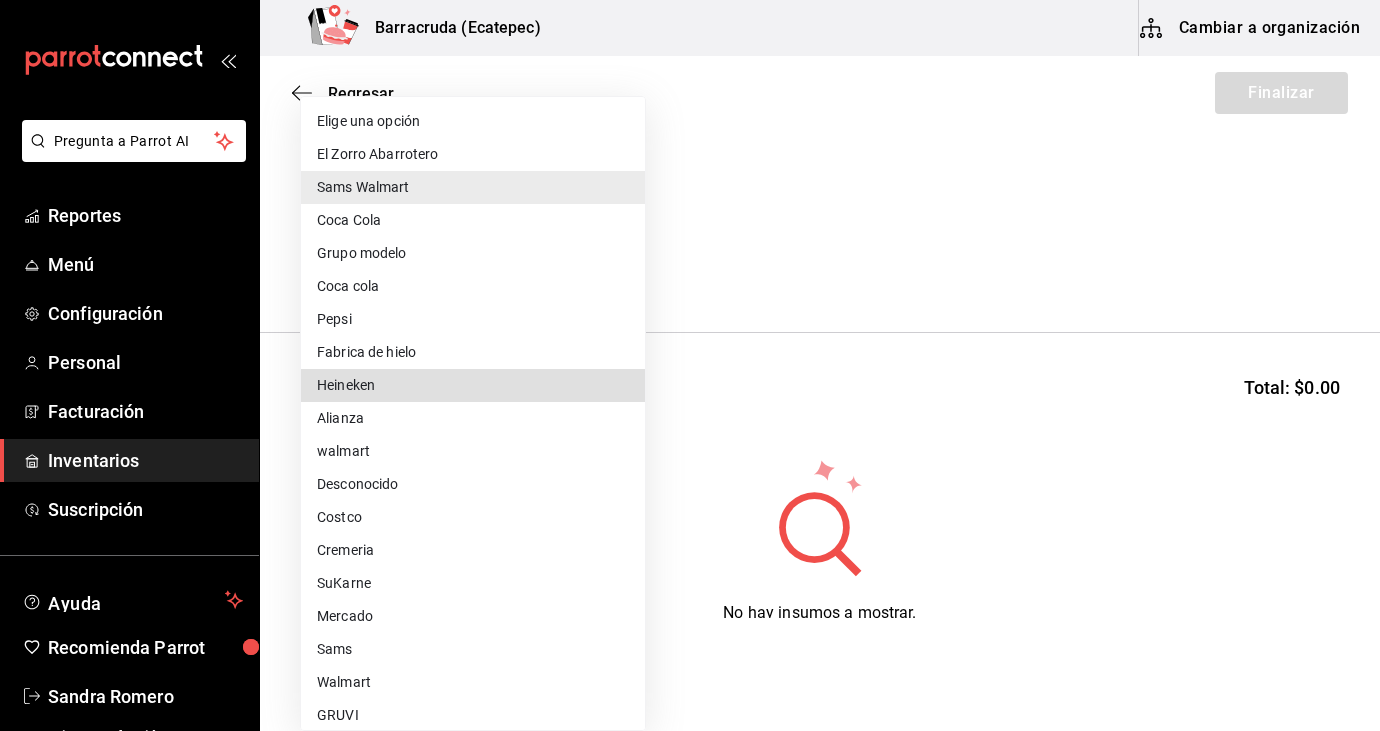 type 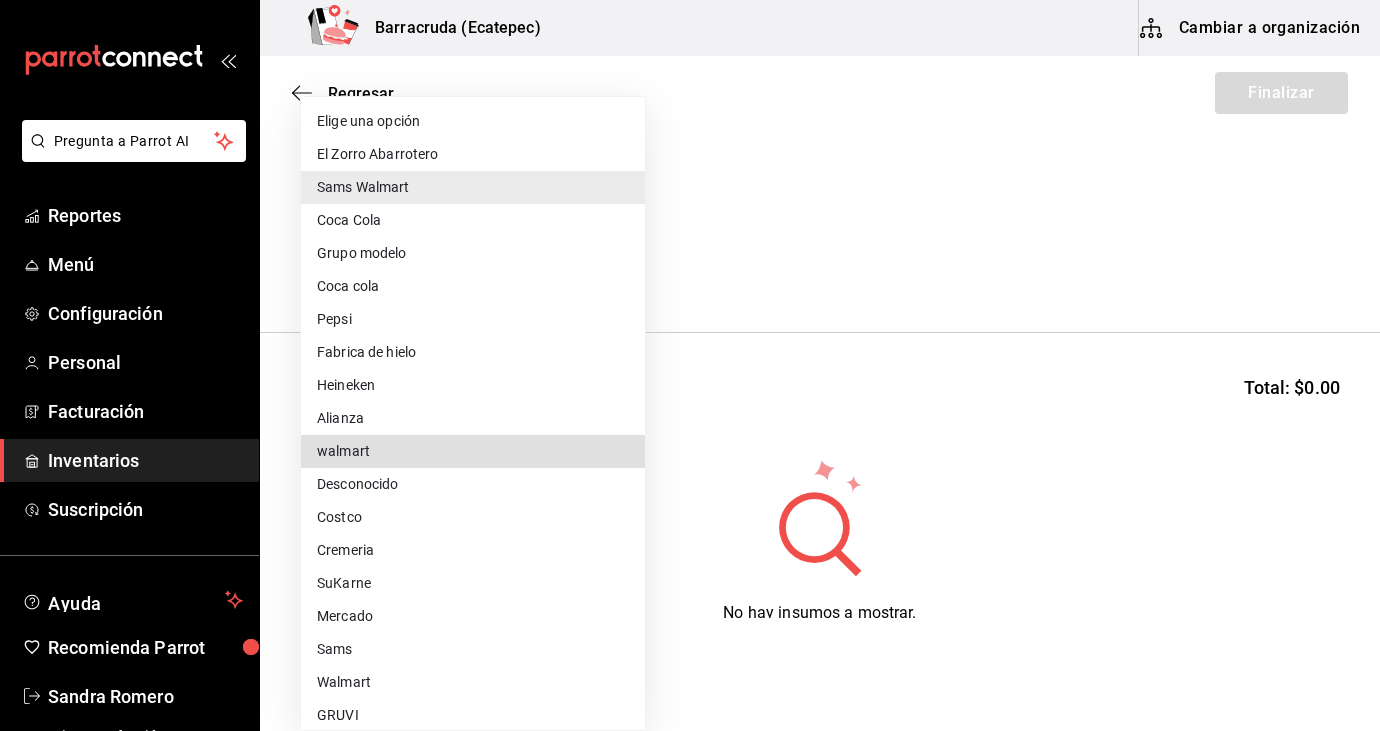 type 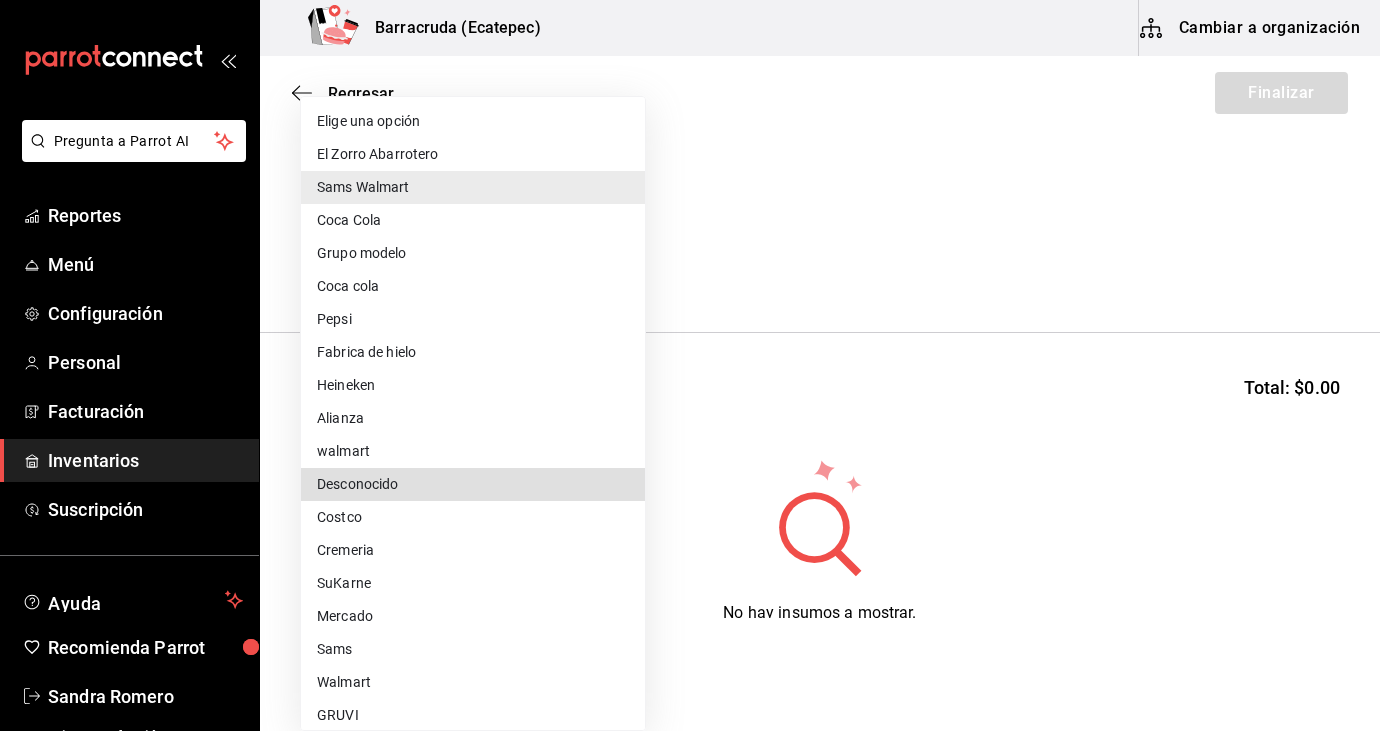 type 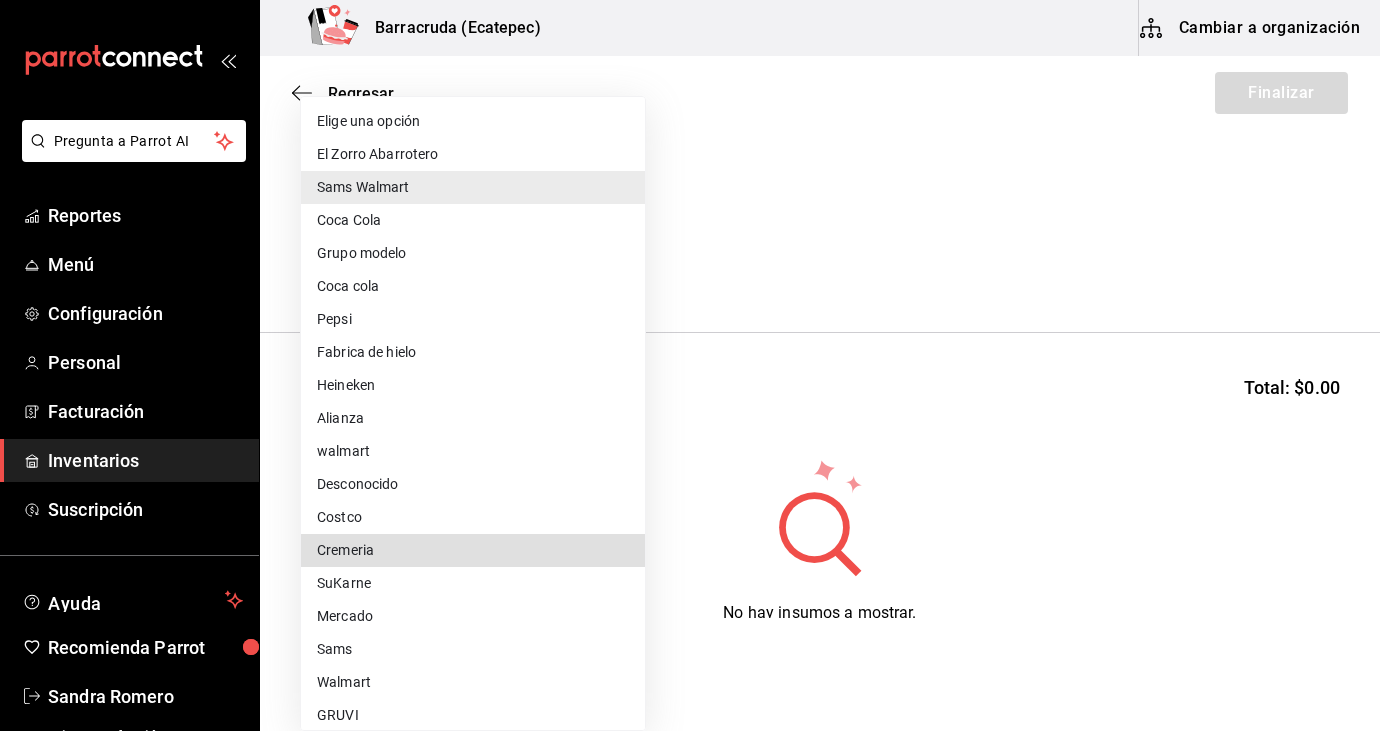 type 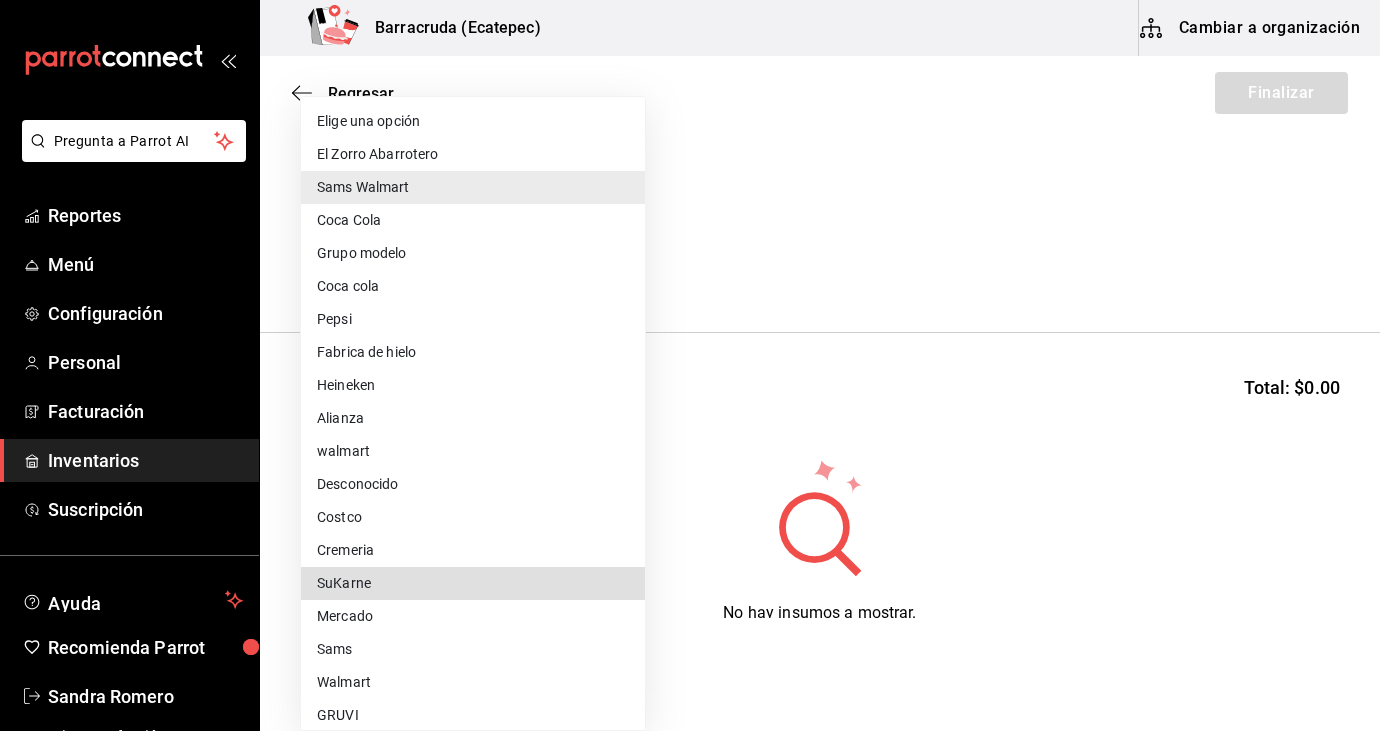 type 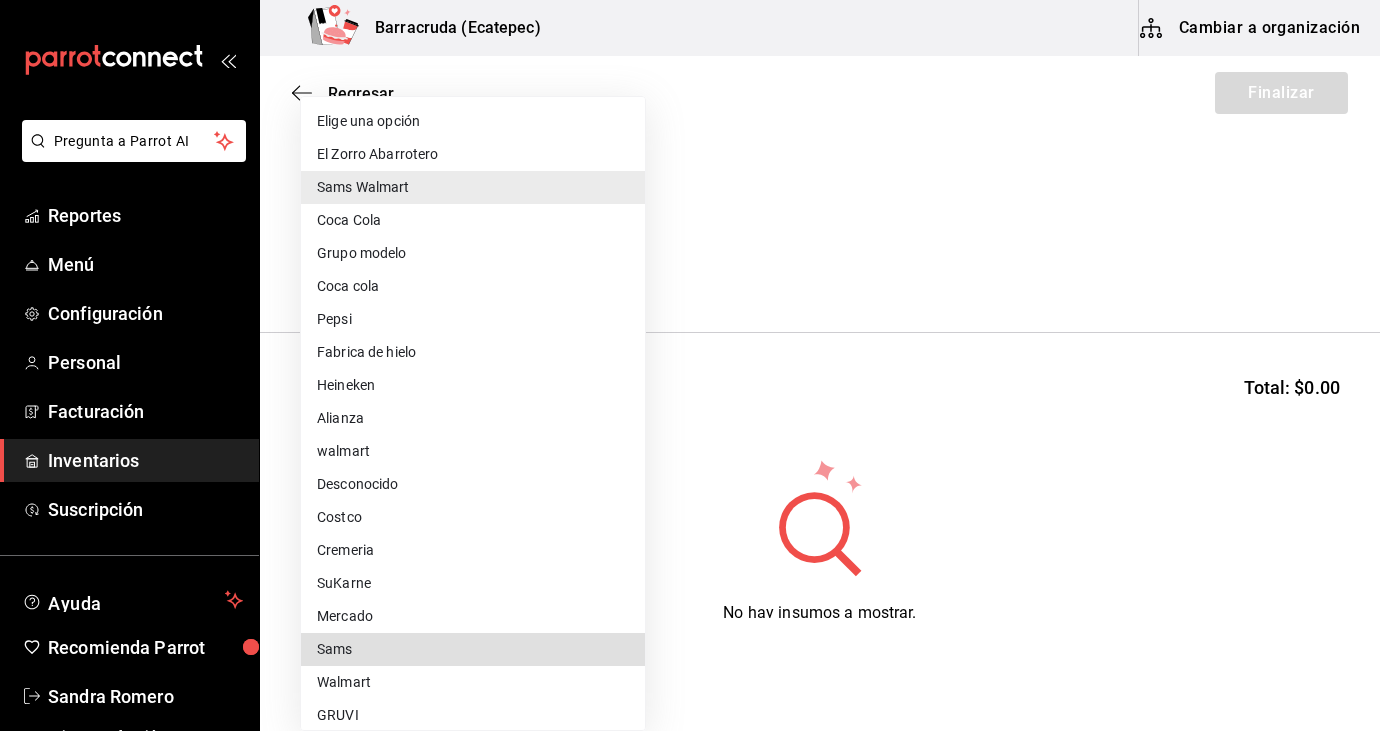 type 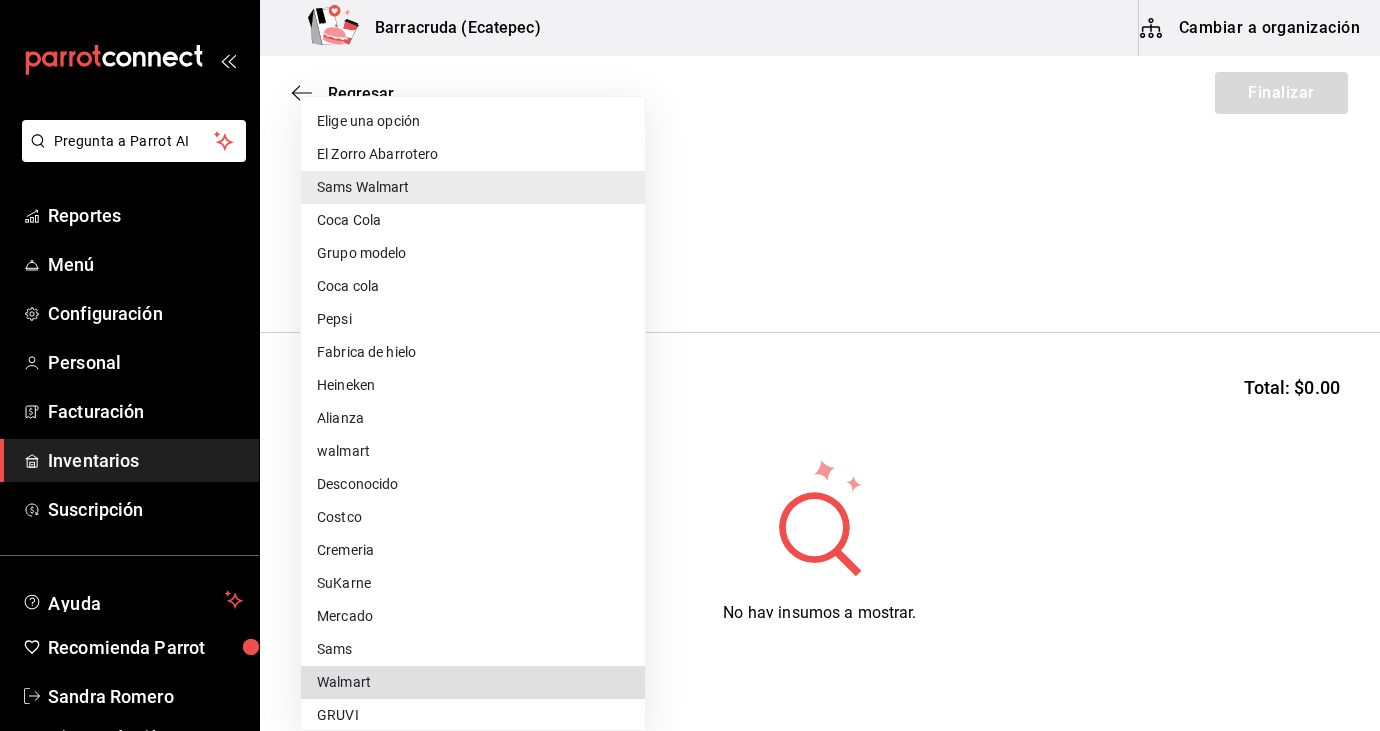 type 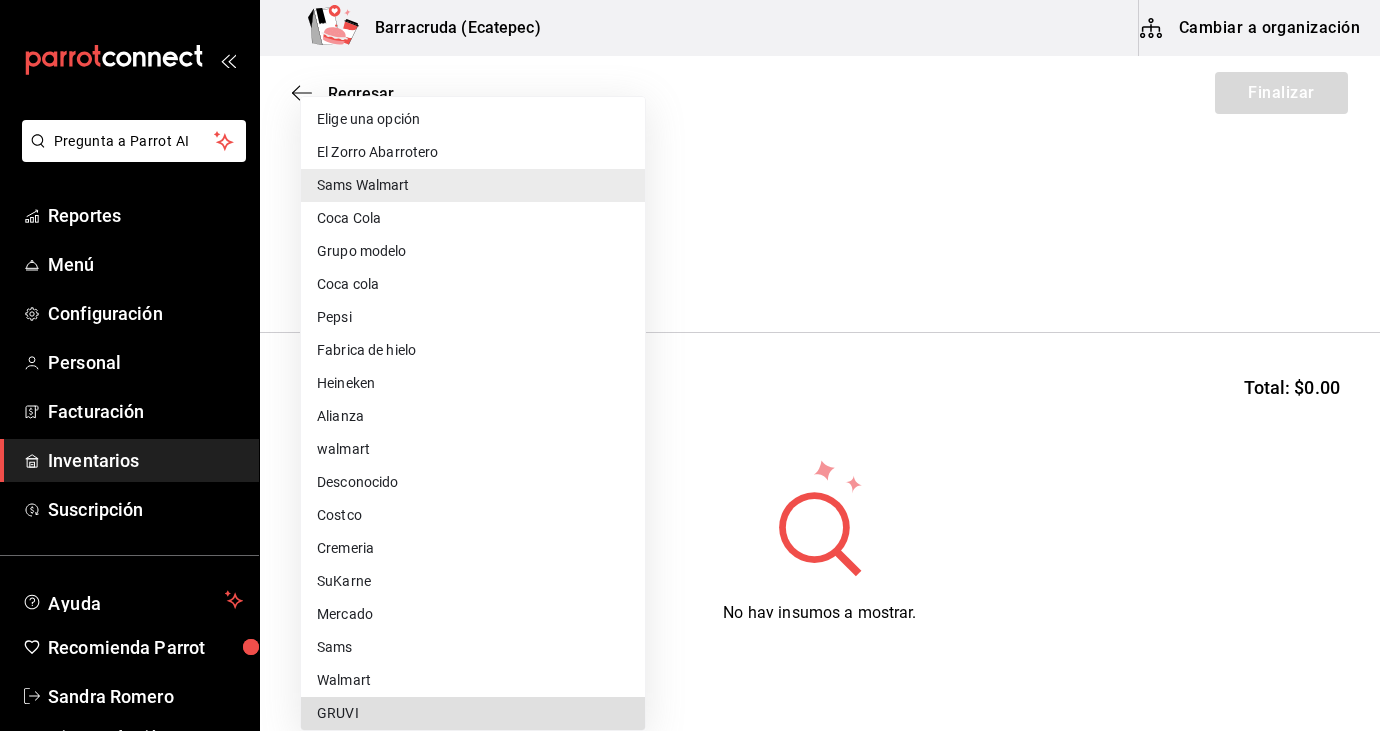 type 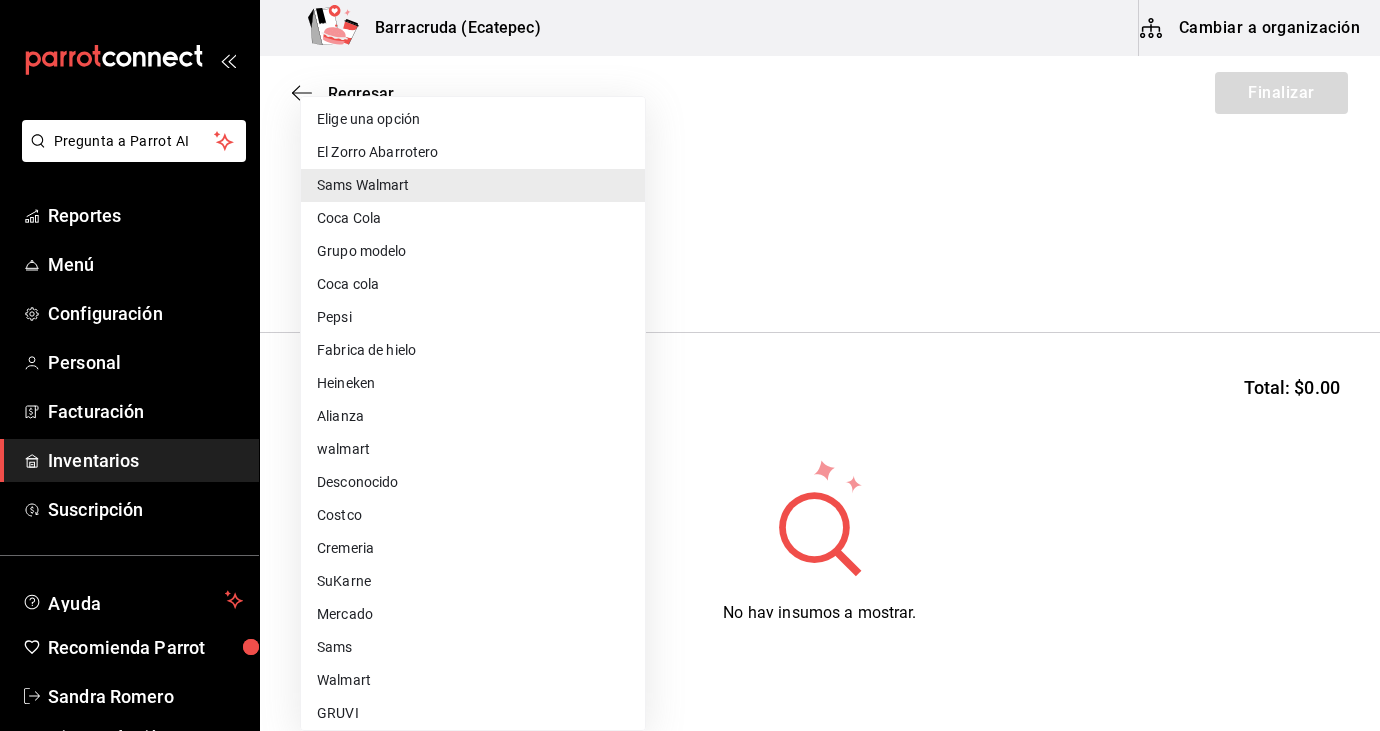 scroll, scrollTop: 335, scrollLeft: 0, axis: vertical 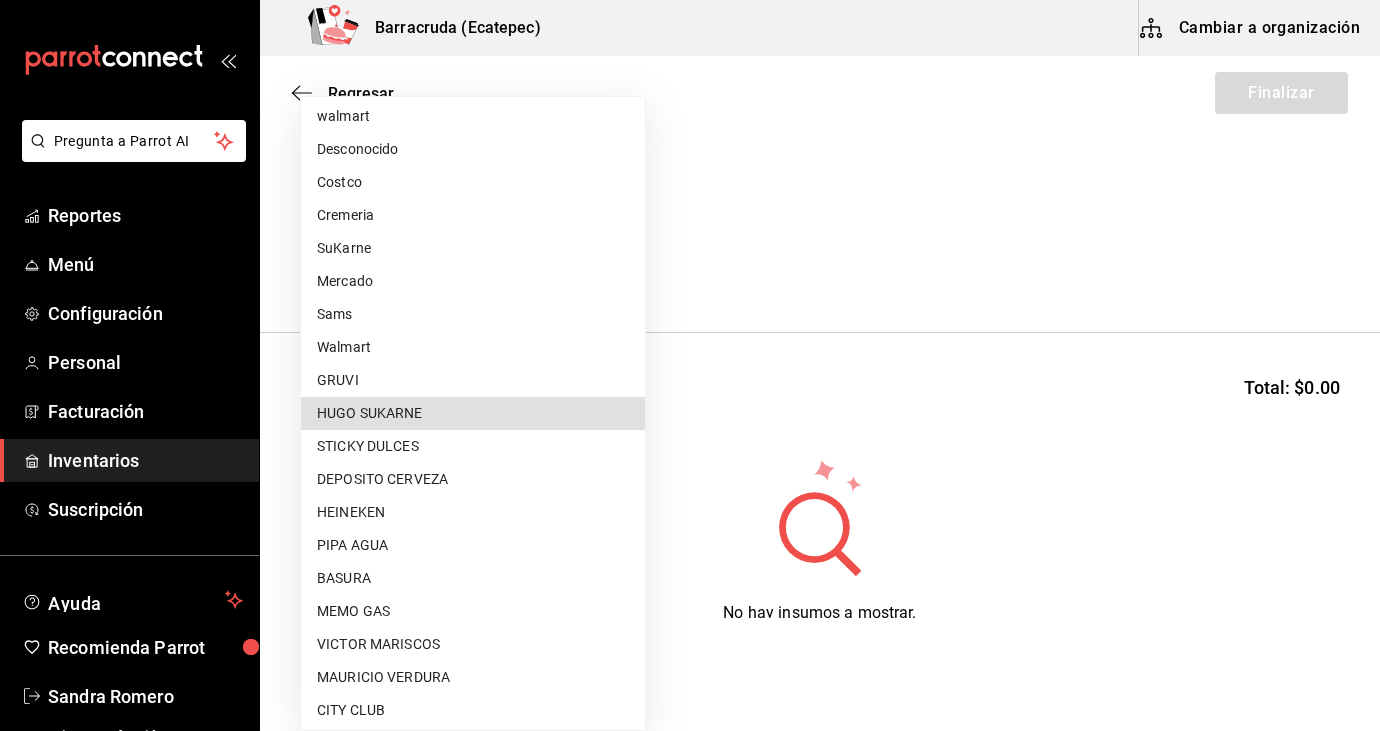 type 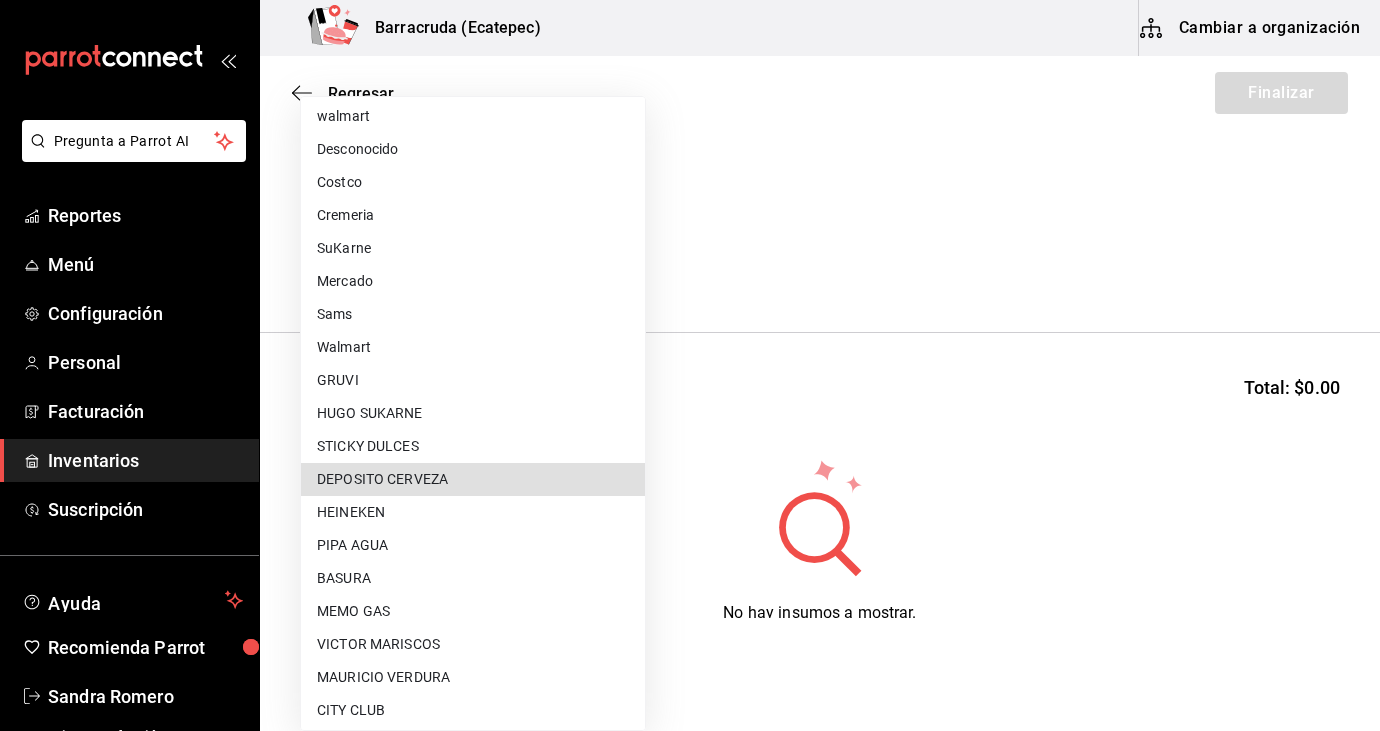 type 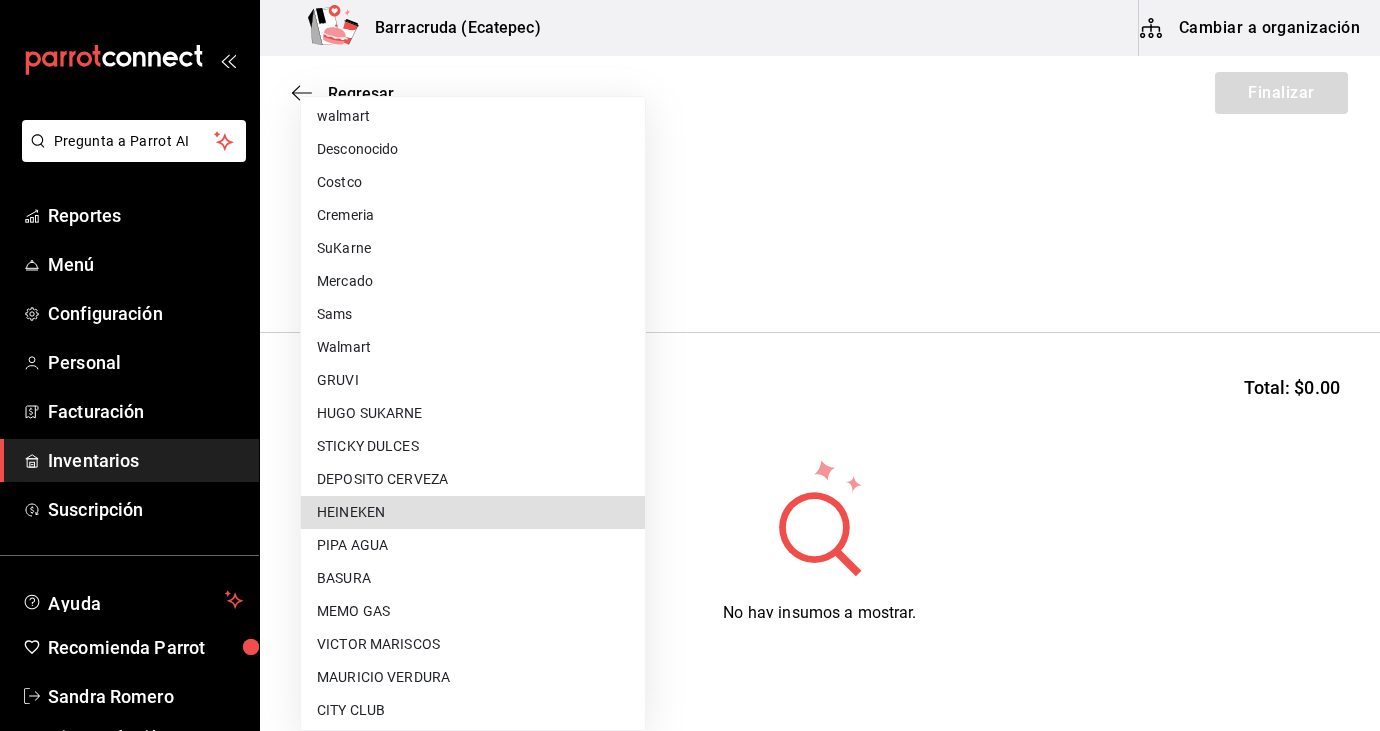 type 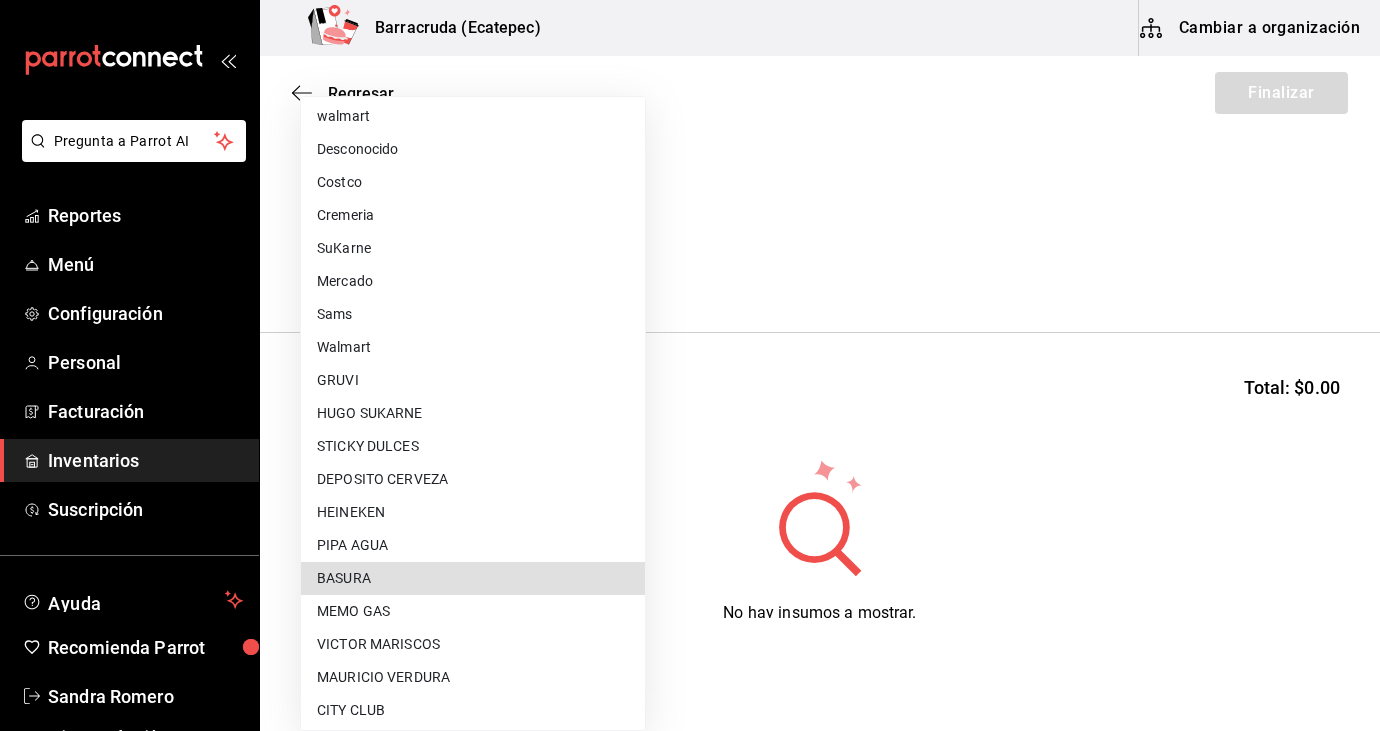 type 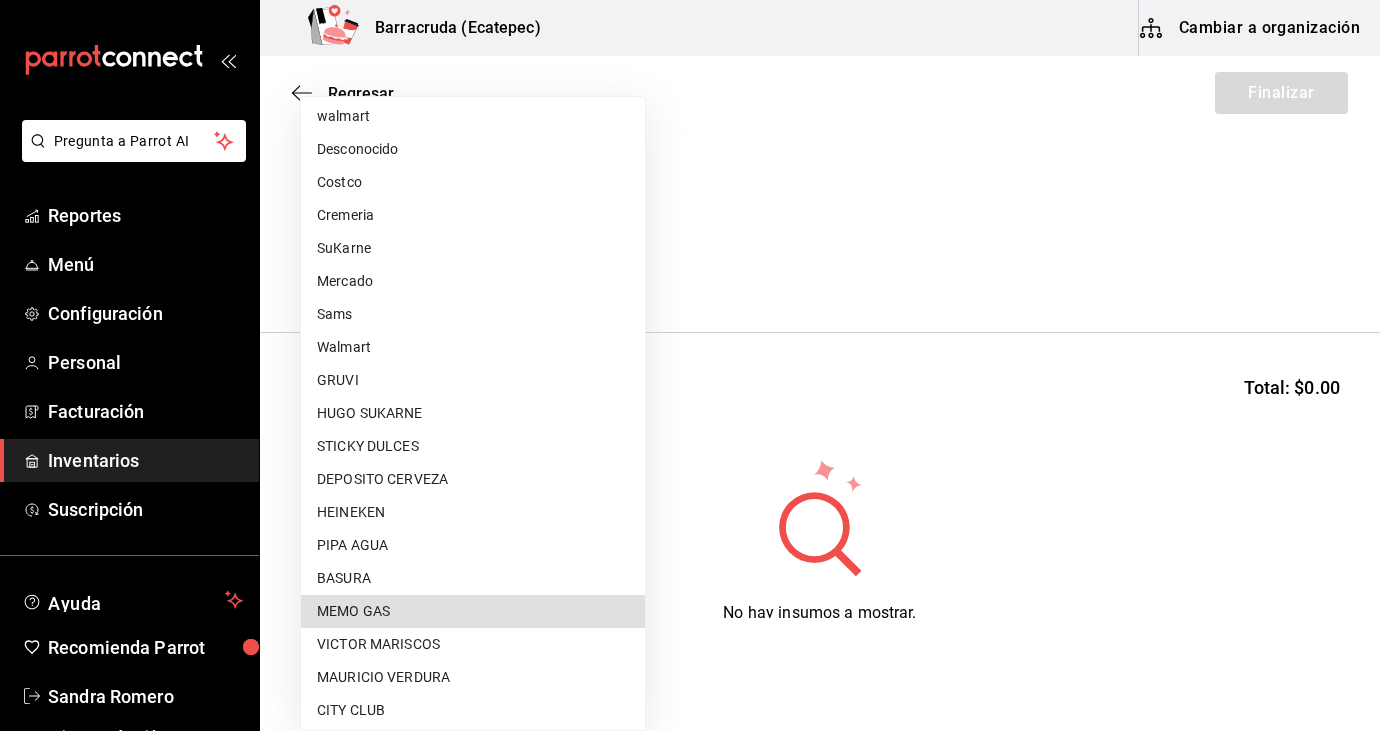 type 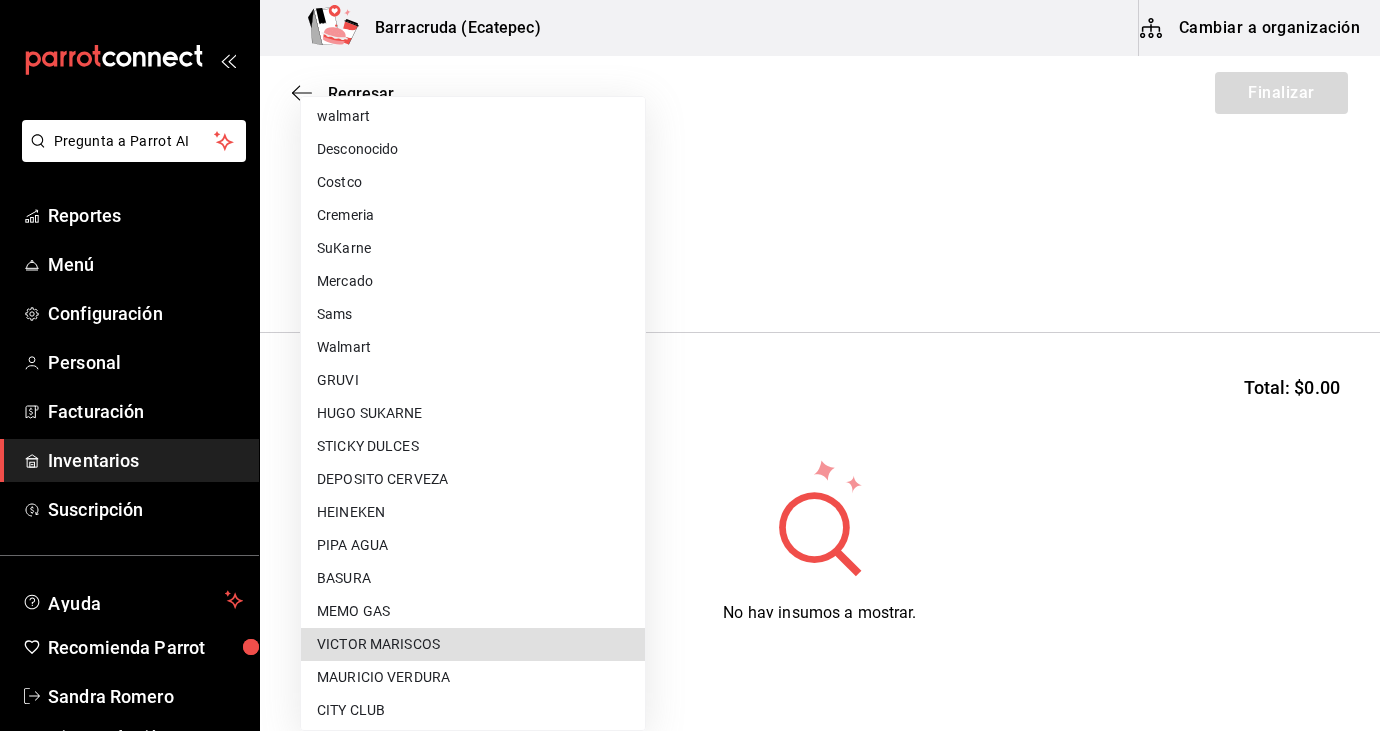 type 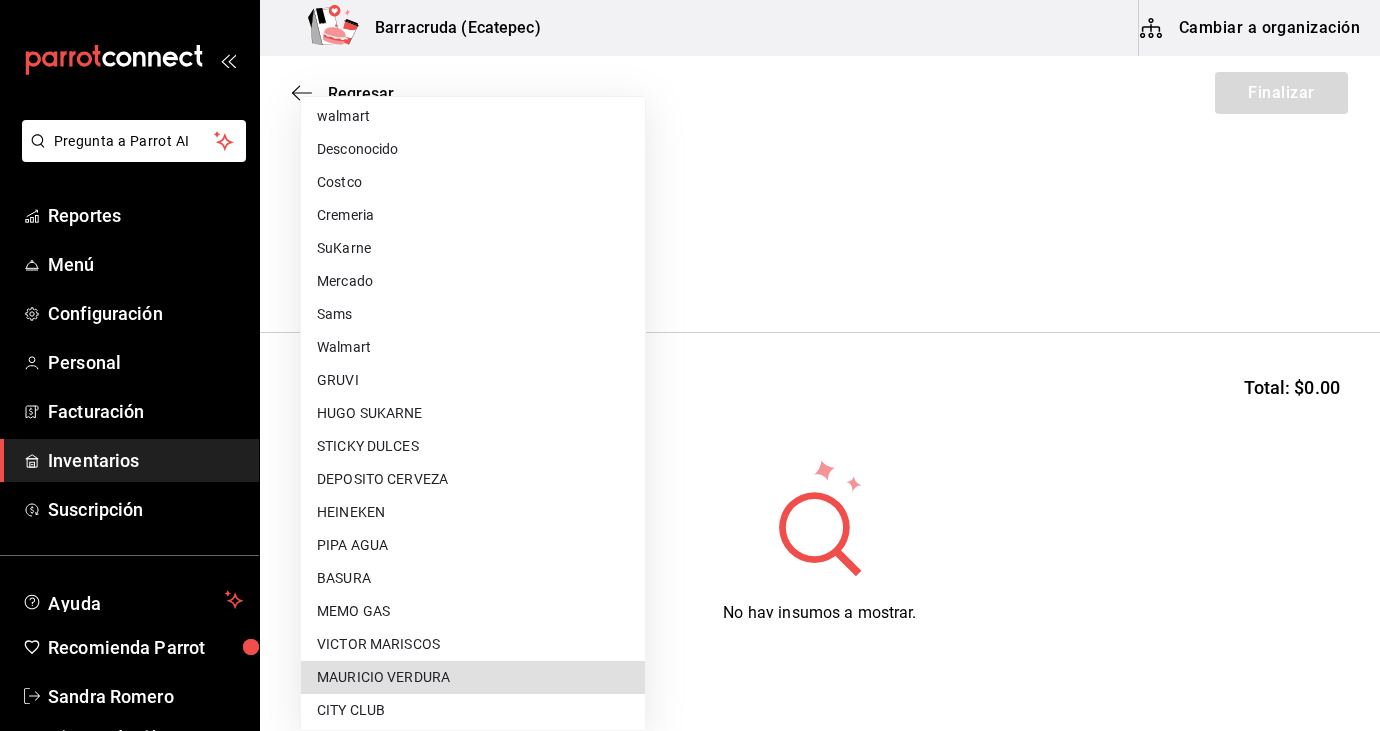 type 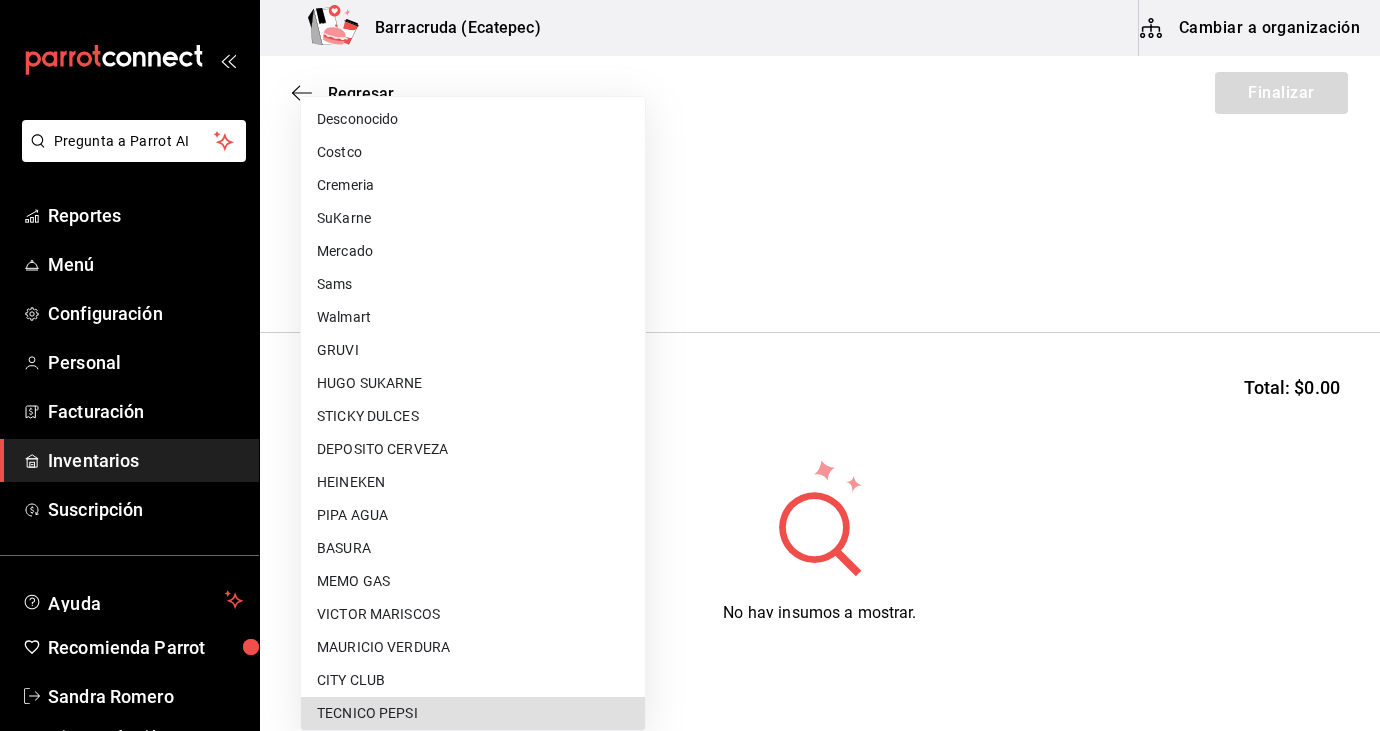 type 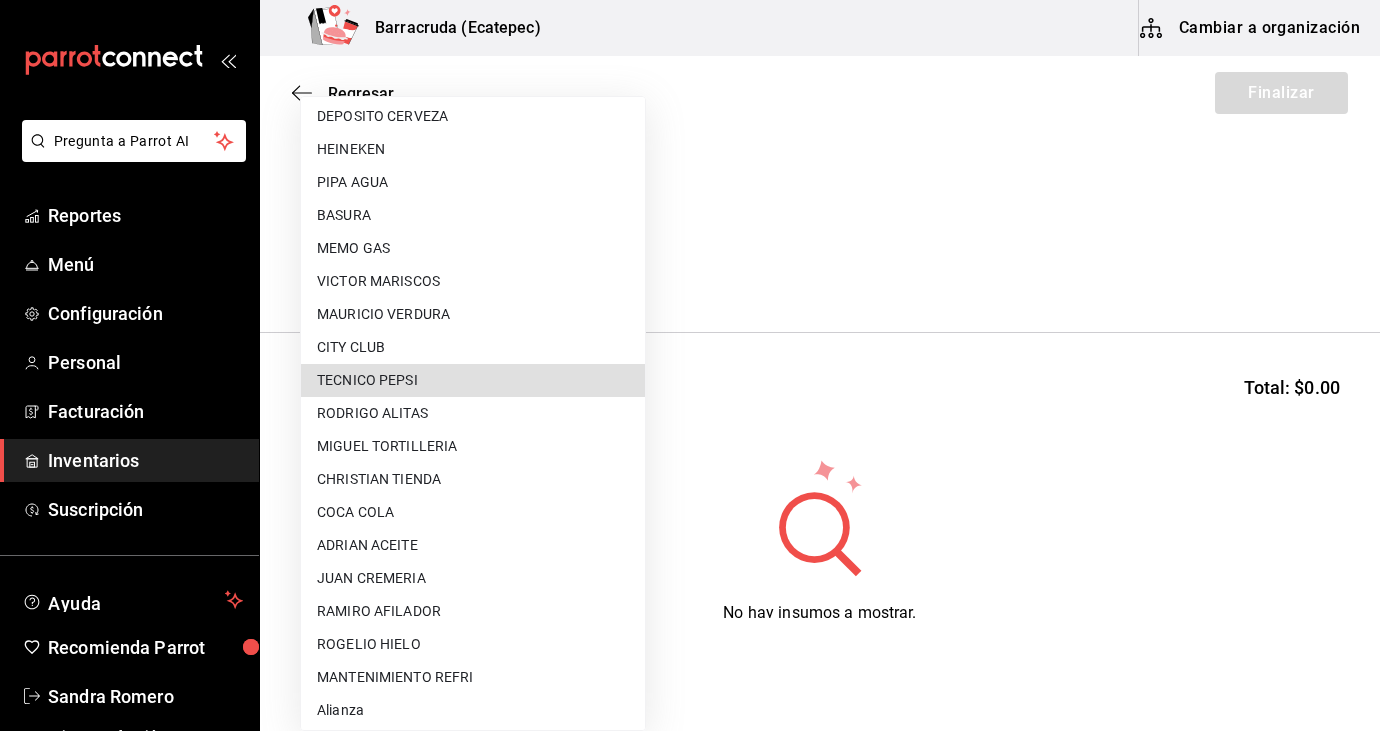 type 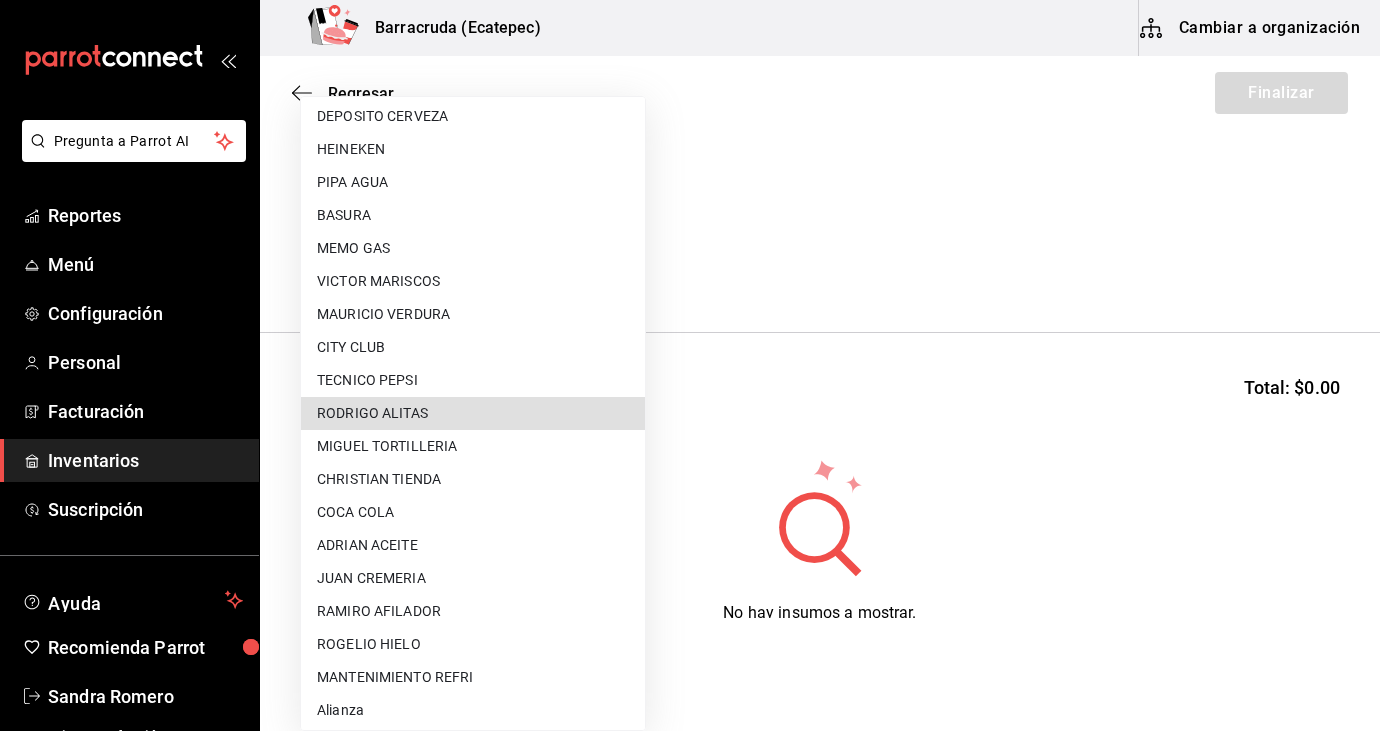 type 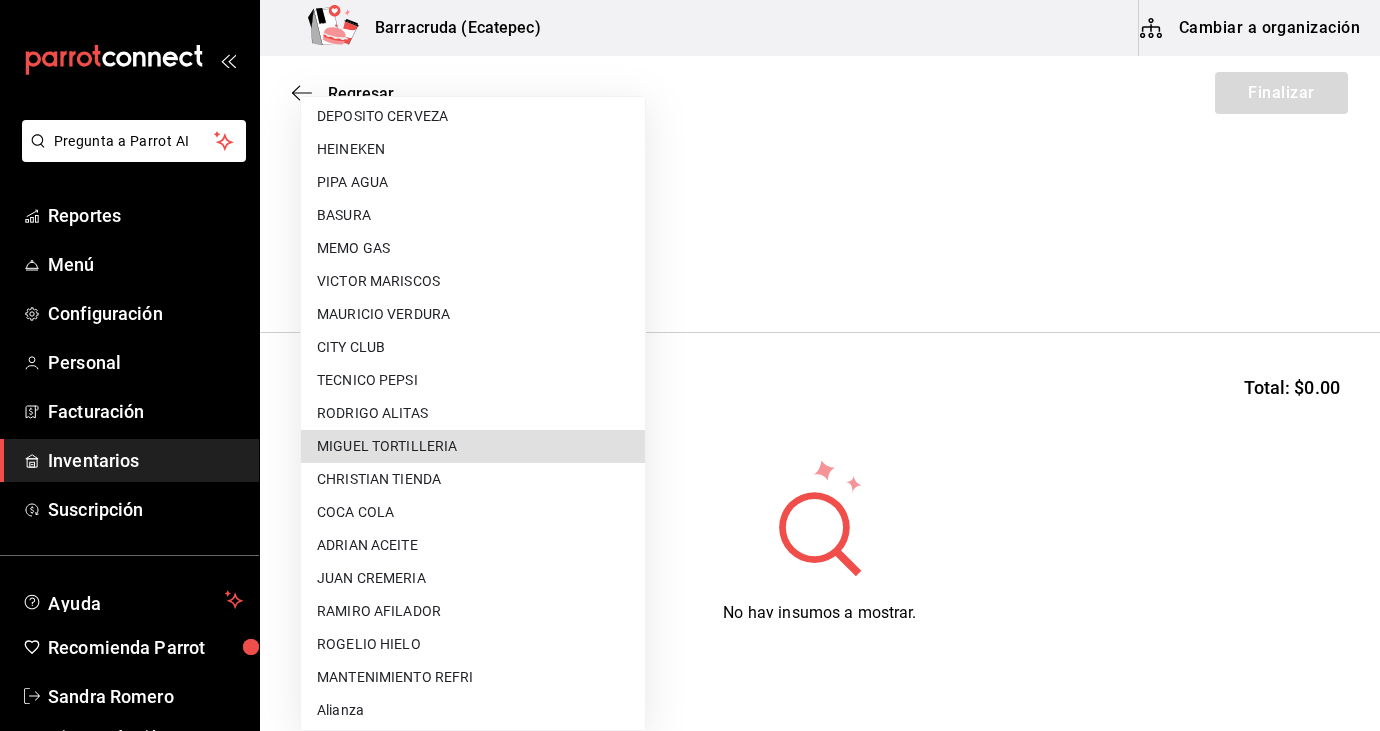 type 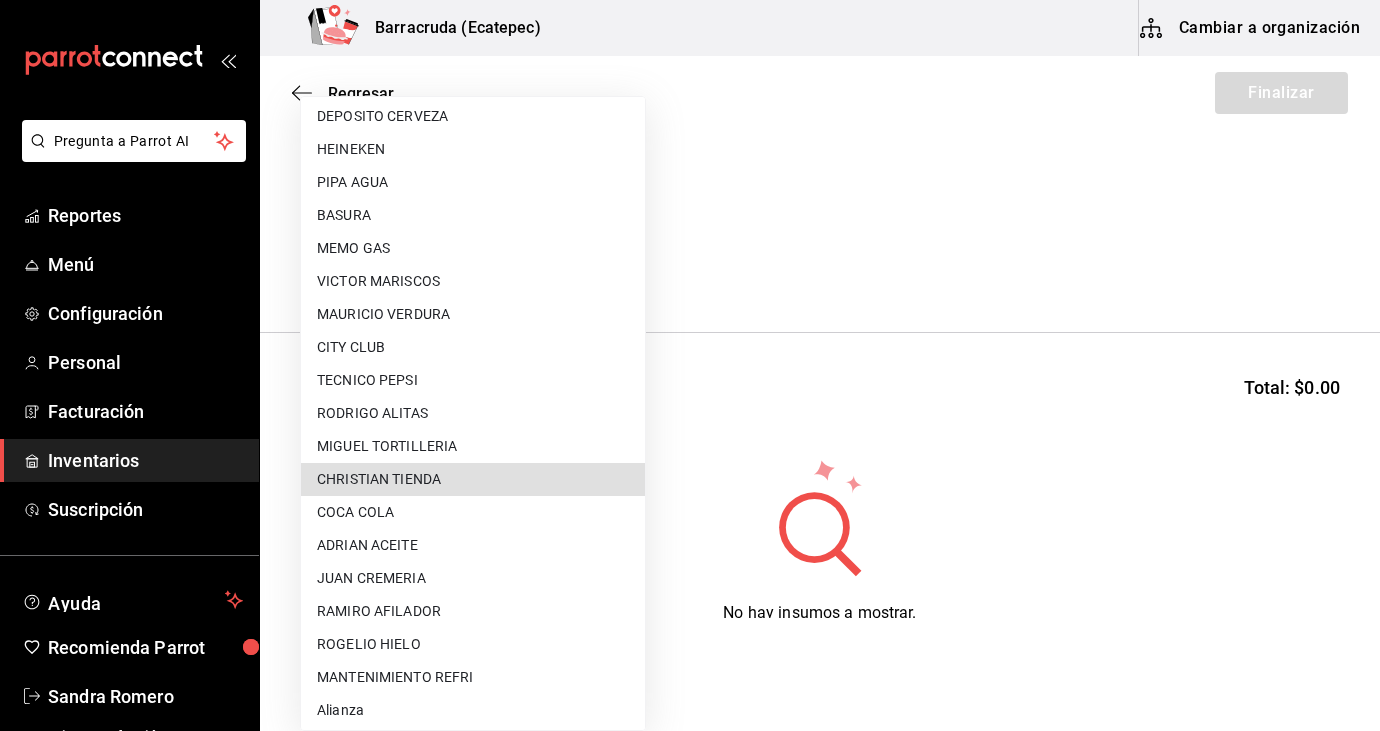 type 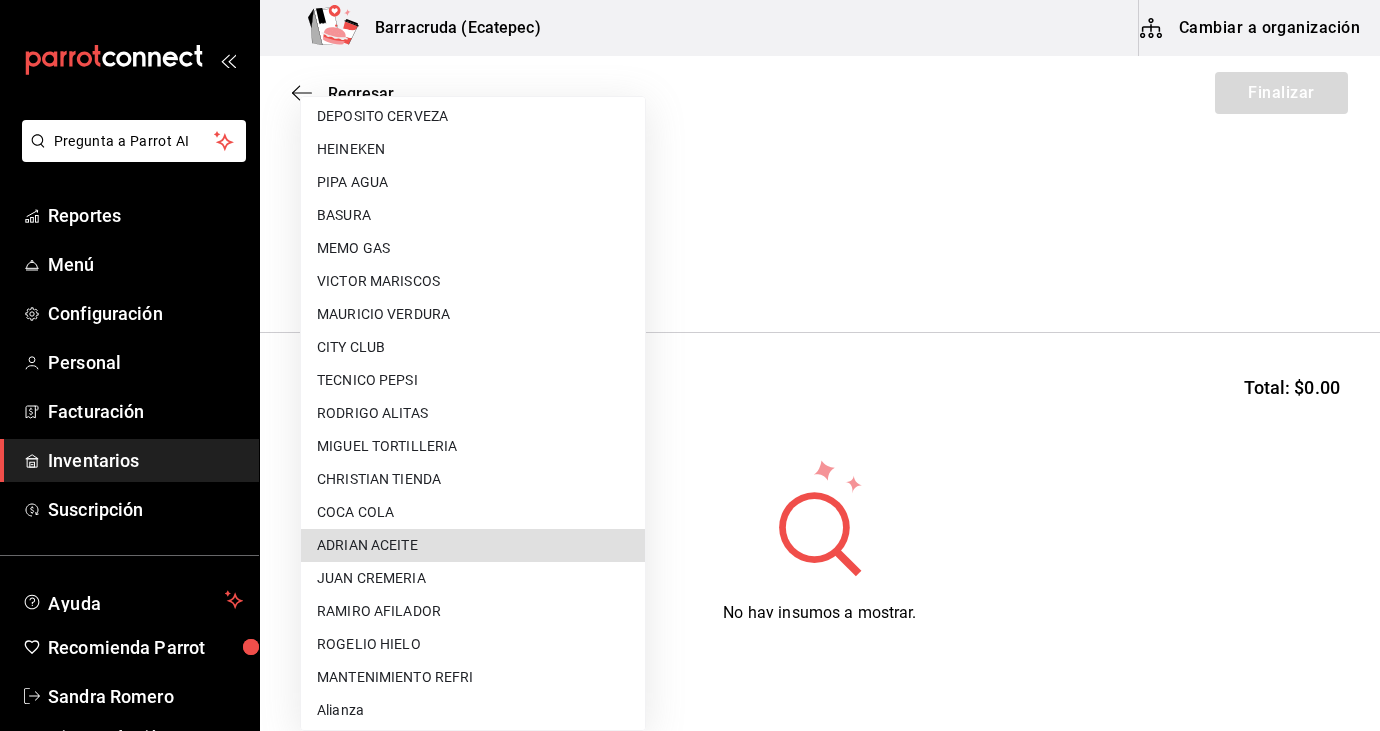 type 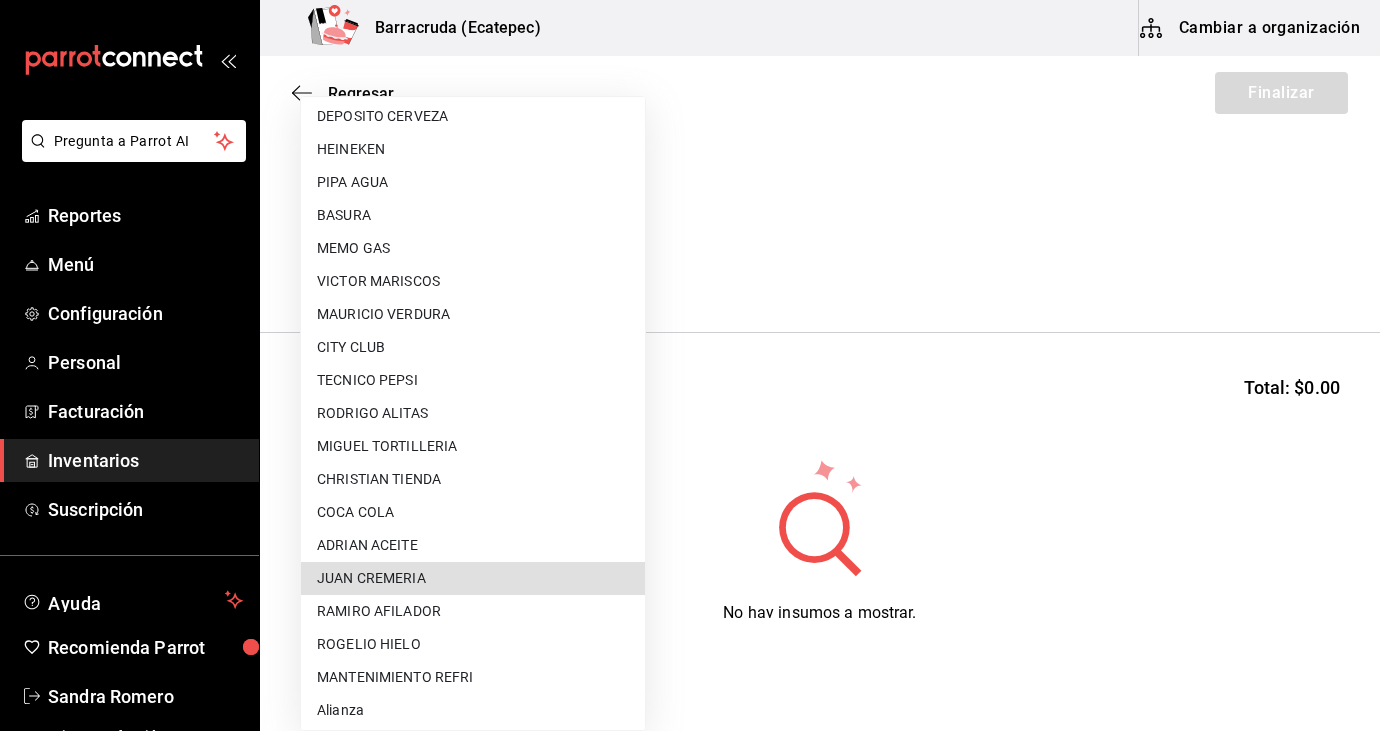 type 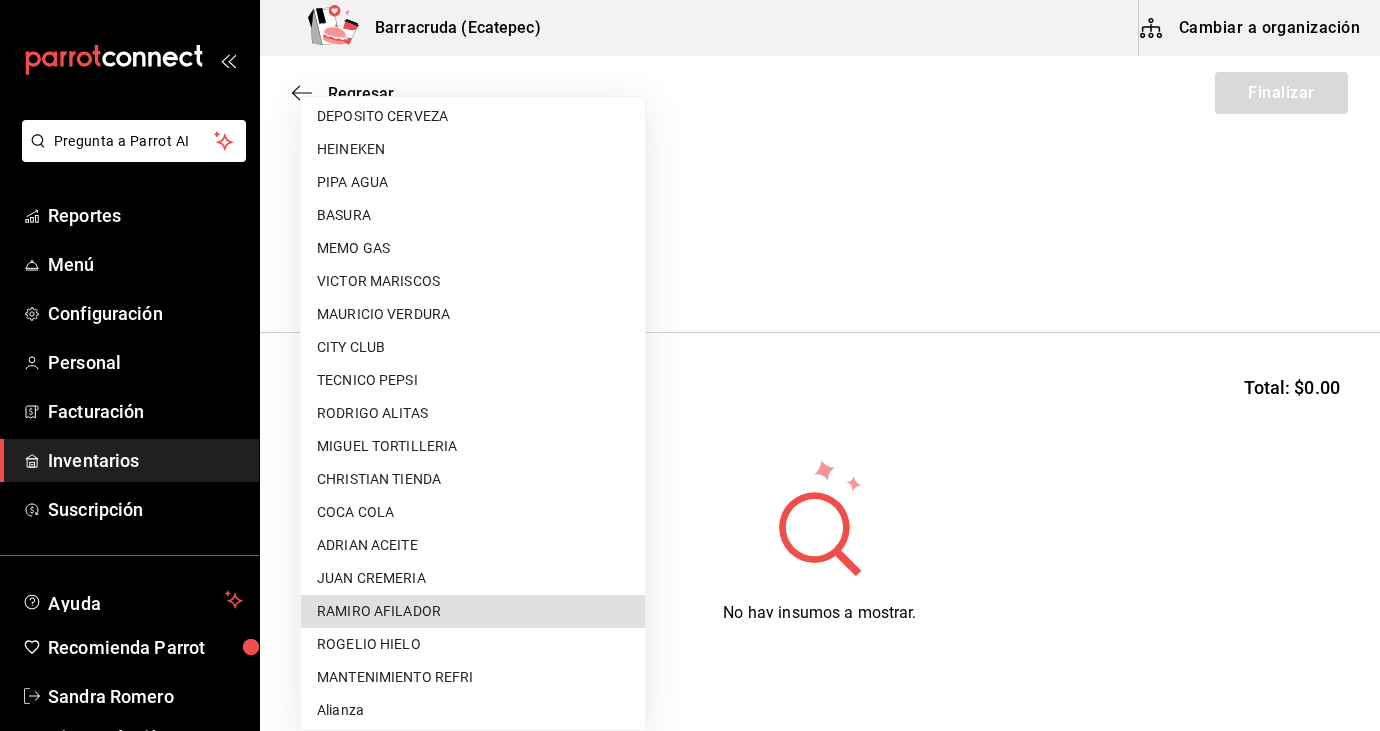 type 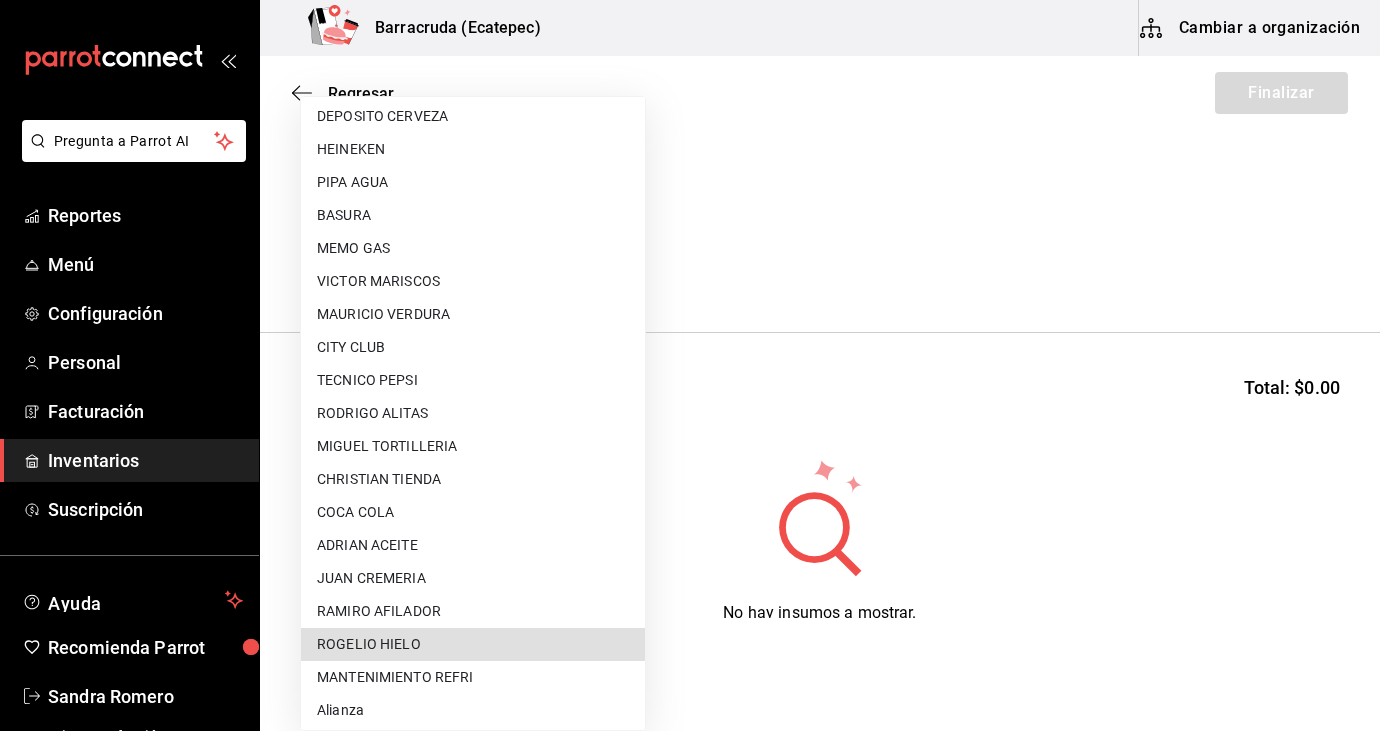 type 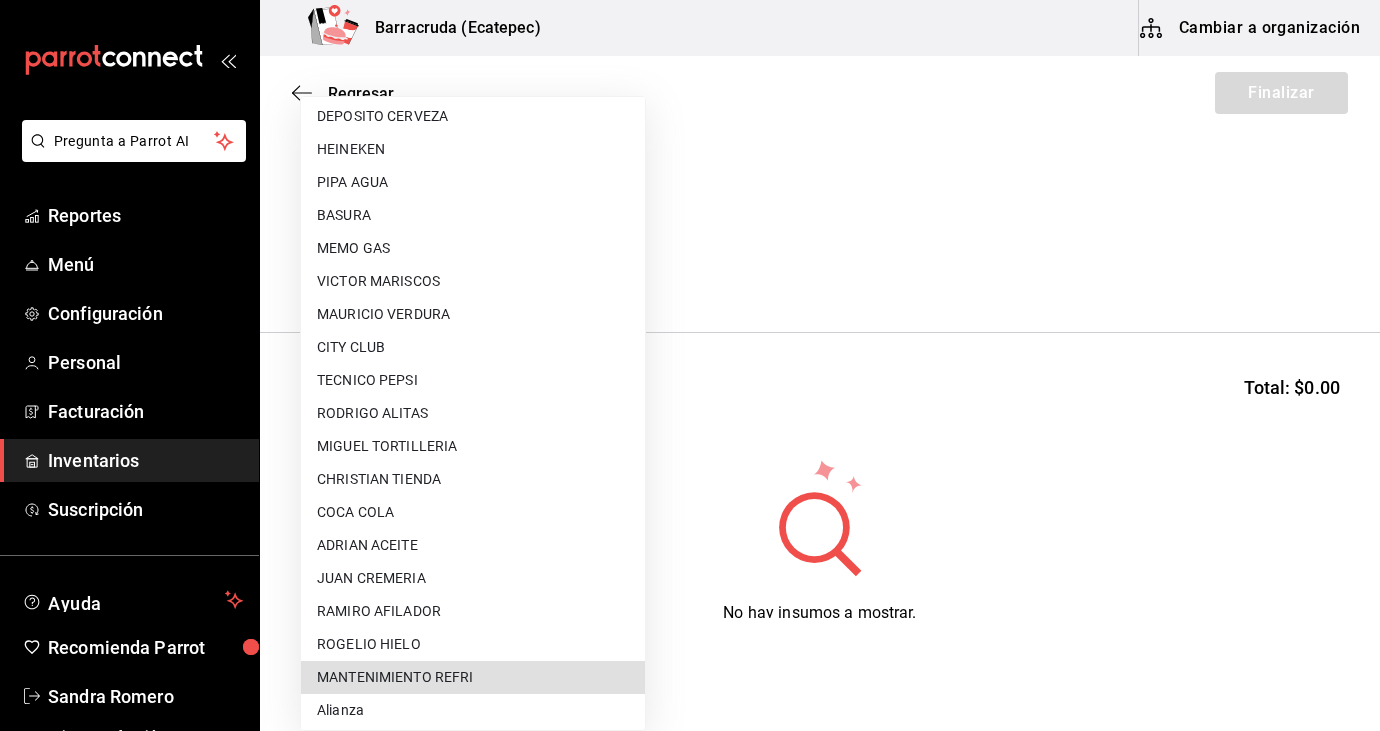 type 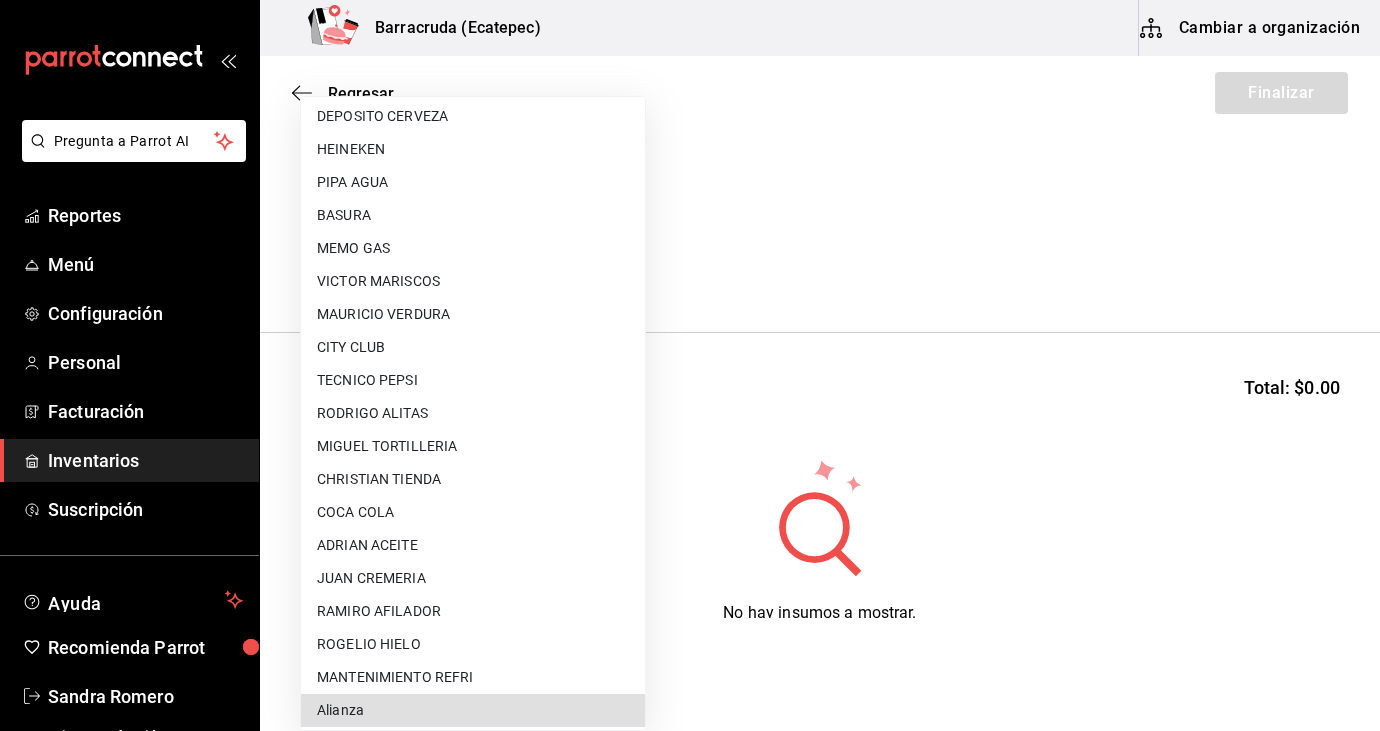 type 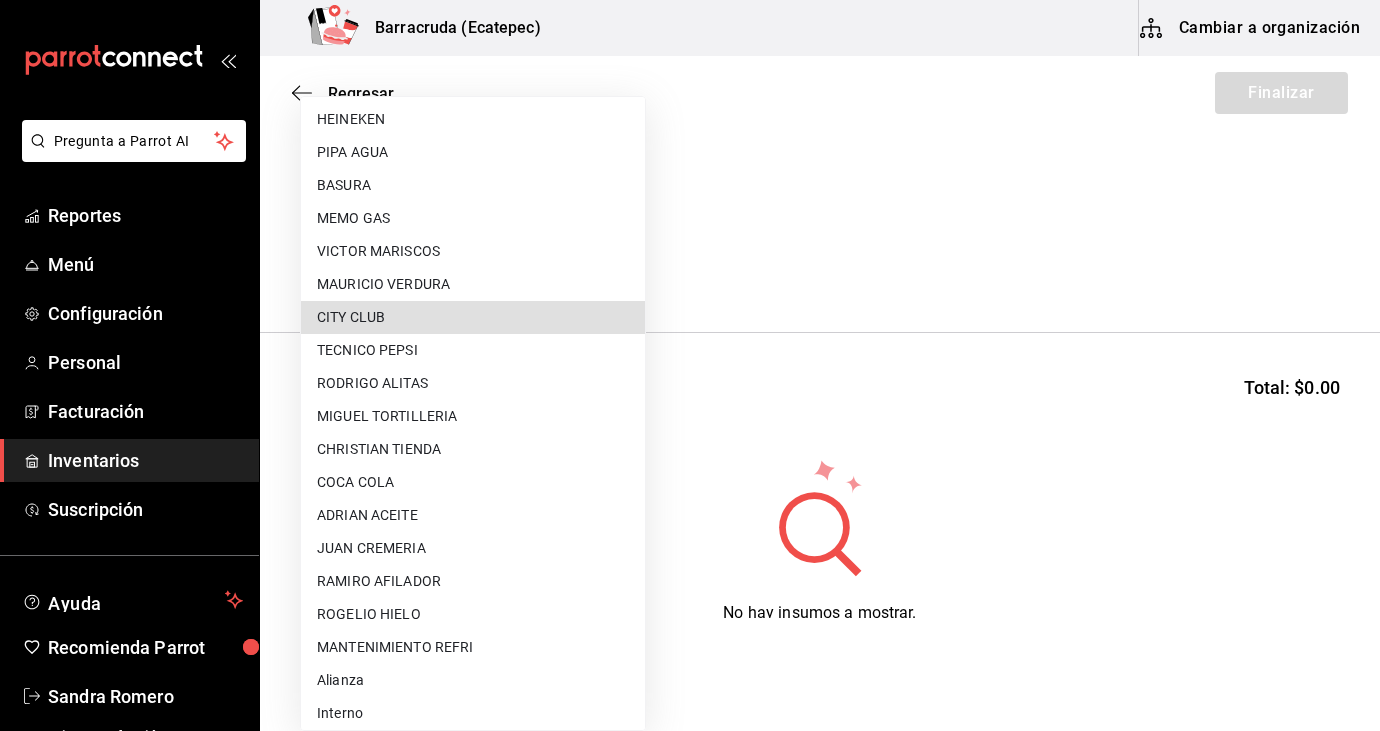 type on "c4c46761-789d-47b6-b768-04d2b9d20c37" 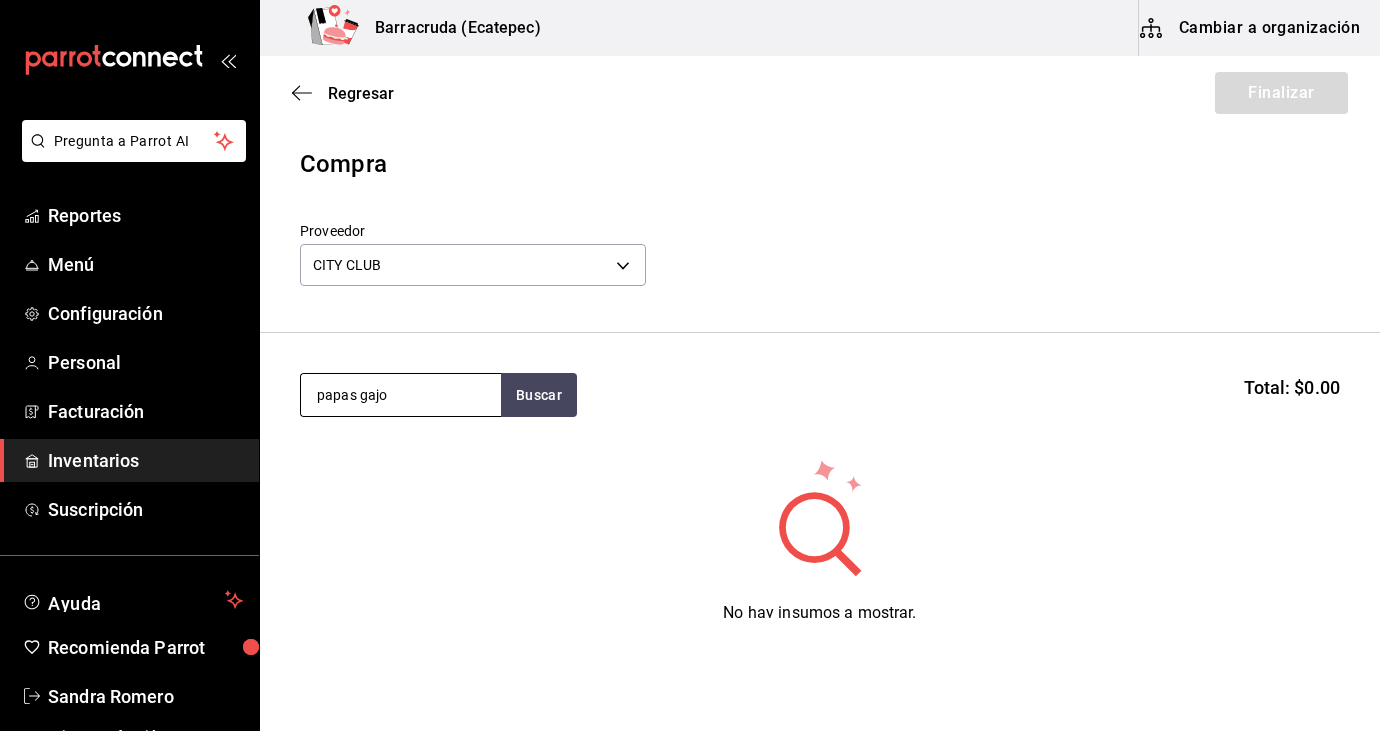 click on "papas gajo" at bounding box center (401, 395) 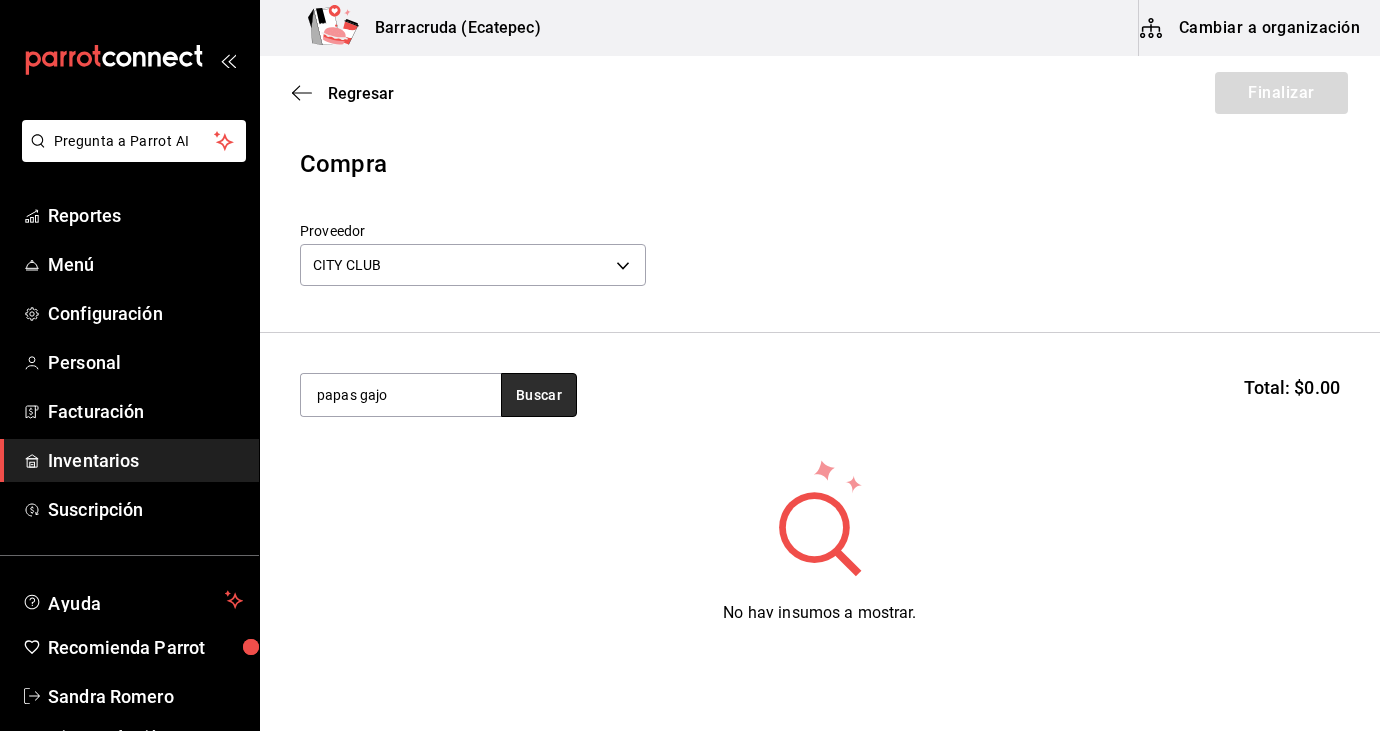 click on "Buscar" at bounding box center (539, 395) 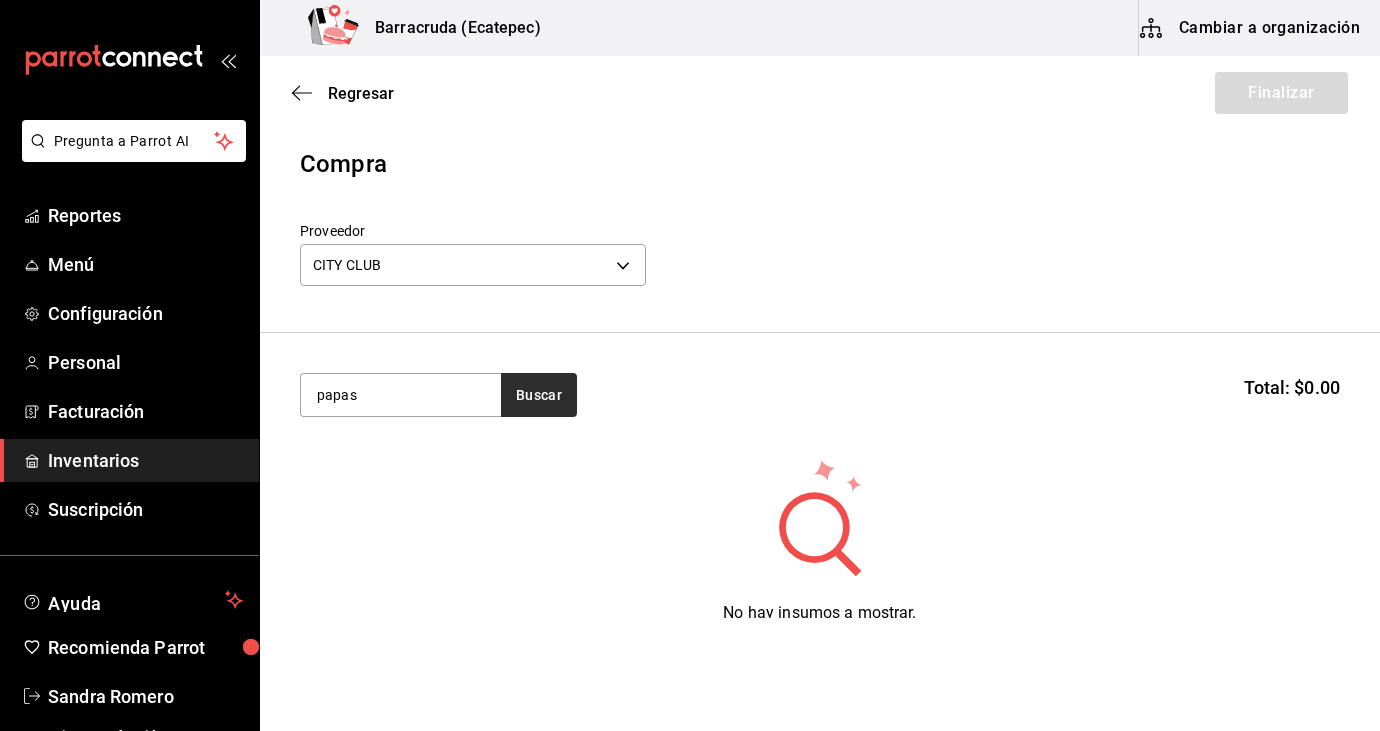type on "papas" 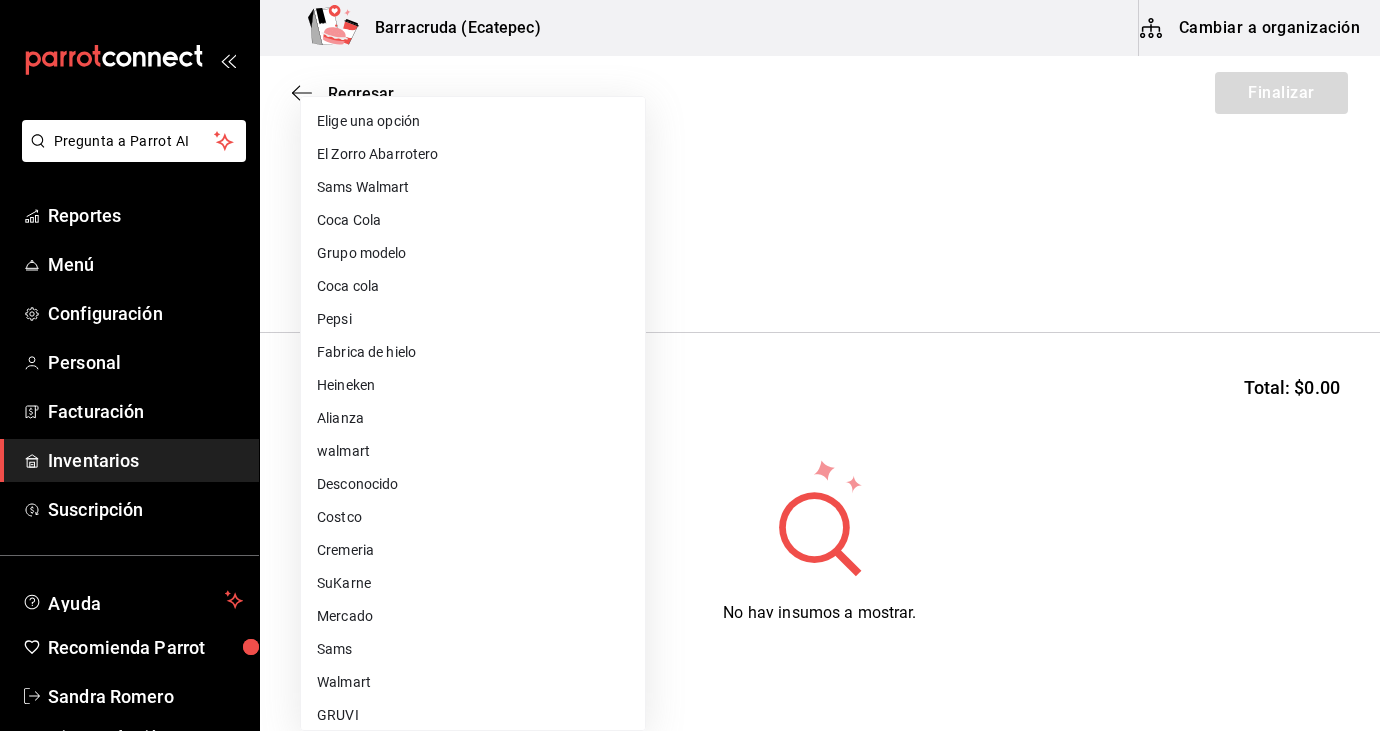 click on "Pregunta a Parrot AI Reportes   Menú   Configuración   Personal   Facturación   Inventarios   Suscripción   Ayuda Recomienda Parrot   [FIRST] [LAST]   Sugerir nueva función   Barracruda ([CITY]) Cambiar a organización Regresar Finalizar Compra Proveedor Elige una opción default papas gajo Buscar Total: $0.00 No hay insumos a mostrar. Busca un insumo para agregarlo a la lista GANA 1 MES GRATIS EN TU SUSCRIPCIÓN AQUÍ ¿Recuerdas cómo empezó tu restaurante?
Hoy puedes ayudar a un colega a tener el mismo cambio que tú viviste.
Recomienda Parrot directamente desde tu Portal Administrador.
Es fácil y rápido.
🎁 Por cada restaurante que se una, ganas 1 mes gratis. Ver video tutorial Ir a video Pregunta a Parrot AI Reportes   Menú   Configuración   Personal   Facturación   Inventarios   Suscripción   Ayuda Recomienda Parrot   [FIRST] [LAST]   Sugerir nueva función   Editar Eliminar Visitar centro de ayuda [PHONE] soporte@[DOMAIN].io Visitar centro de ayuda [PHONE]" at bounding box center [690, 309] 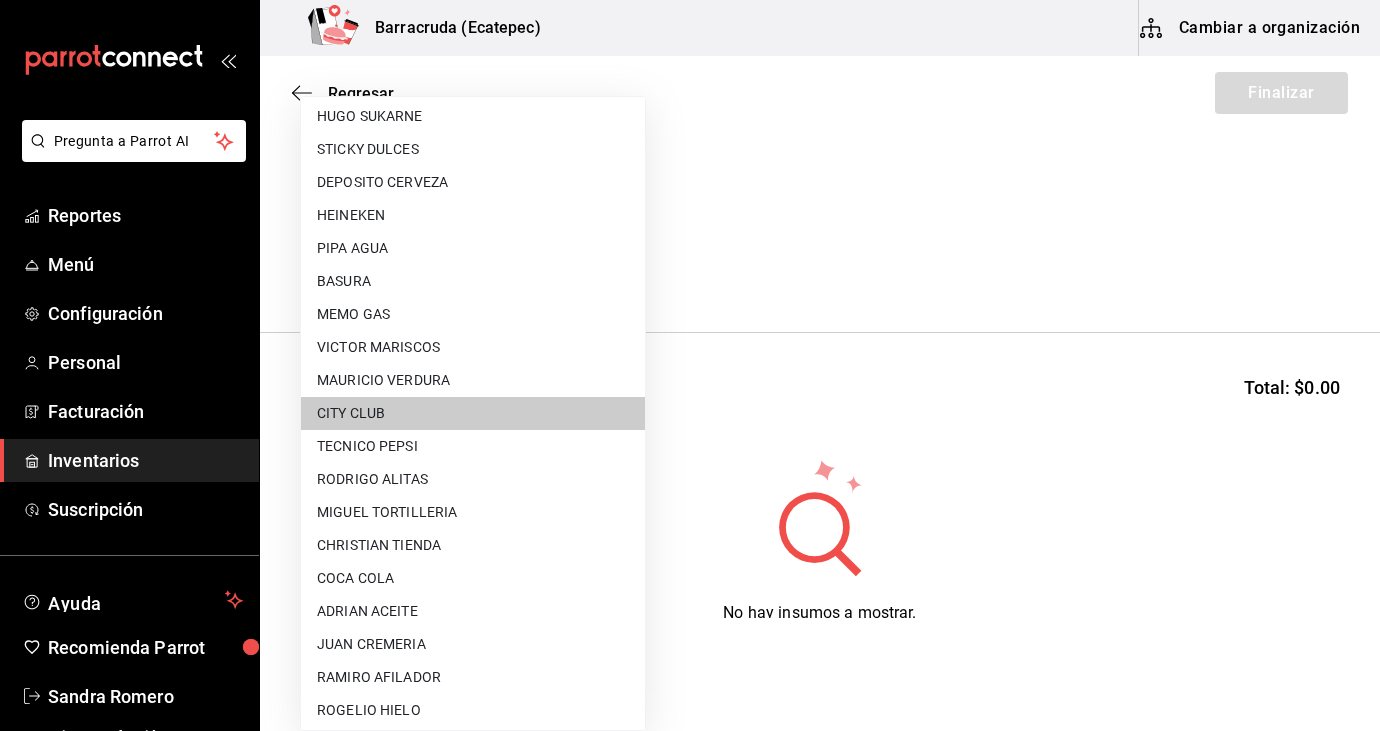 type 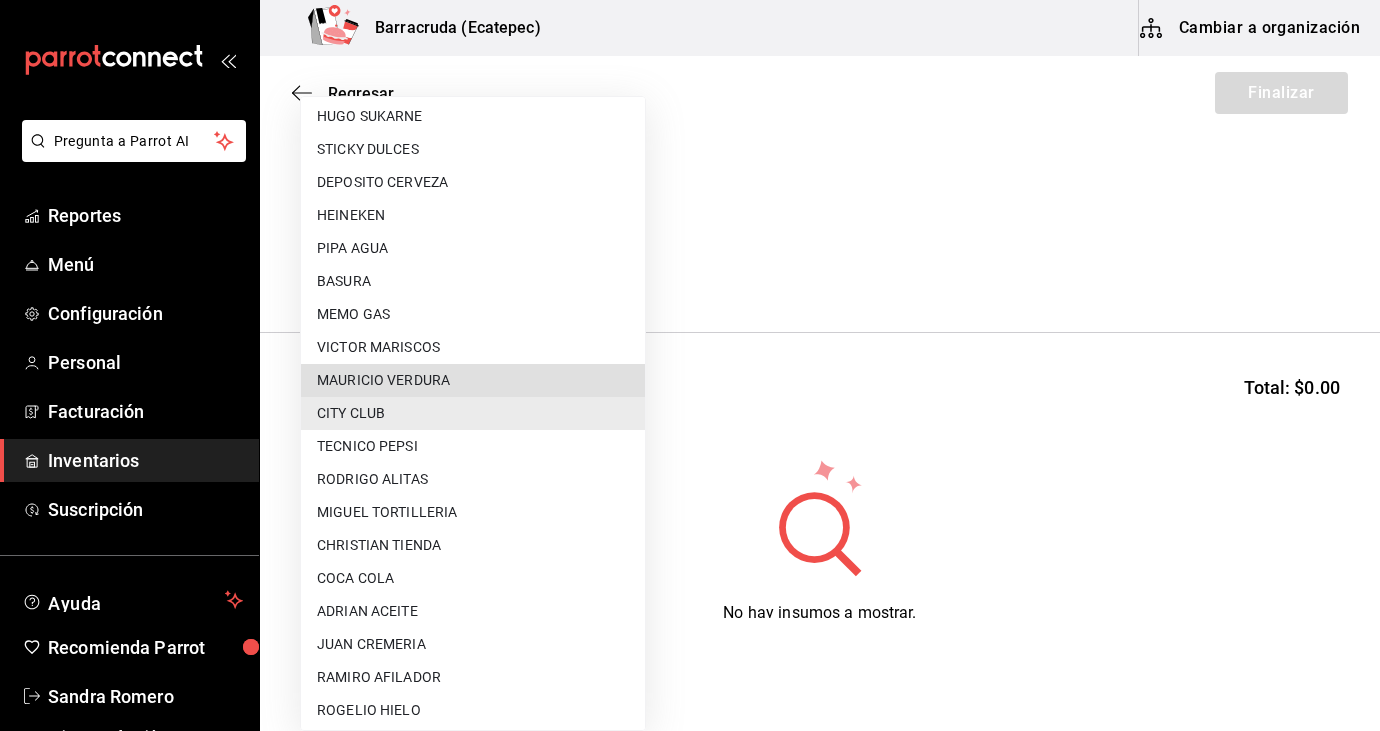type 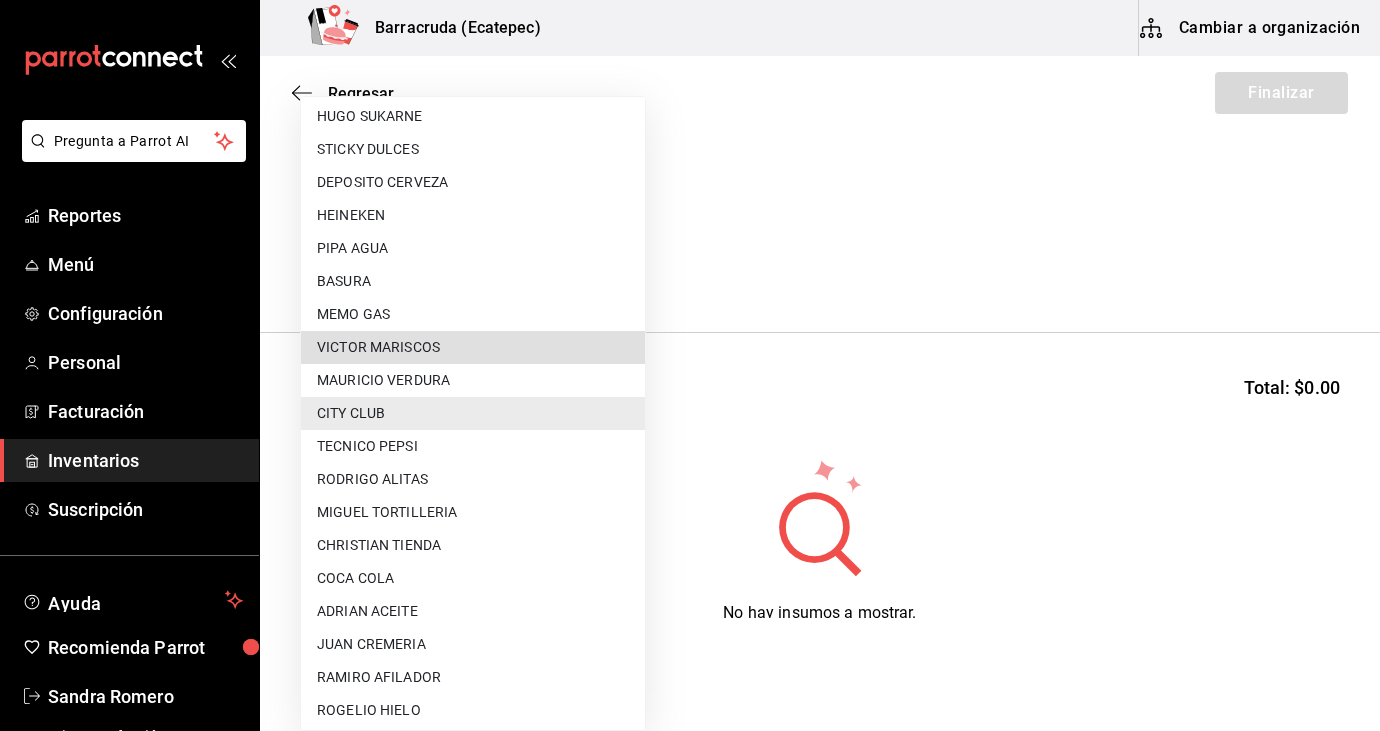 type 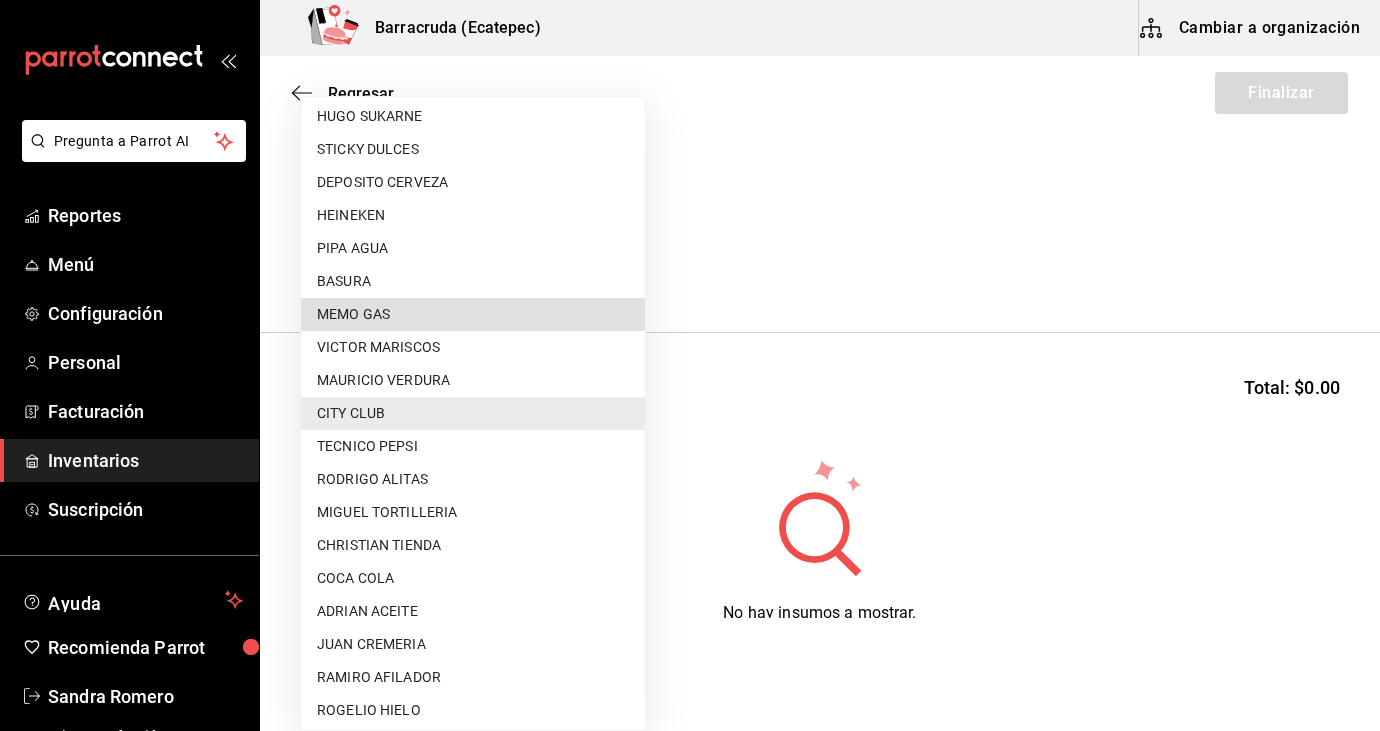 type 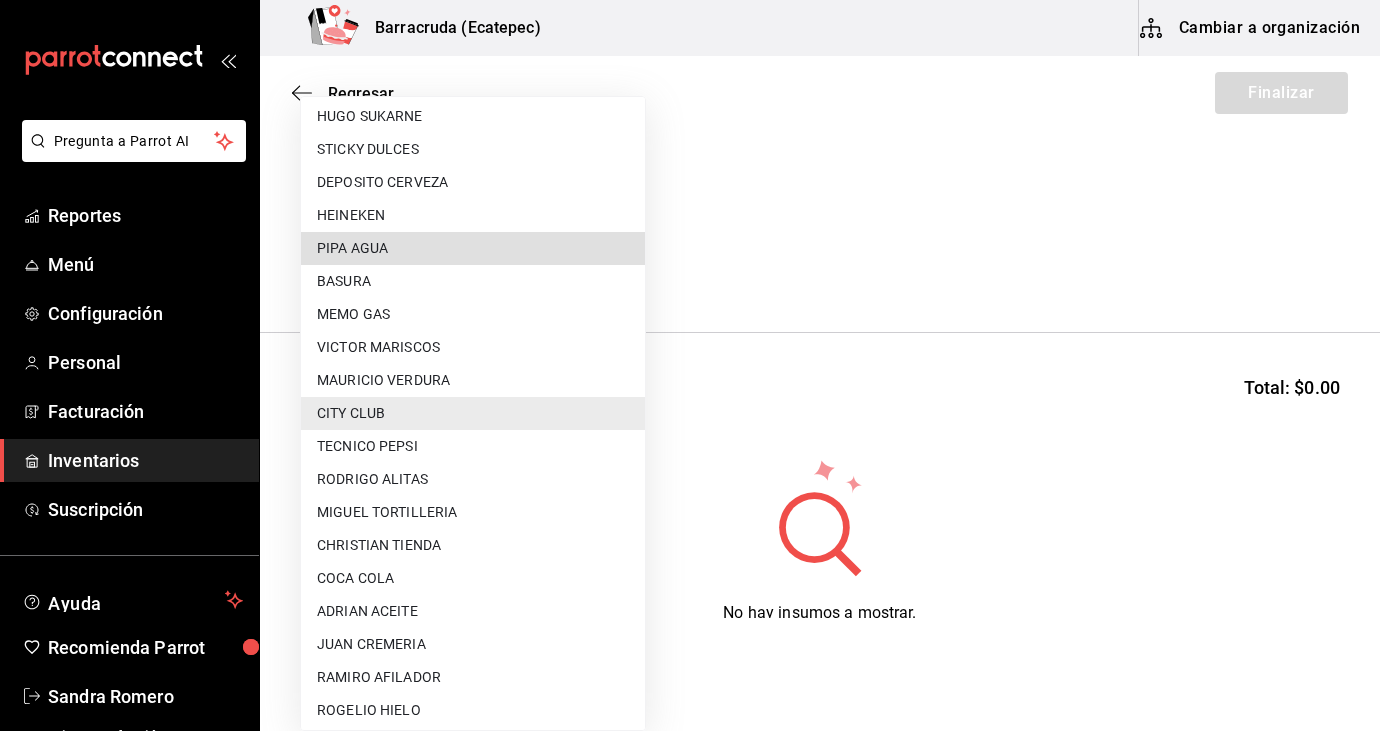 type 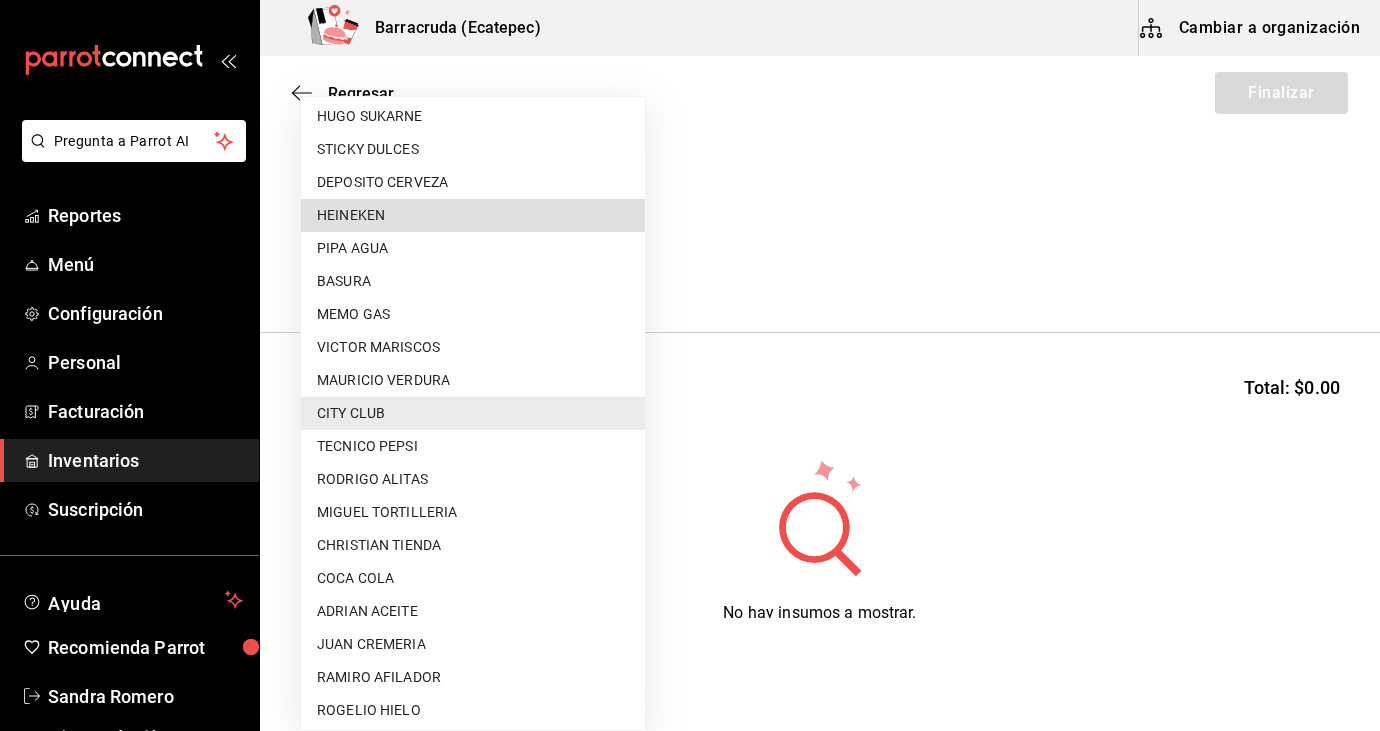 type 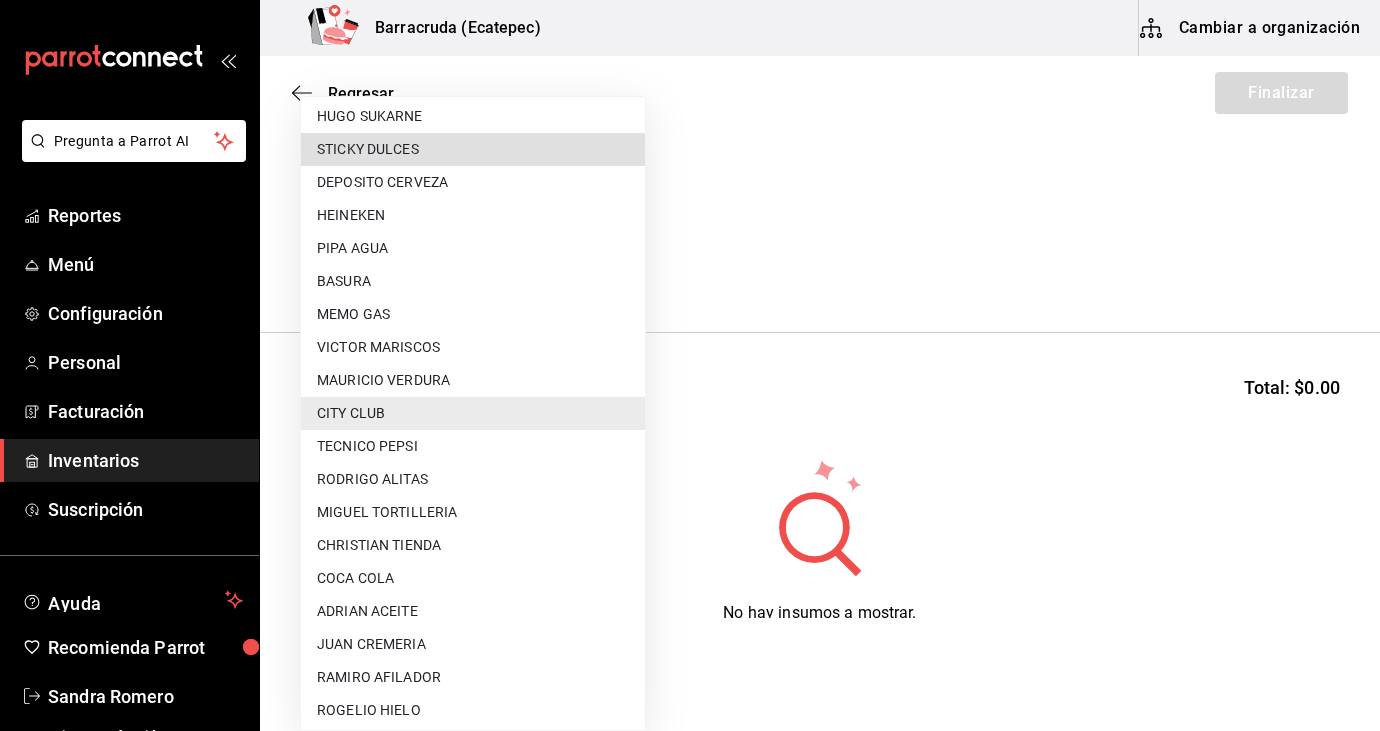type 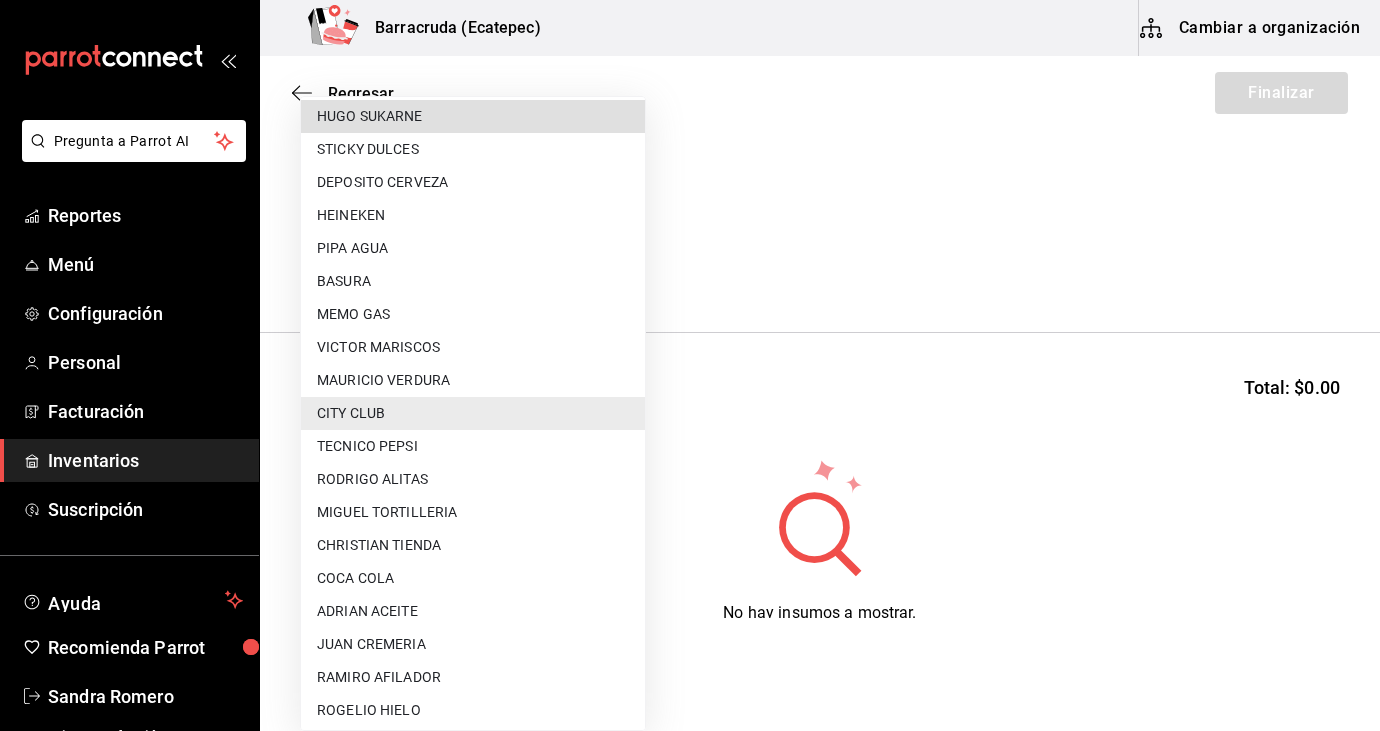 type 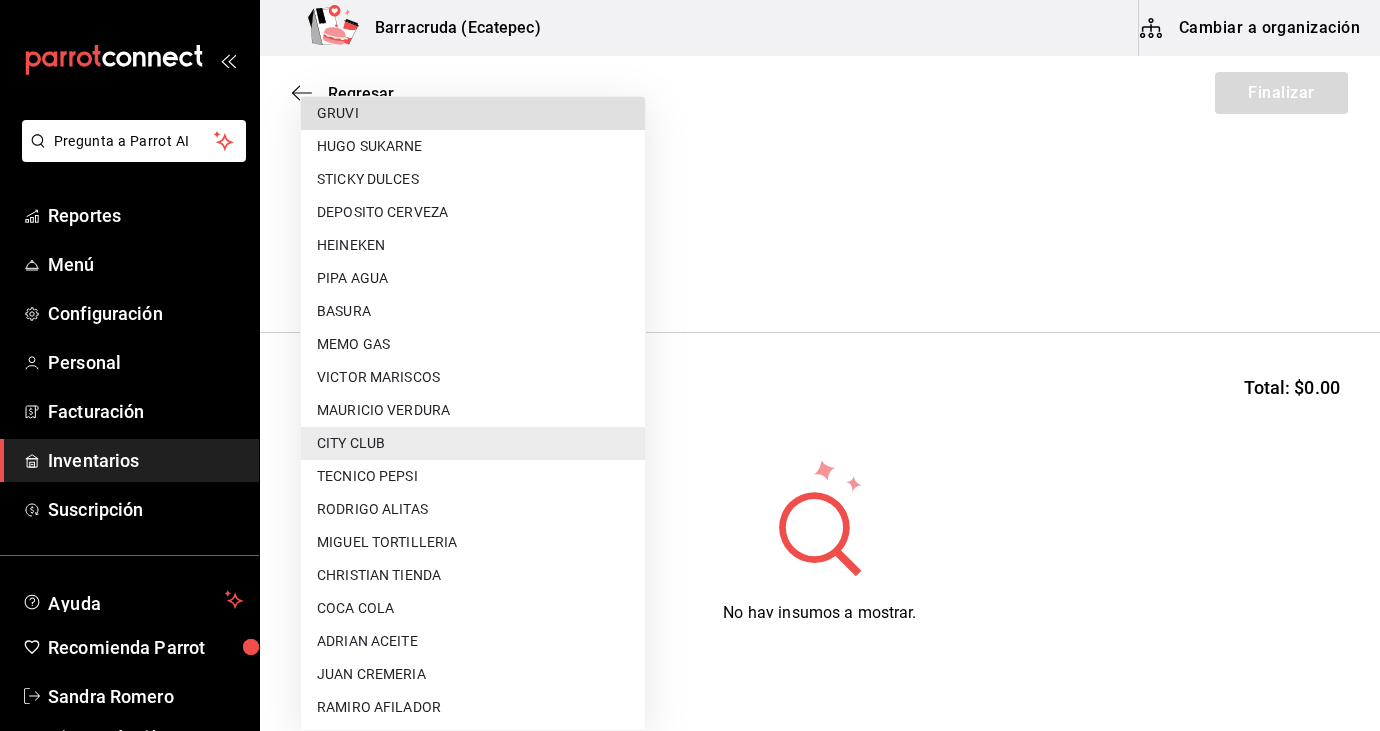 type 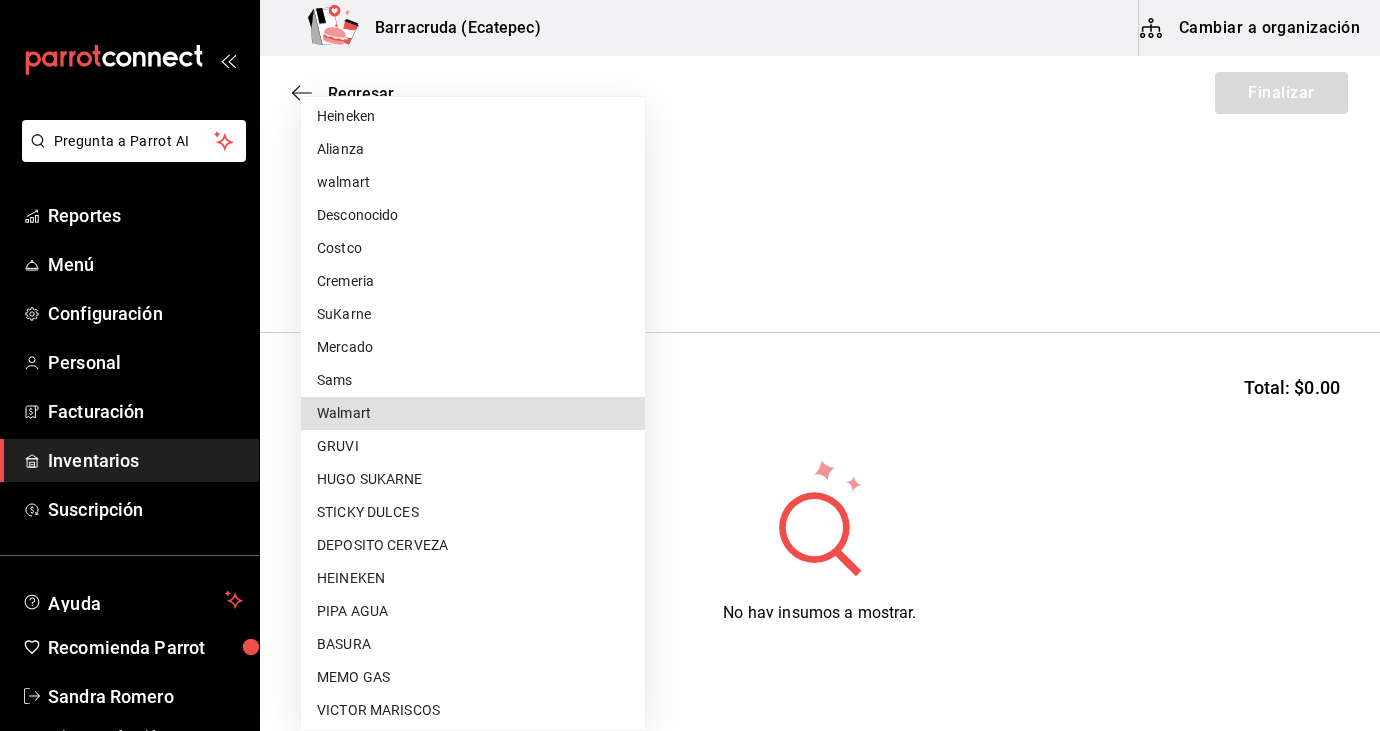 type 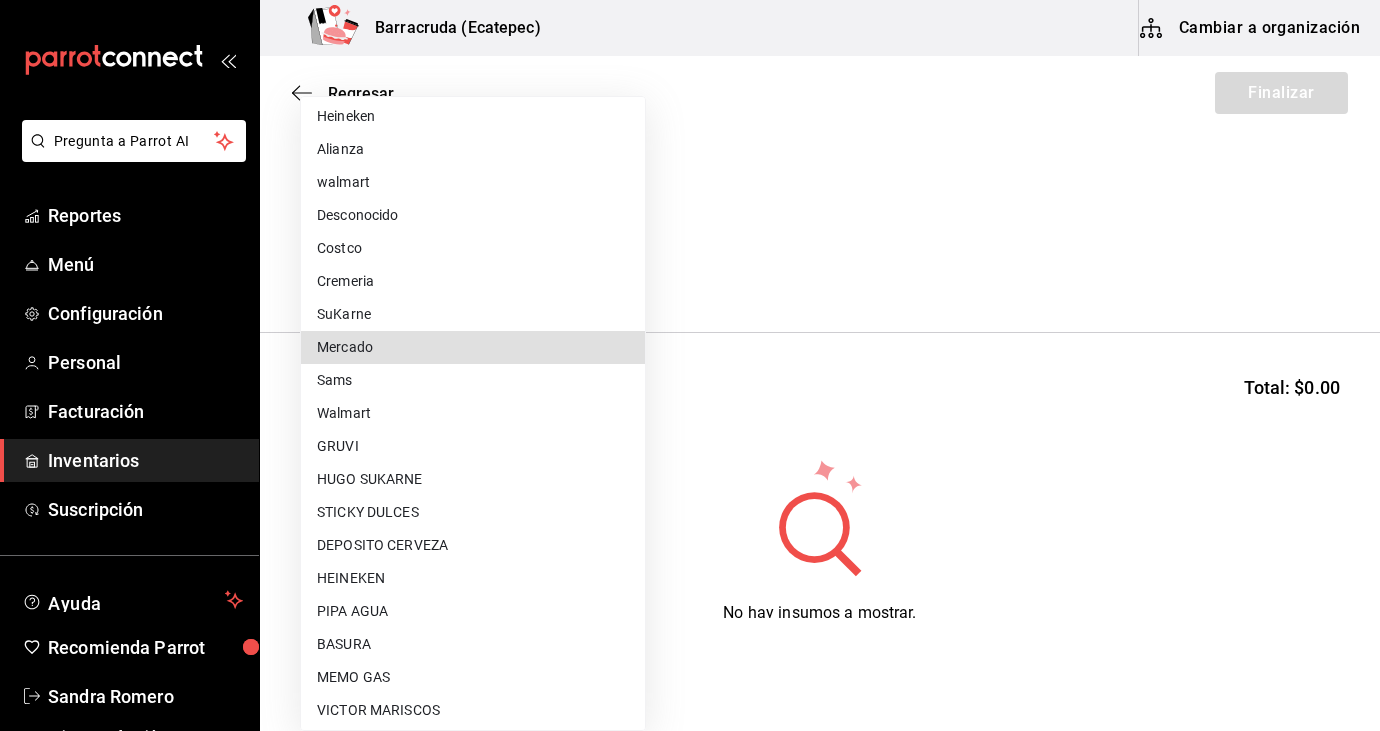 type 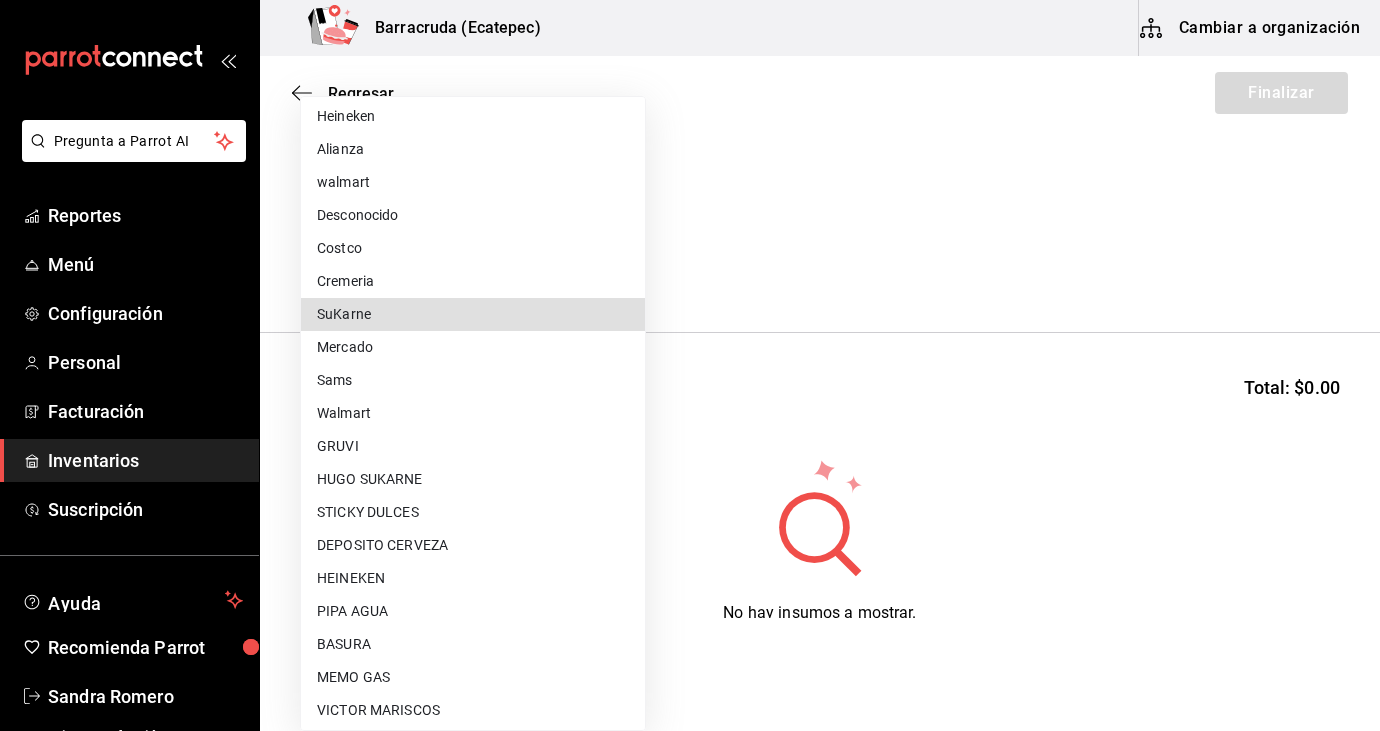 type 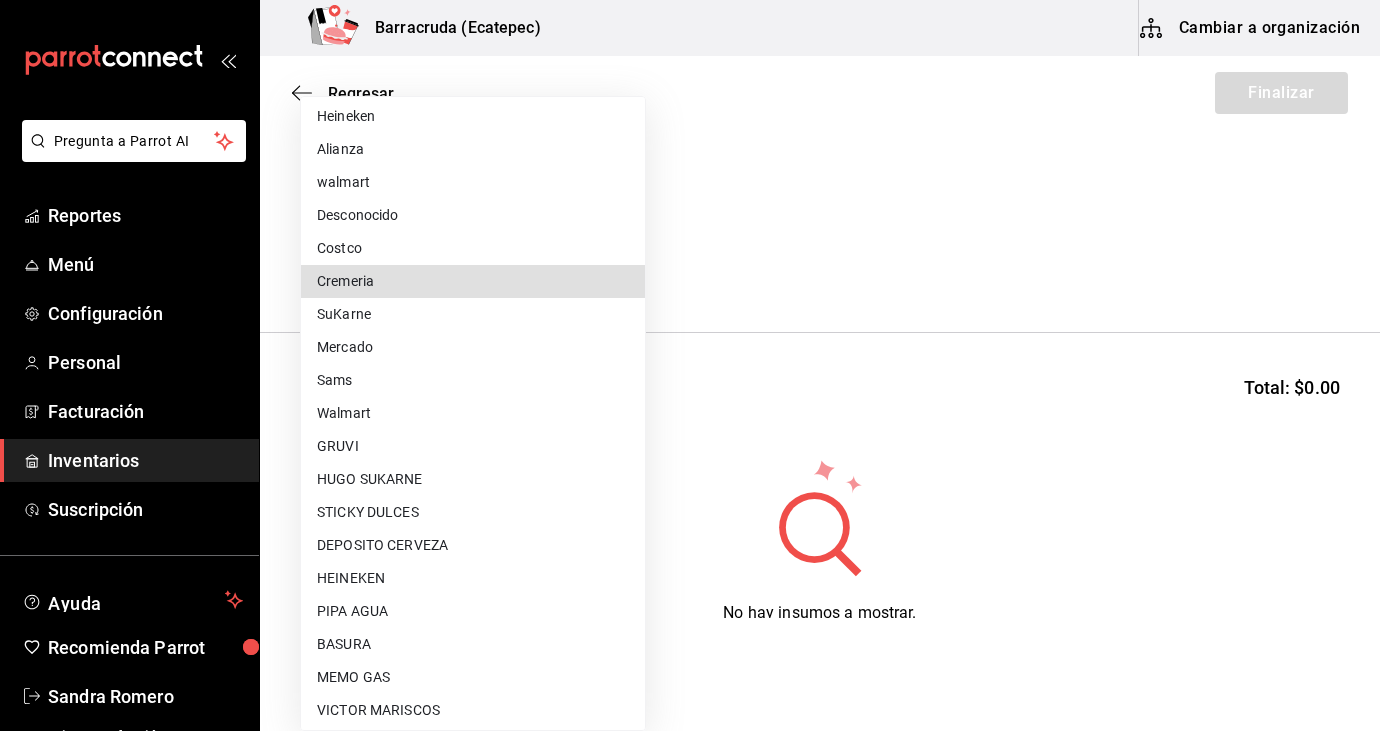 type 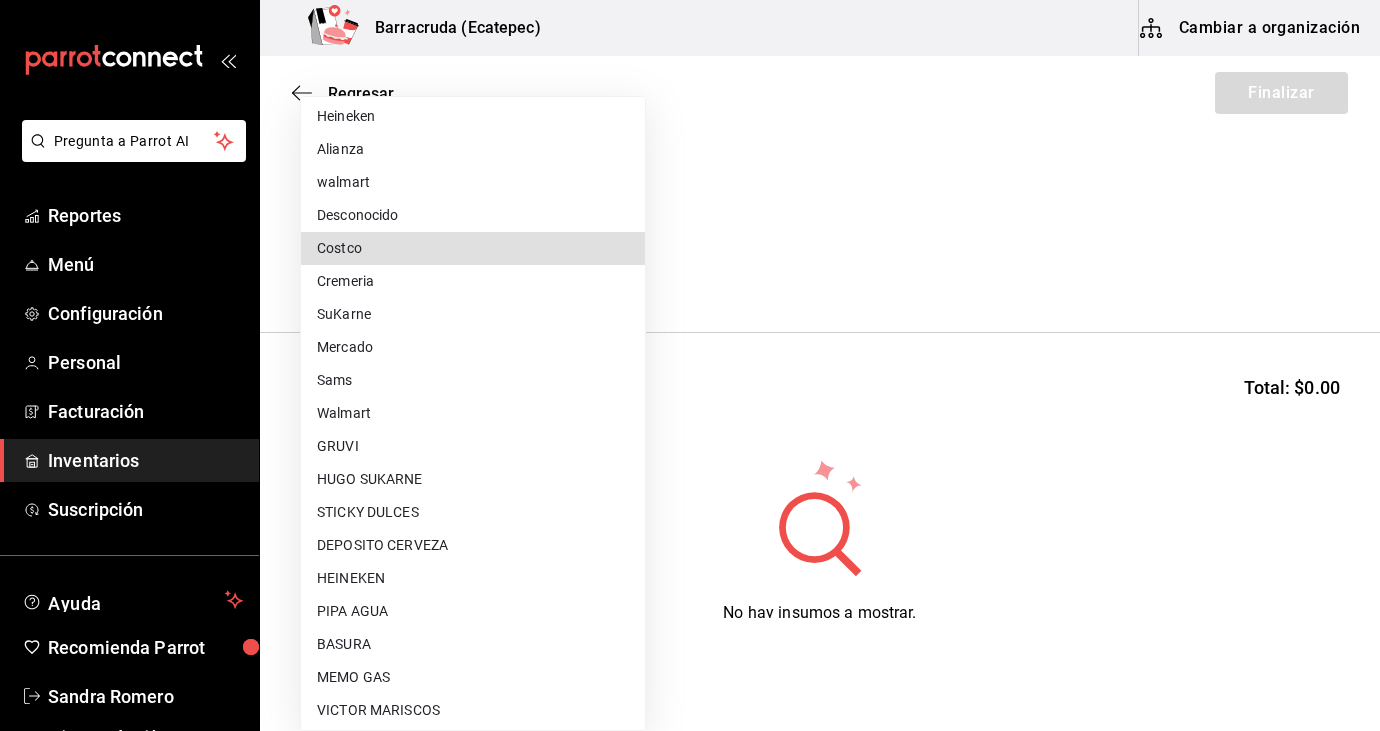 type 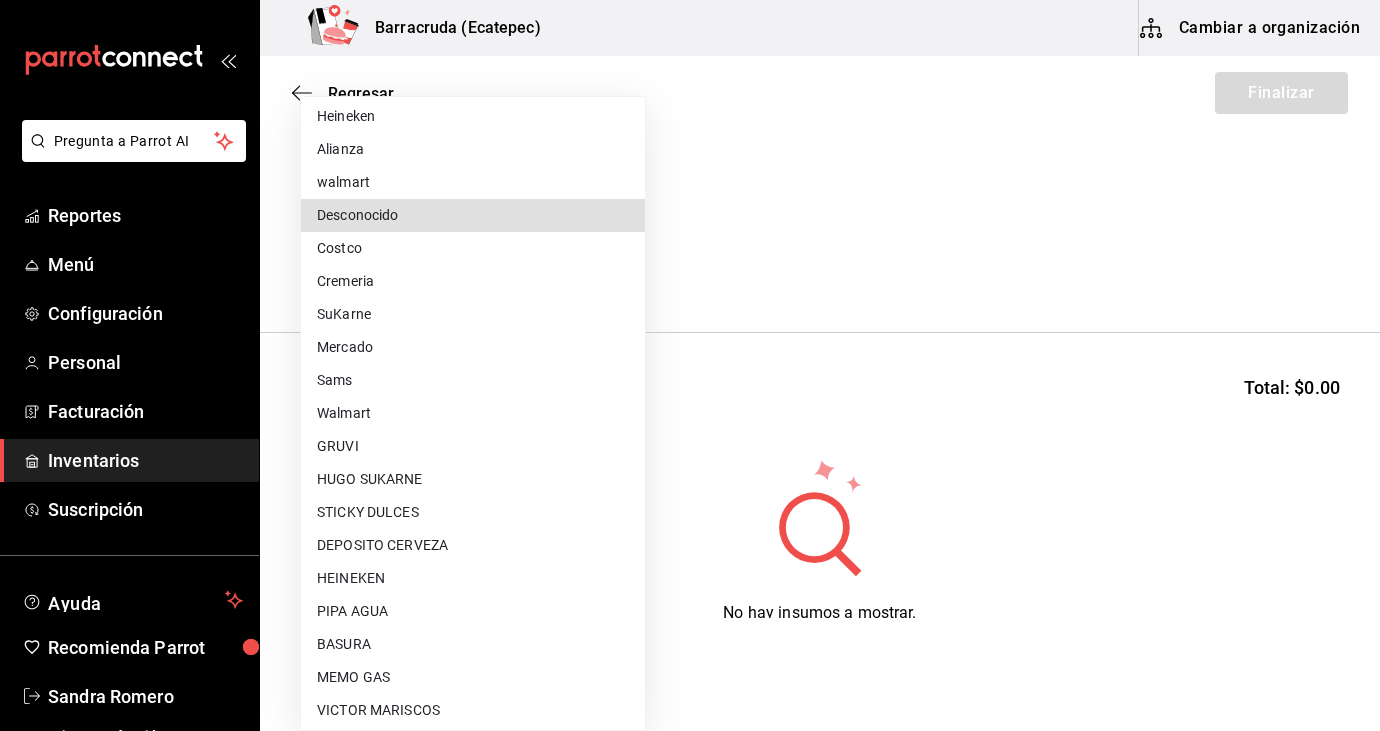 type 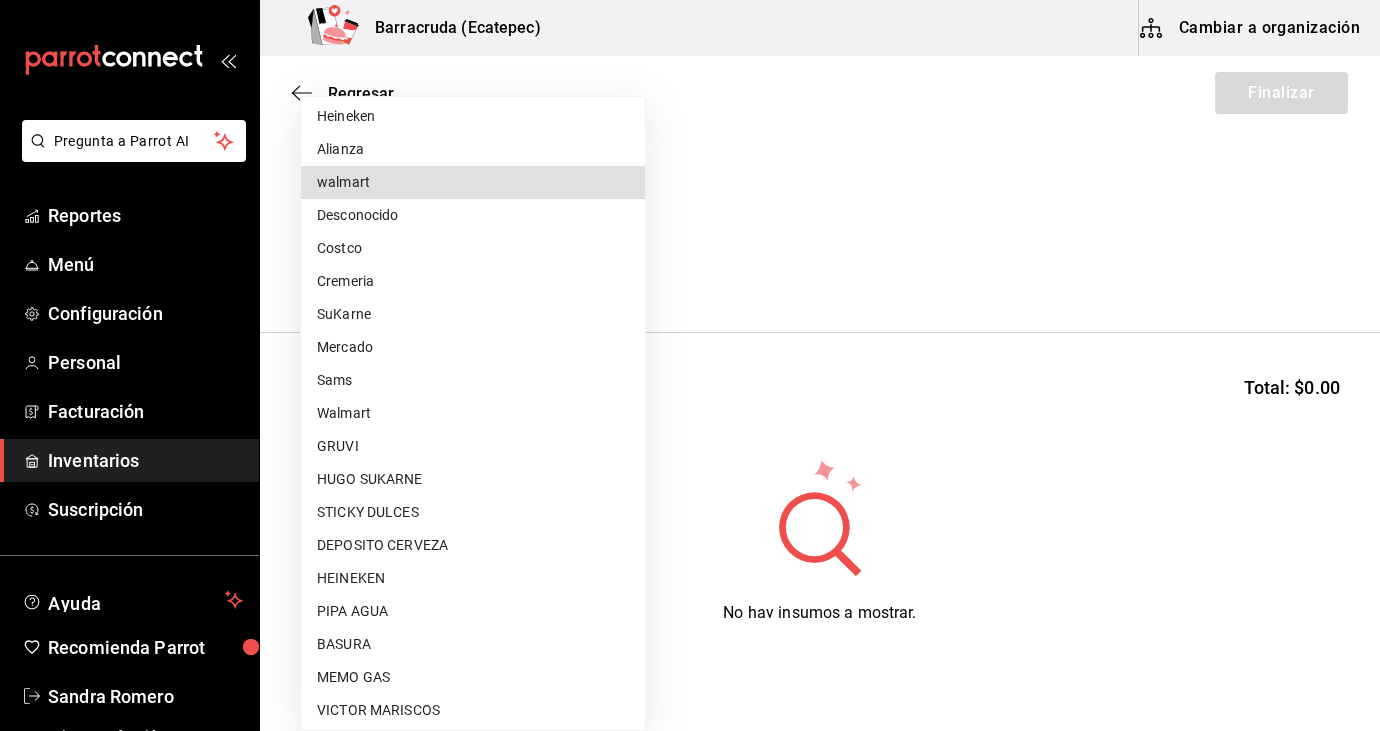 type 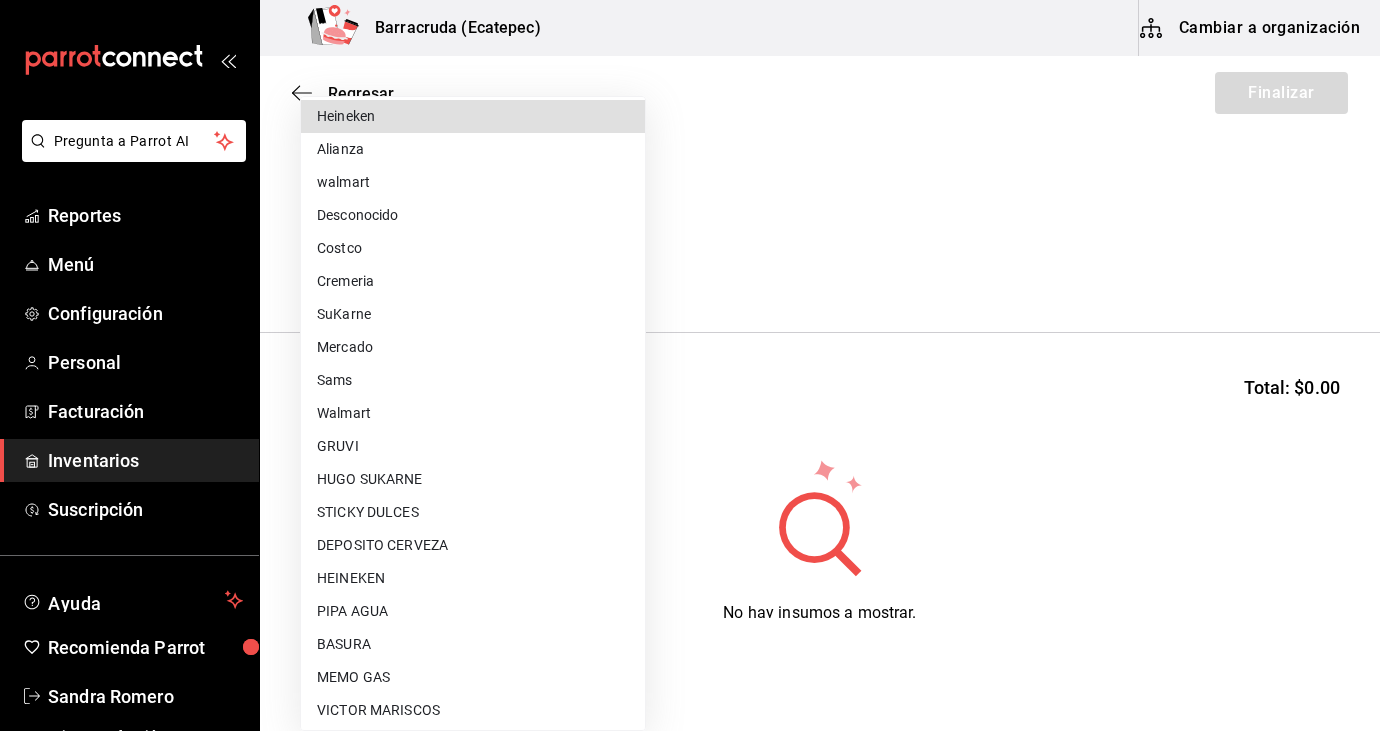type 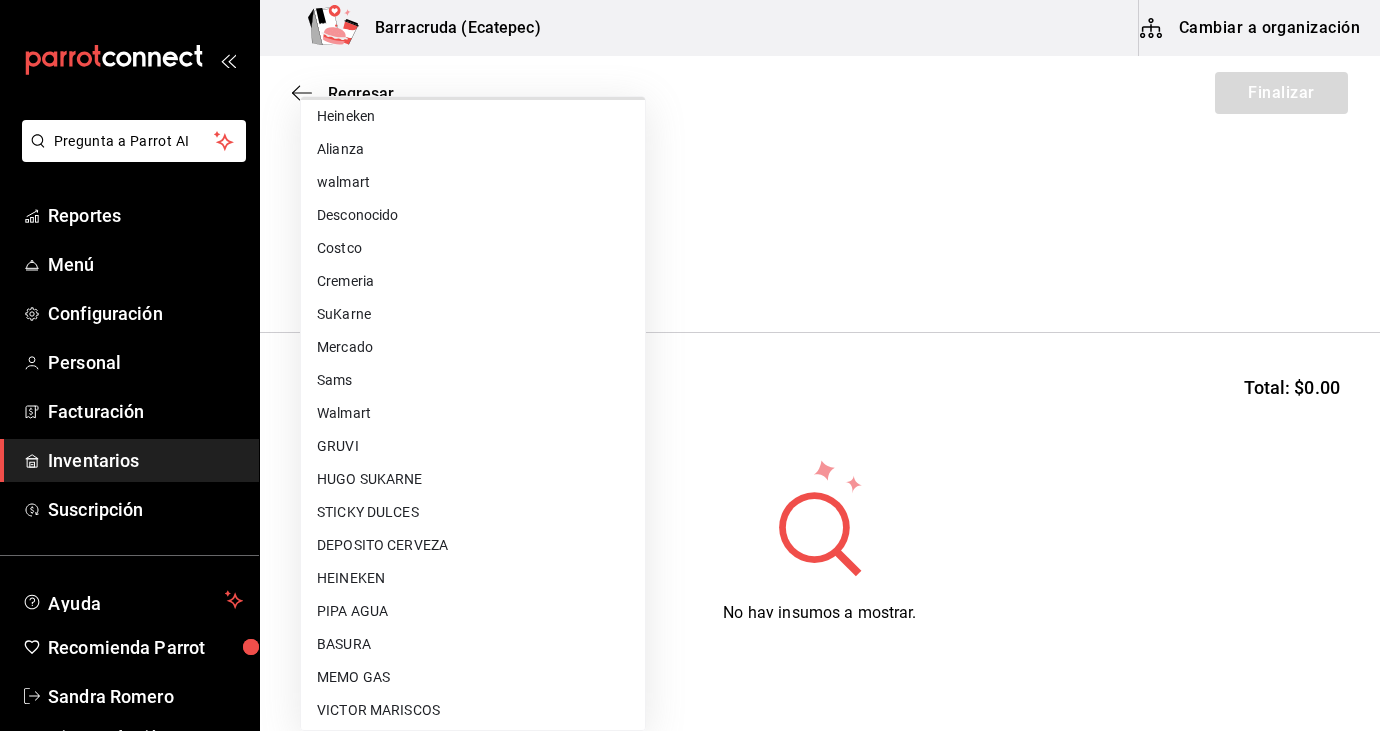 type 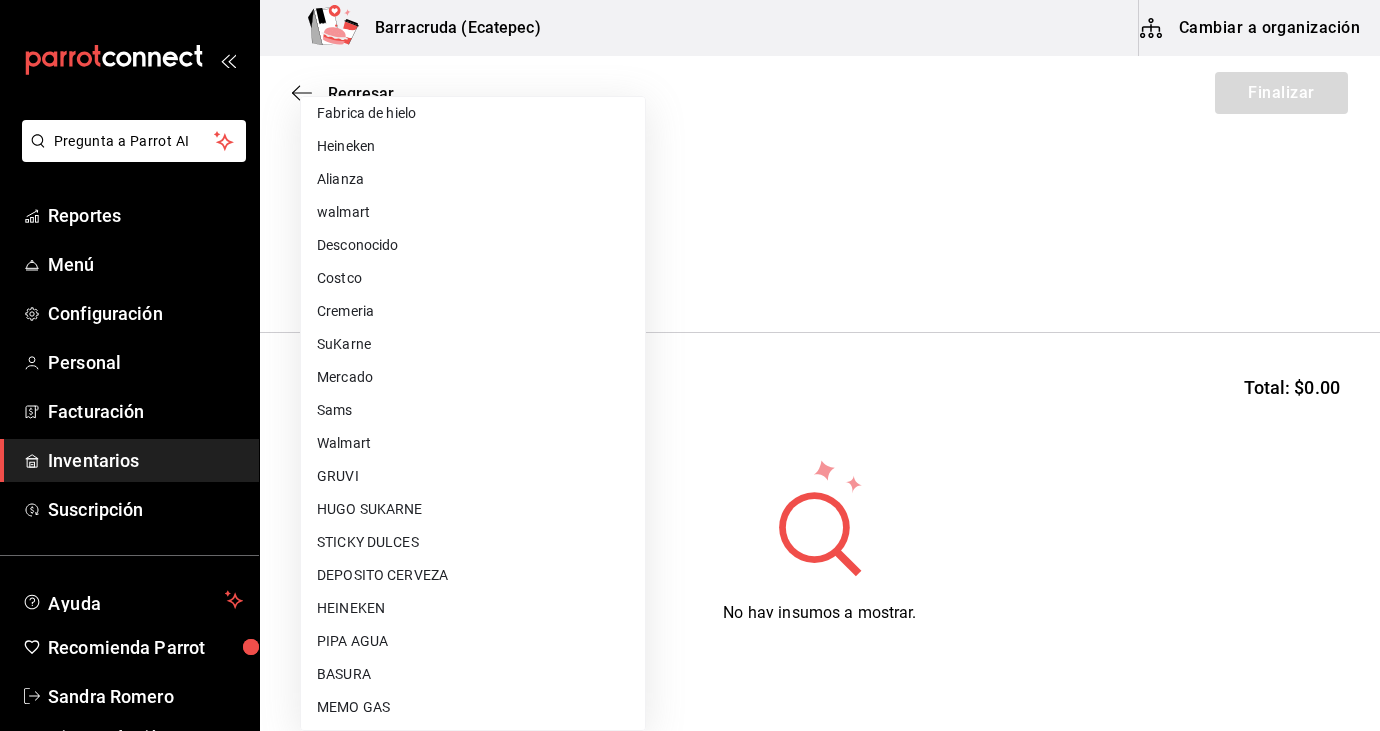 scroll, scrollTop: 0, scrollLeft: 0, axis: both 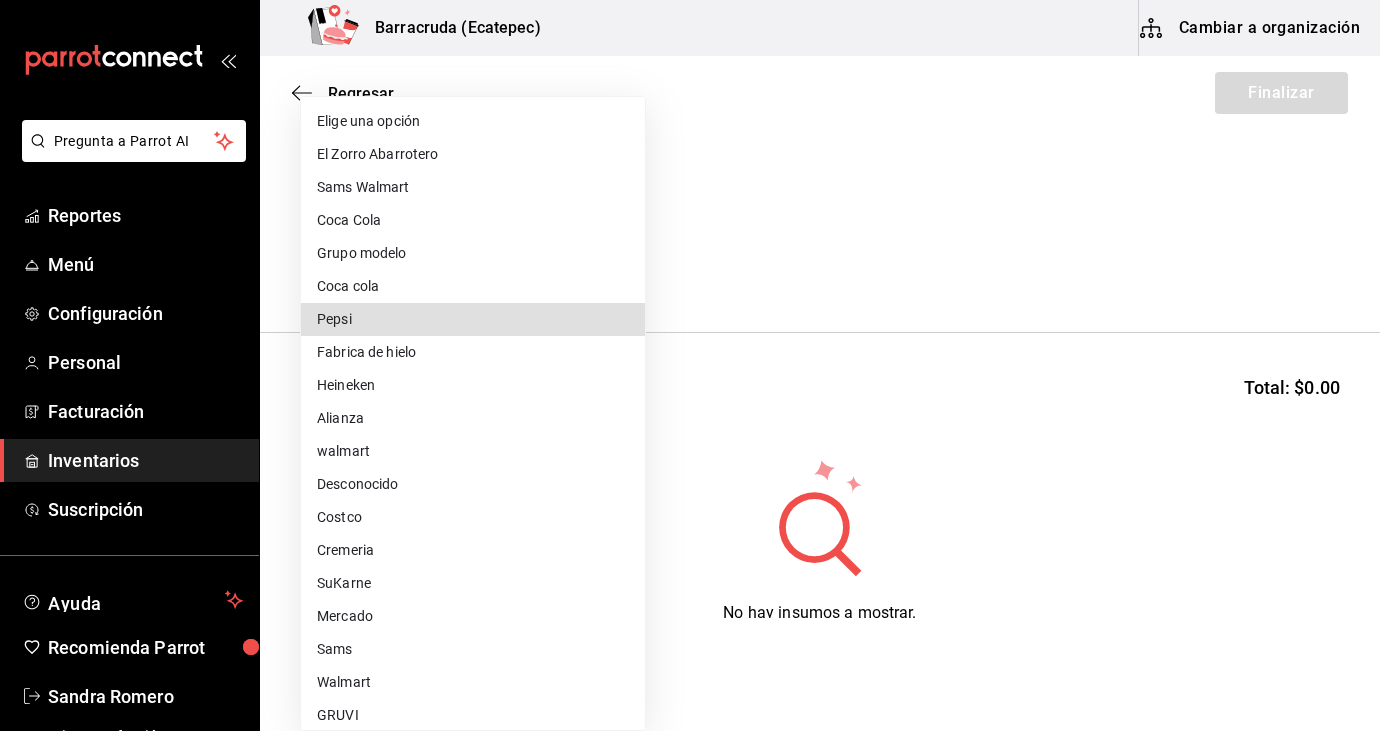 type 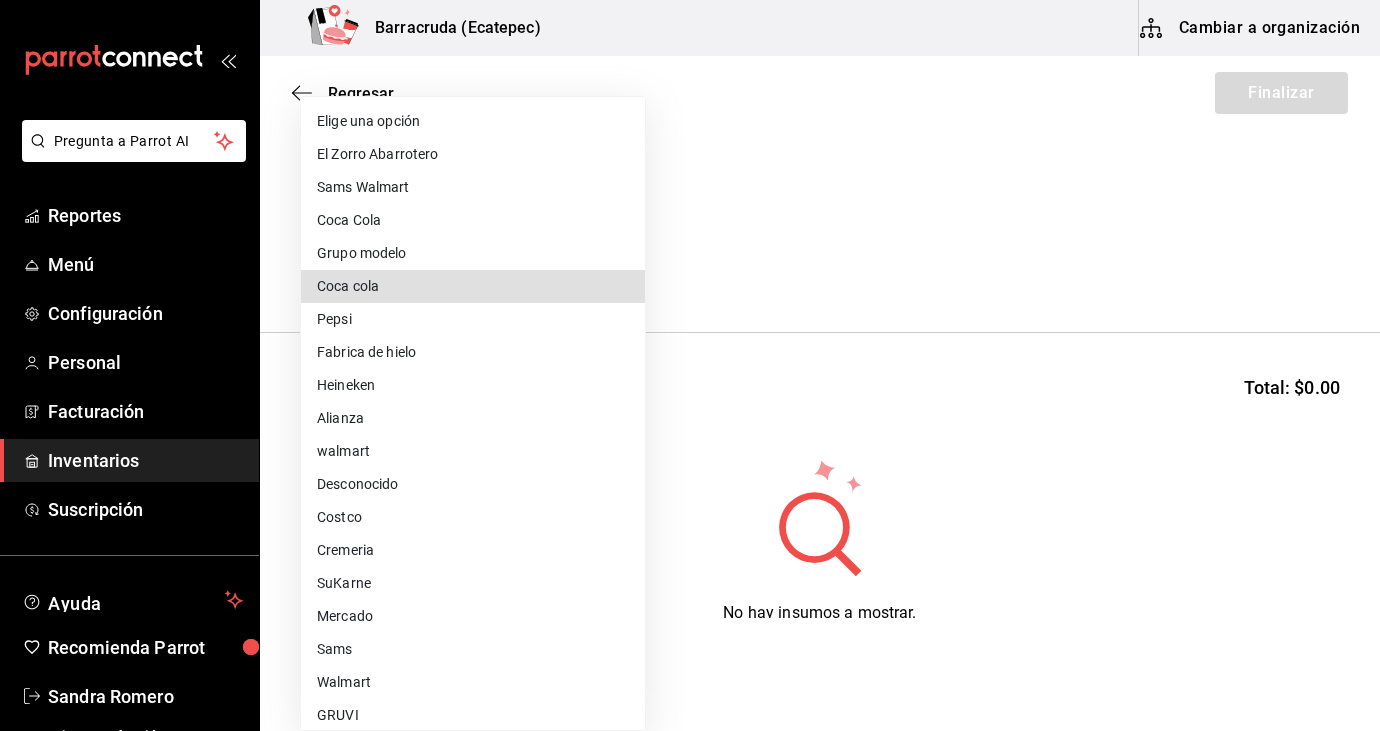 type 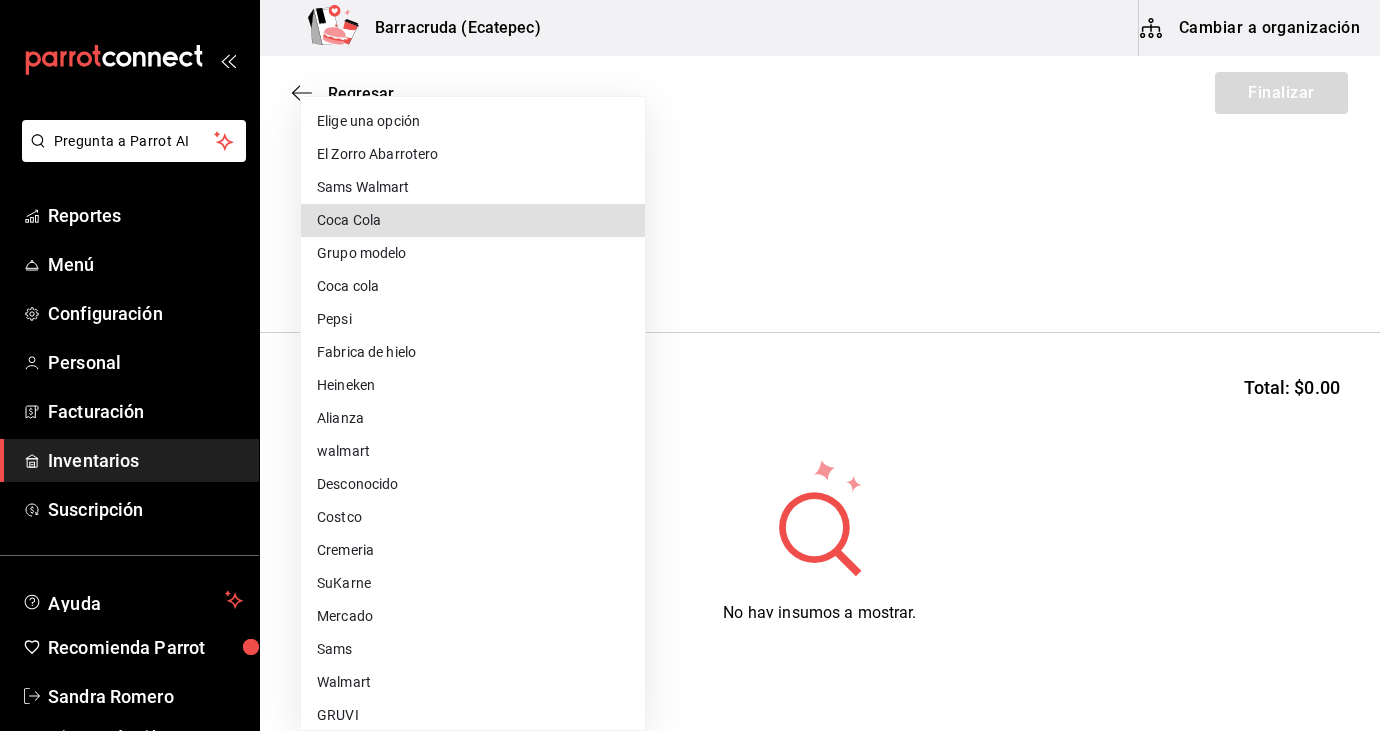 type 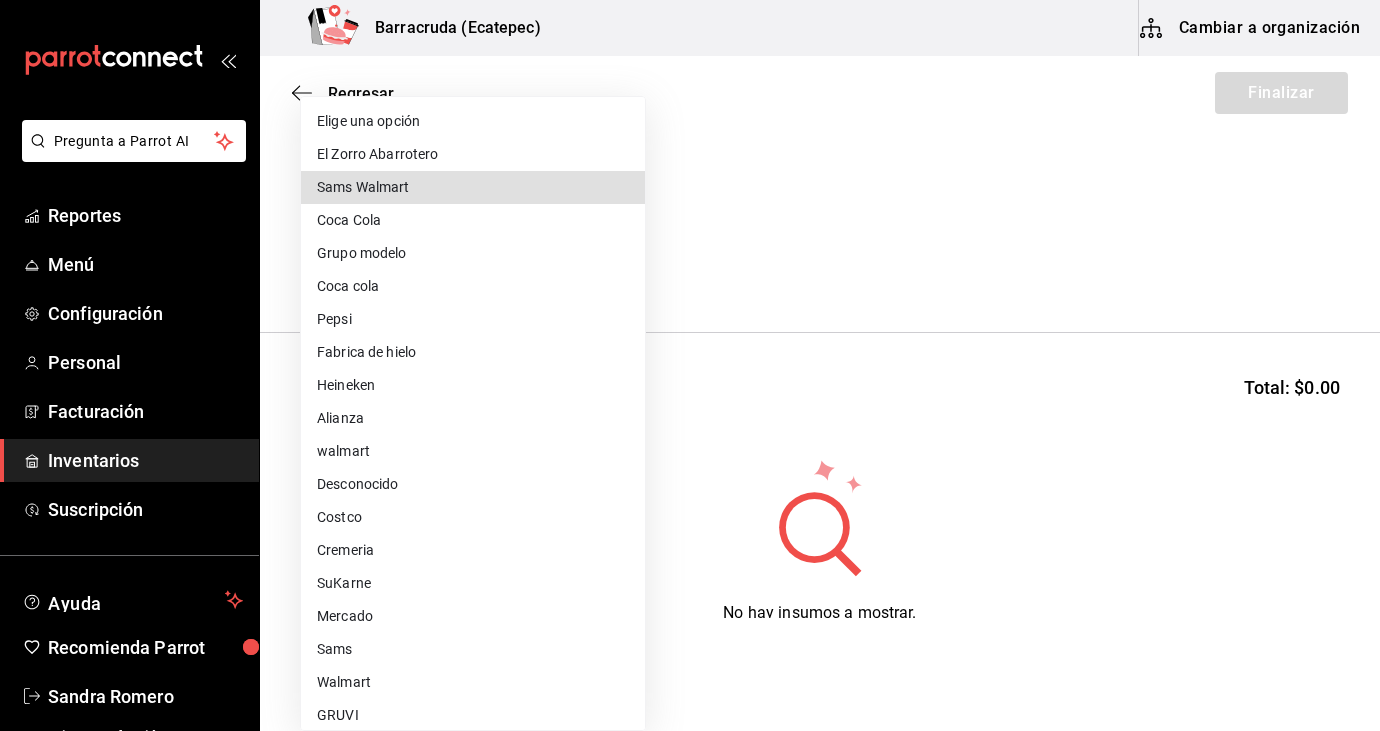 type 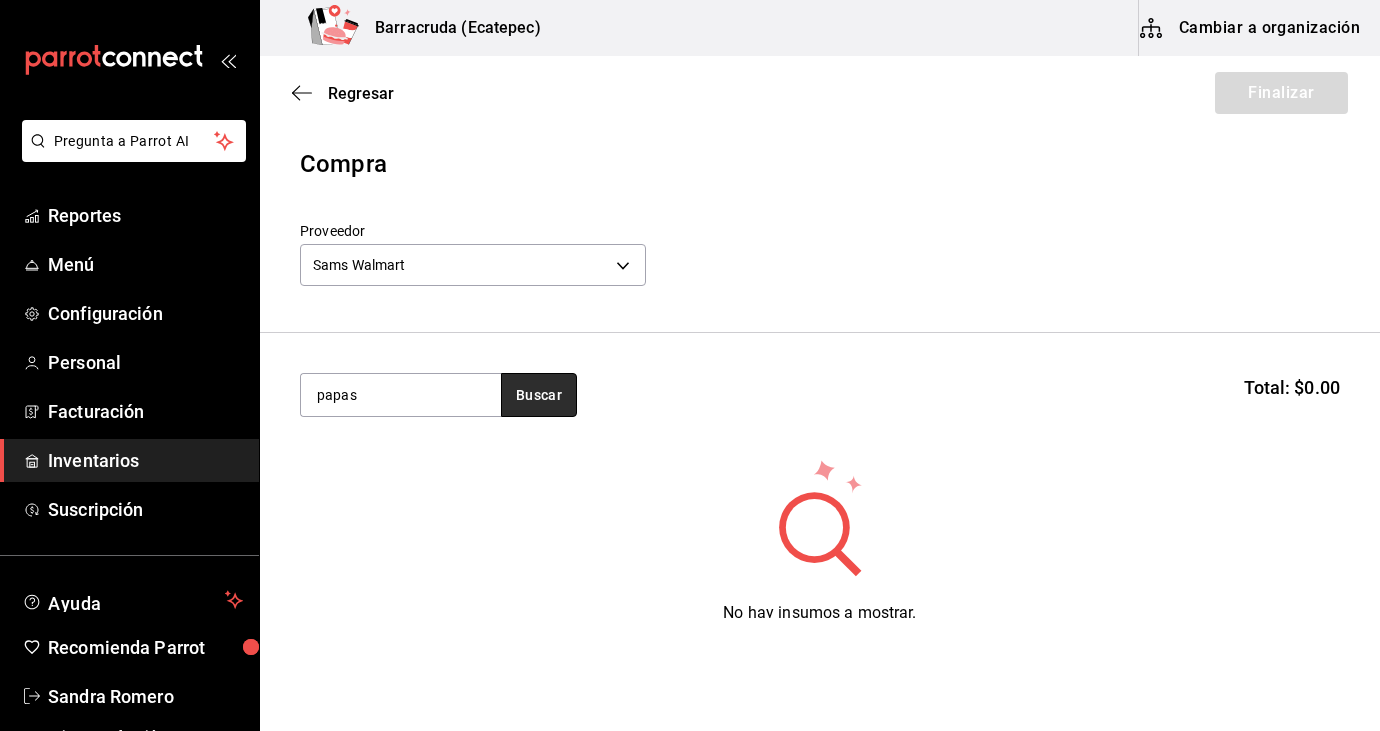 click on "Buscar" at bounding box center [539, 395] 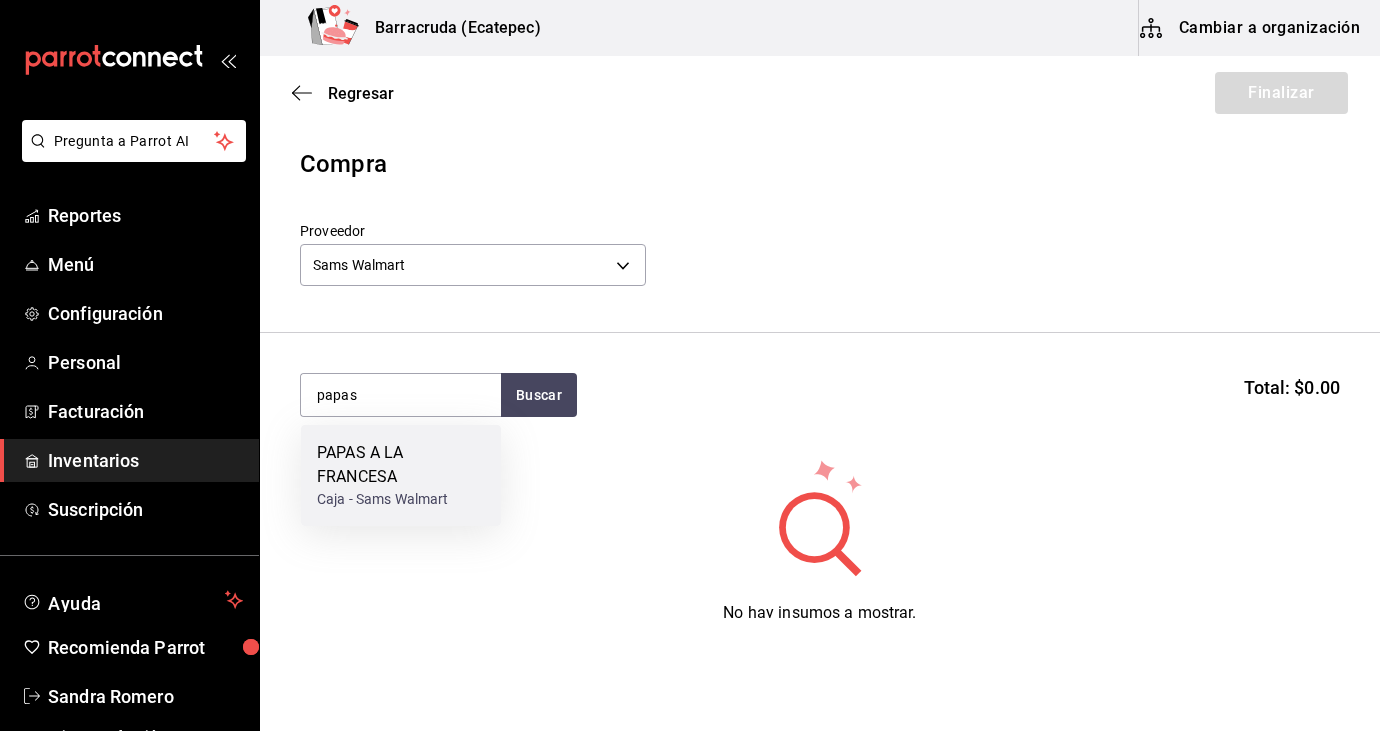 click on "PAPAS A LA FRANCESA" at bounding box center (401, 465) 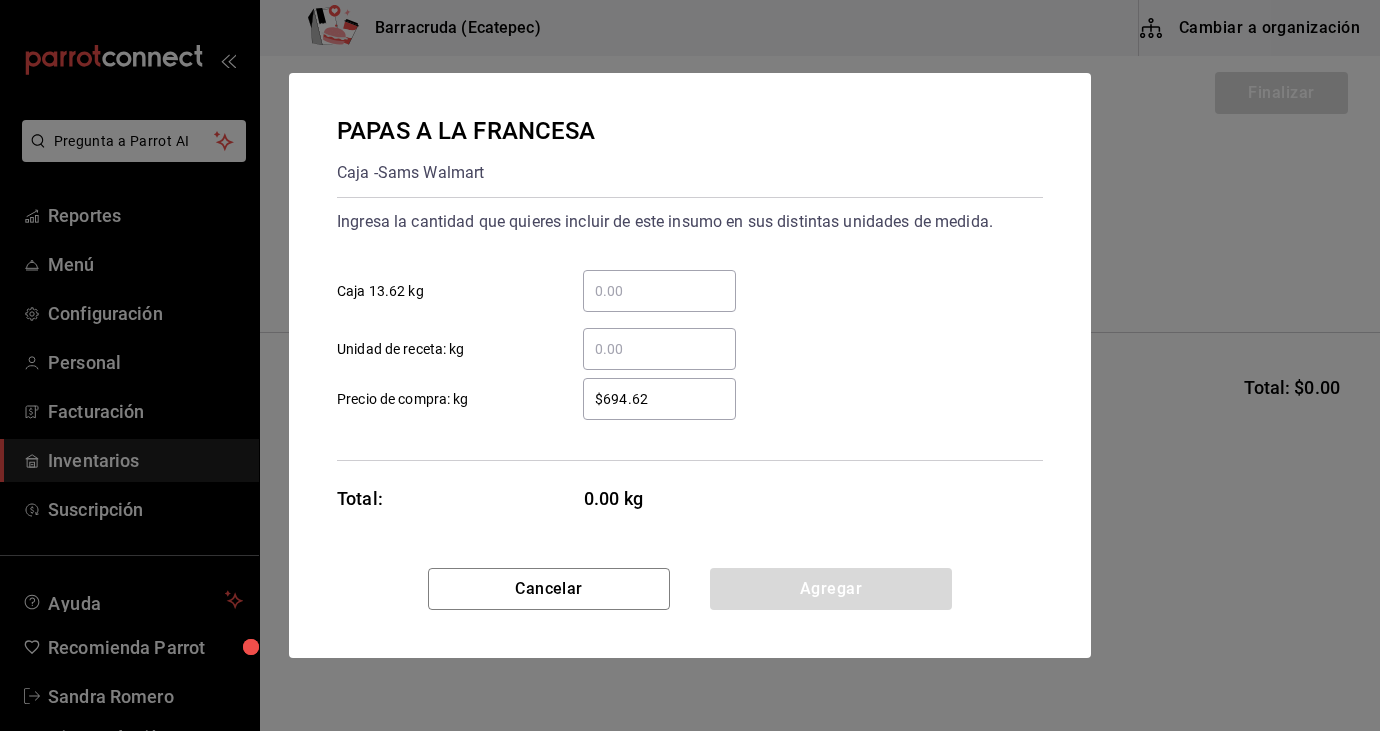 click on "​ Caja 13.62 kg" at bounding box center [659, 291] 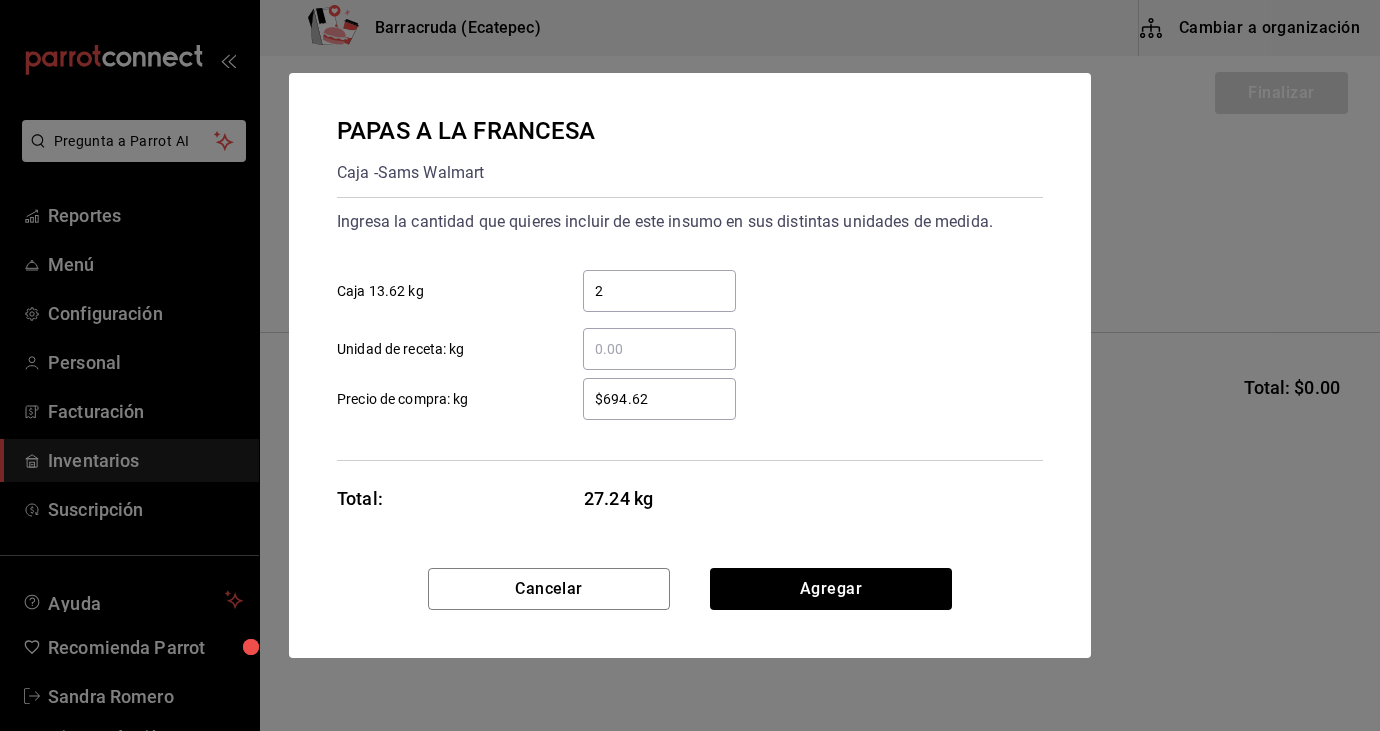type on "2" 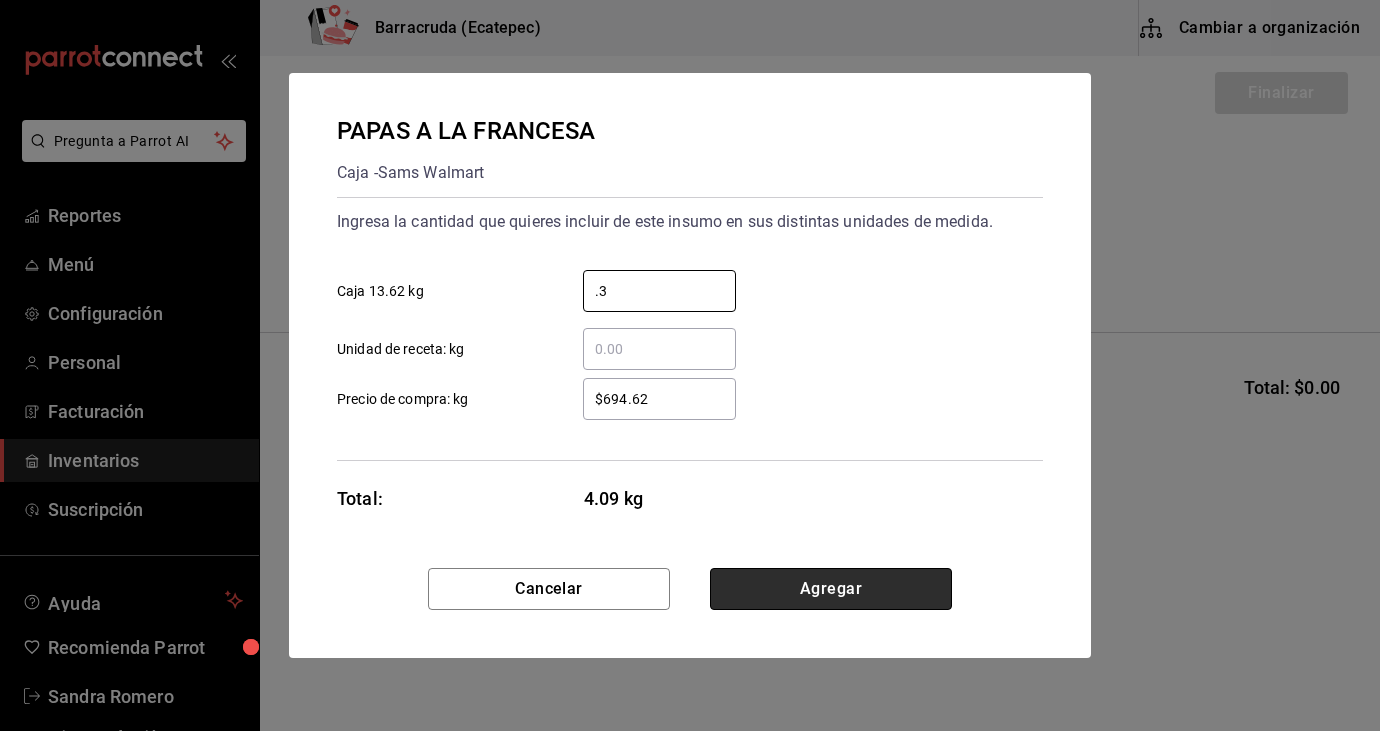 type on "0.3" 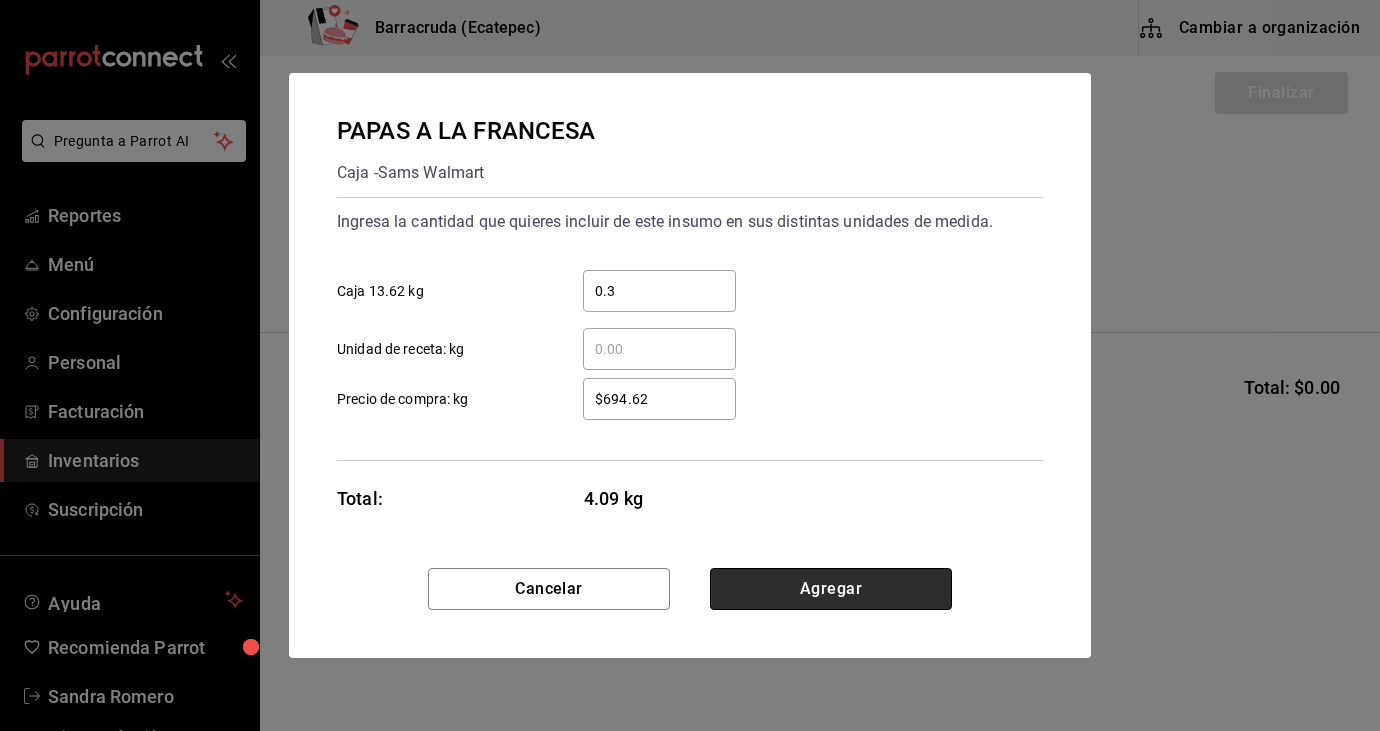 click on "Agregar" at bounding box center [831, 589] 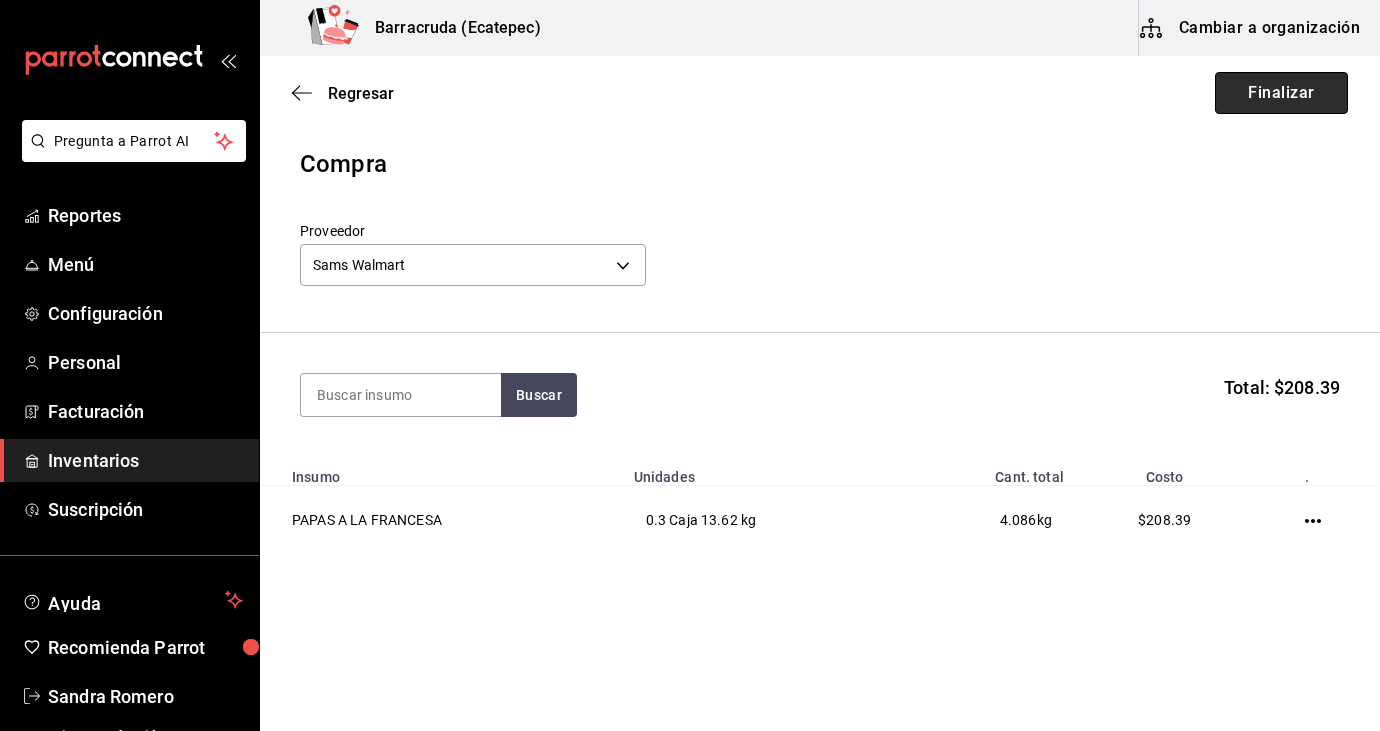 click on "Finalizar" at bounding box center (1281, 93) 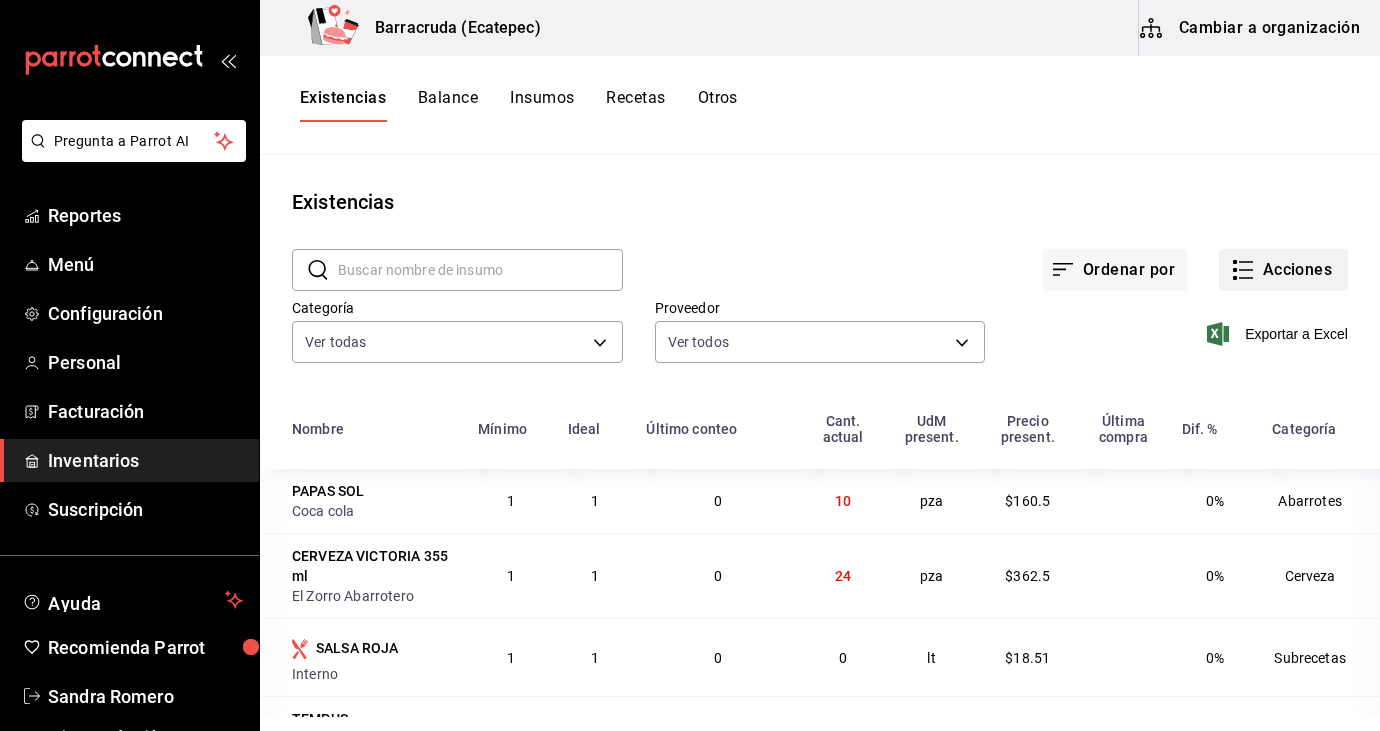 click on "Acciones" at bounding box center [1283, 270] 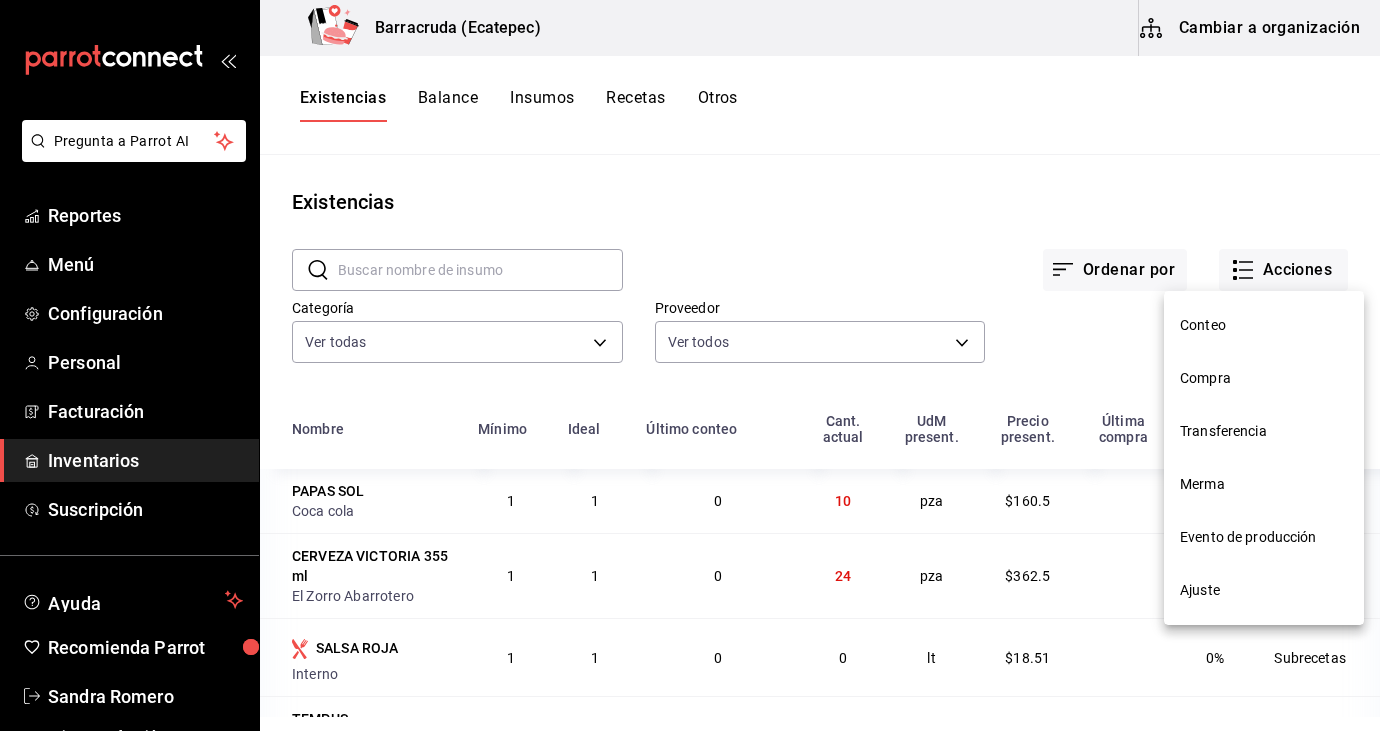 click on "Compra" at bounding box center (1264, 378) 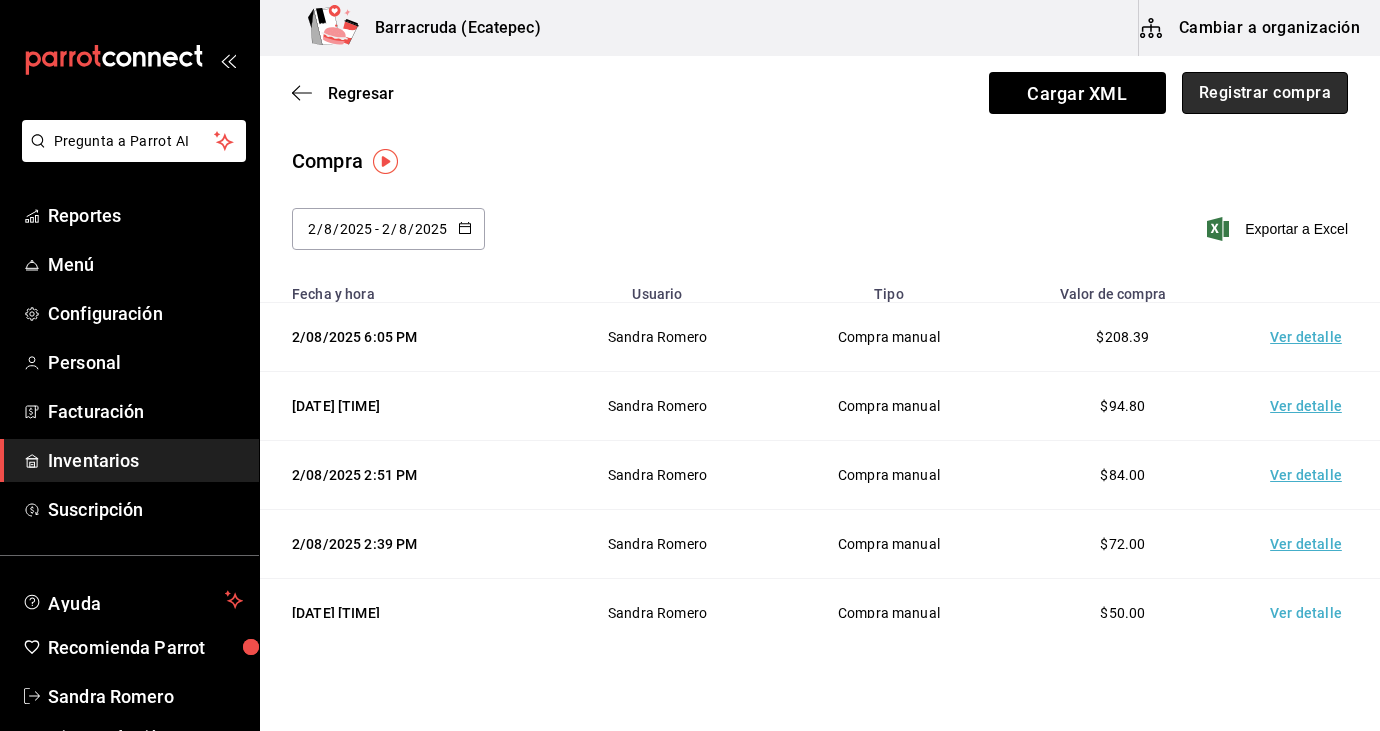 click on "Registrar compra" at bounding box center (1265, 93) 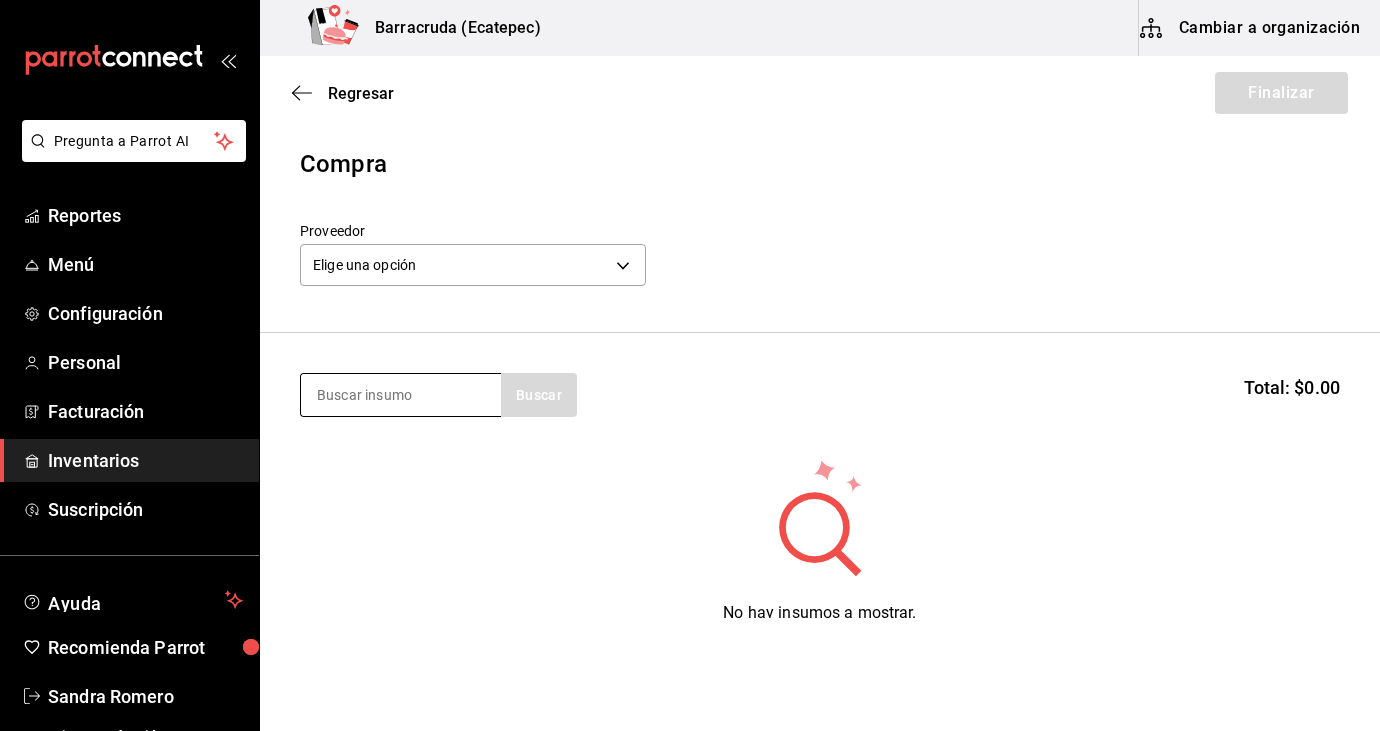 click at bounding box center (401, 395) 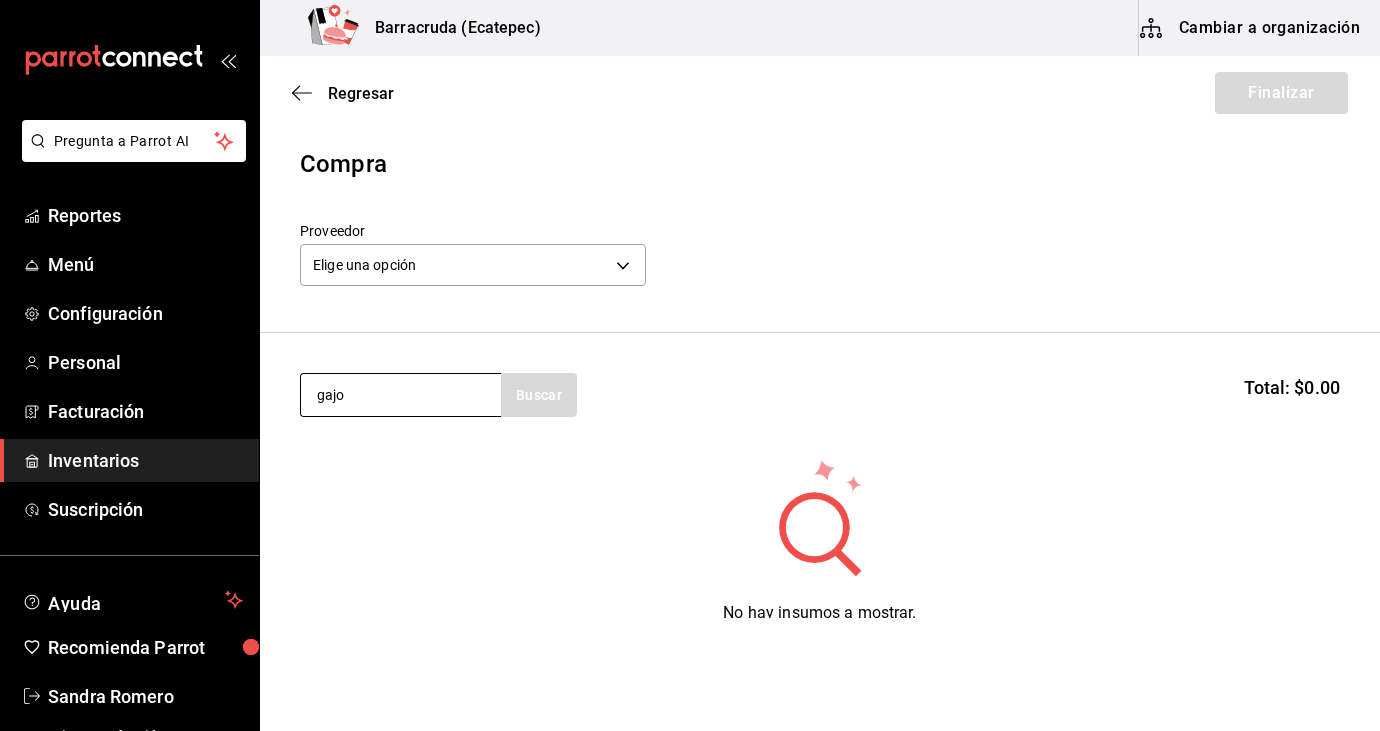 type on "gajo" 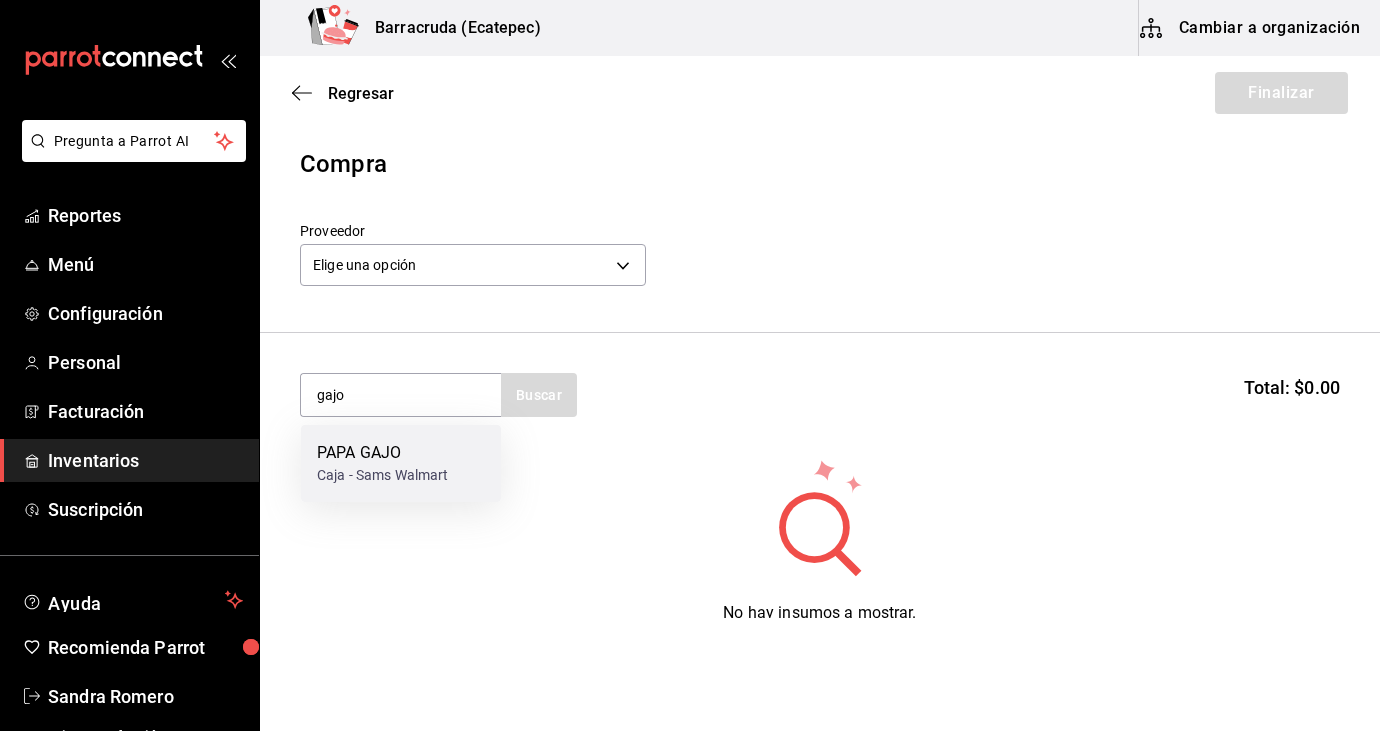 click on "Caja - Sams Walmart" at bounding box center (383, 475) 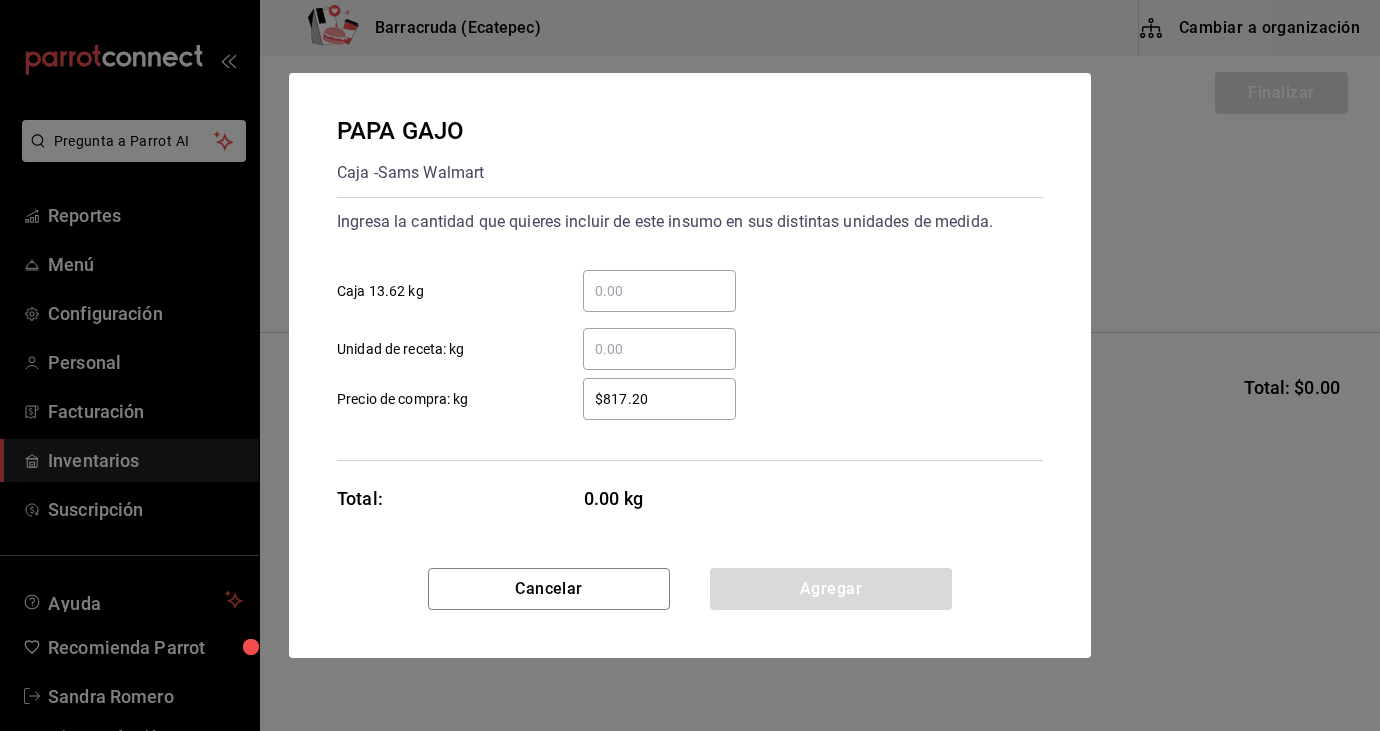 click on "​ Caja 13.62 kg" at bounding box center [659, 291] 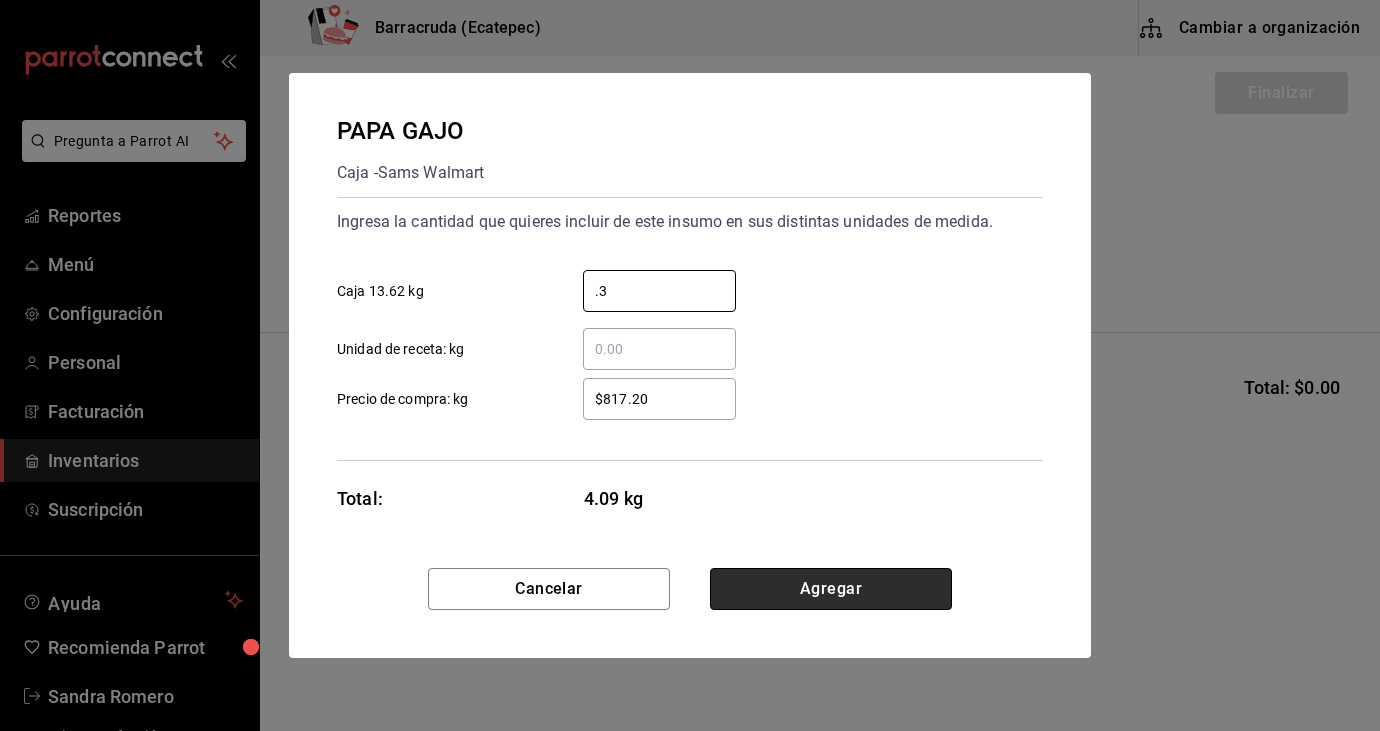 type on "0.3" 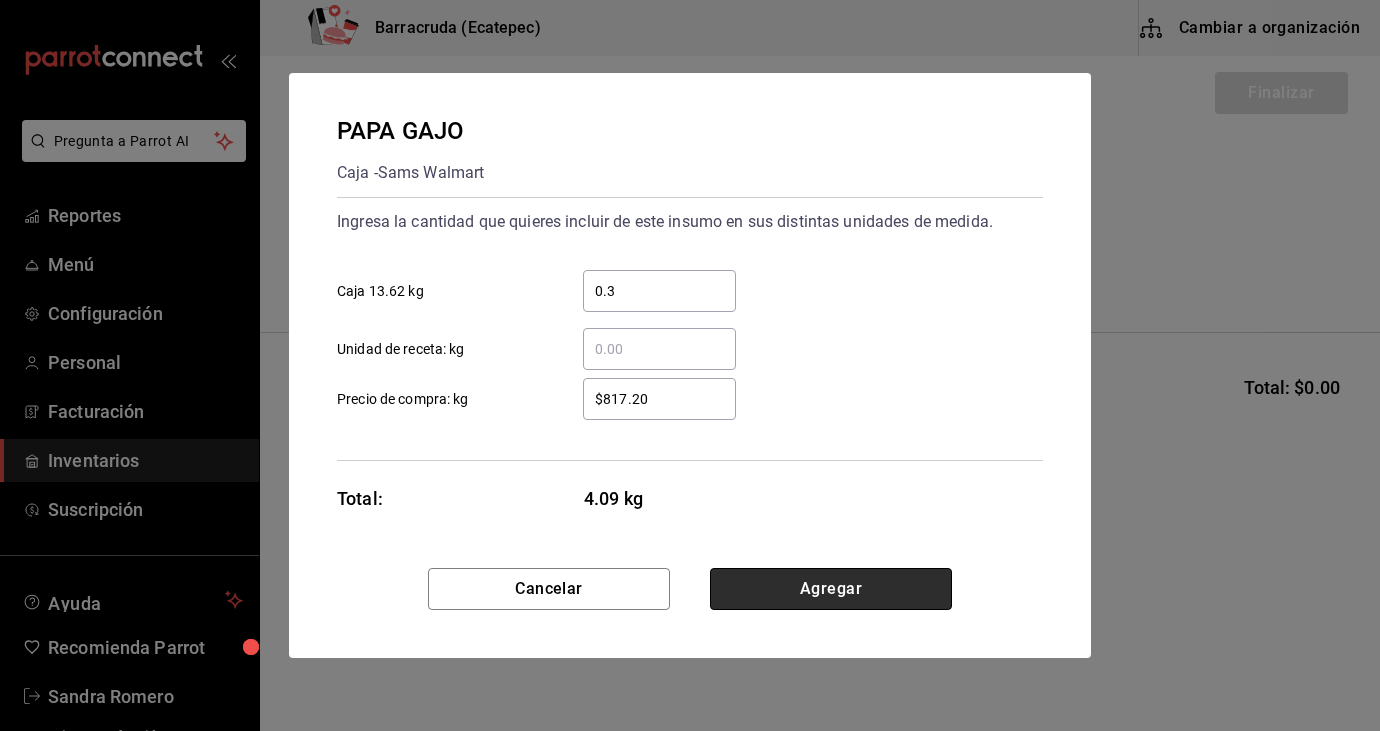 click on "Agregar" at bounding box center [831, 589] 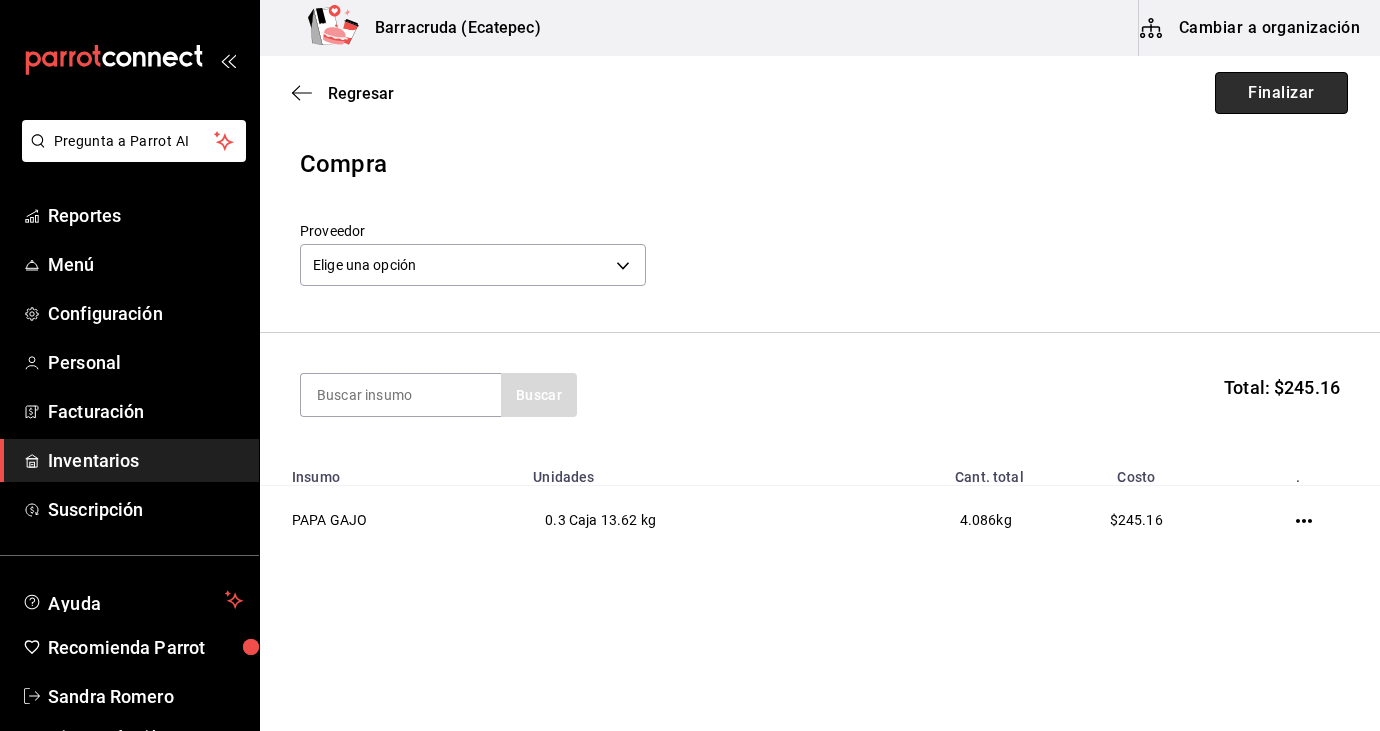click on "Finalizar" at bounding box center (1281, 93) 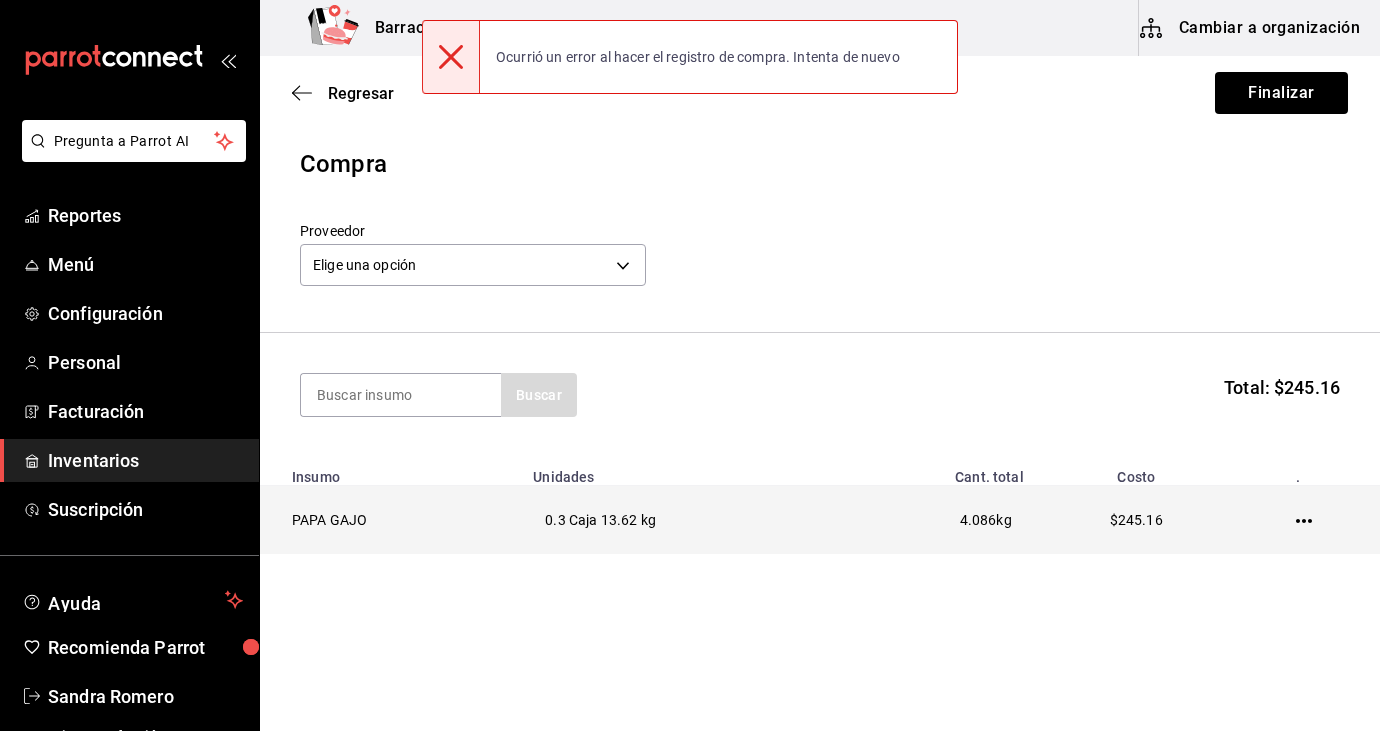 click at bounding box center [1308, 520] 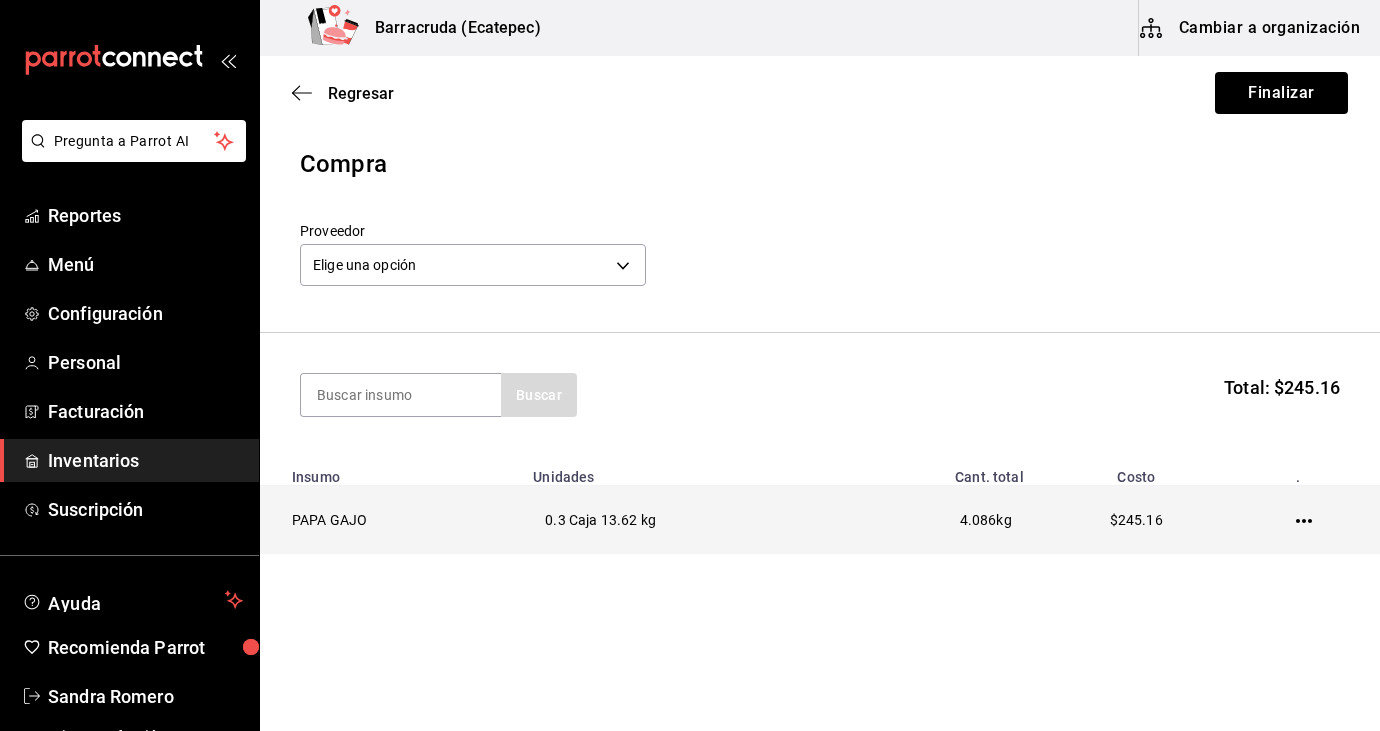 click 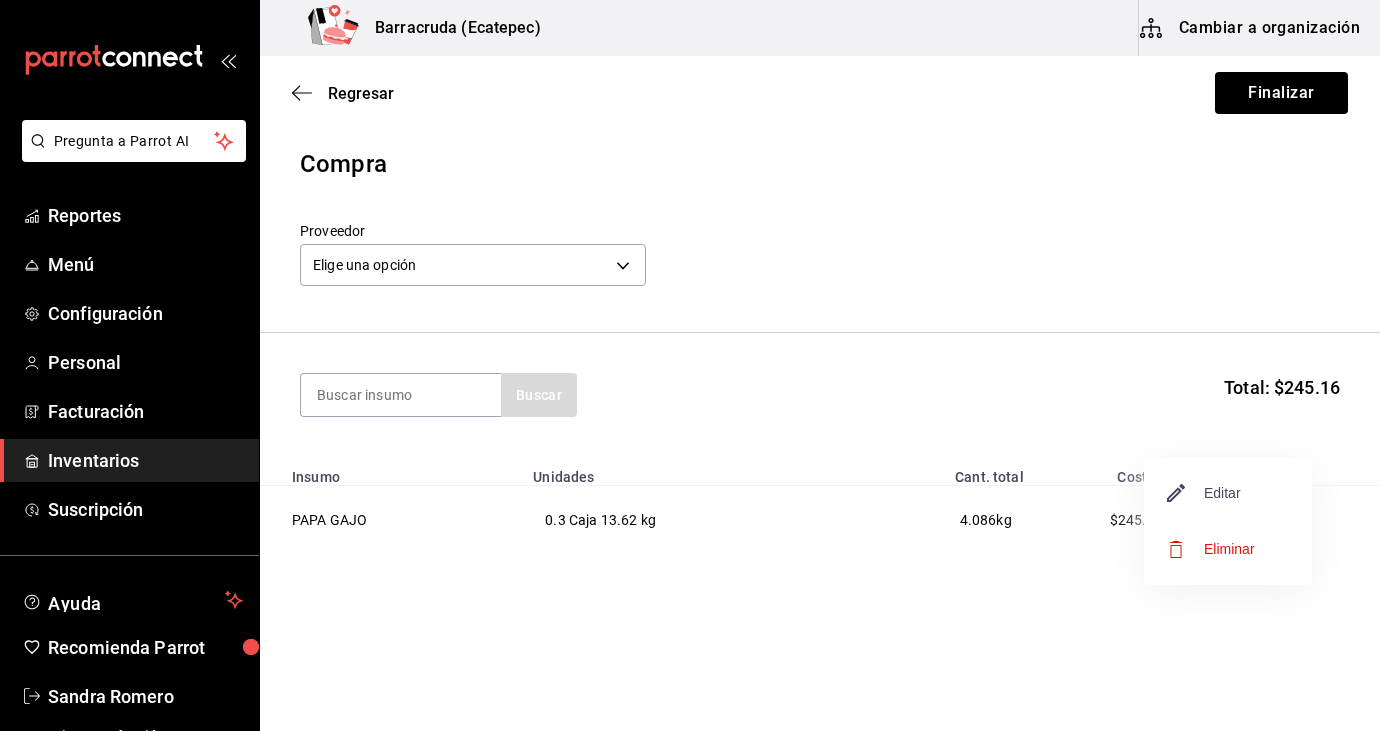click on "Editar" at bounding box center (1204, 493) 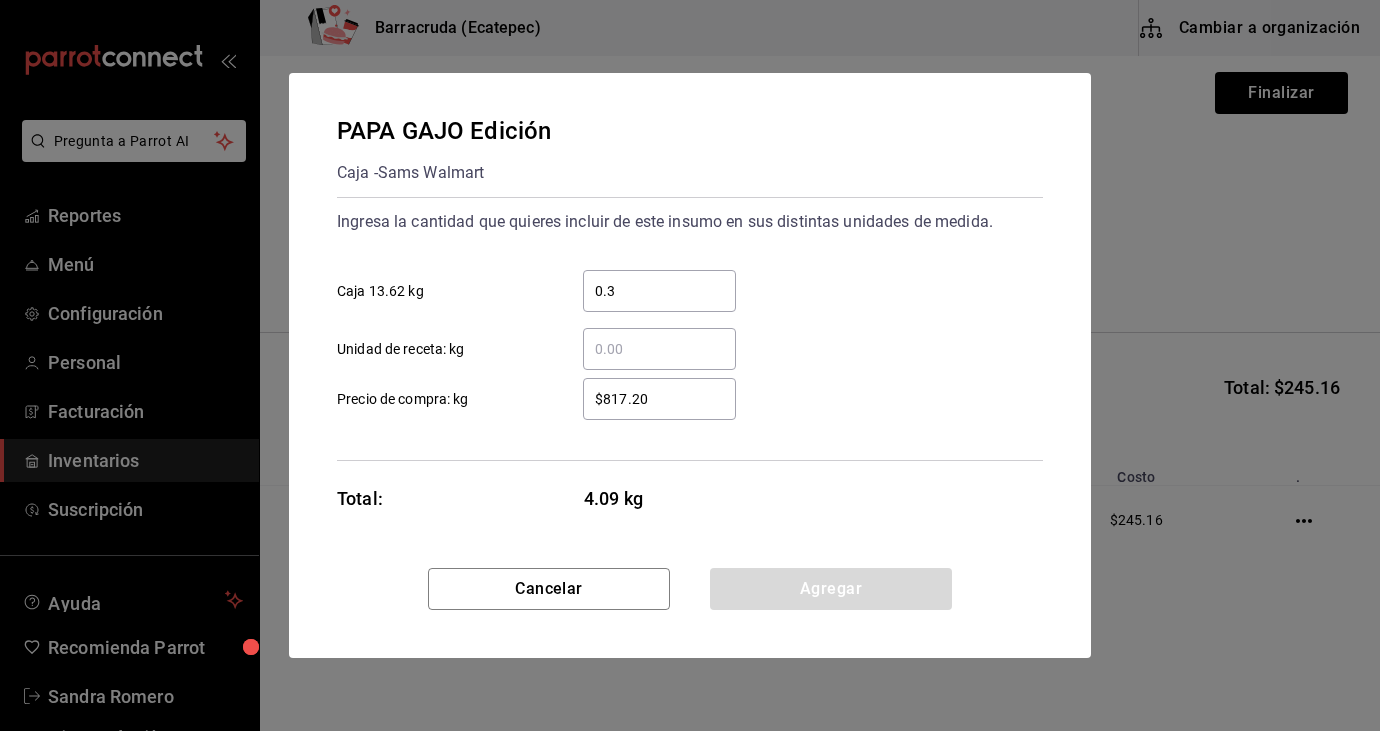 click on "0.3" at bounding box center [659, 291] 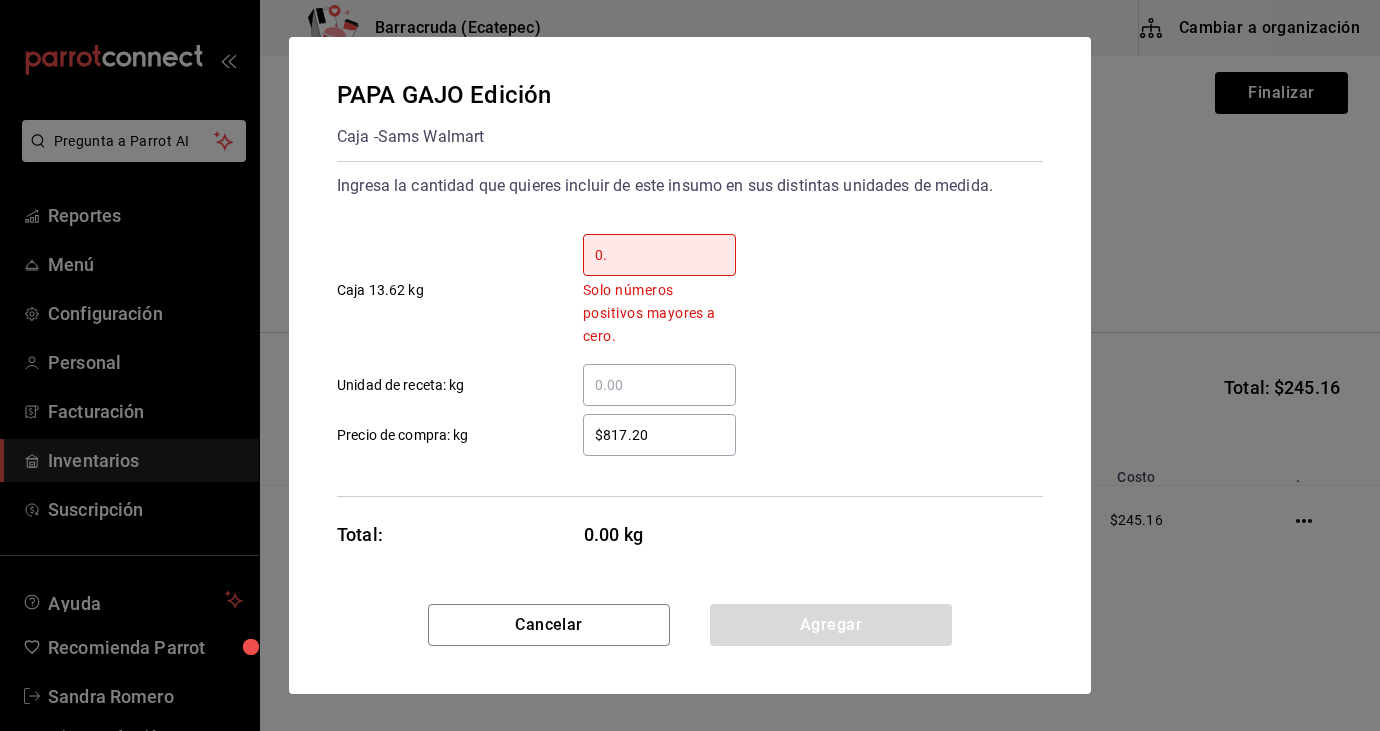 type on "0" 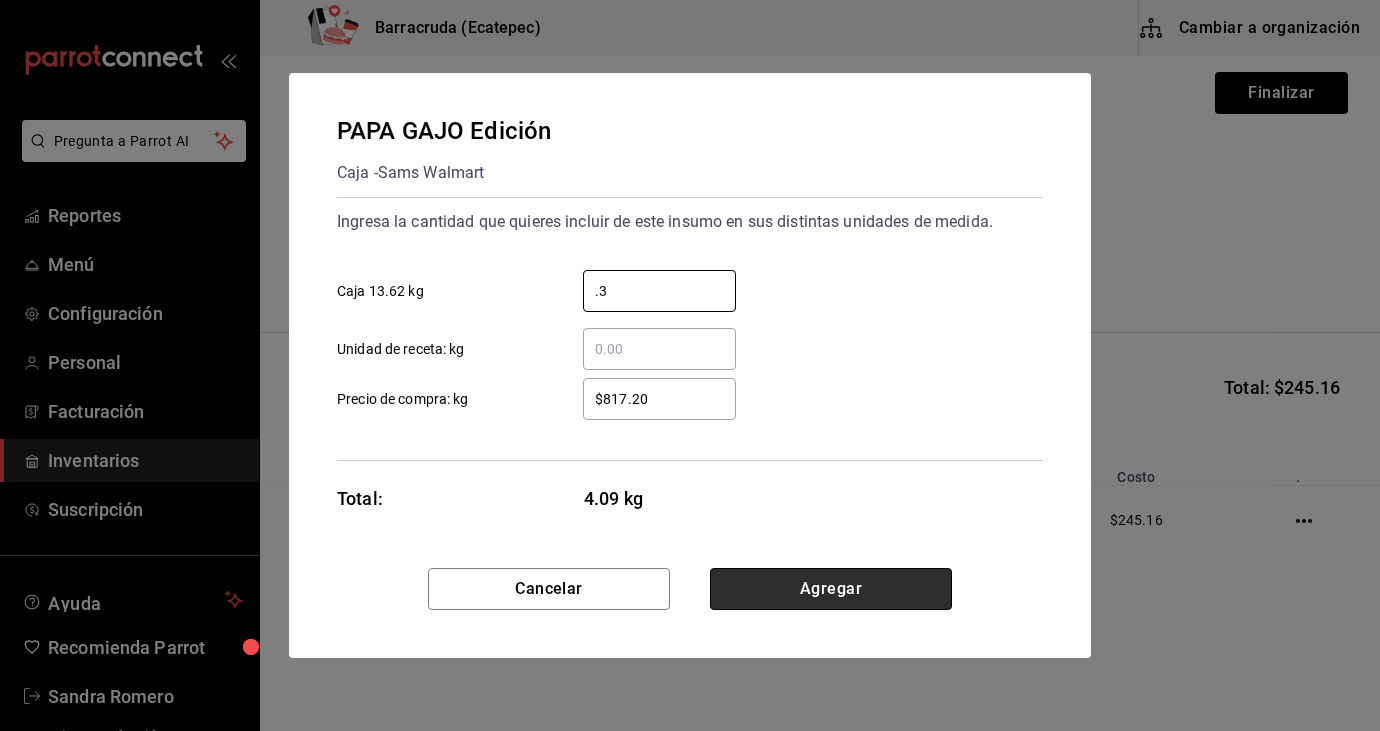 type on "0.3" 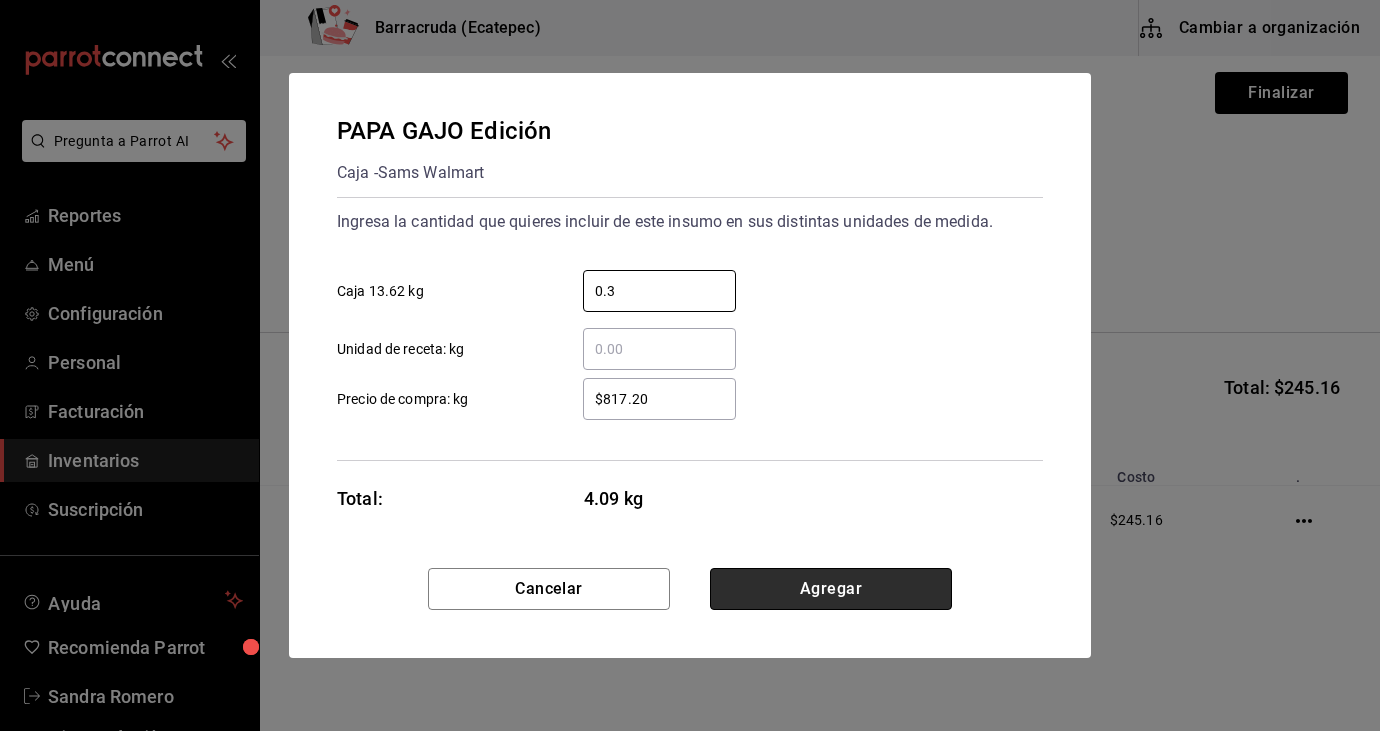 click on "Agregar" at bounding box center [831, 589] 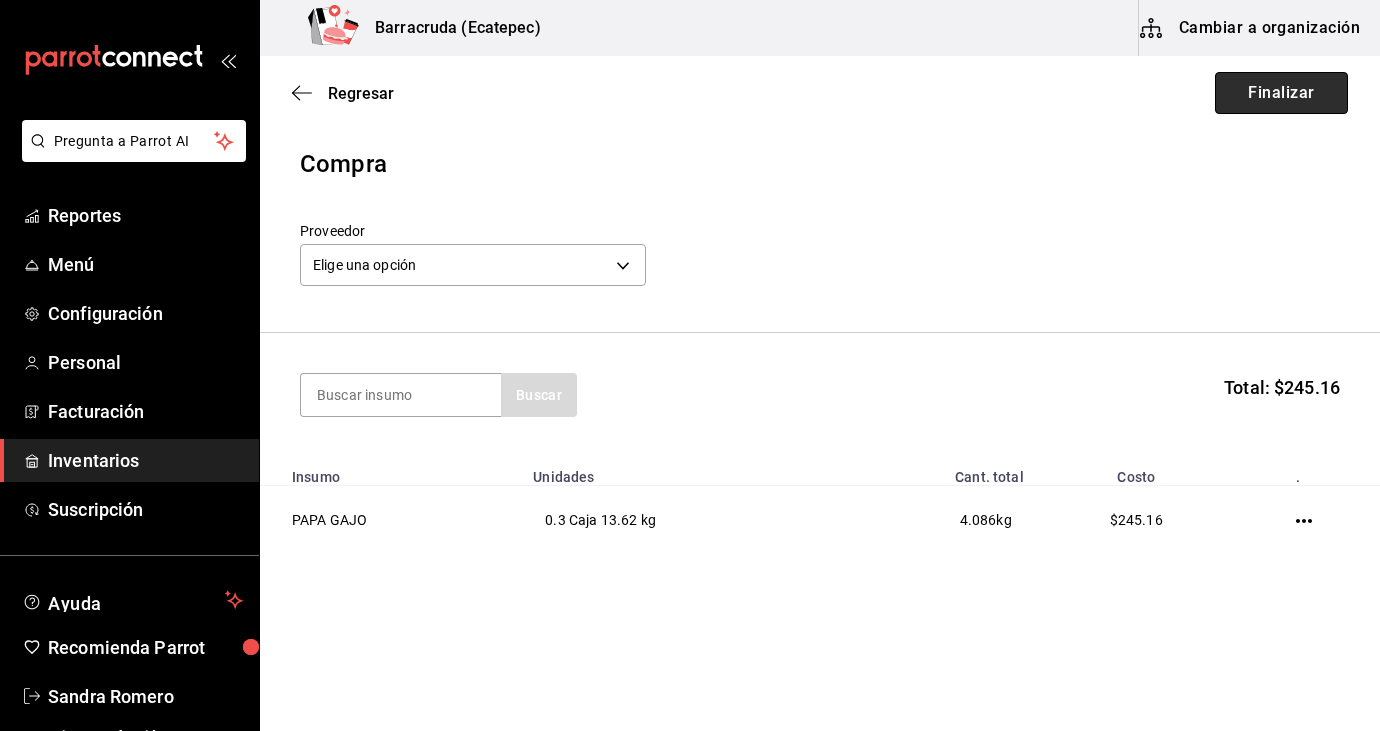 click on "Finalizar" at bounding box center [1281, 93] 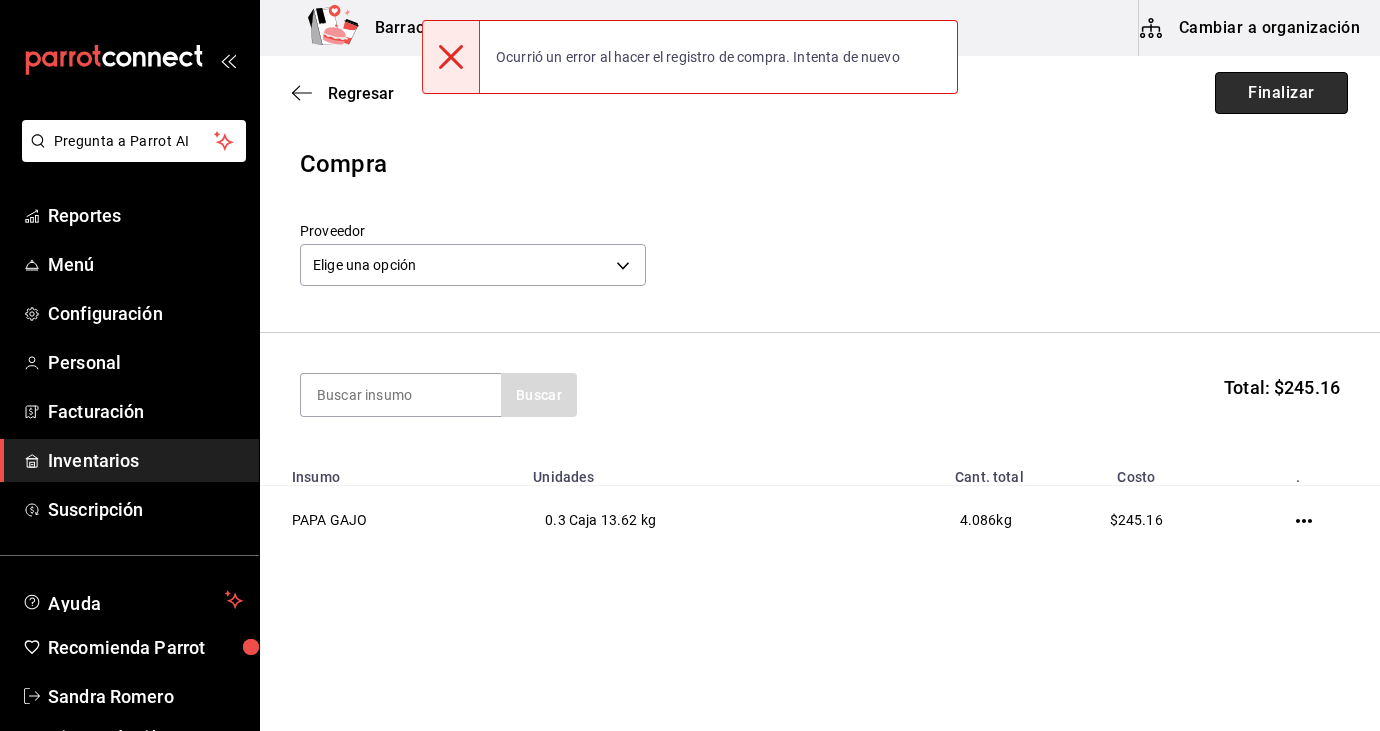 click on "Finalizar" at bounding box center (1281, 93) 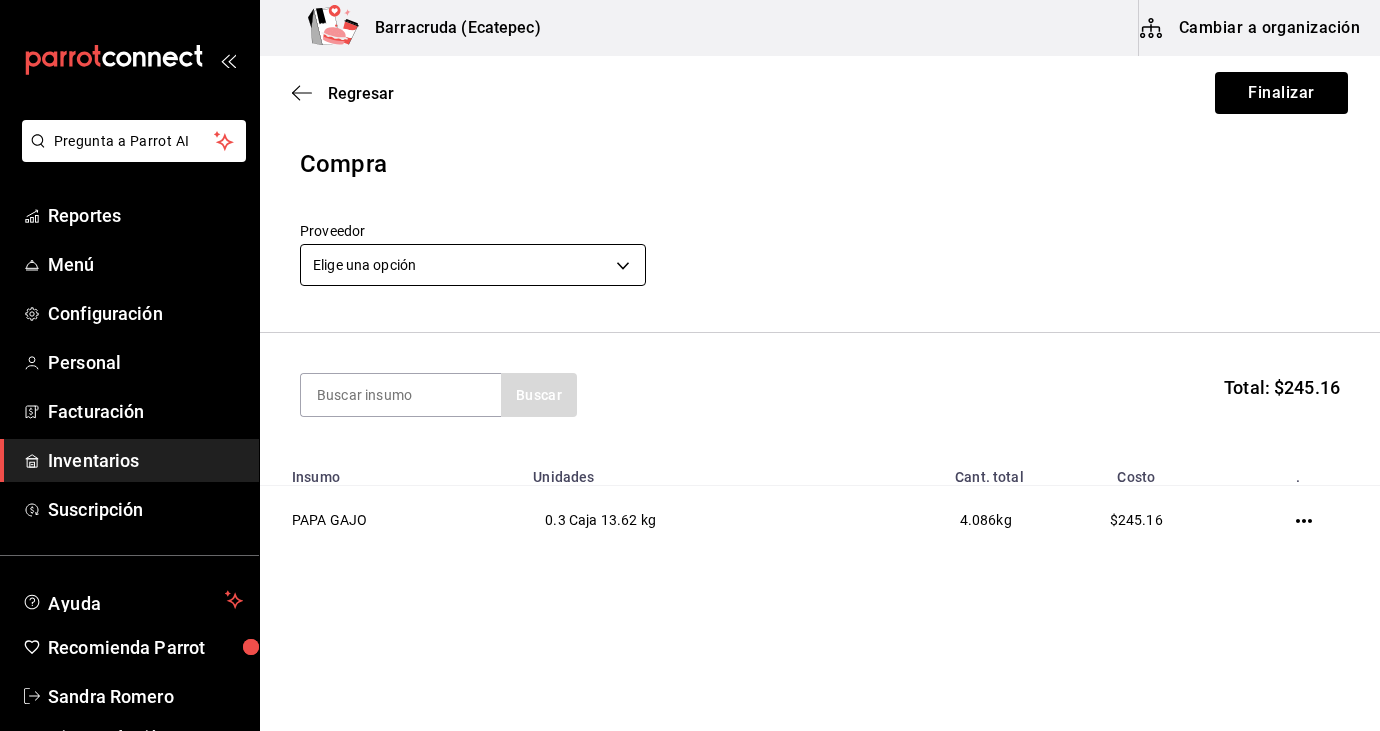 click on "Pregunta a Parrot AI Reportes   Menú   Configuración   Personal   Facturación   Inventarios   Suscripción   Ayuda Recomienda Parrot   [FIRST] [LAST]   Sugerir nueva función   Barracruda ([CITY]) Cambiar a organización Regresar Finalizar Compra Proveedor Elige una opción default Buscar Total: $245.16 Insumo Unidades Cant. total Costo  .  PAPA GAJO 0.3 Caja 13.62 kg 4.086  kg $245.16 GANA 1 MES GRATIS EN TU SUSCRIPCIÓN AQUÍ ¿Recuerdas cómo empezó tu restaurante?
Hoy puedes ayudar a un colega a tener el mismo cambio que tú viviste.
Recomienda Parrot directamente desde tu Portal Administrador.
Es fácil y rápido.
🎁 Por cada restaurante que se una, ganas 1 mes gratis. Ver video tutorial Ir a video Pregunta a Parrot AI Reportes   Menú   Configuración   Personal   Facturación   Inventarios   Suscripción   Ayuda Recomienda Parrot   [FIRST] [LAST]   Sugerir nueva función   Editar Eliminar Visitar centro de ayuda [PHONE] soporte@[DOMAIN].io Visitar centro de ayuda [PHONE]" at bounding box center (690, 309) 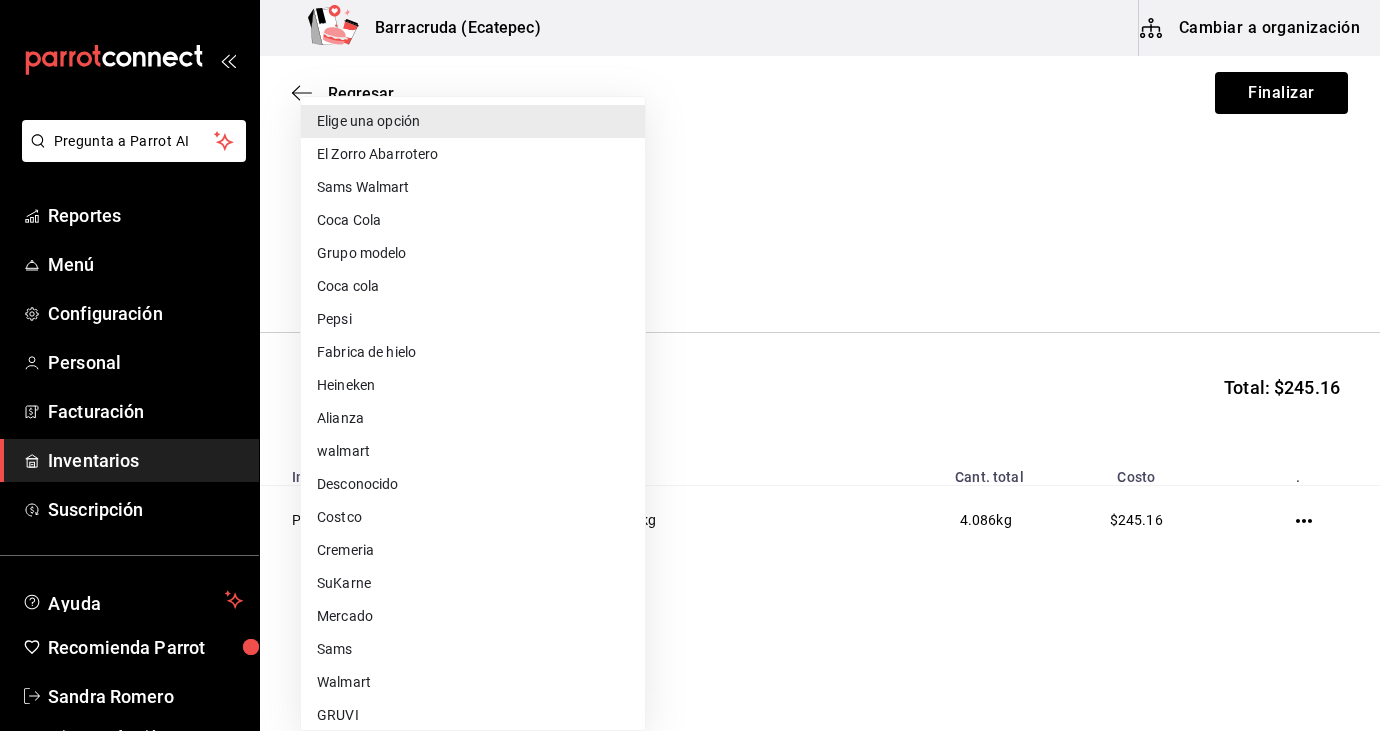 click on "Sams Walmart" at bounding box center (473, 187) 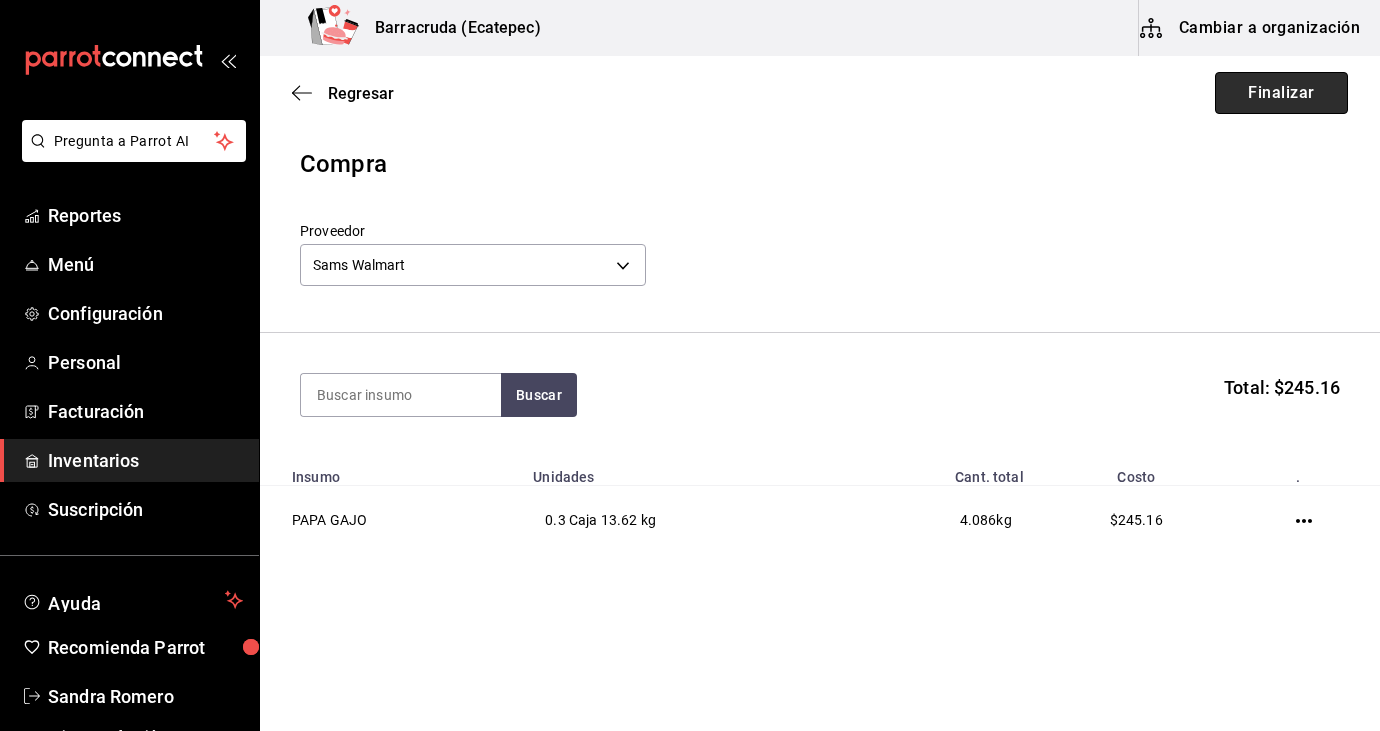click on "Finalizar" at bounding box center (1281, 93) 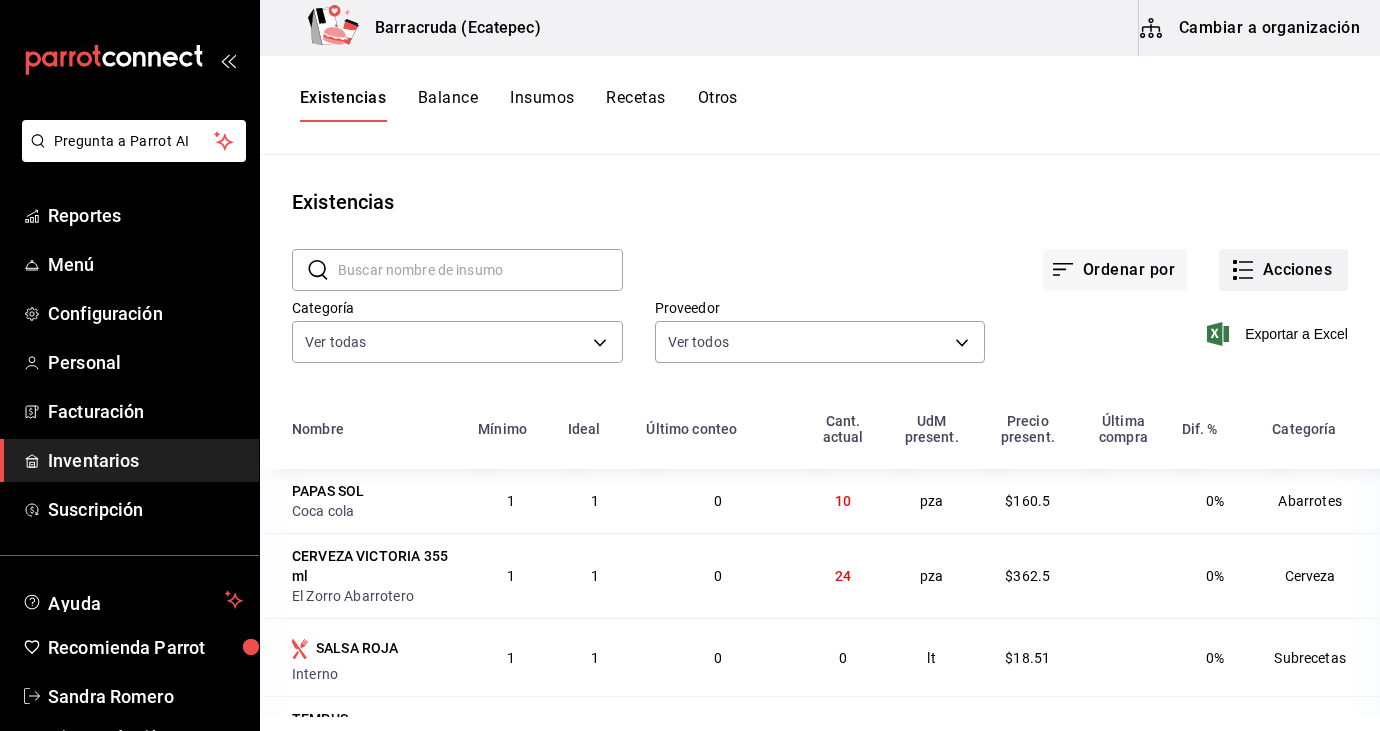 click on "Acciones" at bounding box center [1283, 270] 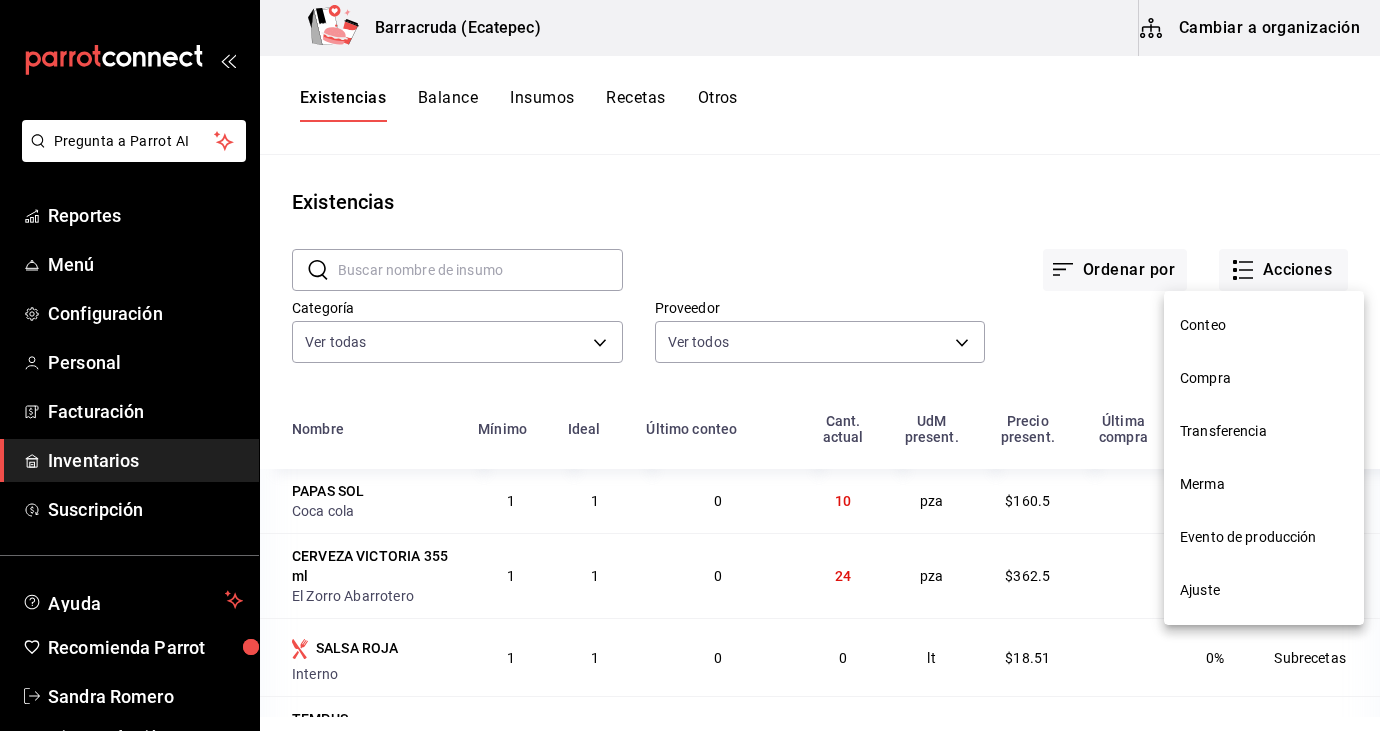 click on "Compra" at bounding box center [1264, 378] 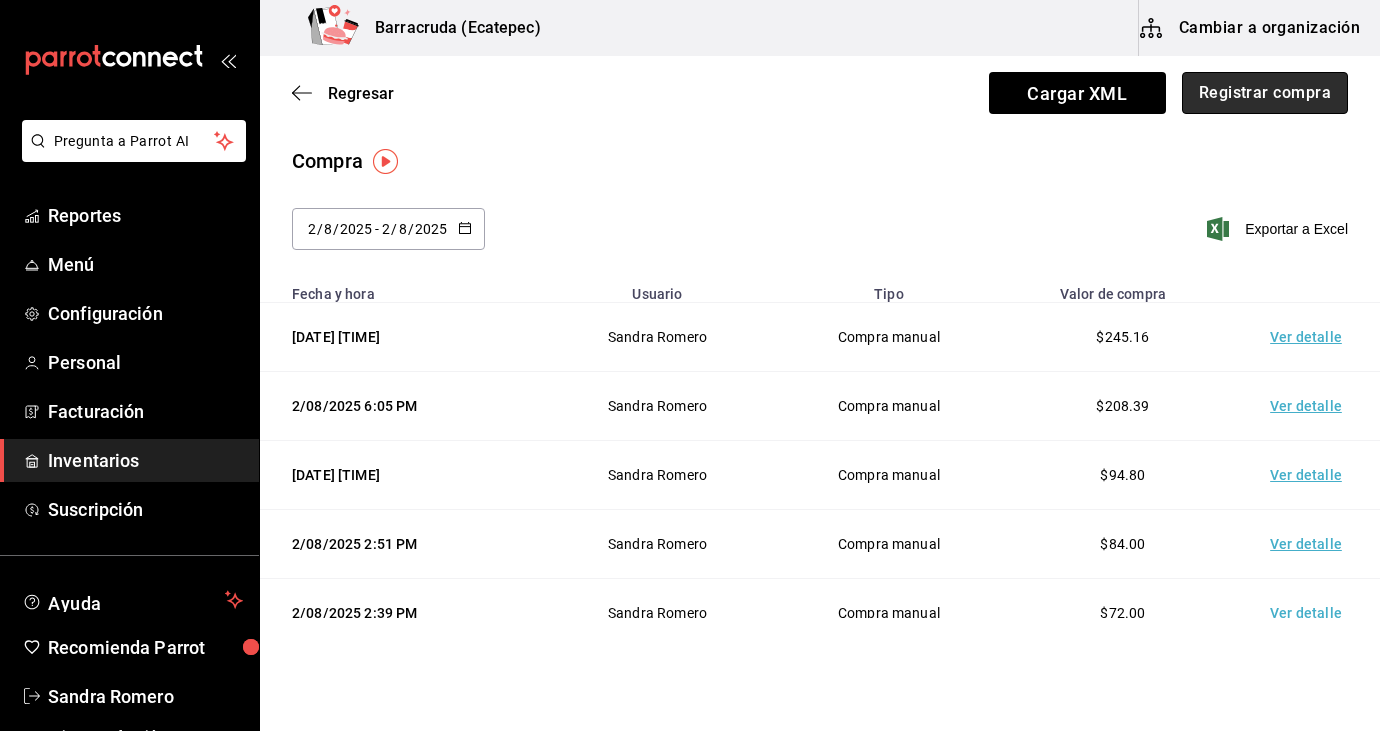 click on "Registrar compra" at bounding box center (1265, 93) 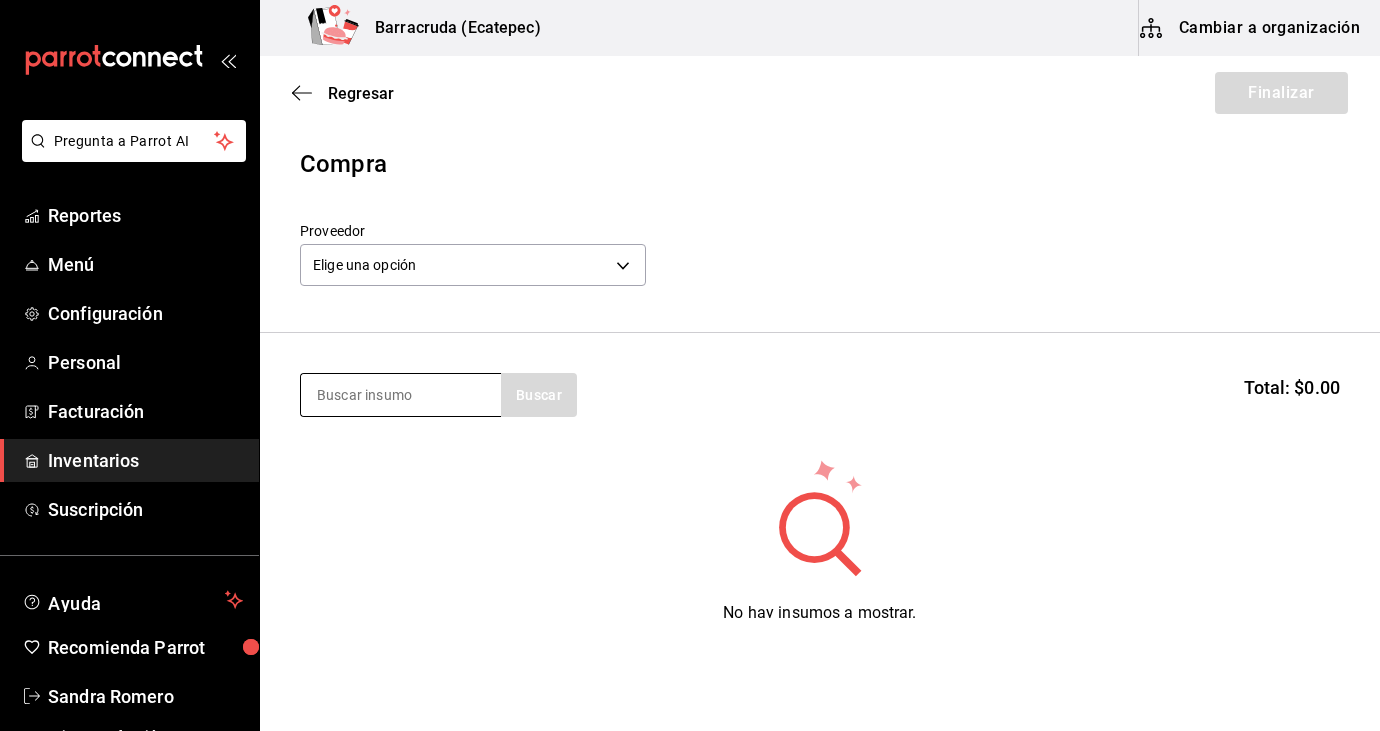 click at bounding box center [401, 395] 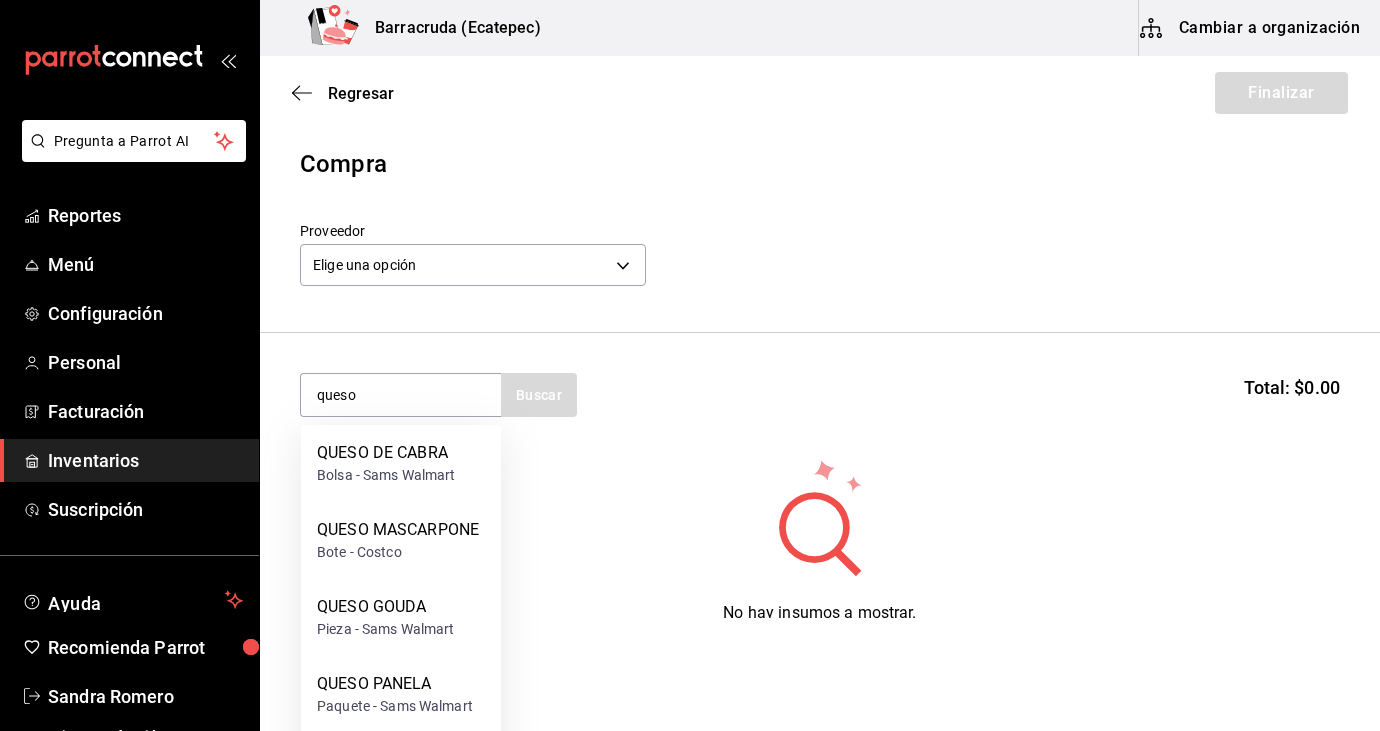 click on "No hay insumos a mostrar. Busca un insumo para agregarlo a la lista" at bounding box center [820, 553] 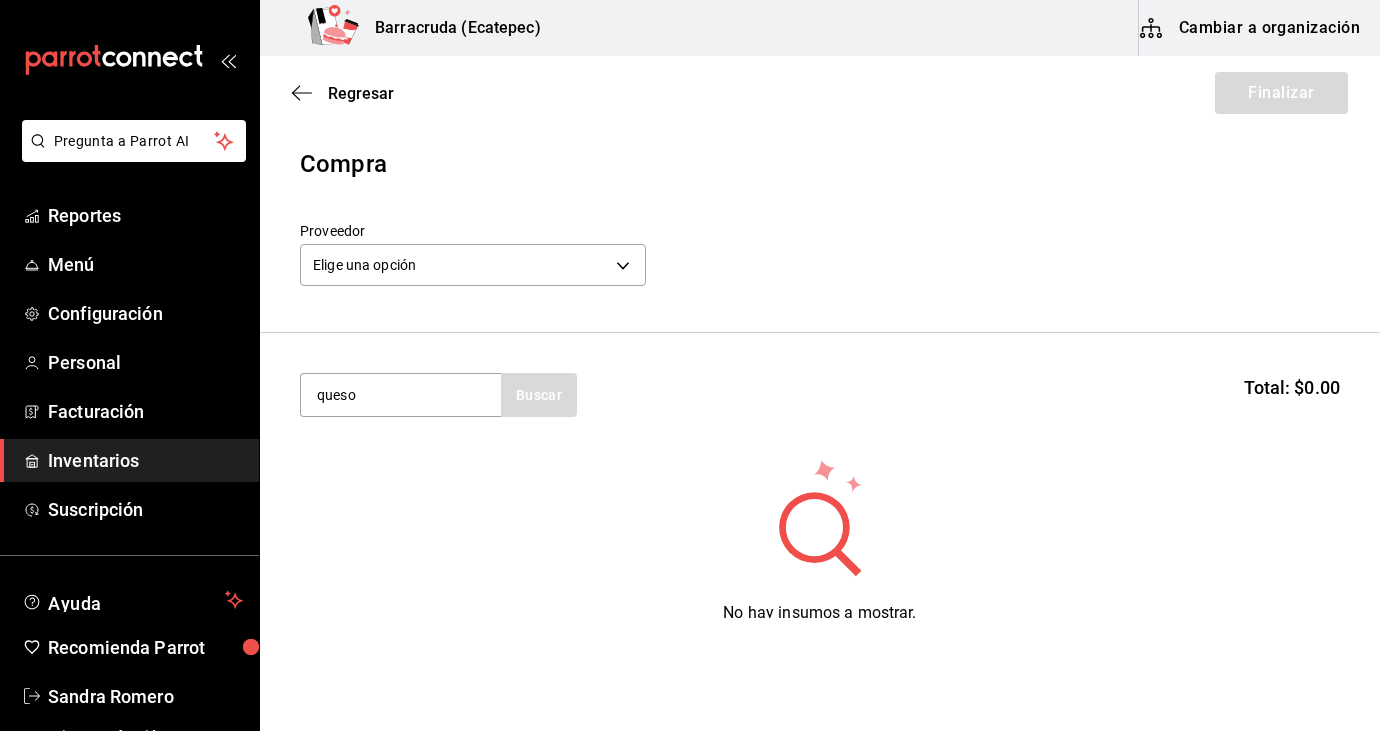scroll, scrollTop: 40, scrollLeft: 0, axis: vertical 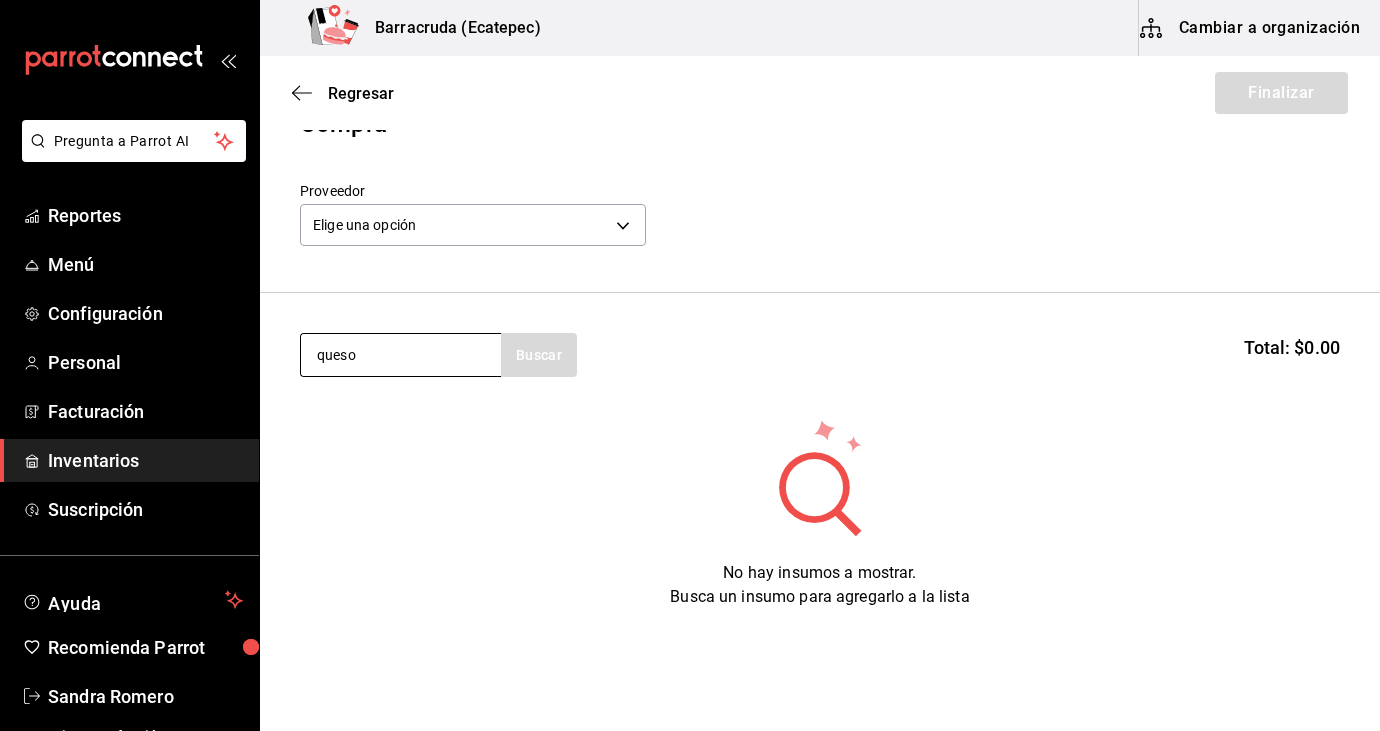 click on "queso" at bounding box center (401, 355) 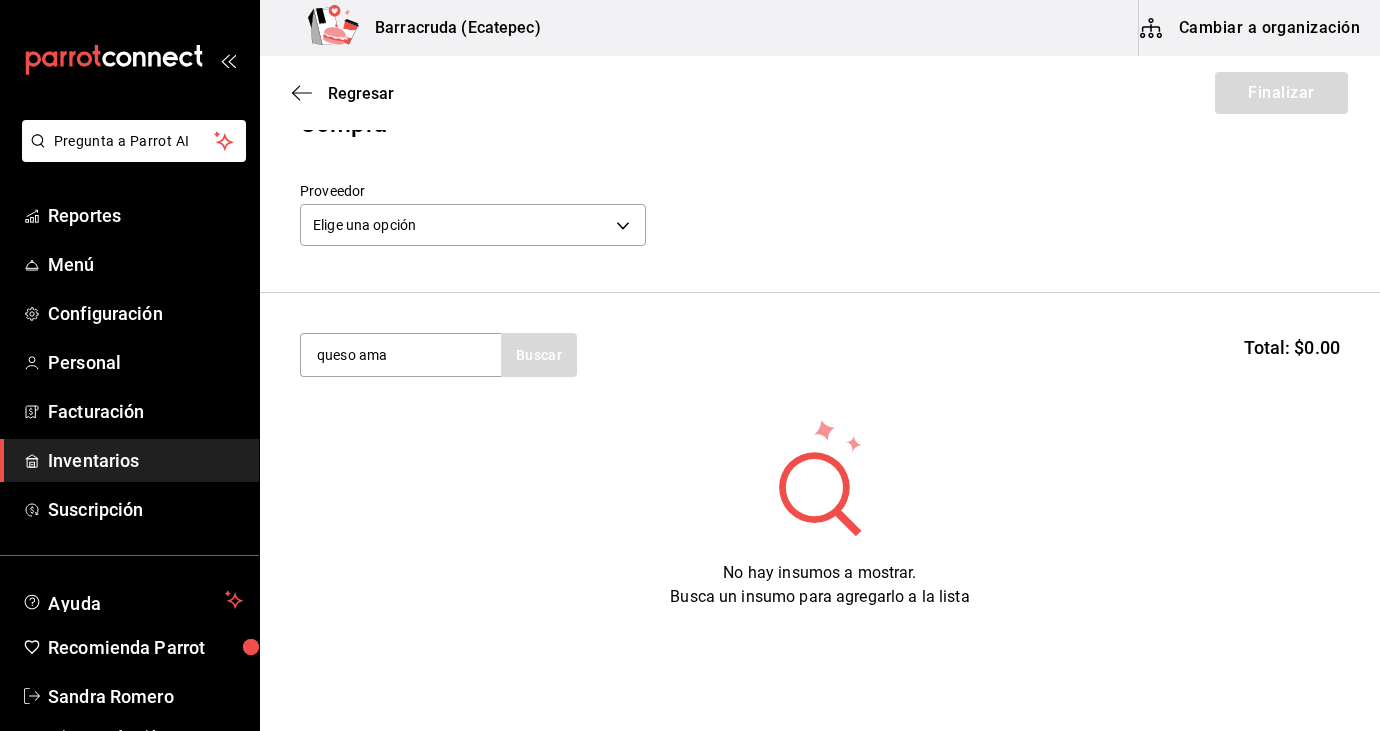 click on "queso ama Buscar" at bounding box center (438, 355) 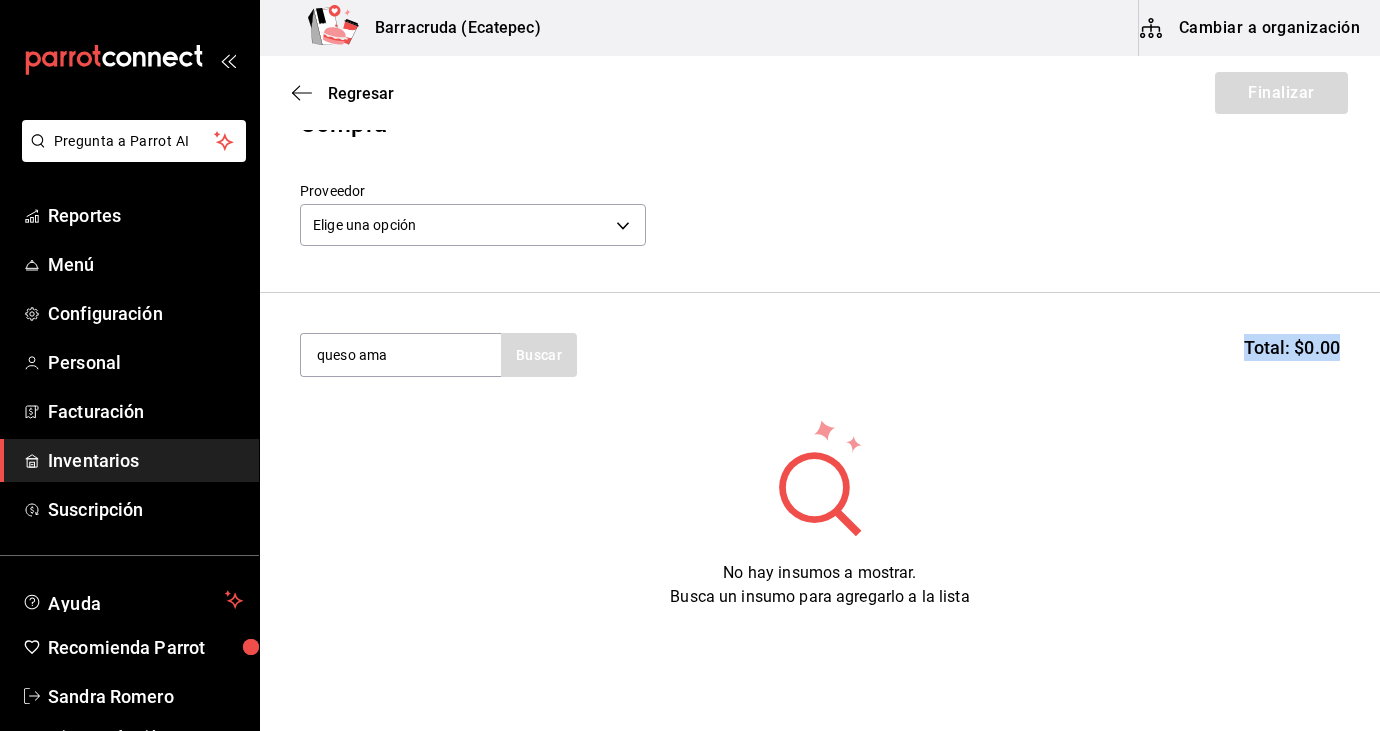 click on "queso ama Buscar" at bounding box center (438, 355) 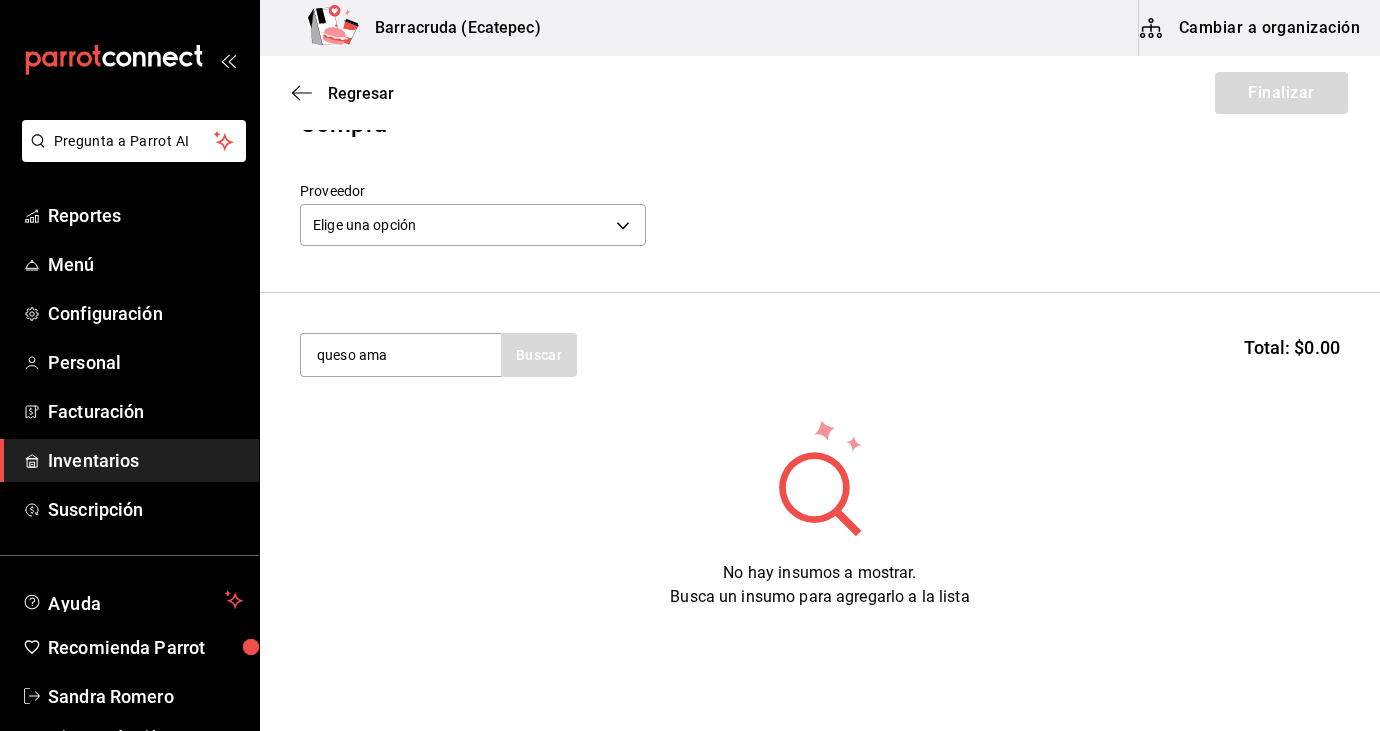 click on "queso ama Buscar" at bounding box center [438, 355] 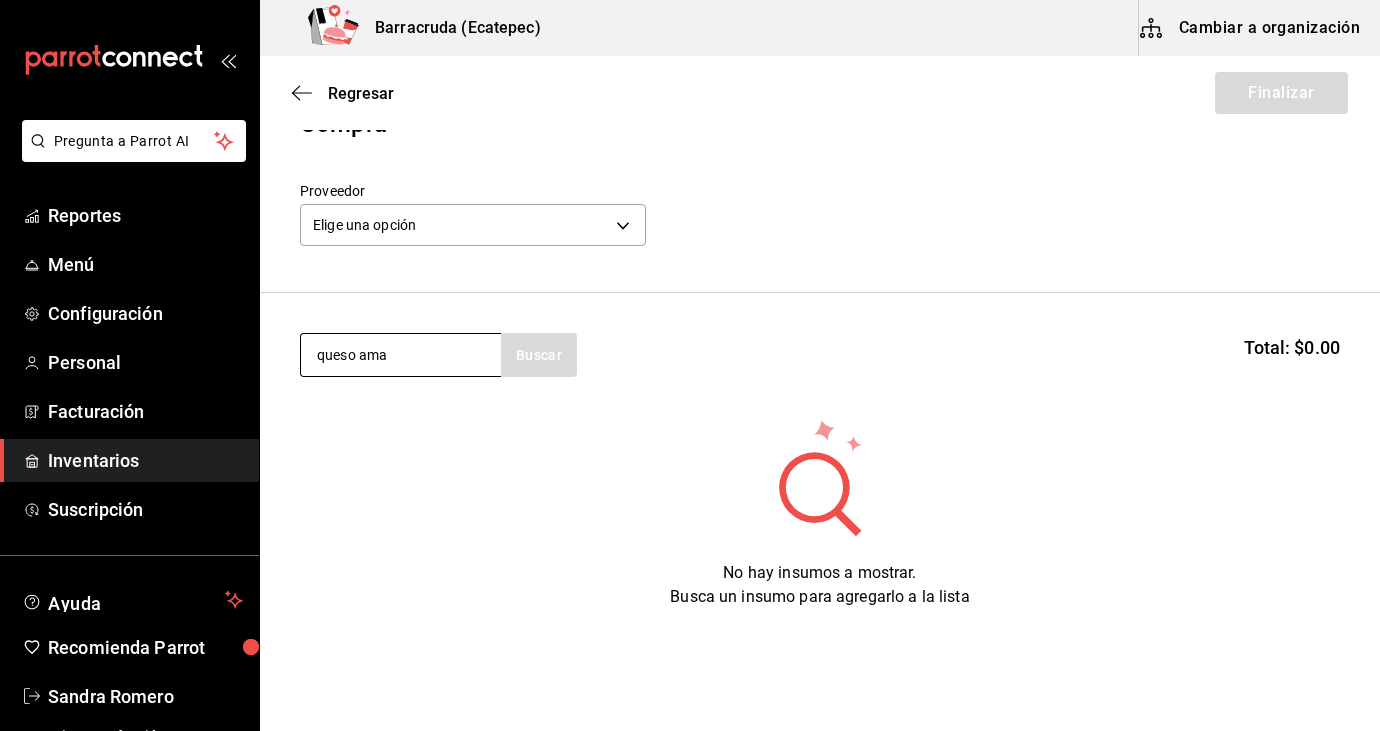click on "queso ama" at bounding box center (401, 355) 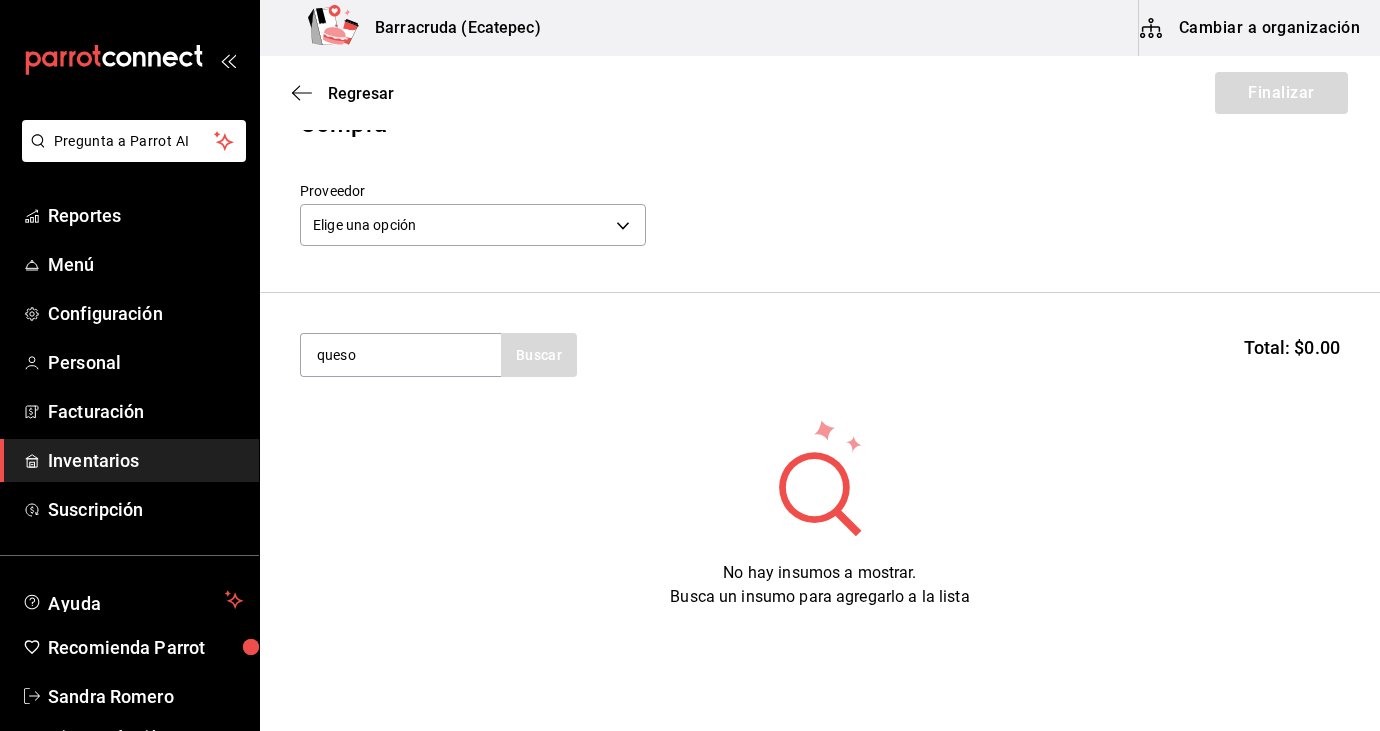 click 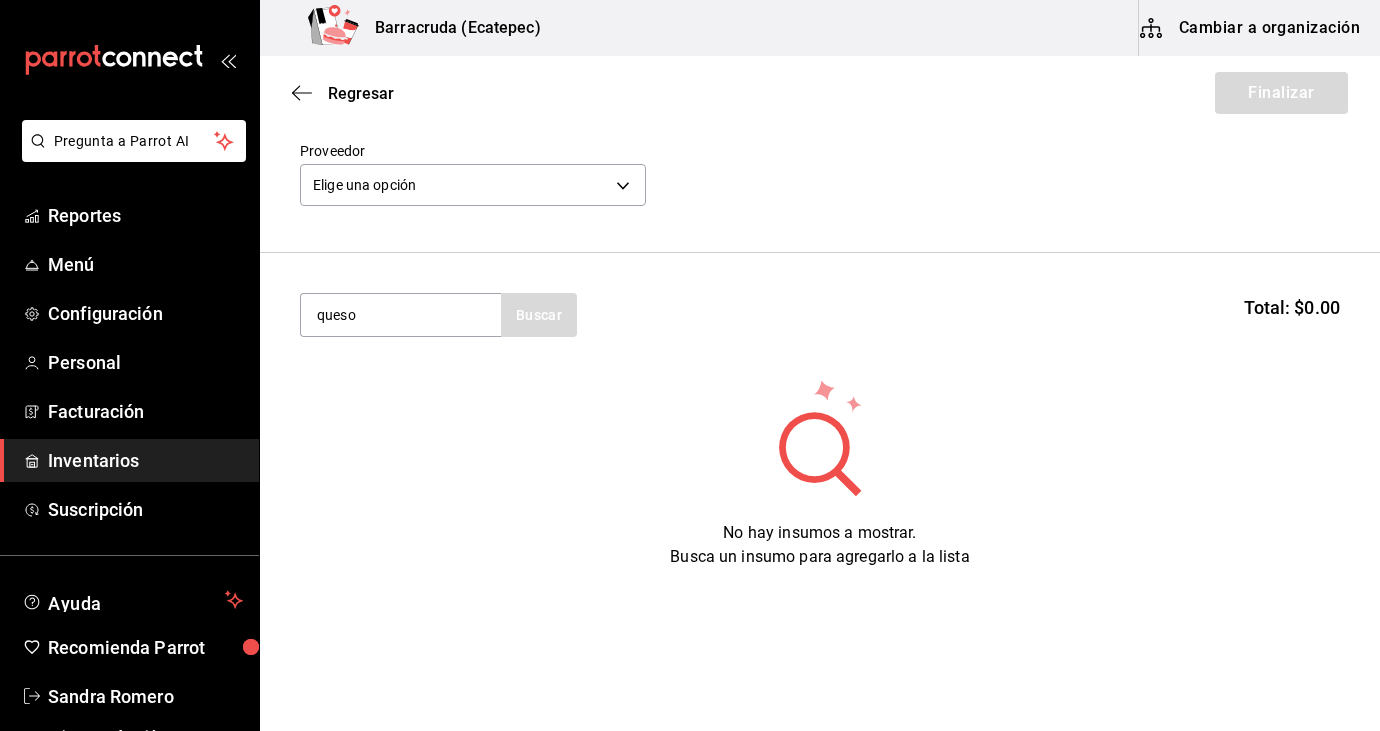 scroll, scrollTop: 95, scrollLeft: 0, axis: vertical 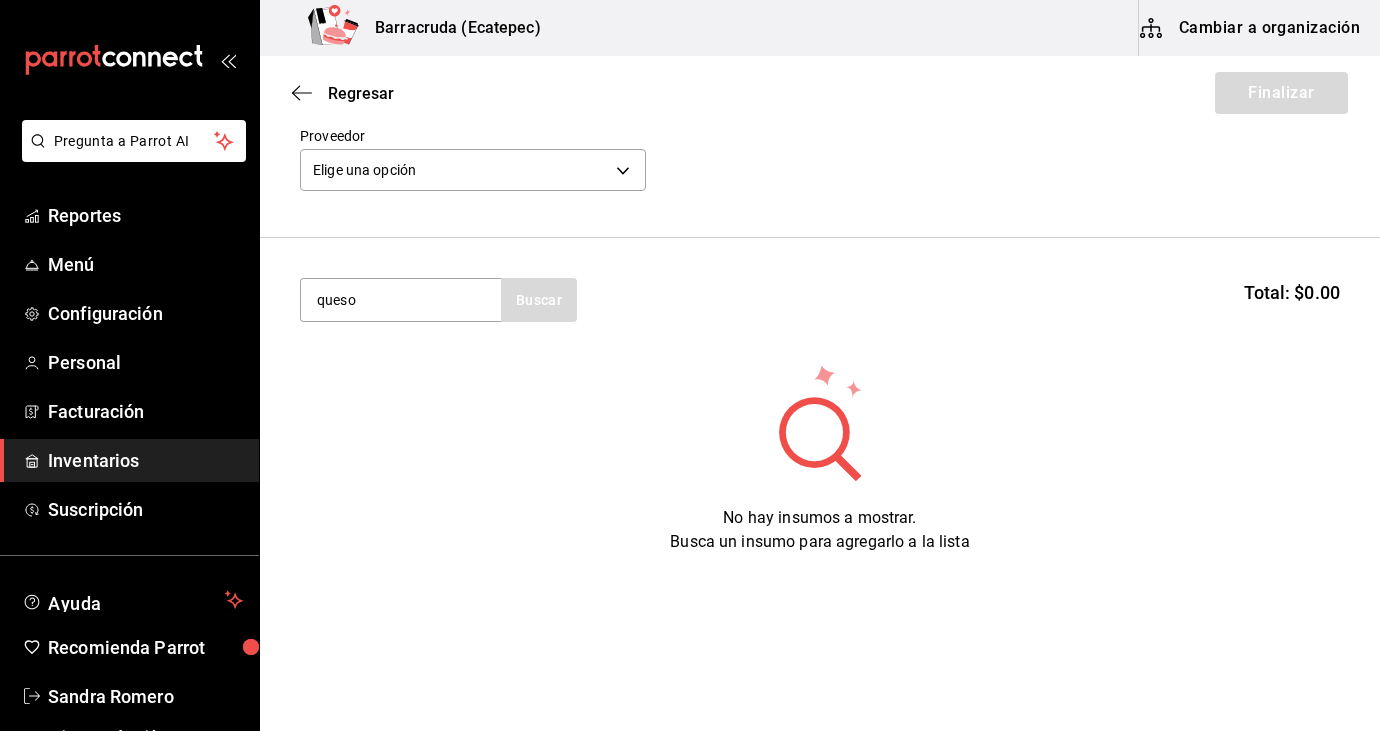 click on "queso Buscar" at bounding box center (438, 300) 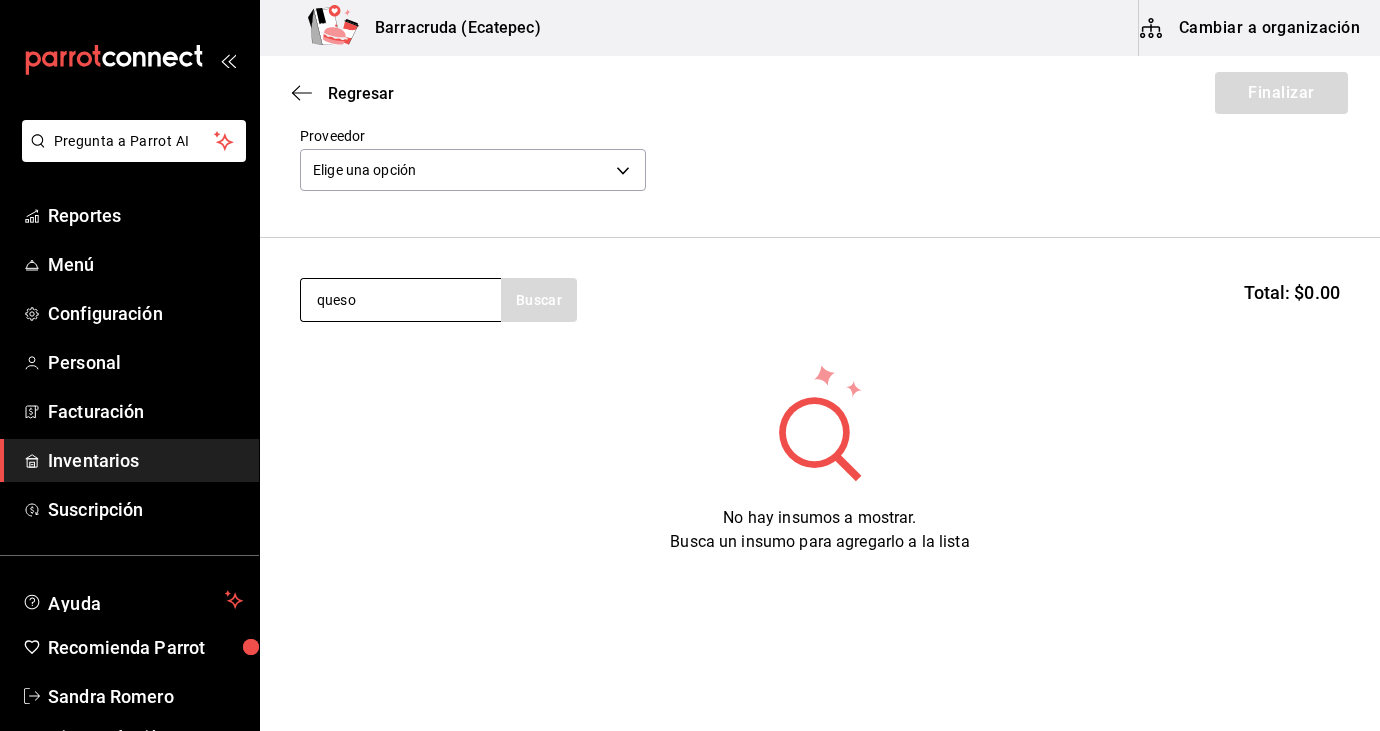 click on "queso" at bounding box center (401, 300) 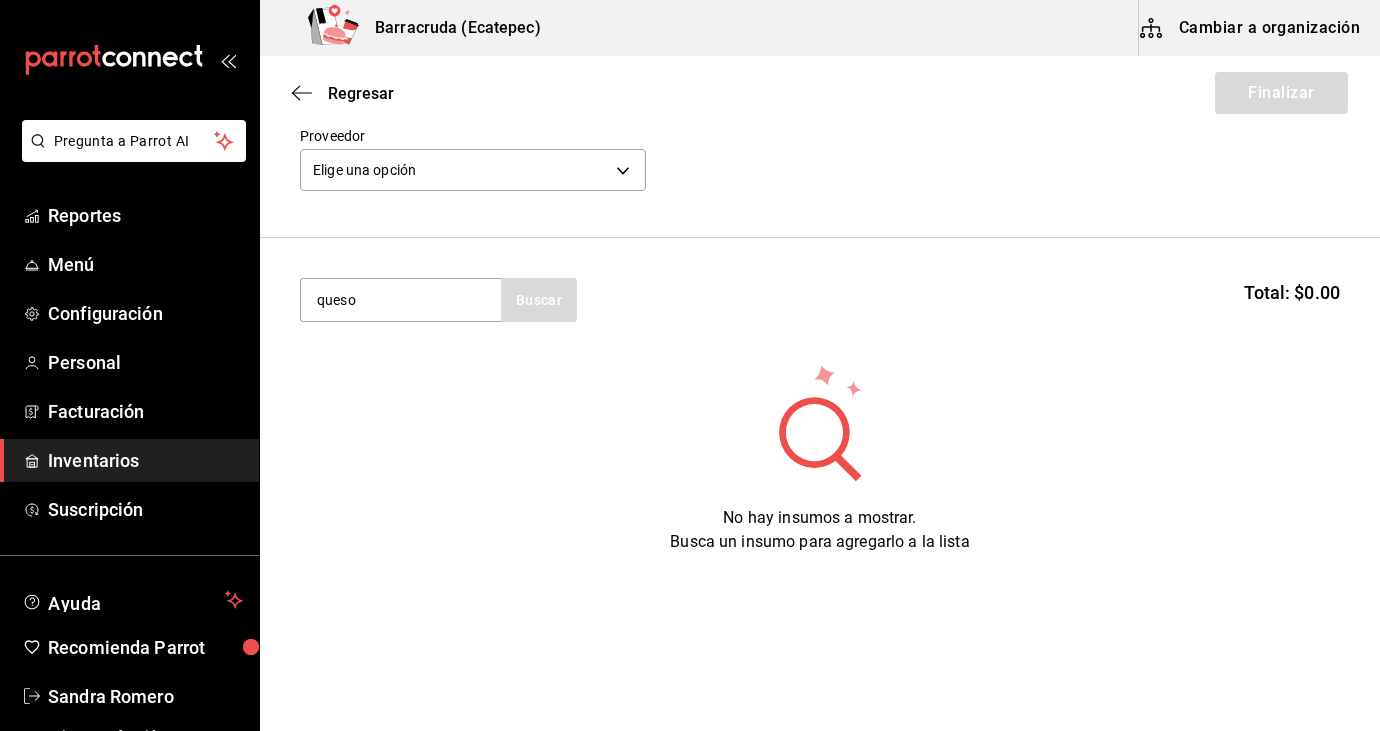click on "queso Buscar" at bounding box center [438, 300] 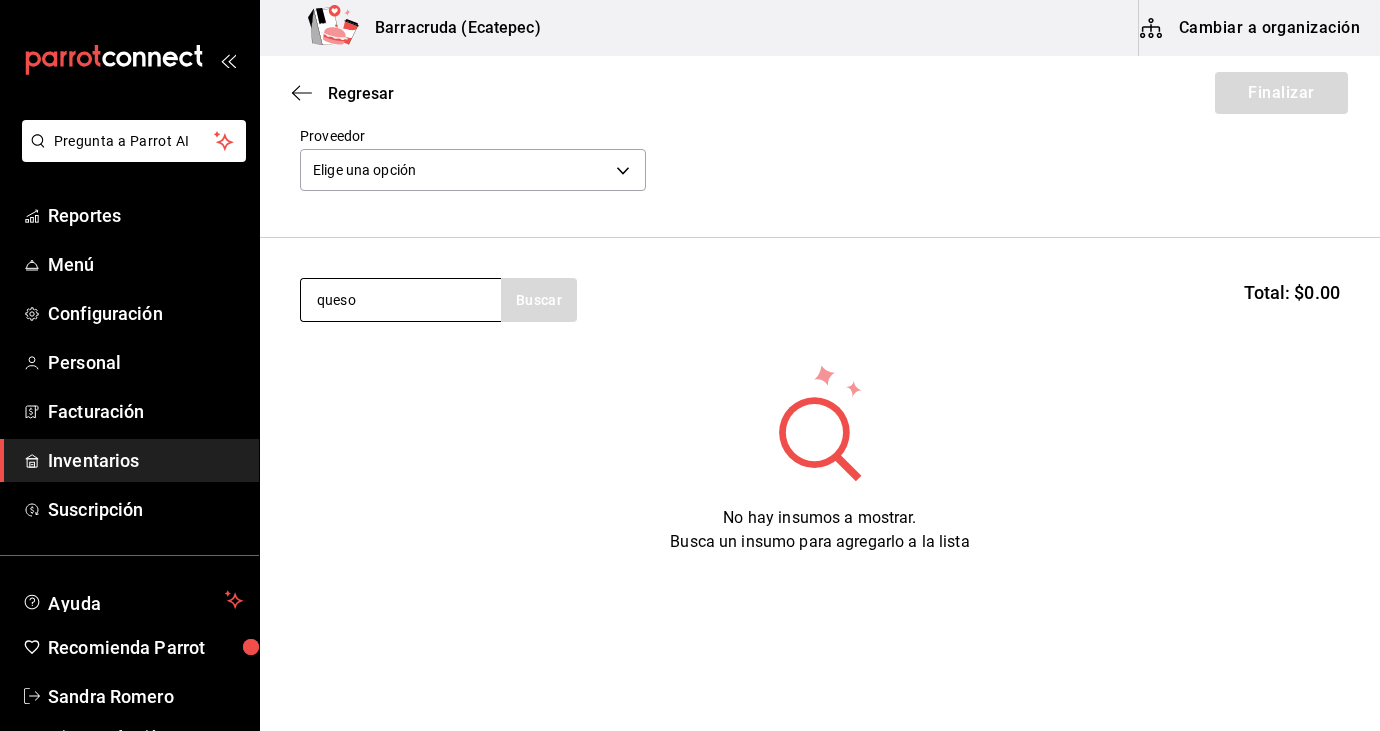 click on "queso" at bounding box center (401, 300) 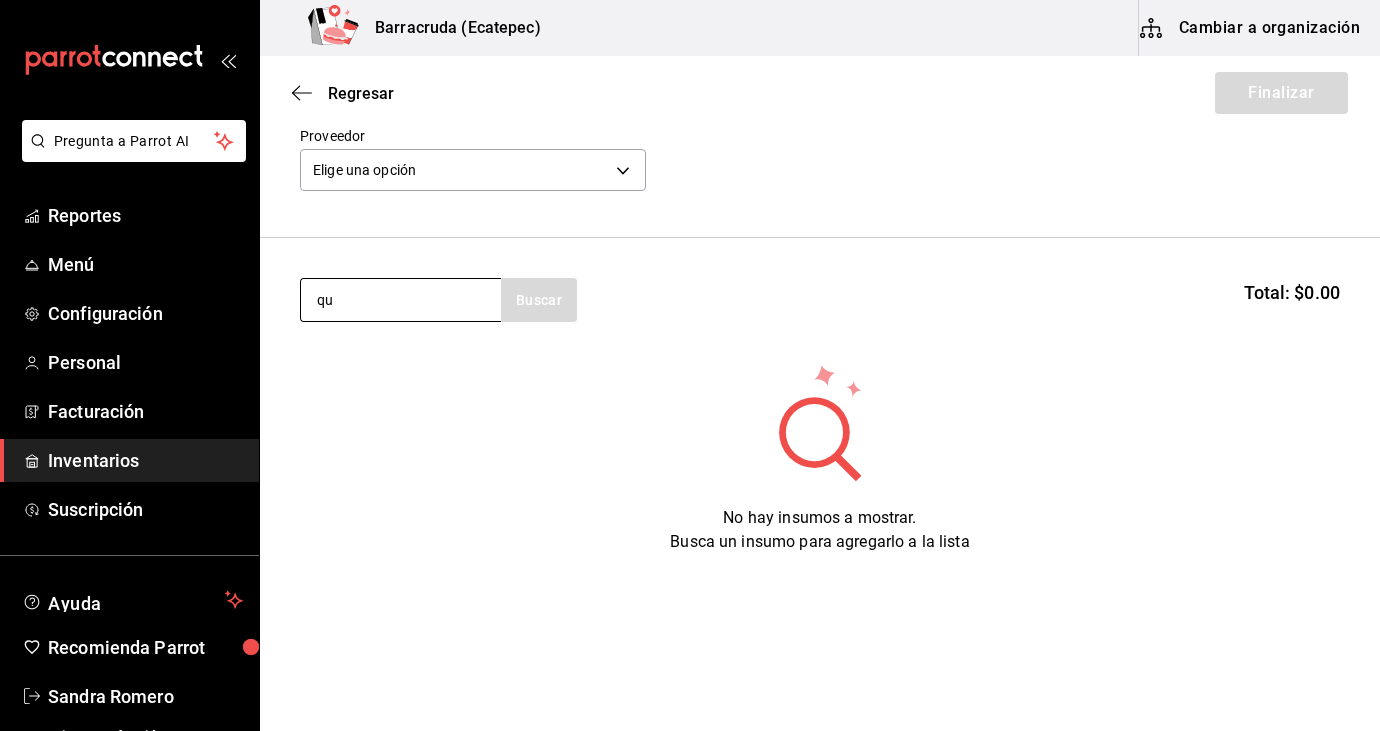 type on "q" 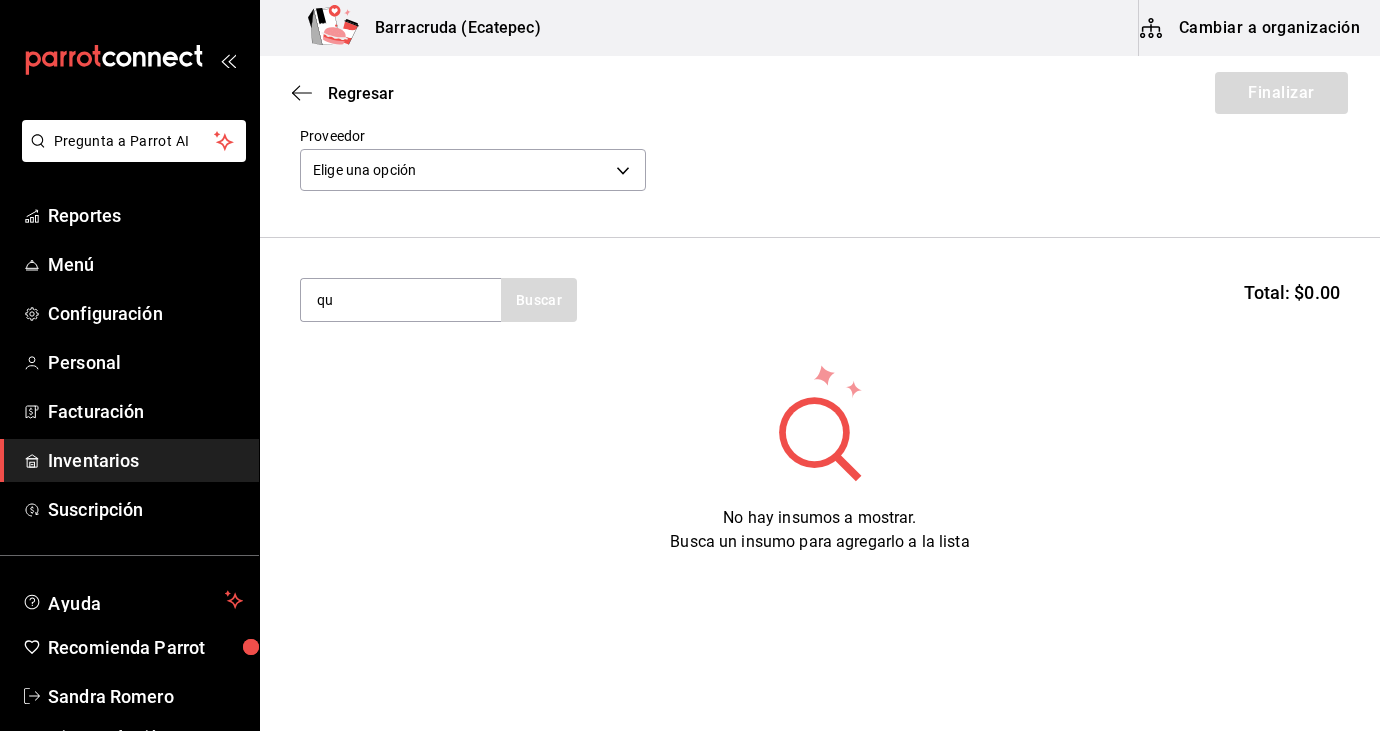 type on "q" 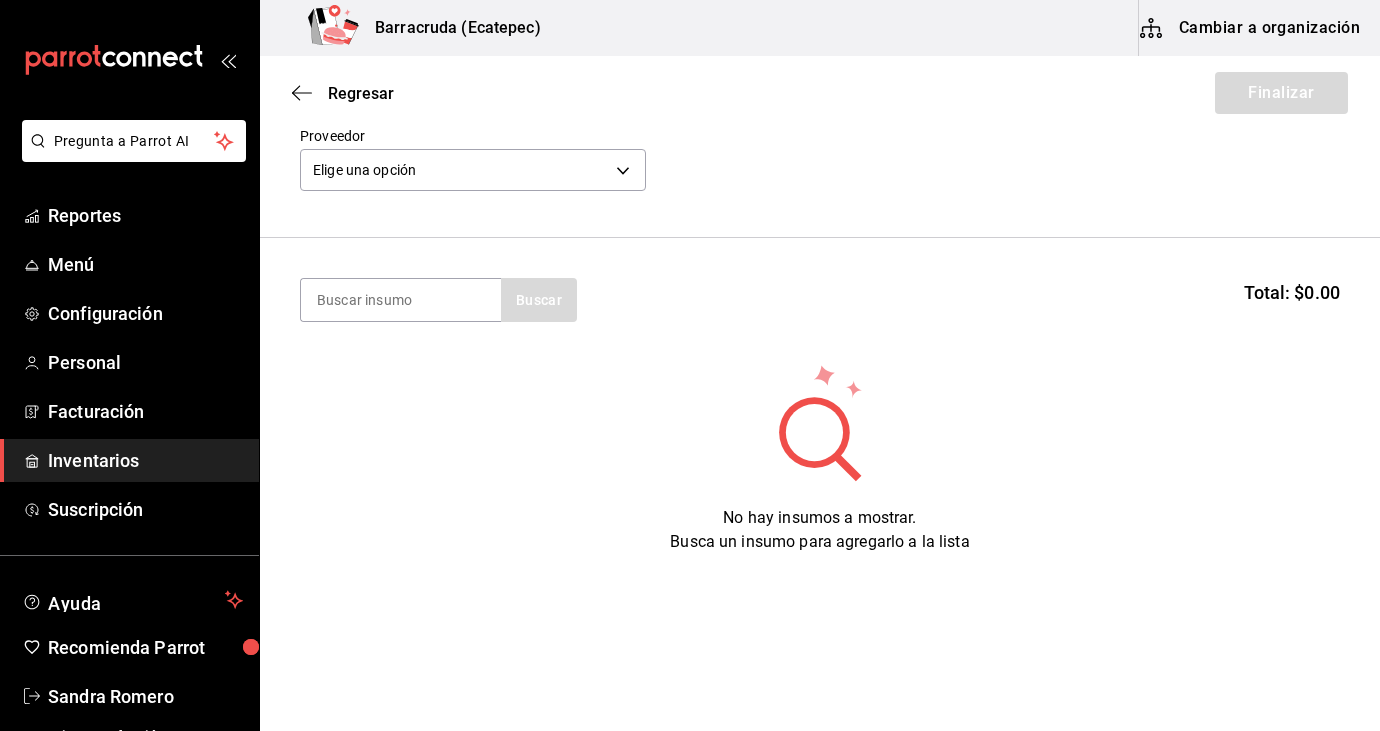 type 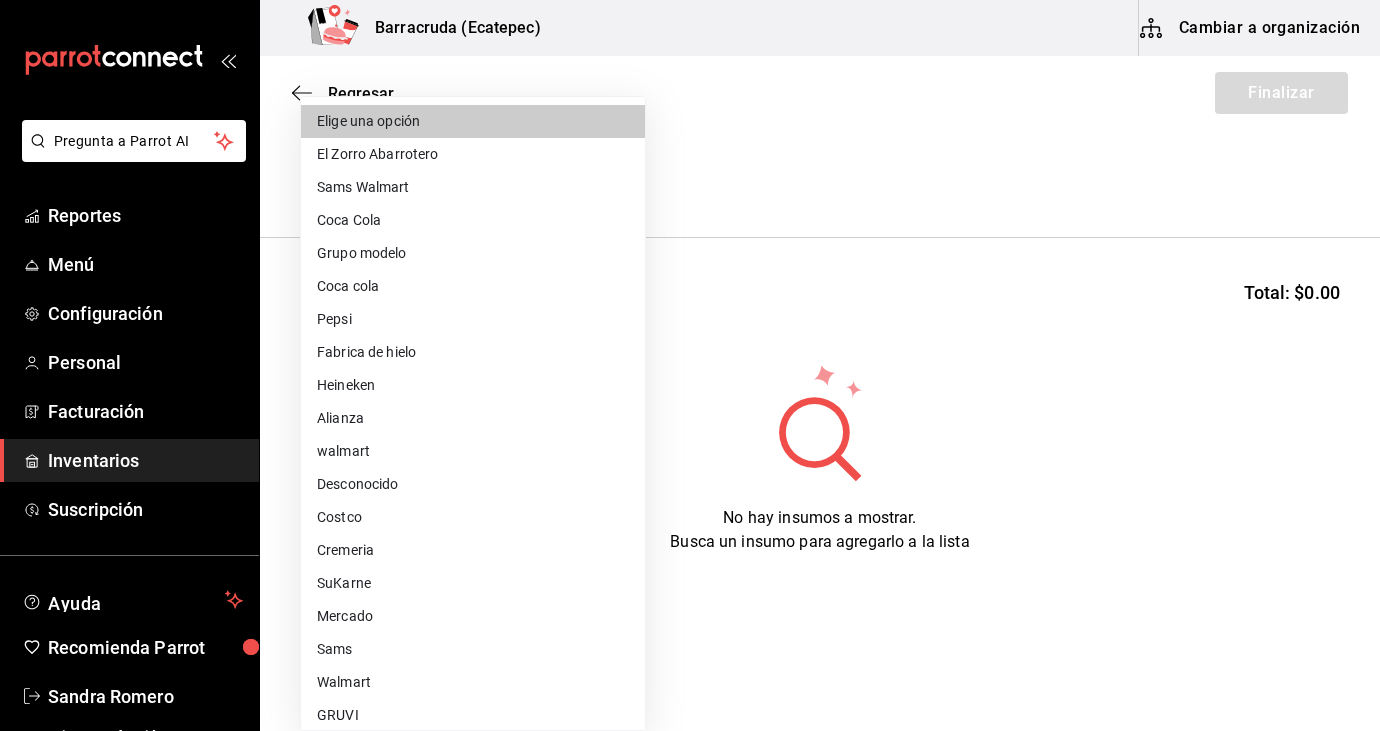 click on "Pregunta a Parrot AI Reportes   Menú   Configuración   Personal   Facturación   Inventarios   Suscripción   Ayuda Recomienda Parrot   [FIRST] [LAST]   Sugerir nueva función   Barracruda ([CITY]) Cambiar a organización Regresar Finalizar Compra Proveedor Elige una opción default Buscar Total: $0.00 No hay insumos a mostrar. Busca un insumo para agregarlo a la lista GANA 1 MES GRATIS EN TU SUSCRIPCIÓN AQUÍ ¿Recuerdas cómo empezó tu restaurante?
Hoy puedes ayudar a un colega a tener el mismo cambio que tú viviste.
Recomienda Parrot directamente desde tu Portal Administrador.
Es fácil y rápido.
🎁 Por cada restaurante que se una, ganas 1 mes gratis. Ver video tutorial Ir a video Pregunta a Parrot AI Reportes   Menú   Configuración   Personal   Facturación   Inventarios   Suscripción   Ayuda Recomienda Parrot   [FIRST] [LAST]   Sugerir nueva función   Editar Eliminar Visitar centro de ayuda [PHONE] soporte@[DOMAIN].io Visitar centro de ayuda [PHONE] Elige una opción" at bounding box center (690, 309) 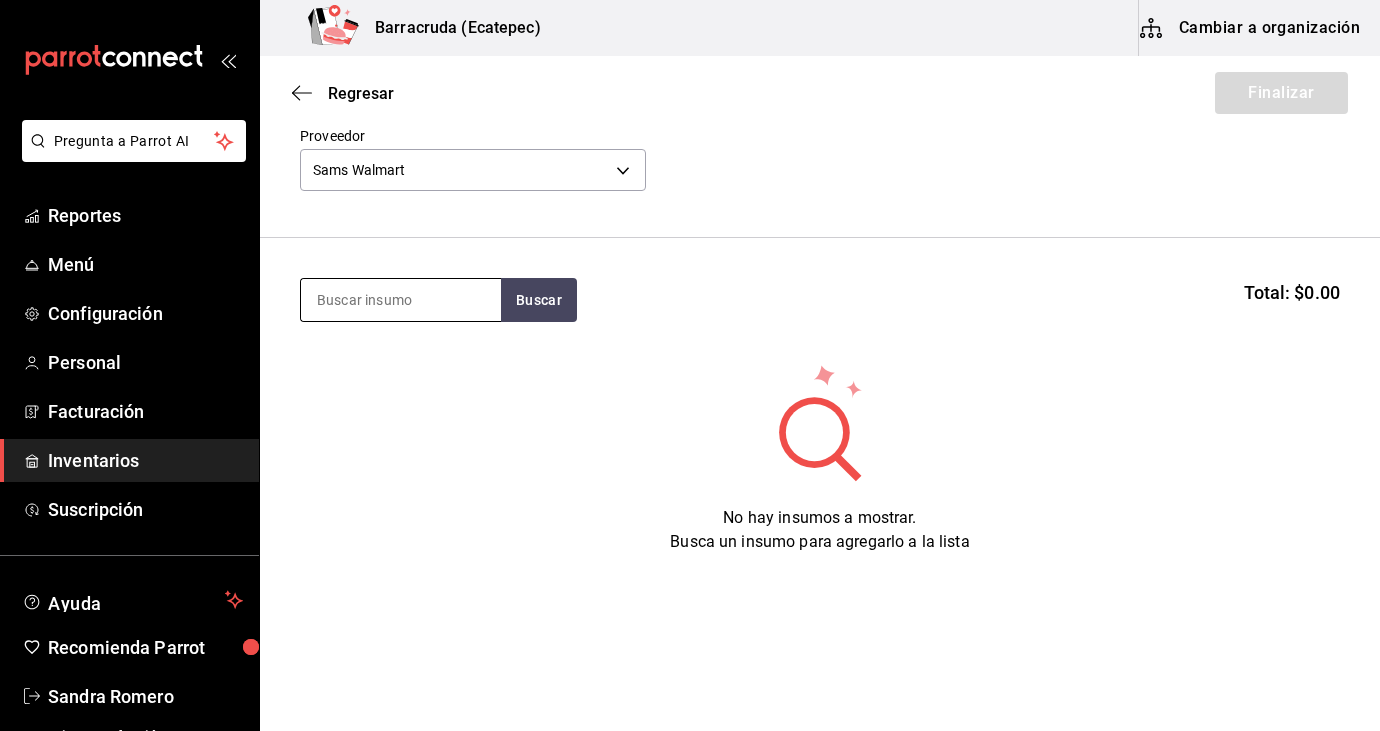 click at bounding box center (401, 300) 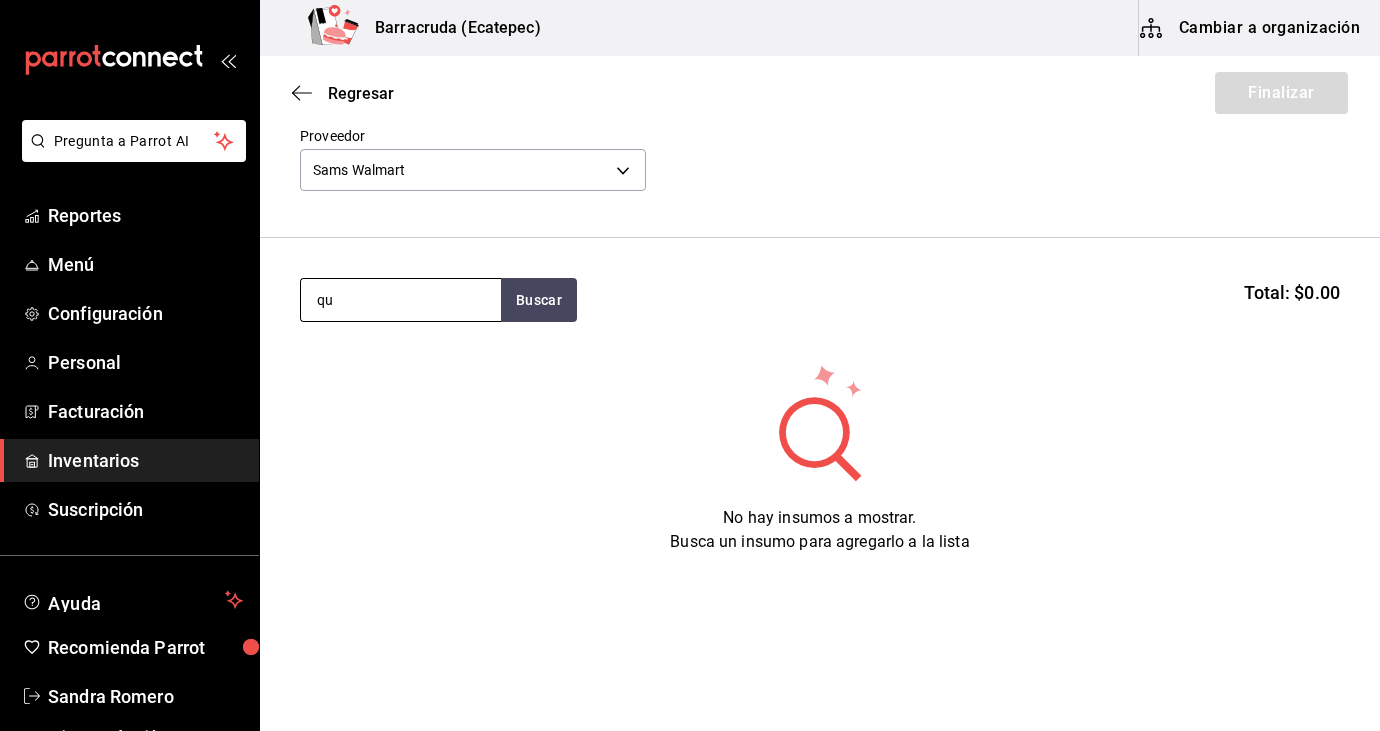 type on "q" 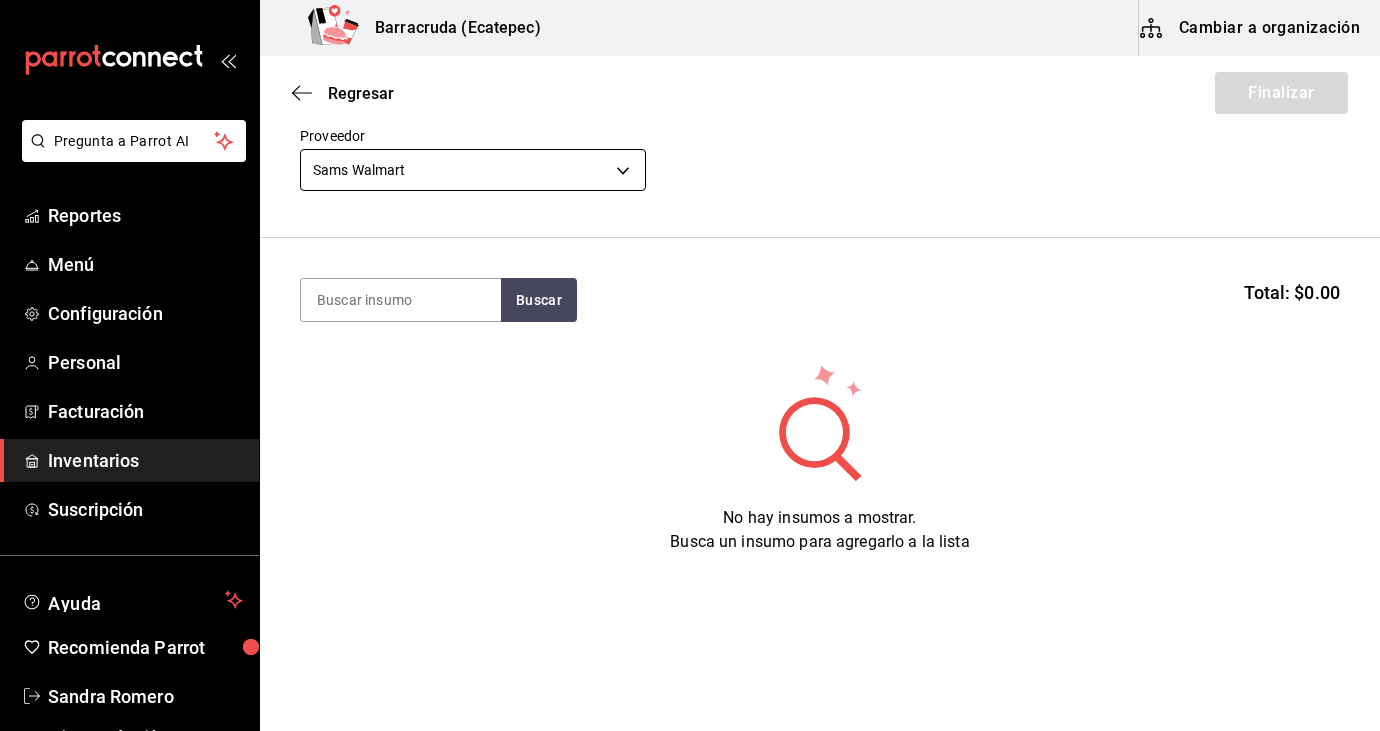 type 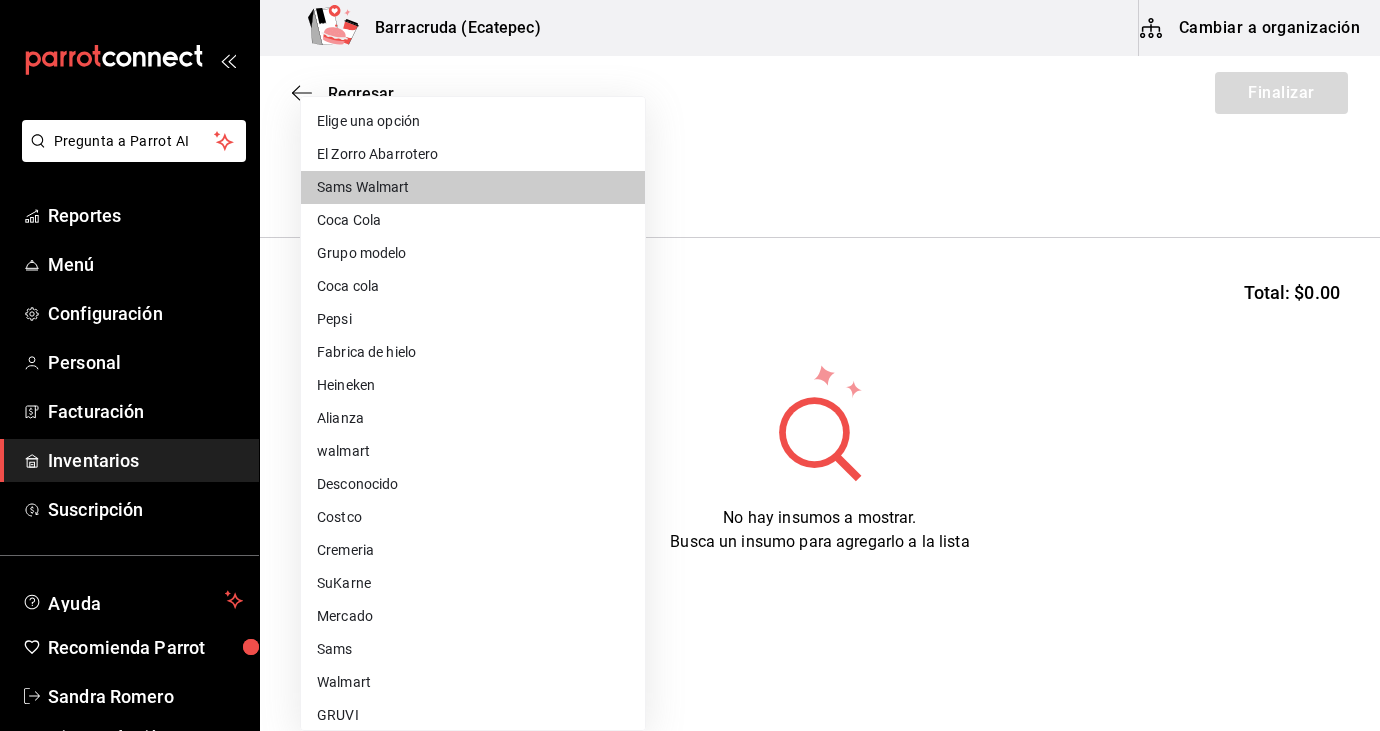 type 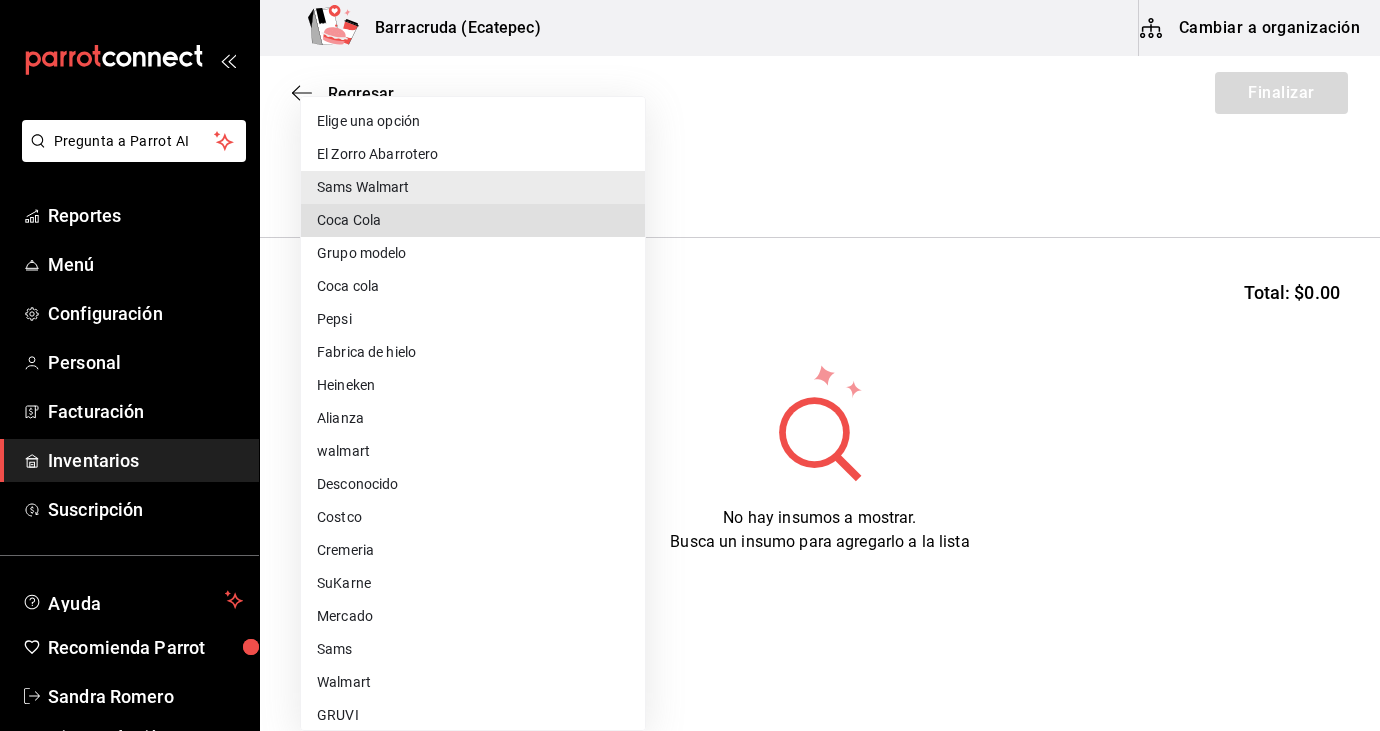 type 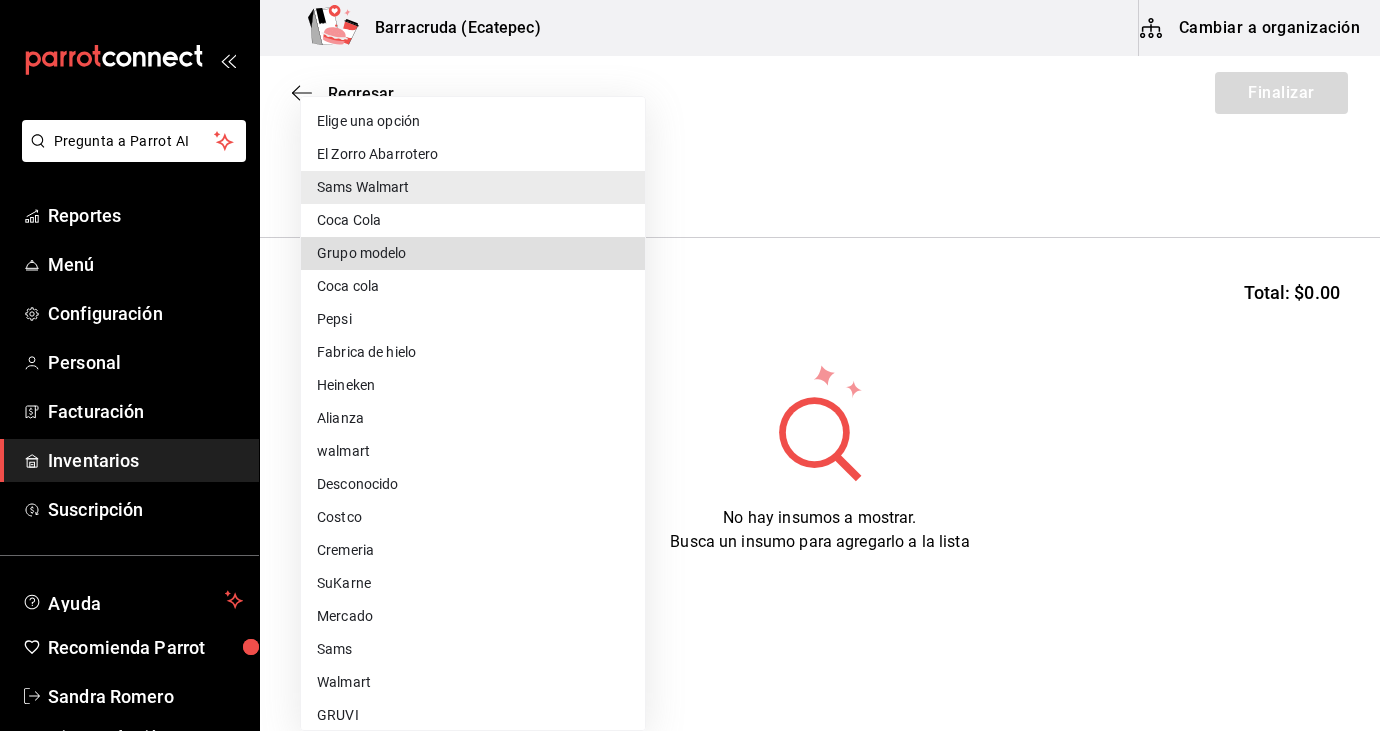 type 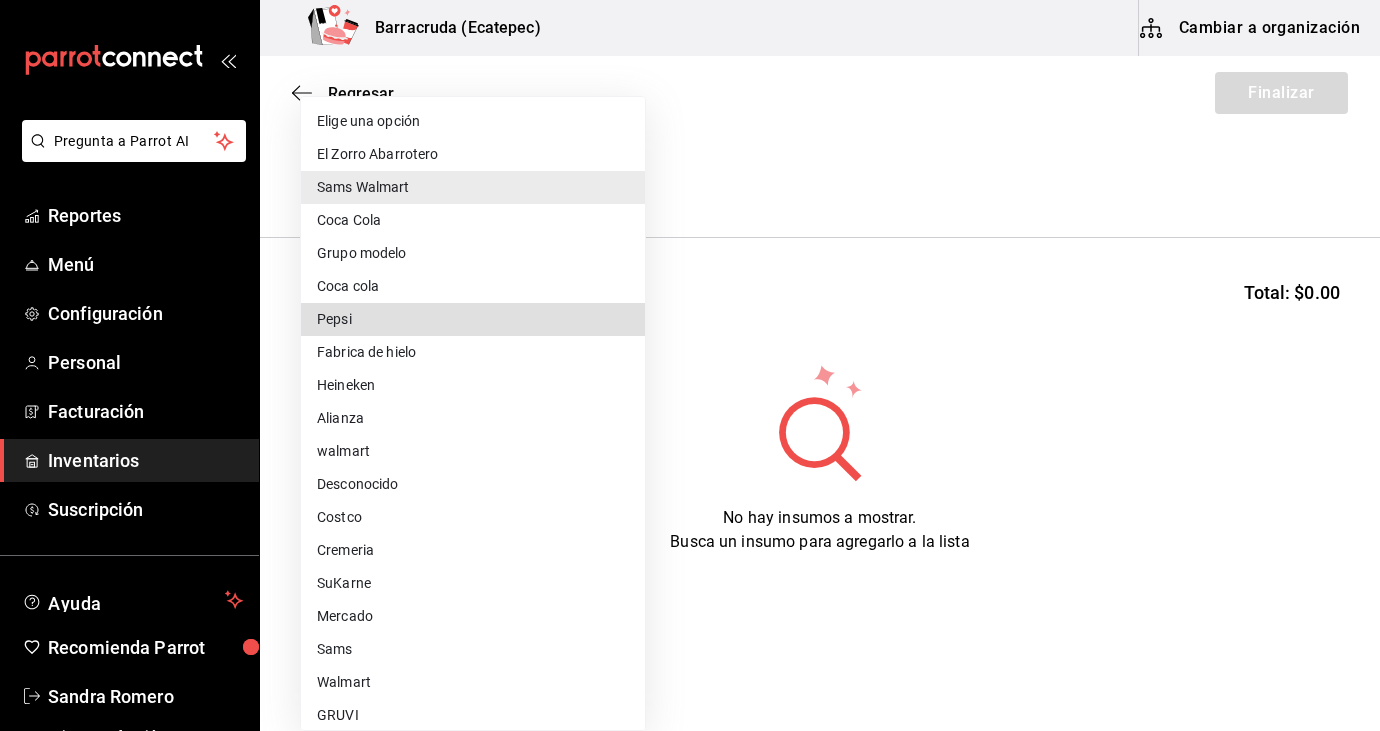 type 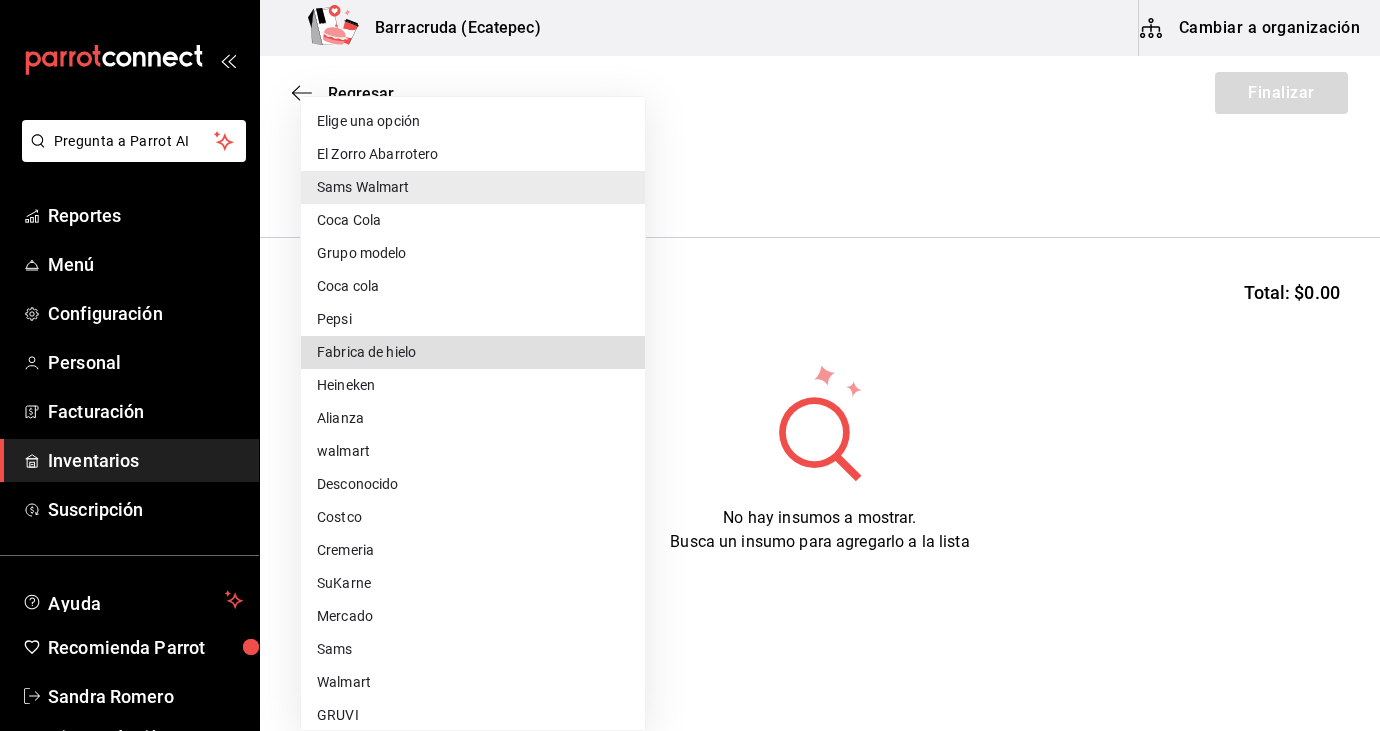 type 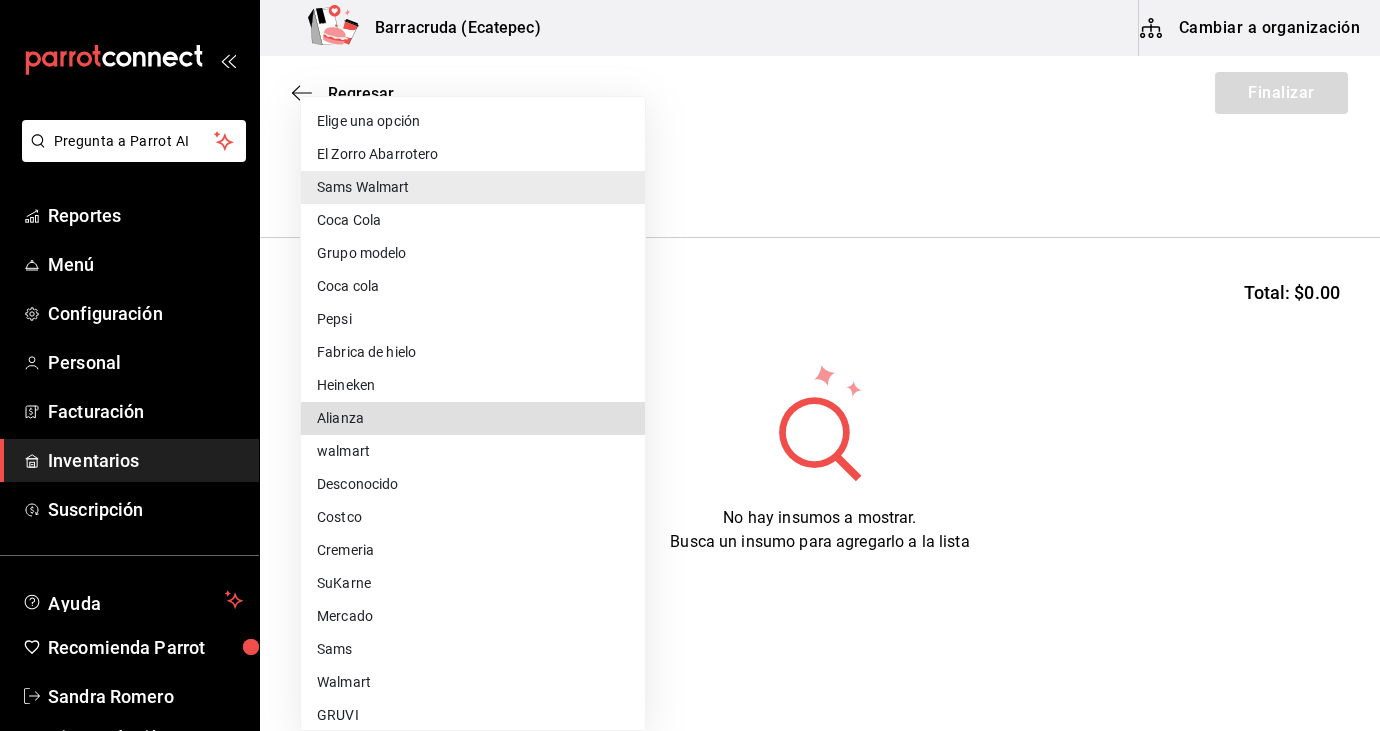 type 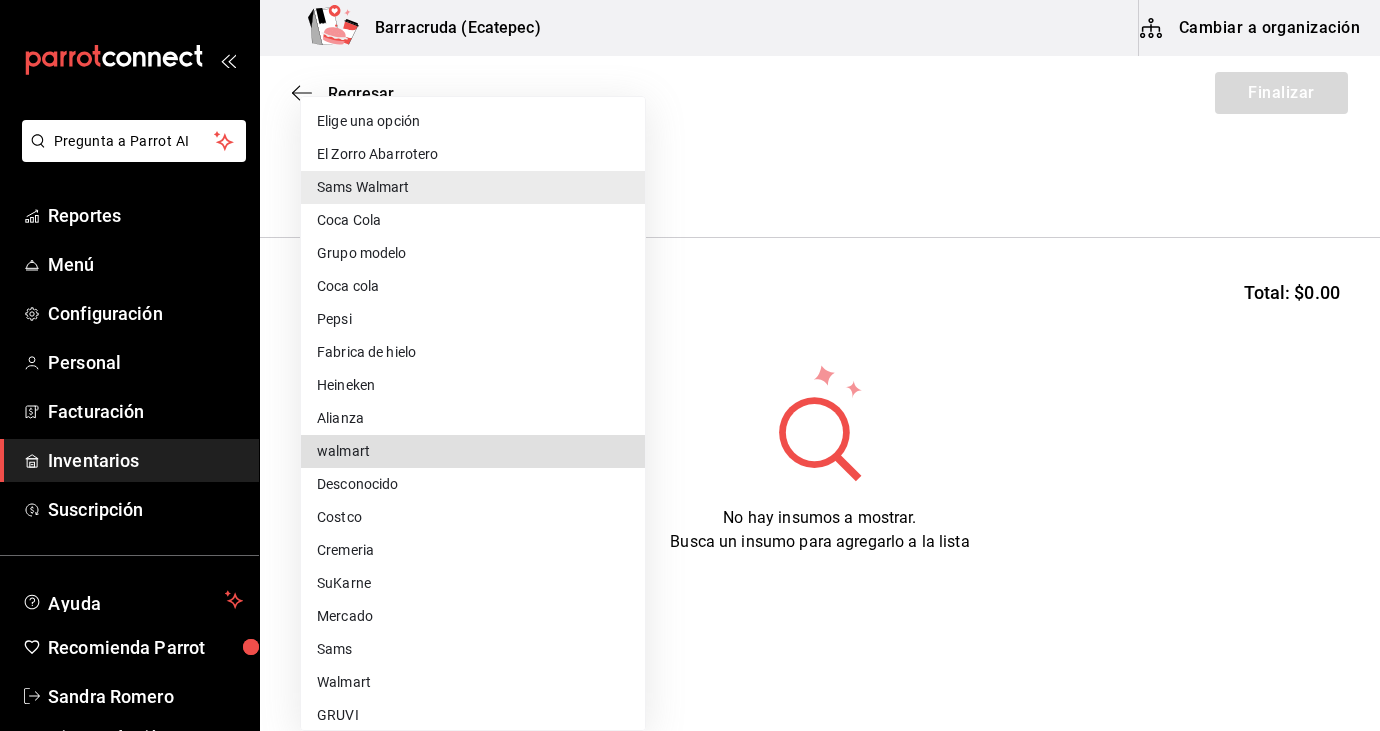 type 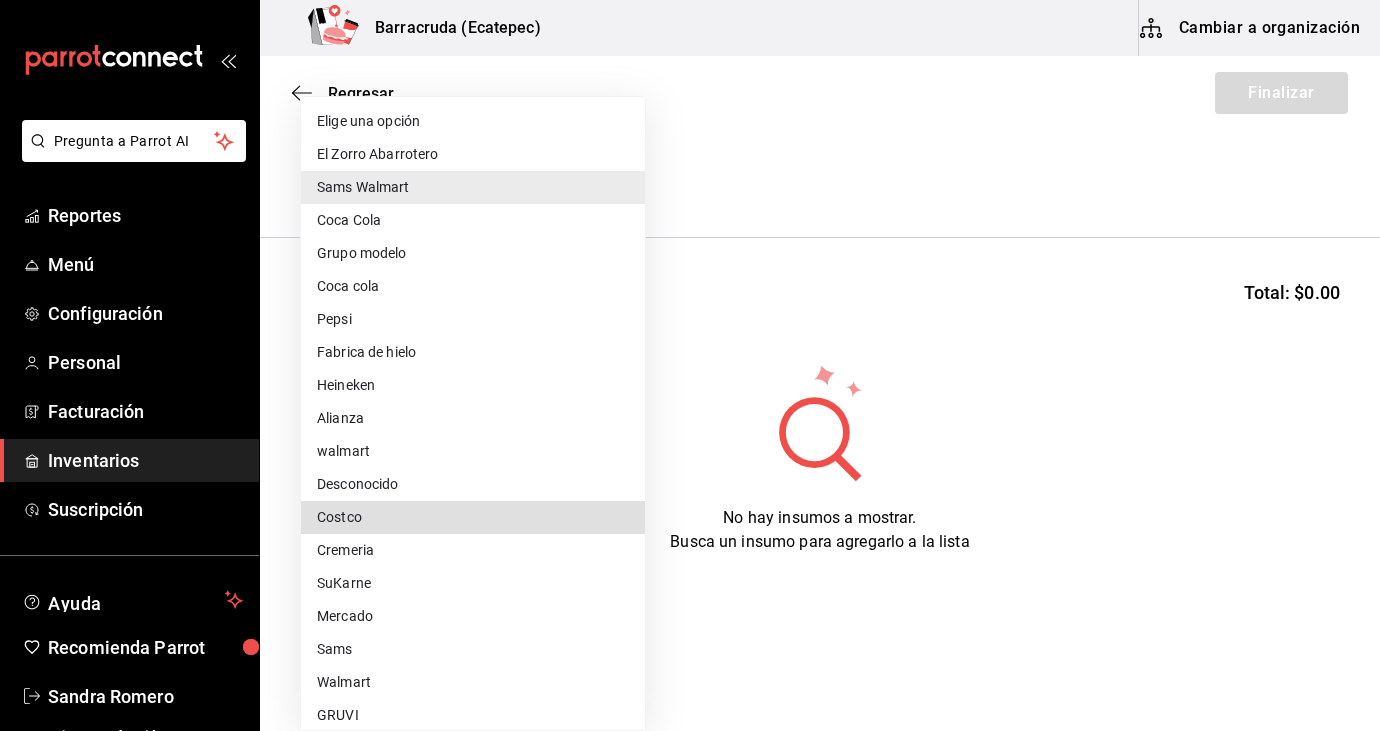 type 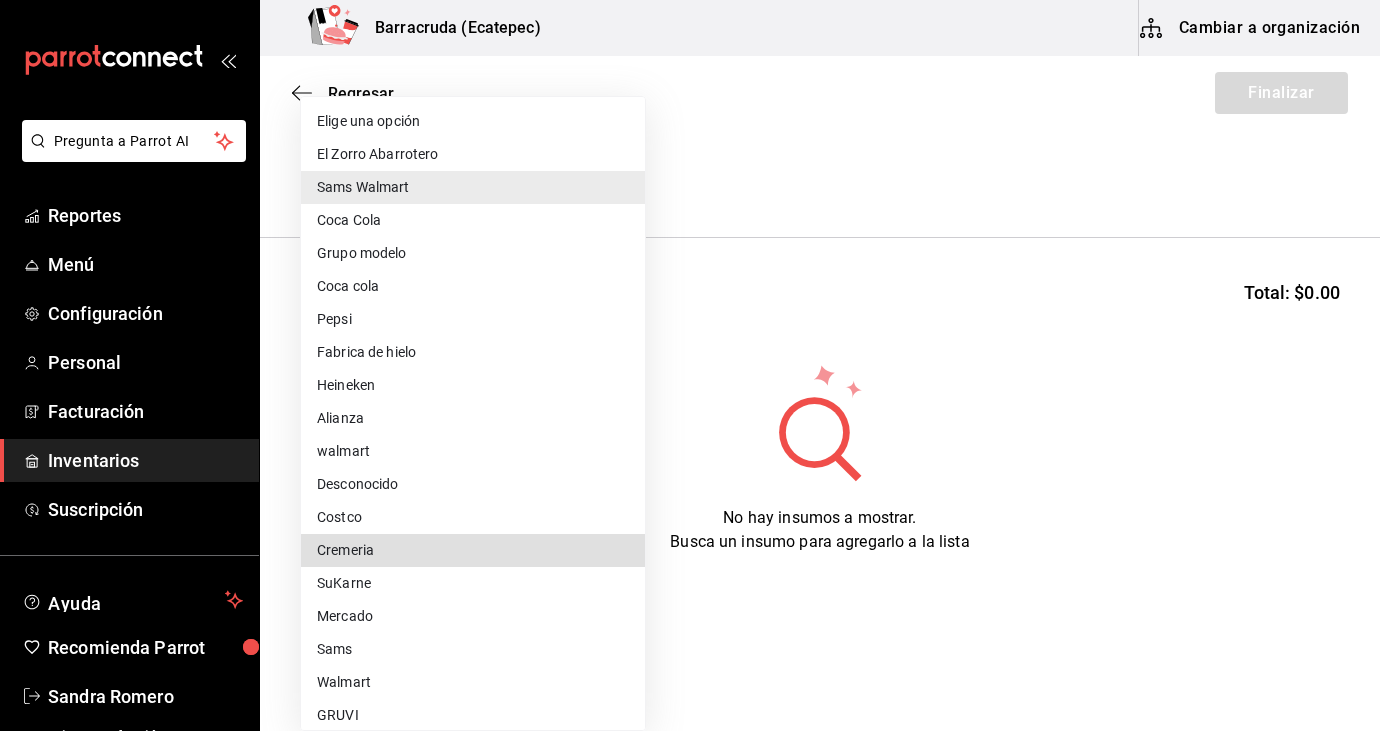 type 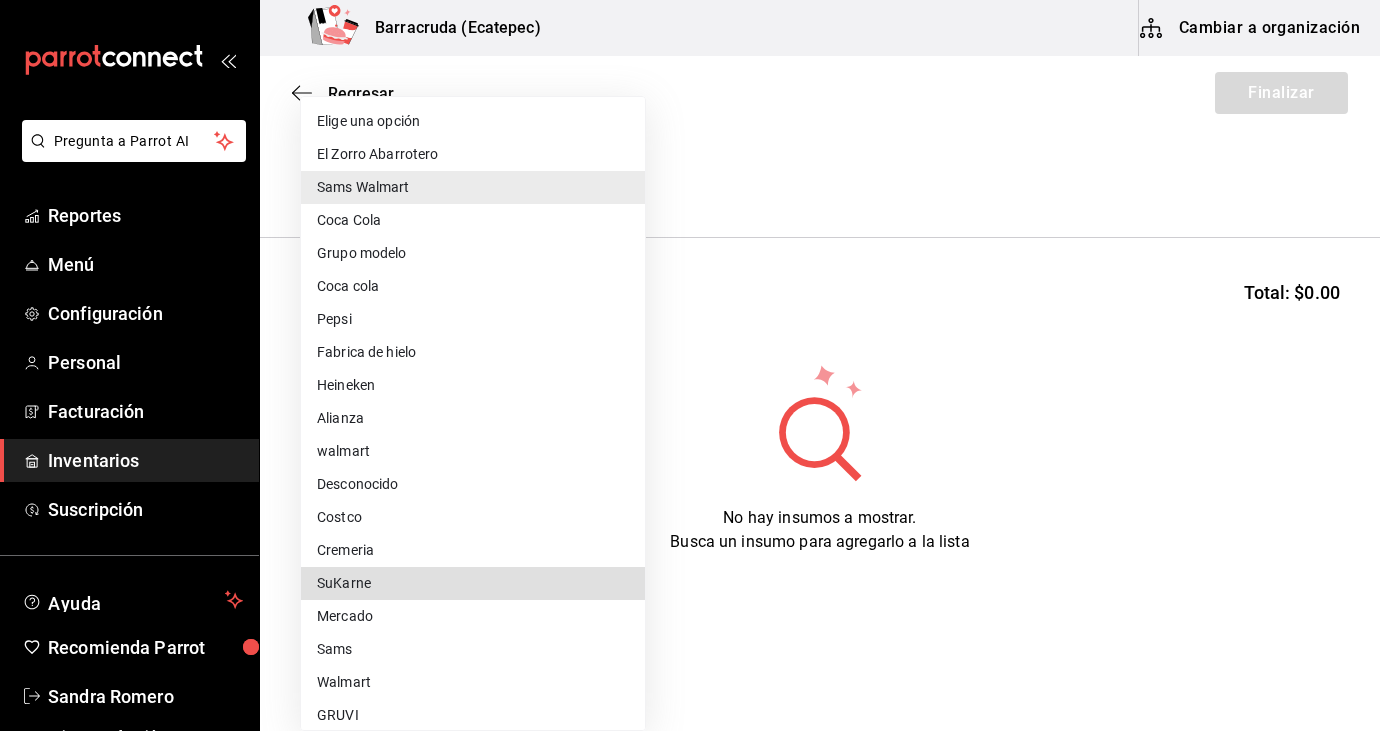 type 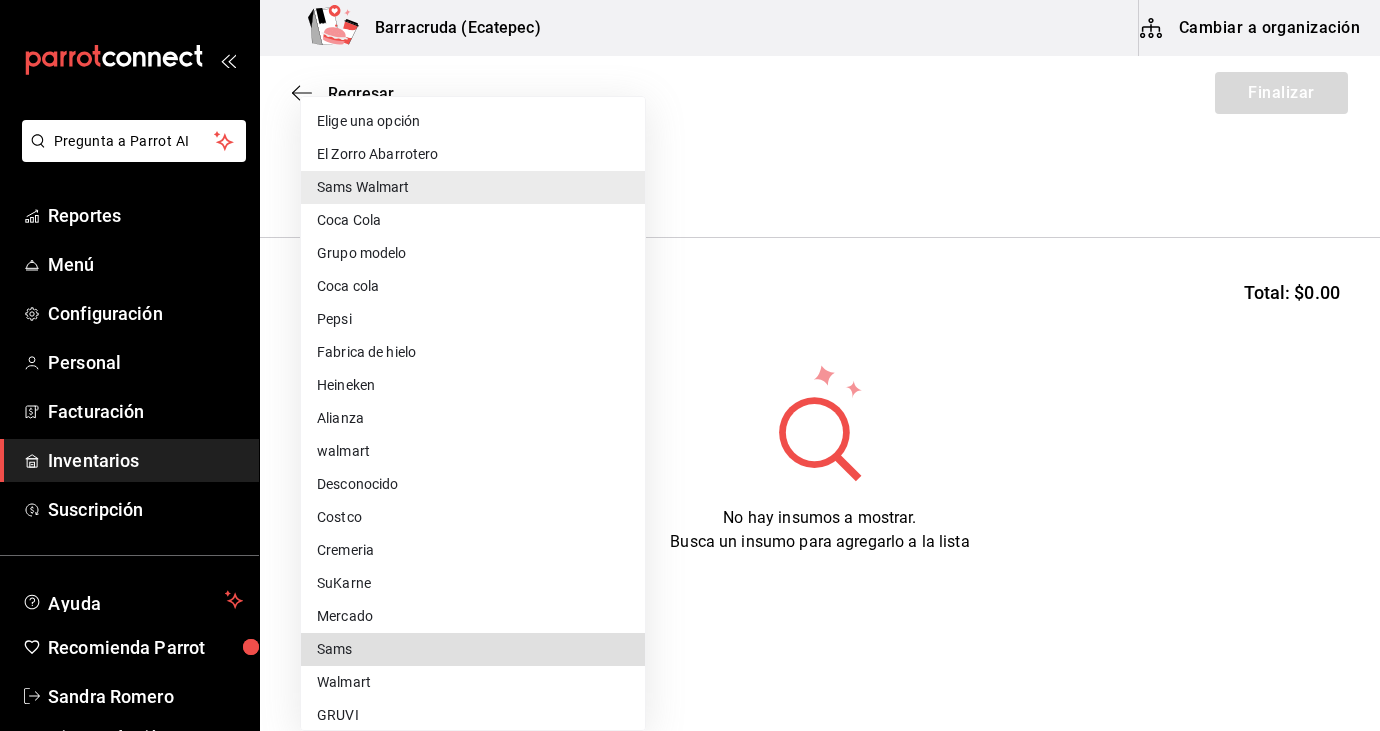 type 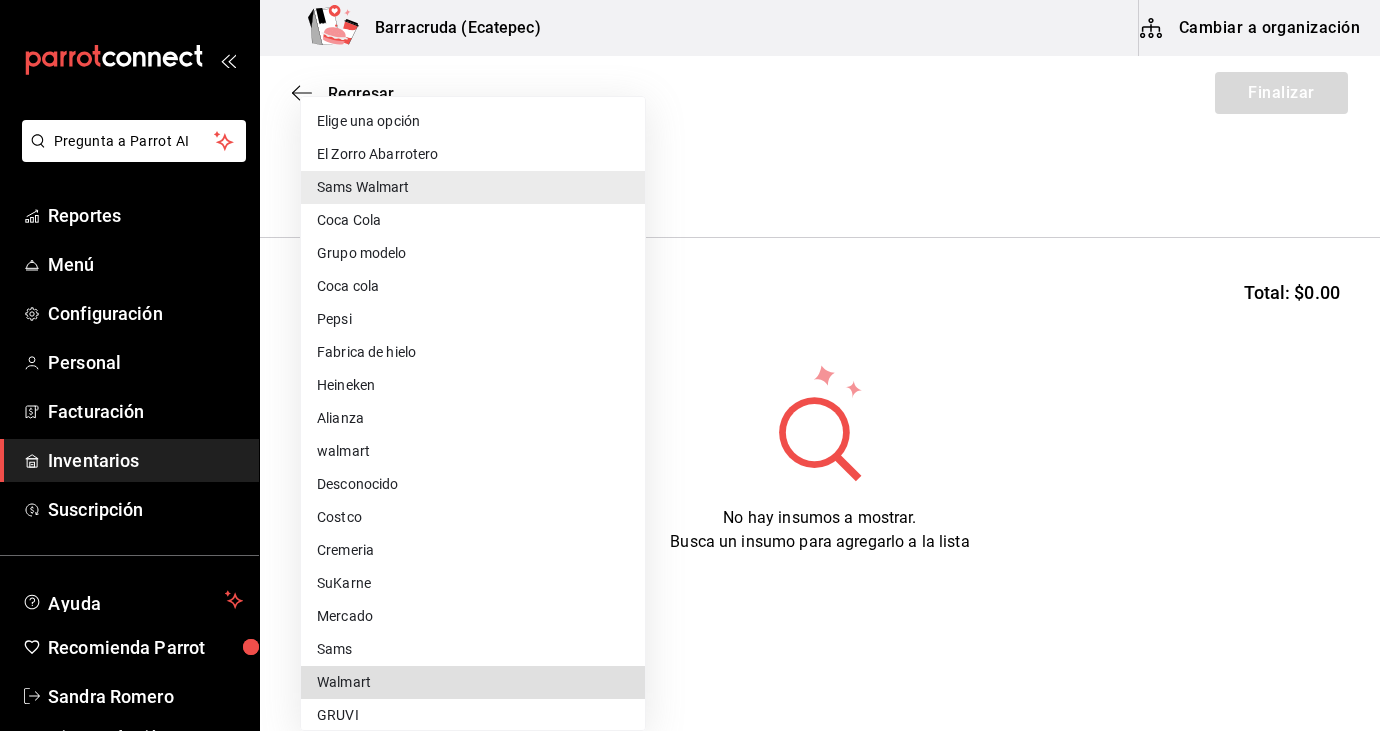 type 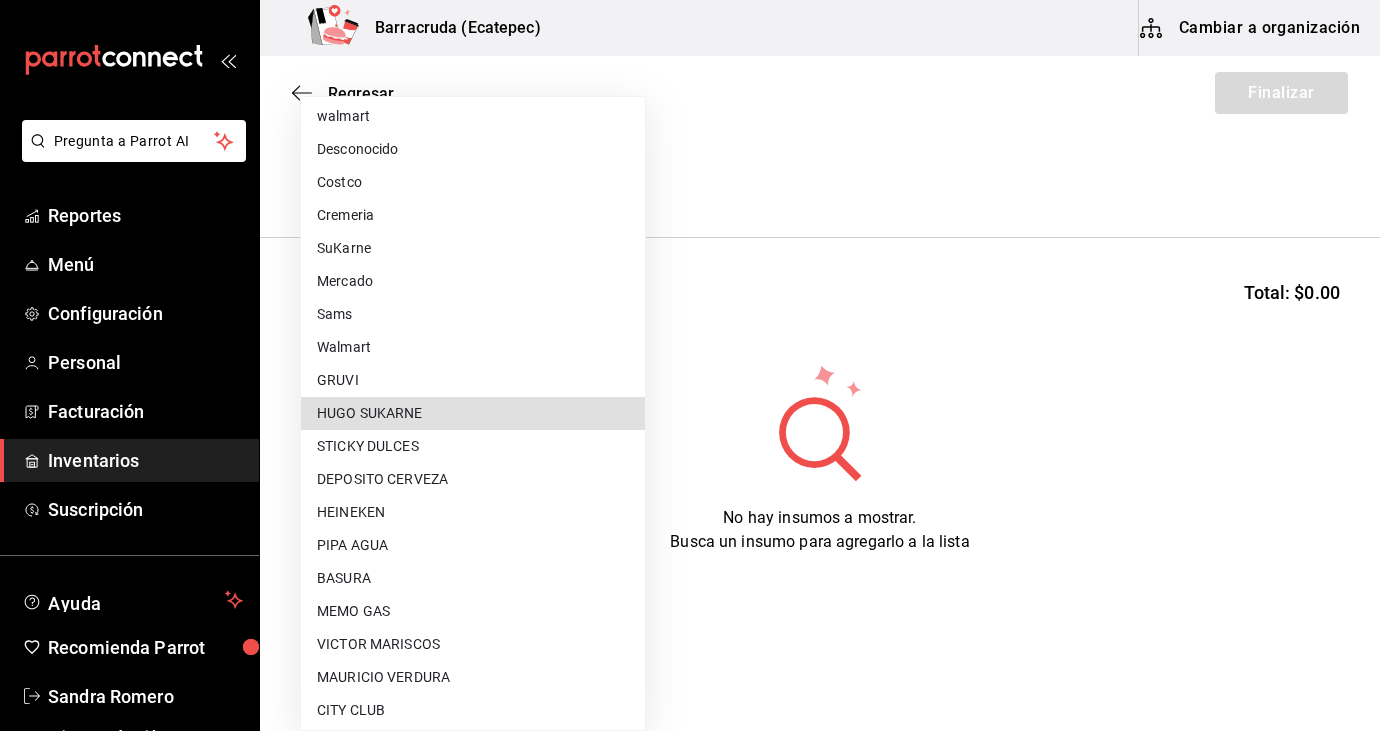 type 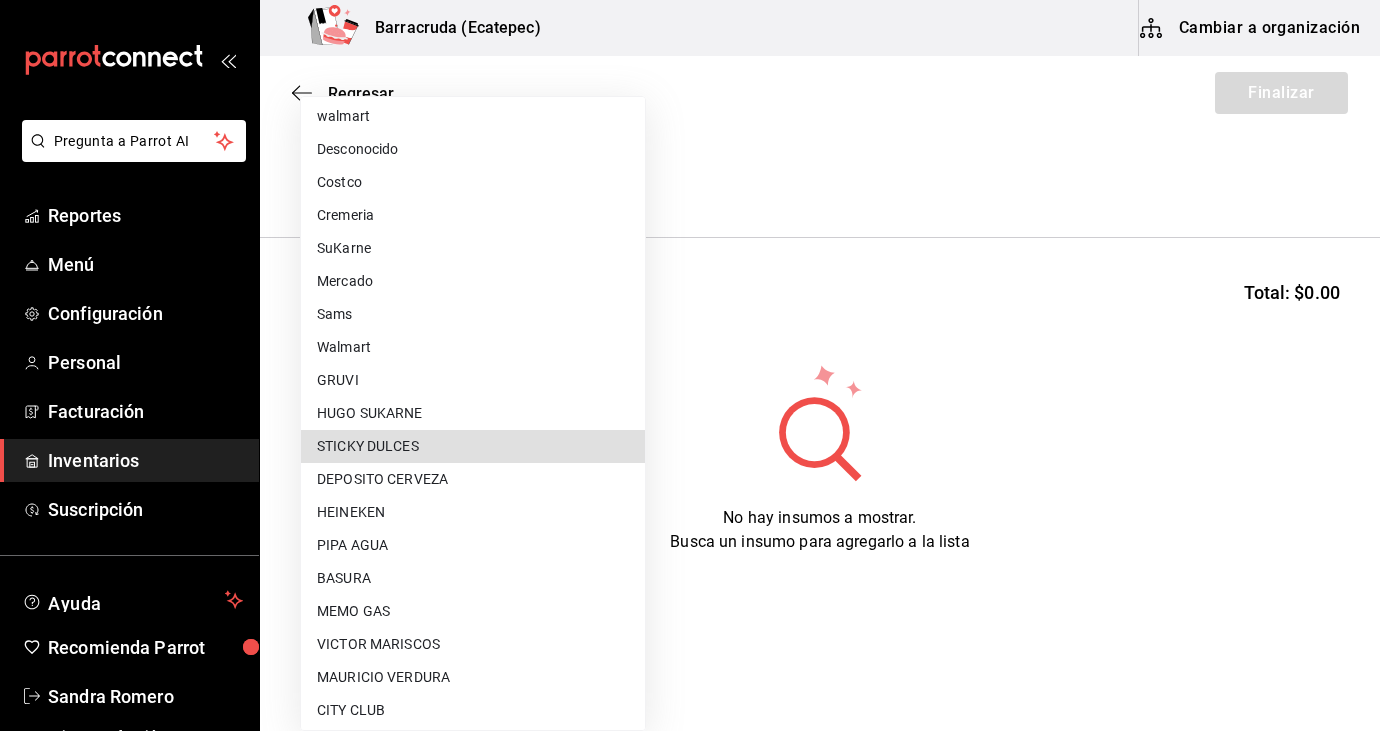 type 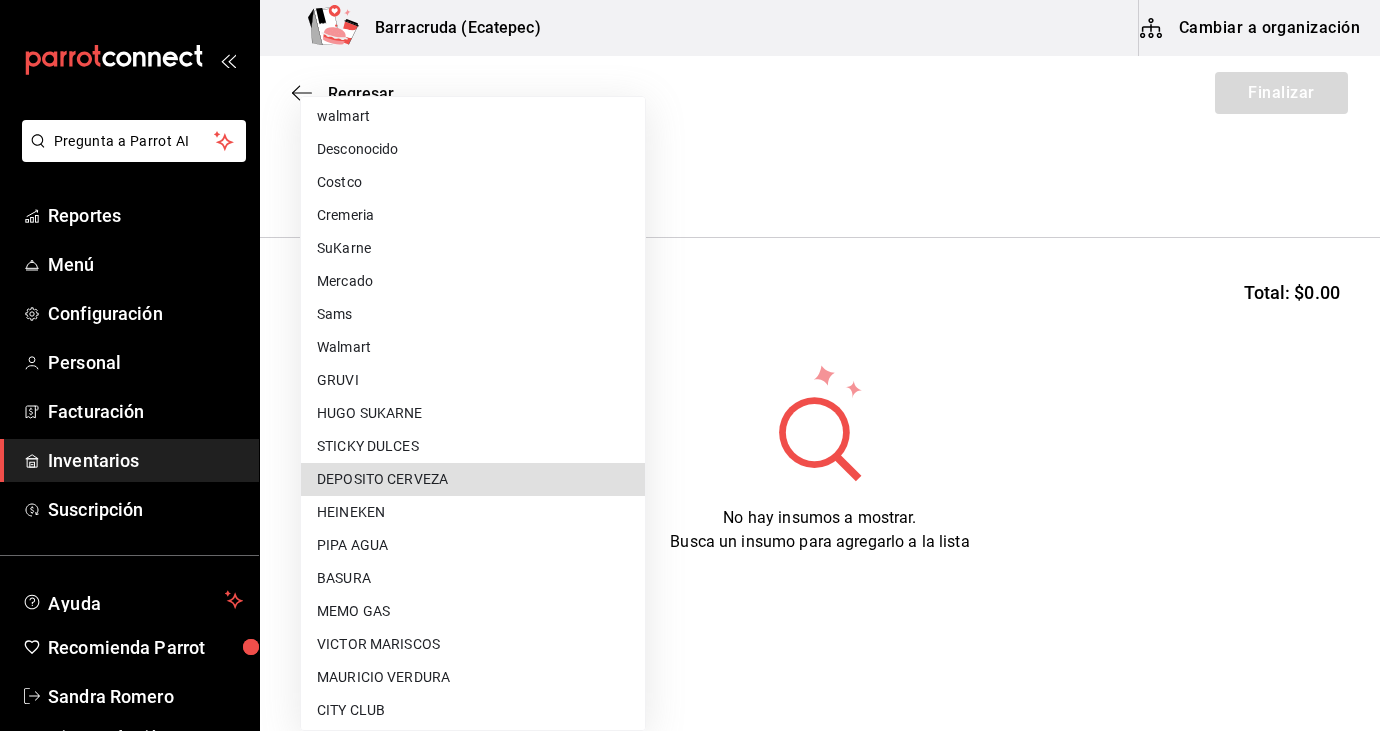 type 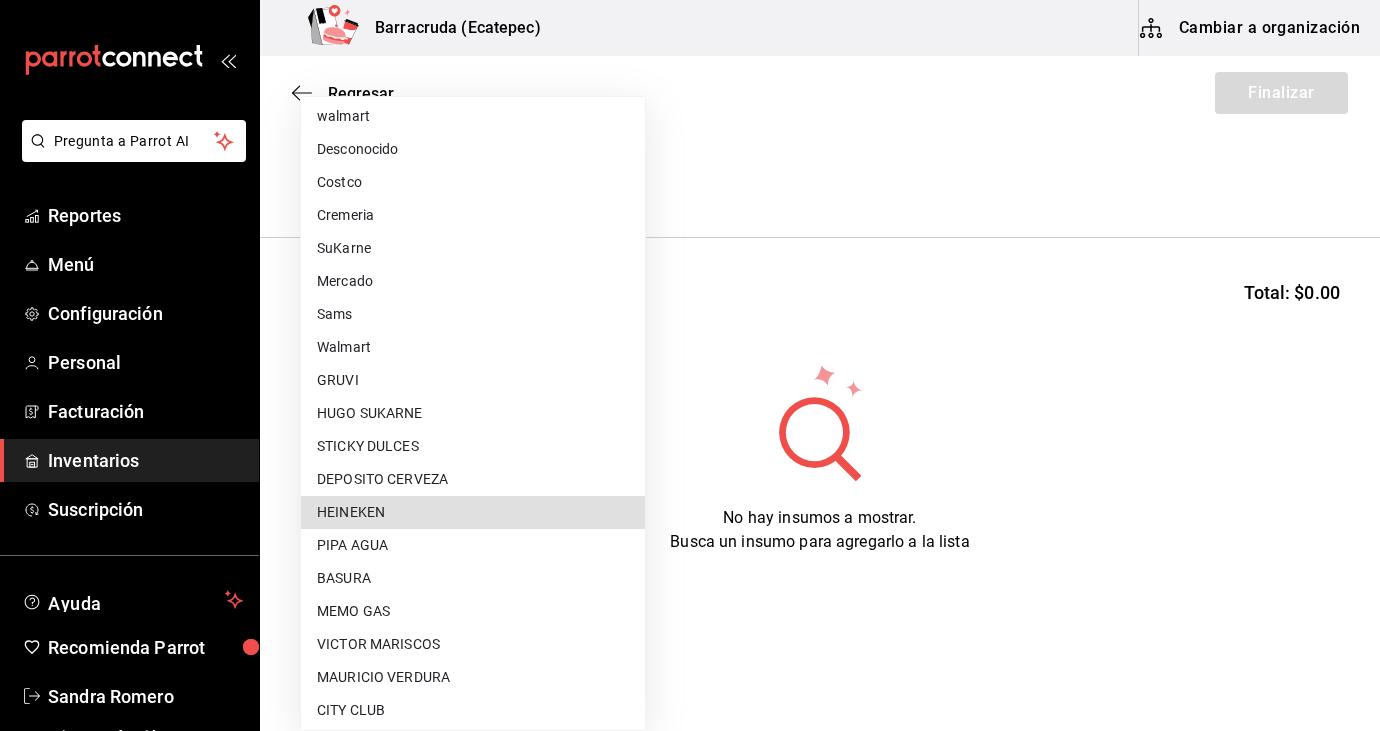 type 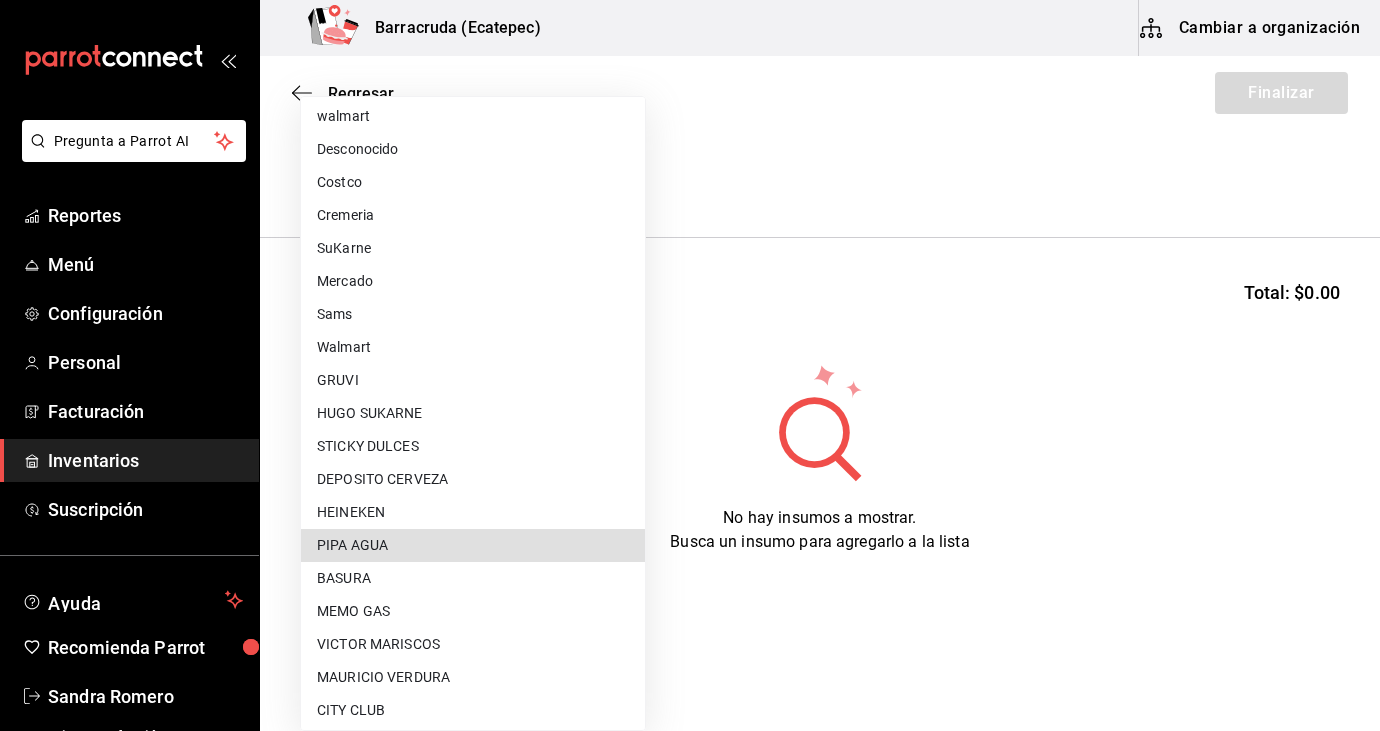 type 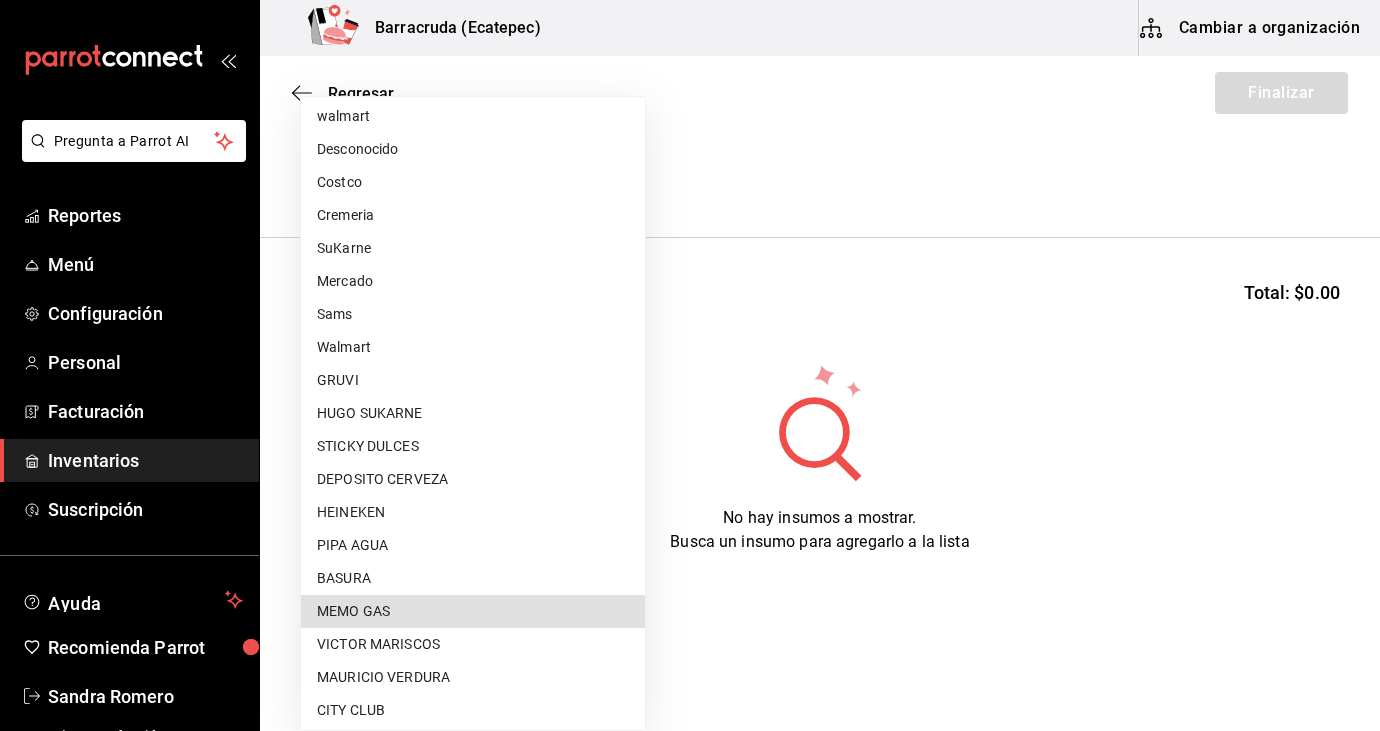 type 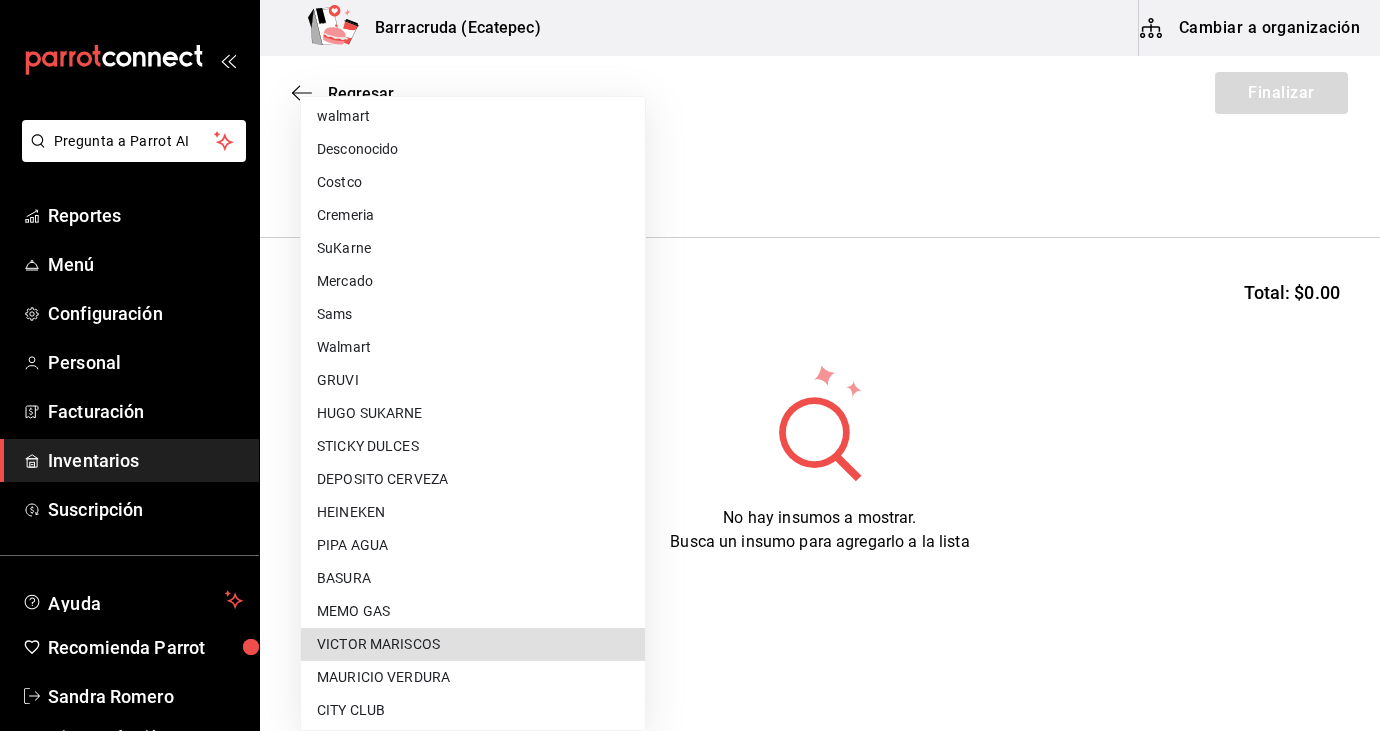 type 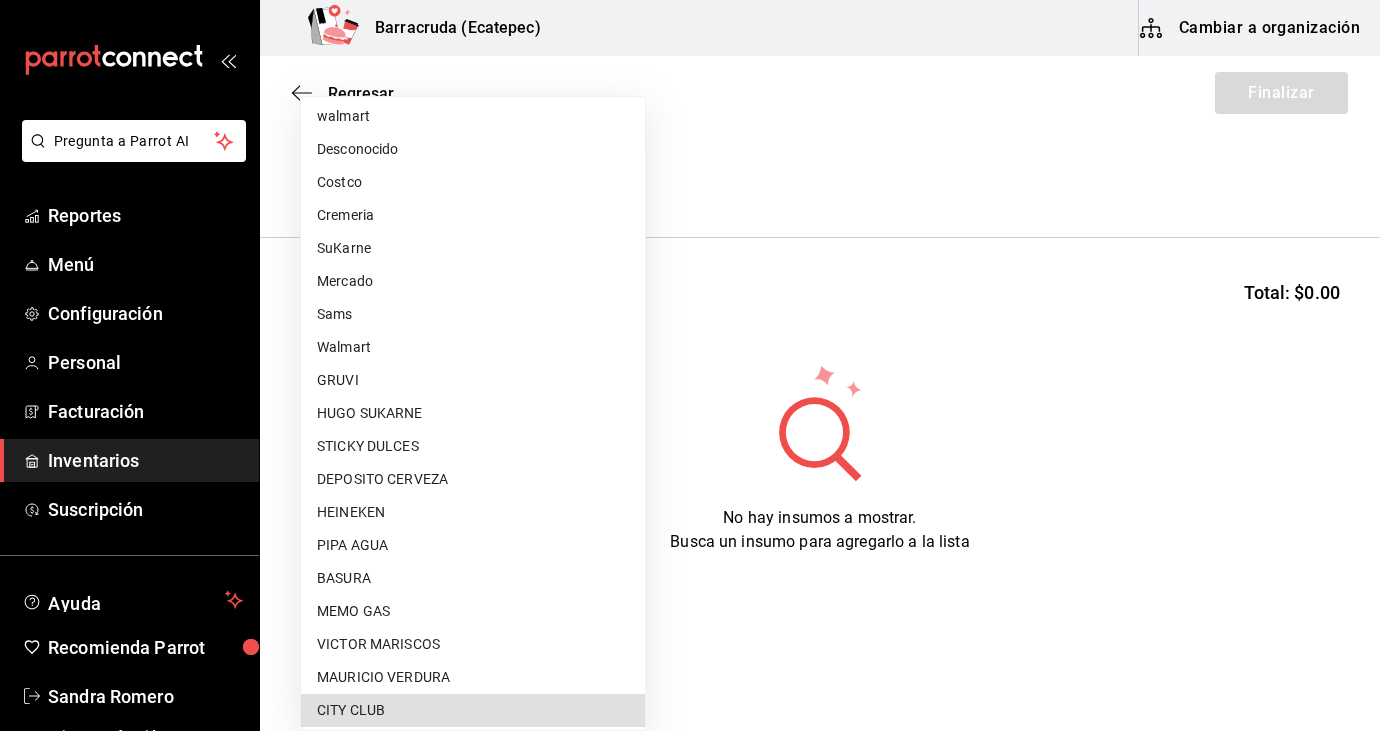 type 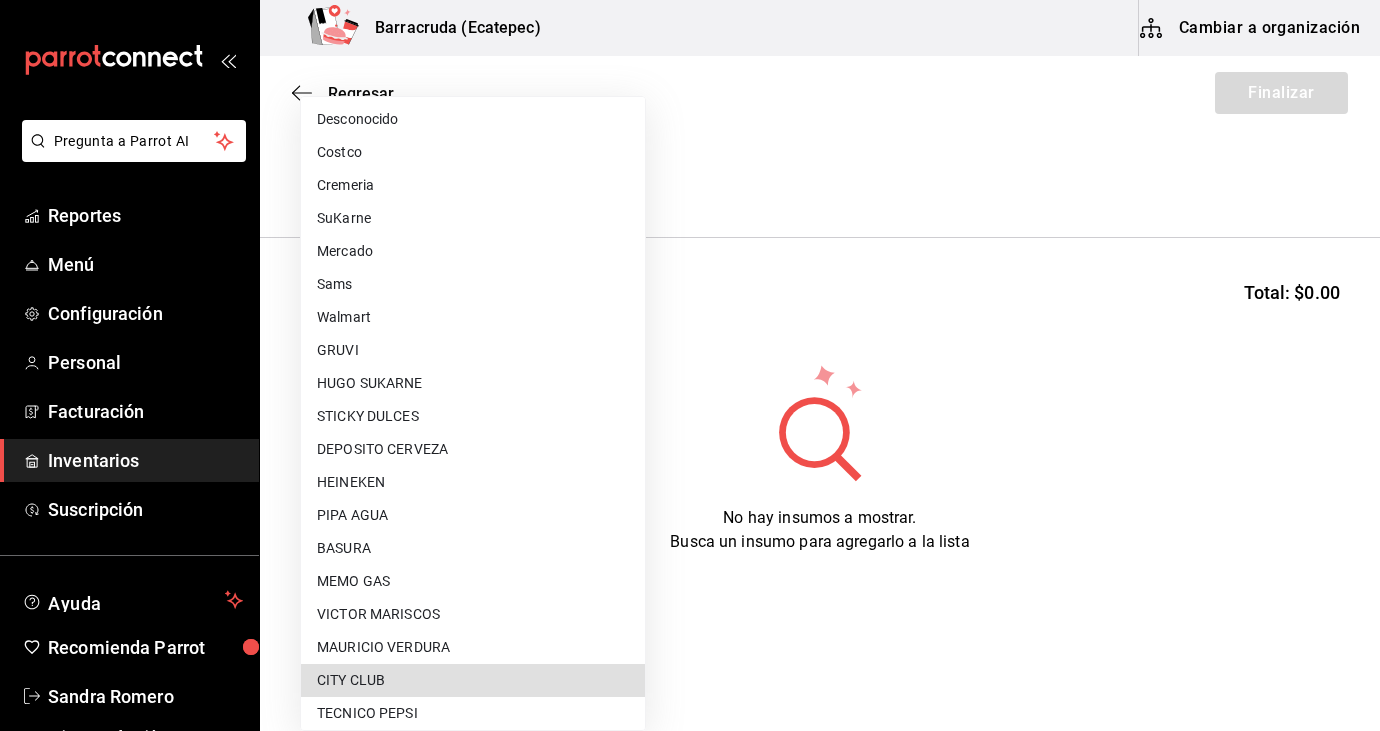 type on "c4c46761-789d-47b6-b768-04d2b9d20c37" 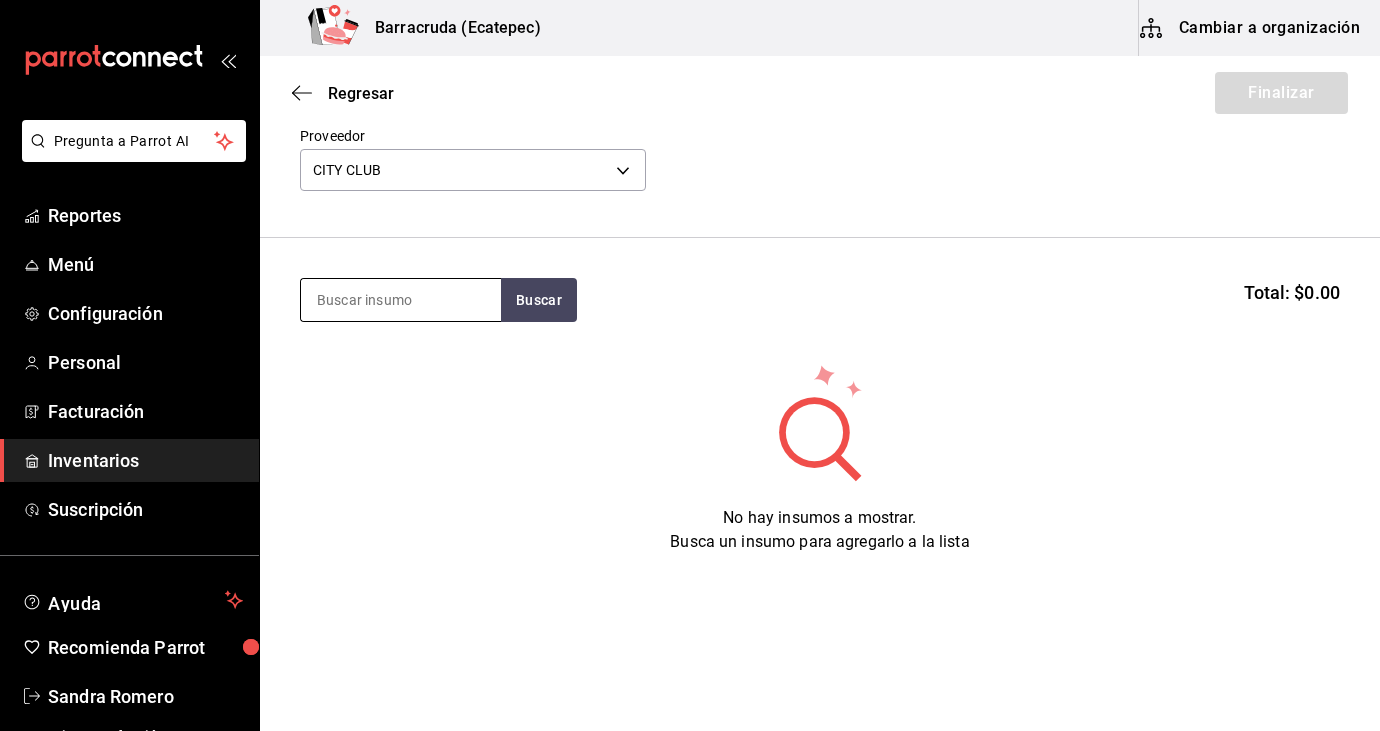 click at bounding box center (401, 300) 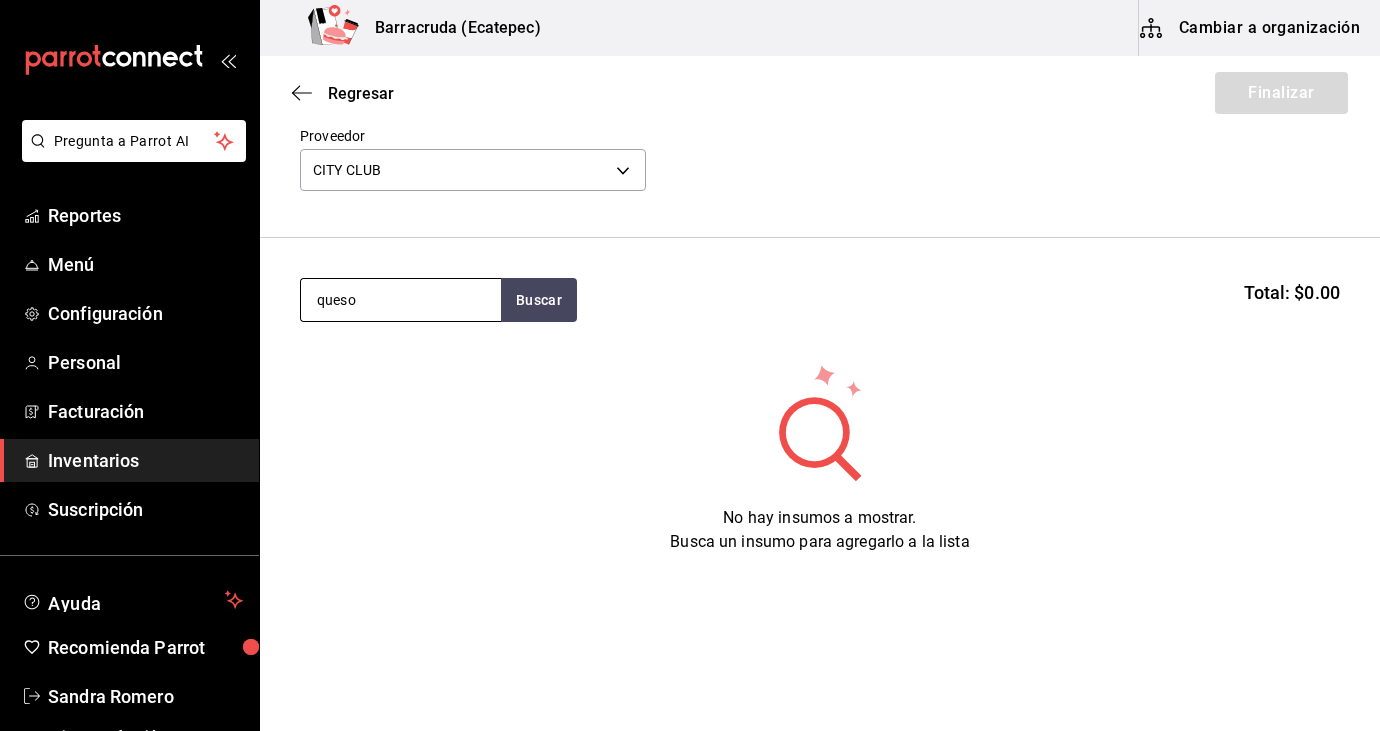 type on "queso" 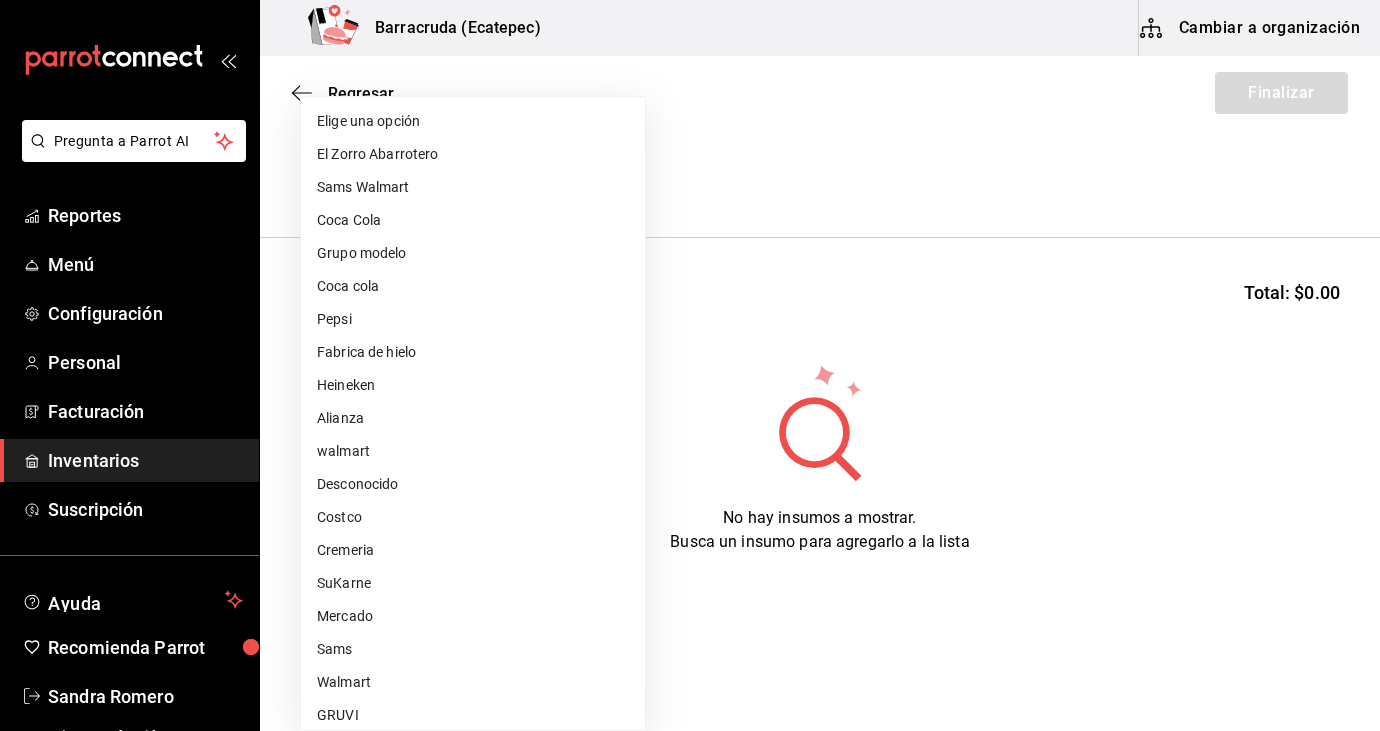 click on "Pregunta a Parrot AI Reportes   Menú   Configuración   Personal   Facturación   Inventarios   Suscripción   Ayuda Recomienda Parrot   [FIRST] [LAST]   Sugerir nueva función   Barracruda ([CITY]) Cambiar a organización Regresar Finalizar Compra Proveedor Sams Walmart 03d91d22-1985-4d76-8d10-3f9019204566 papas gajo Buscar Total: $0.00 No hay insumos a mostrar. Busca un insumo para agregarlo a la lista GANA 1 MES GRATIS EN TU SUSCRIPCIÓN AQUÍ ¿Recuerdas cómo empezó tu restaurante?
Hoy puedes ayudar a un colega a tener el mismo cambio que tú viviste.
Recomienda Parrot directamente desde tu Portal Administrador.
Es fácil y rápido.
🎁 Por cada restaurante que se una, ganas 1 mes gratis. Ver video tutorial Ir a video Pregunta a Parrot AI Reportes   Menú   Configuración   Personal   Facturación   Inventarios   Suscripción   Ayuda Recomienda Parrot   [FIRST] [LAST]   Sugerir nueva función   Editar Eliminar Visitar centro de ayuda [PHONE] soporte@[DOMAIN].io Visitar centro de ayuda" at bounding box center (690, 309) 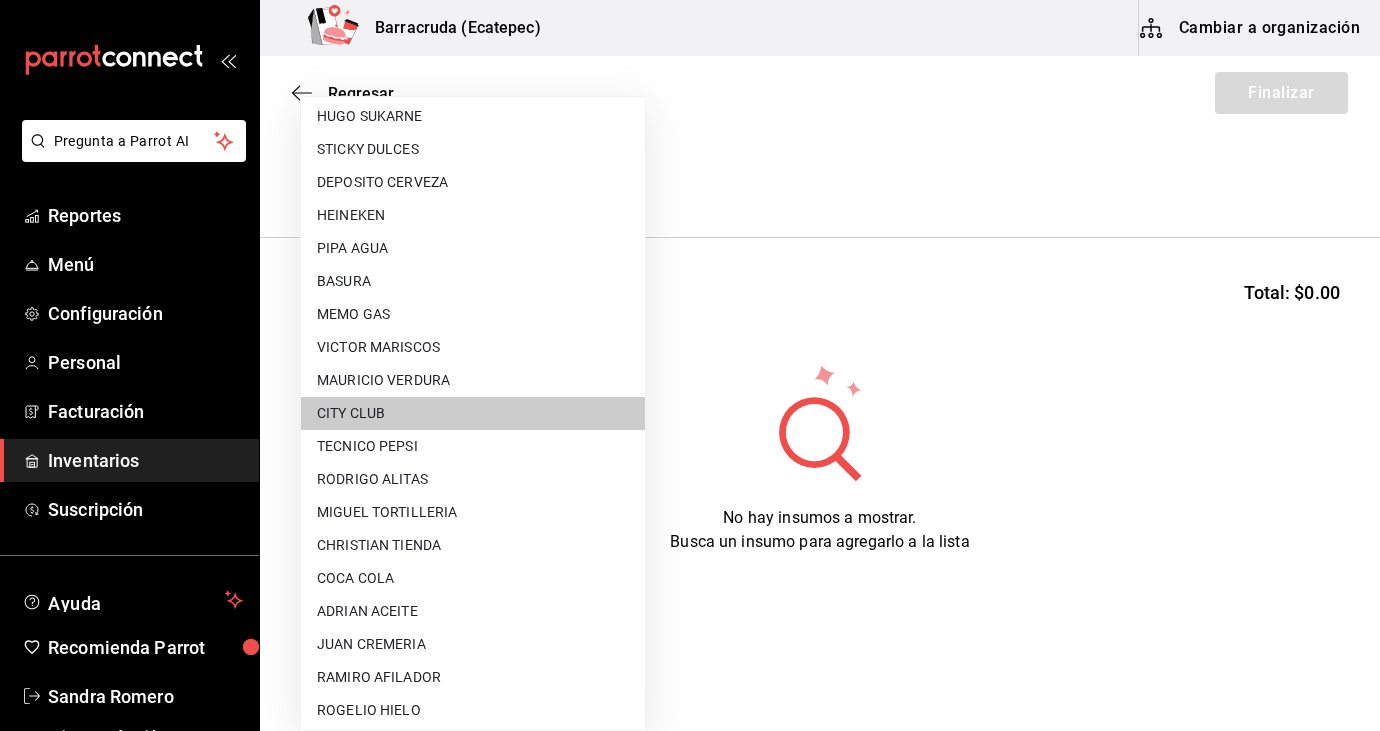 type 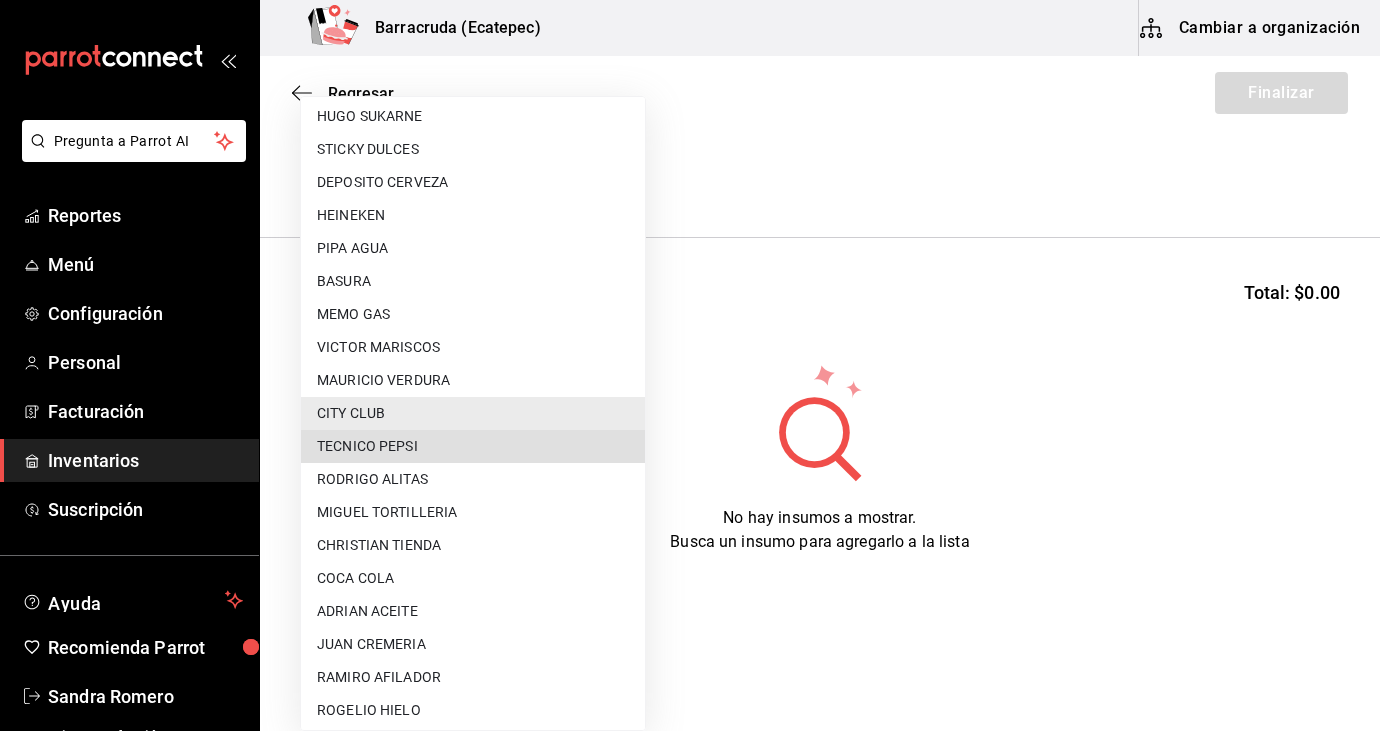 type 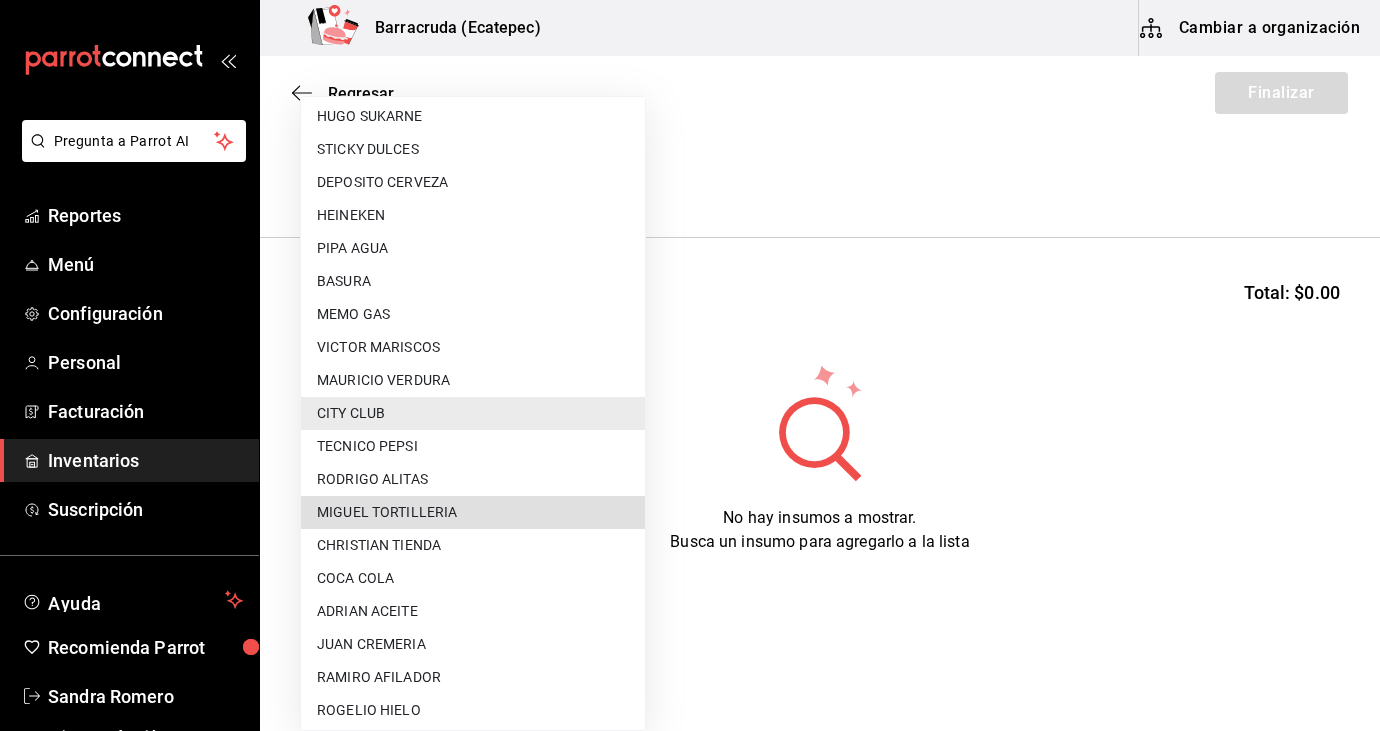 type 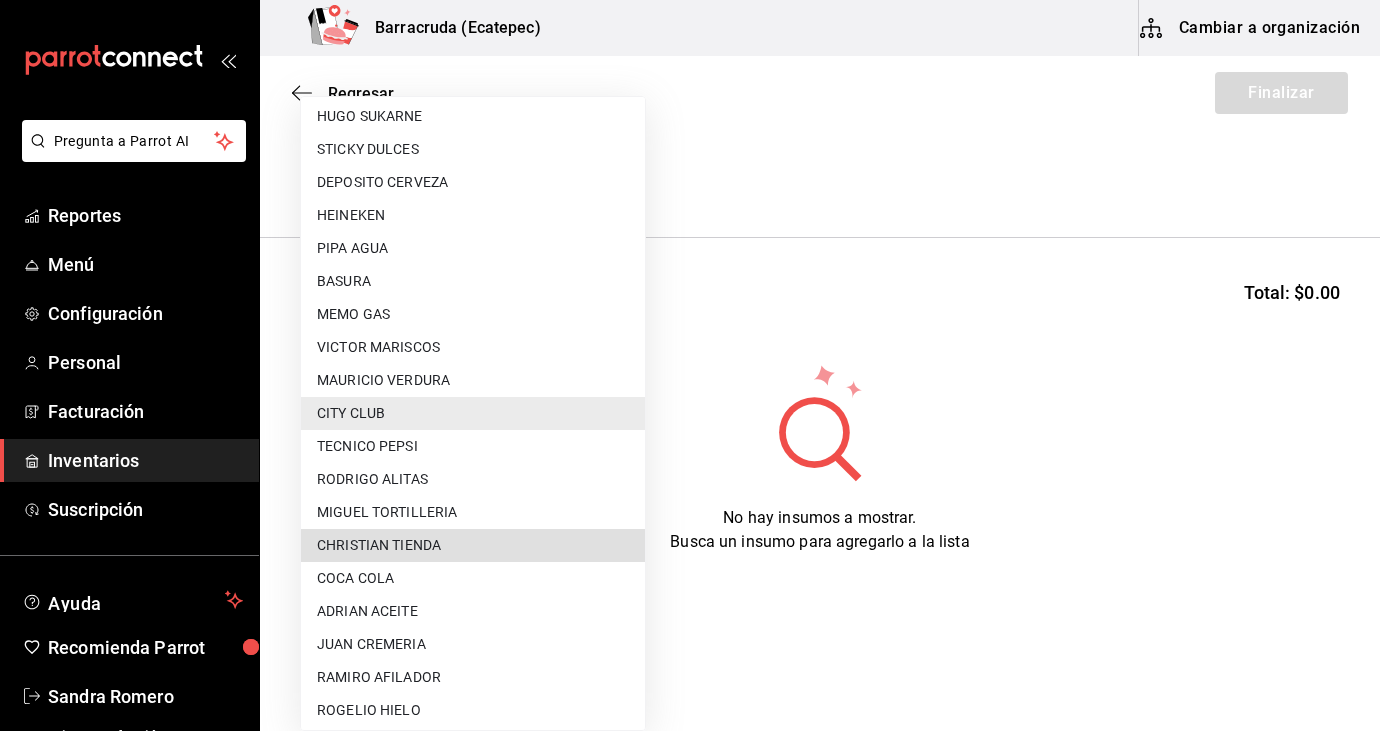 type 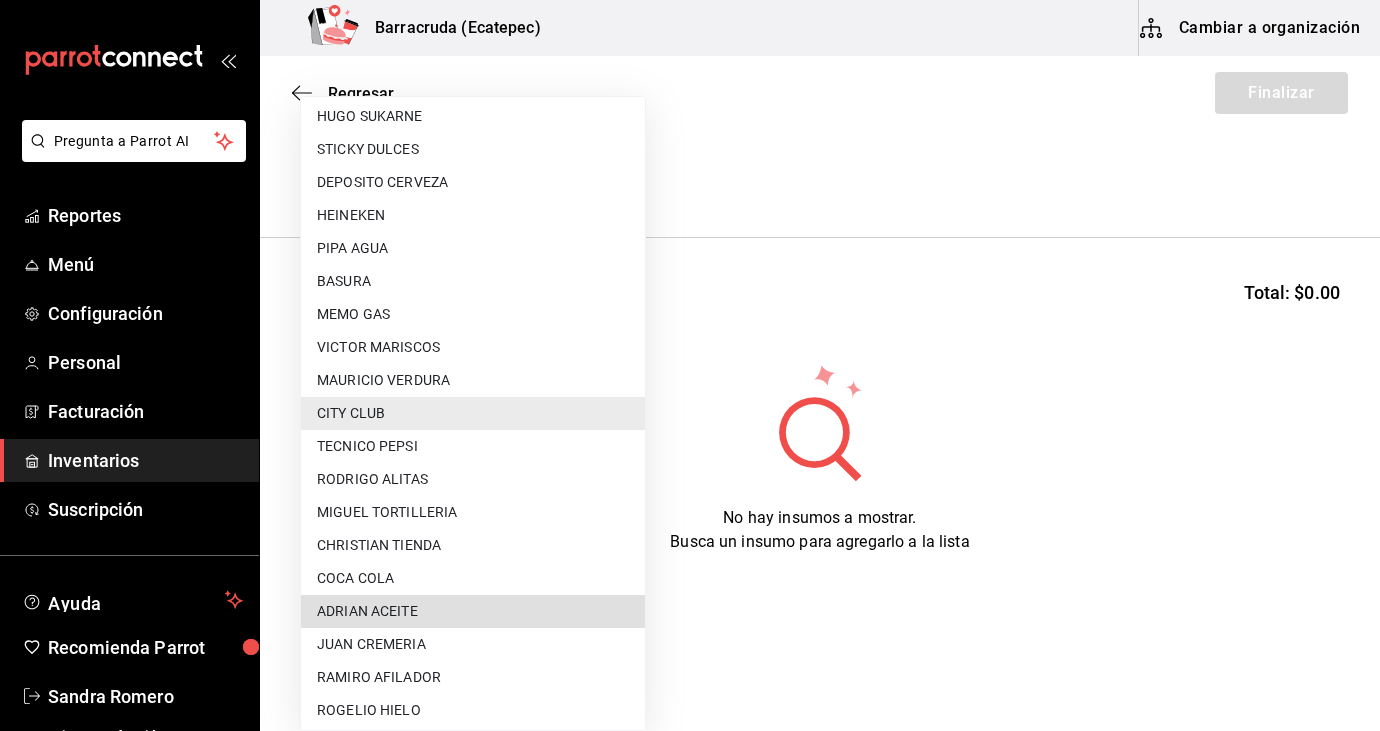 type 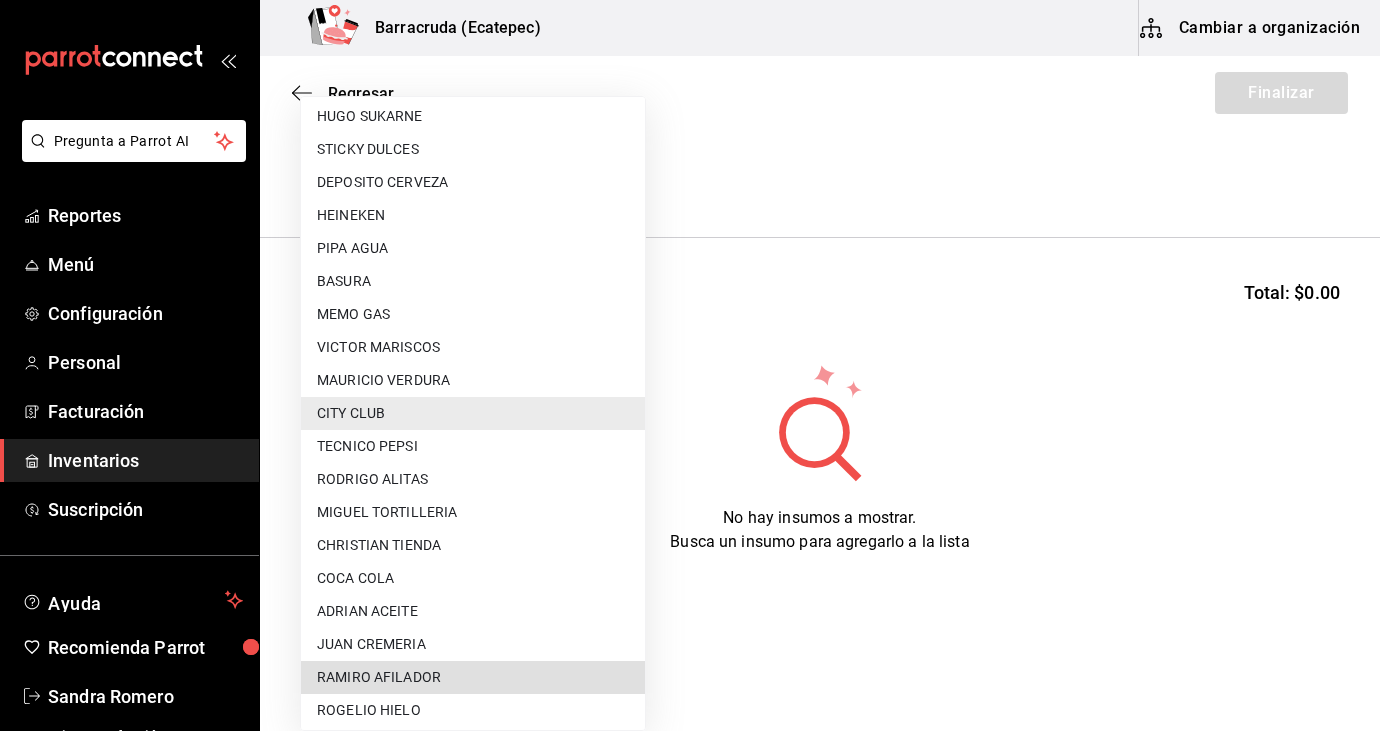 type 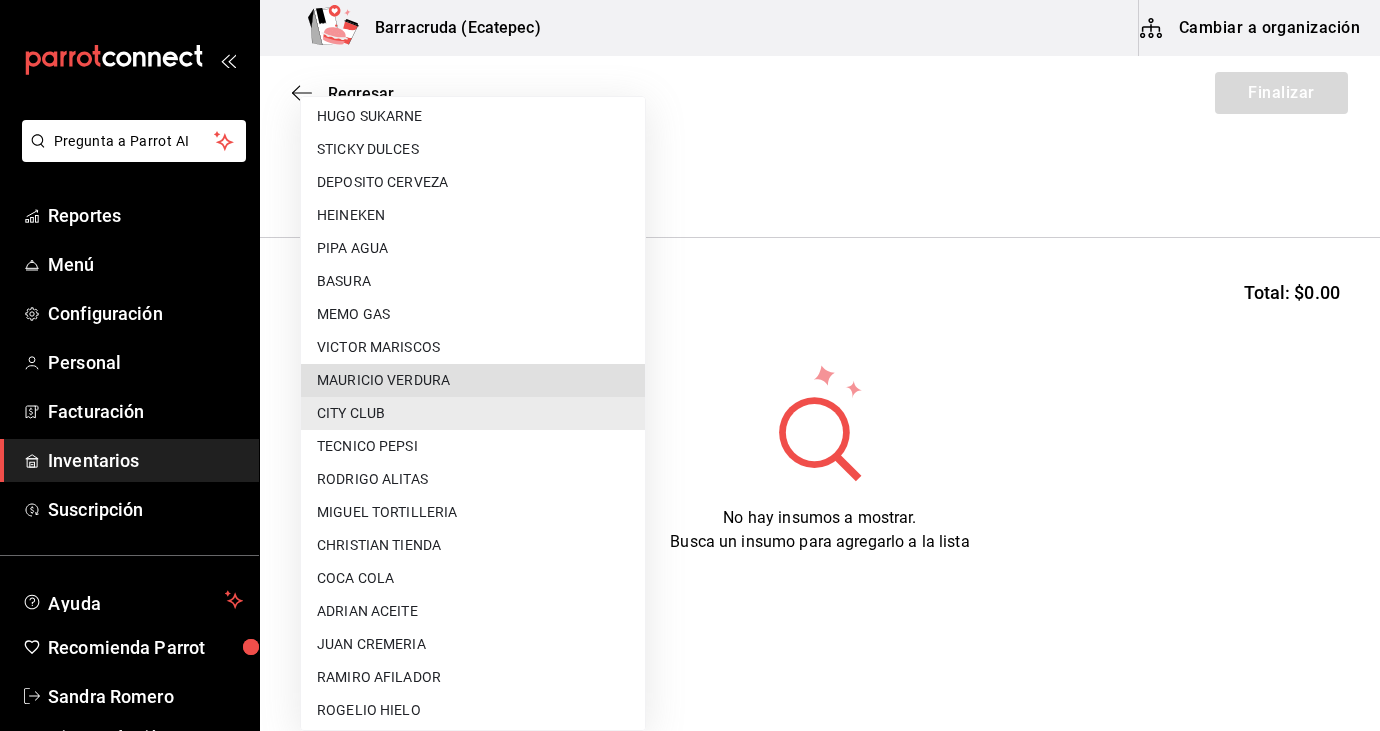 type 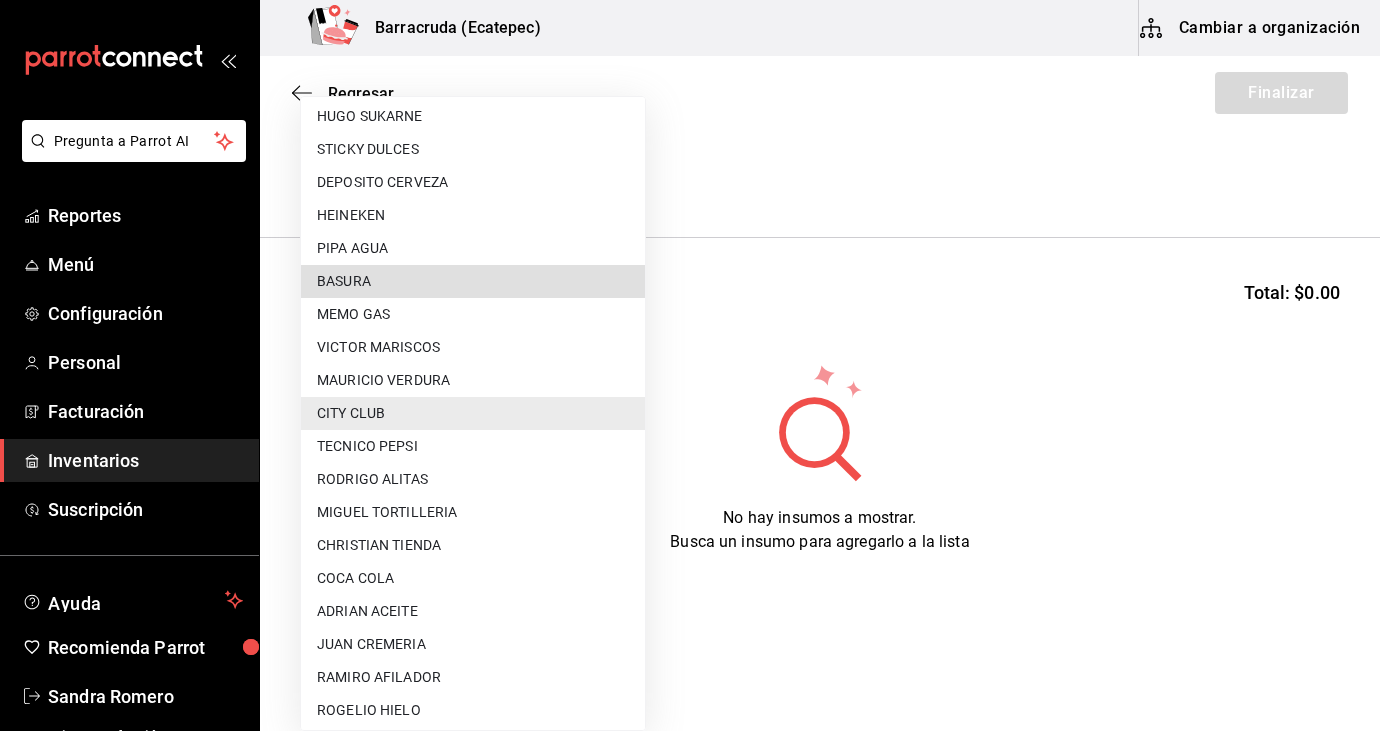 type 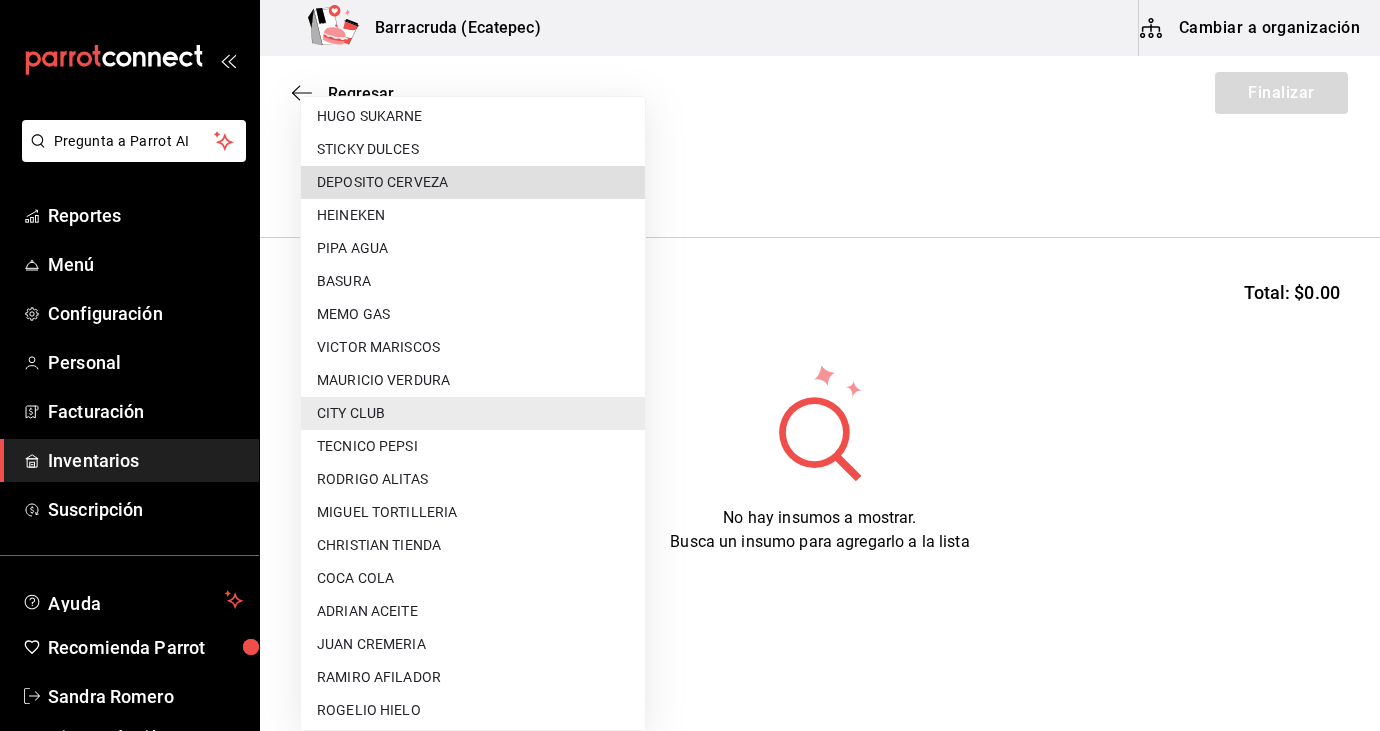 type 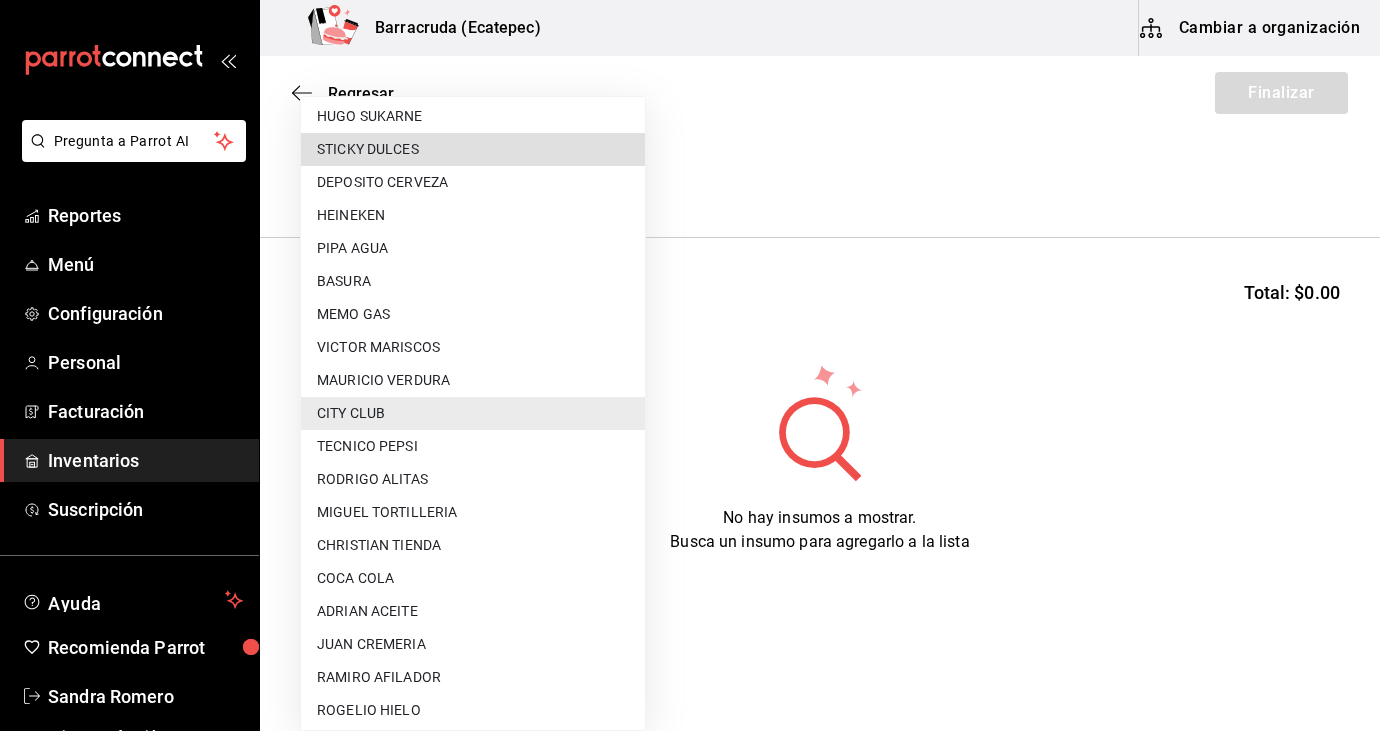 type 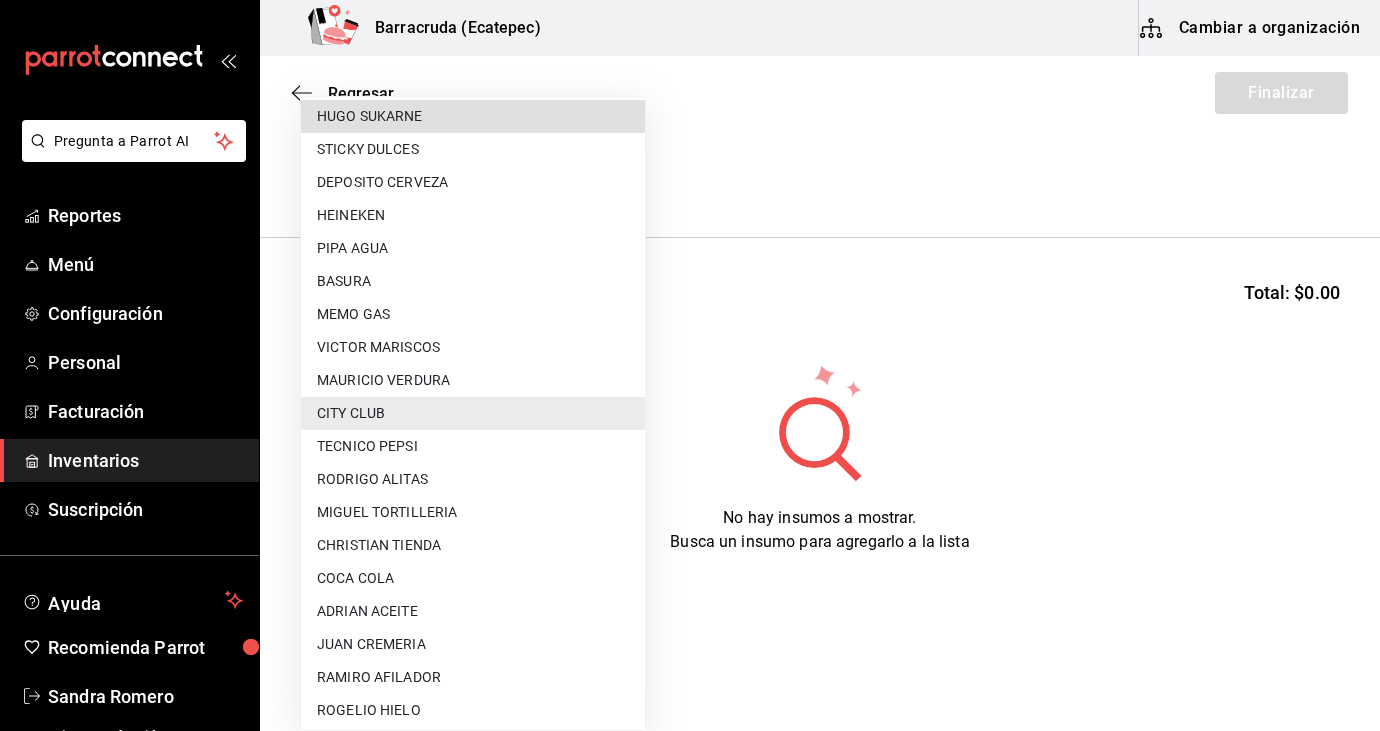 type 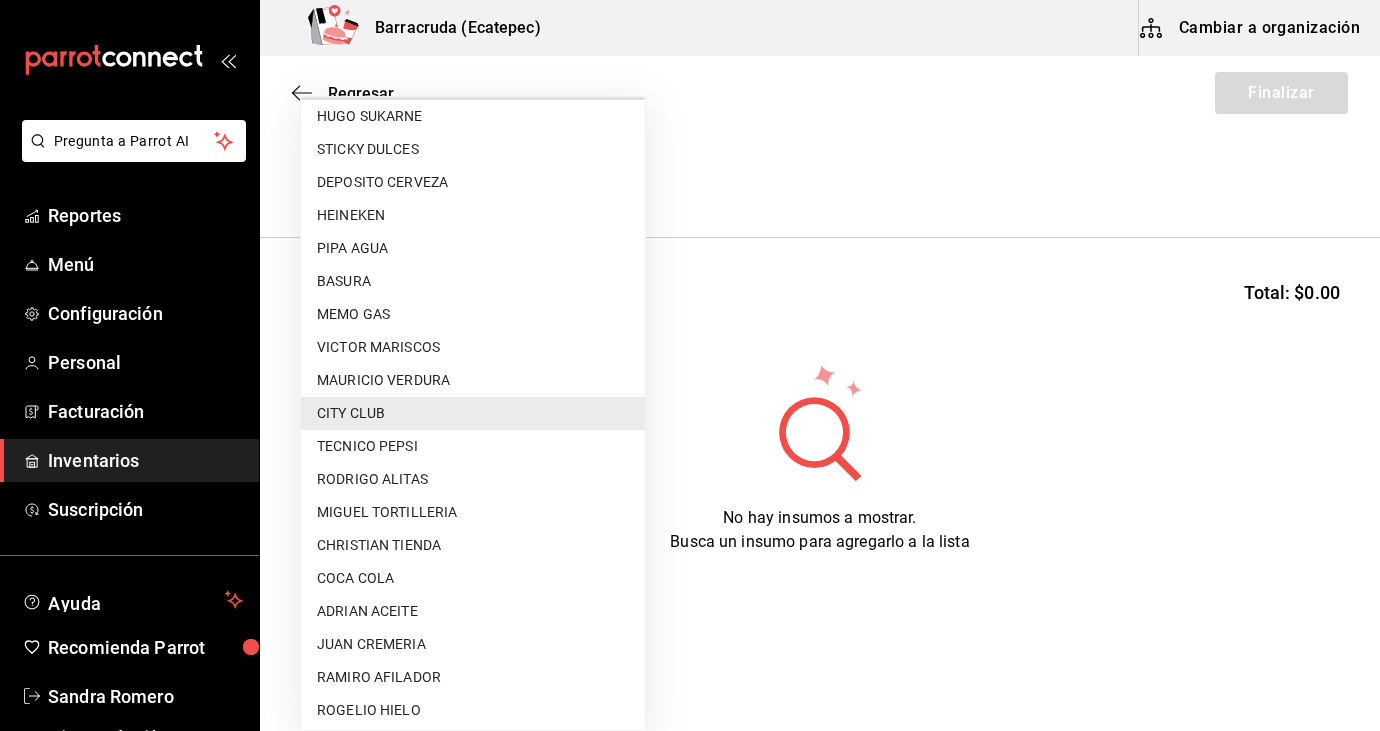 type 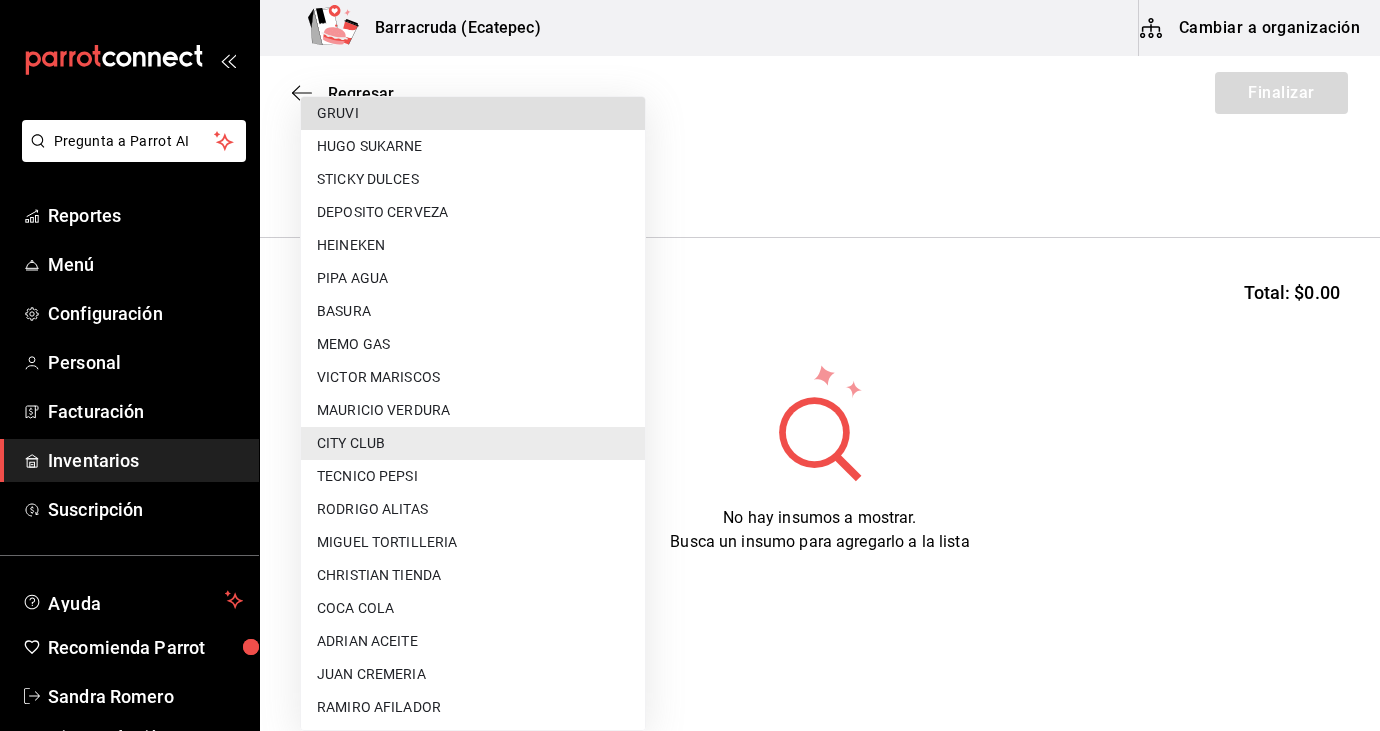 type 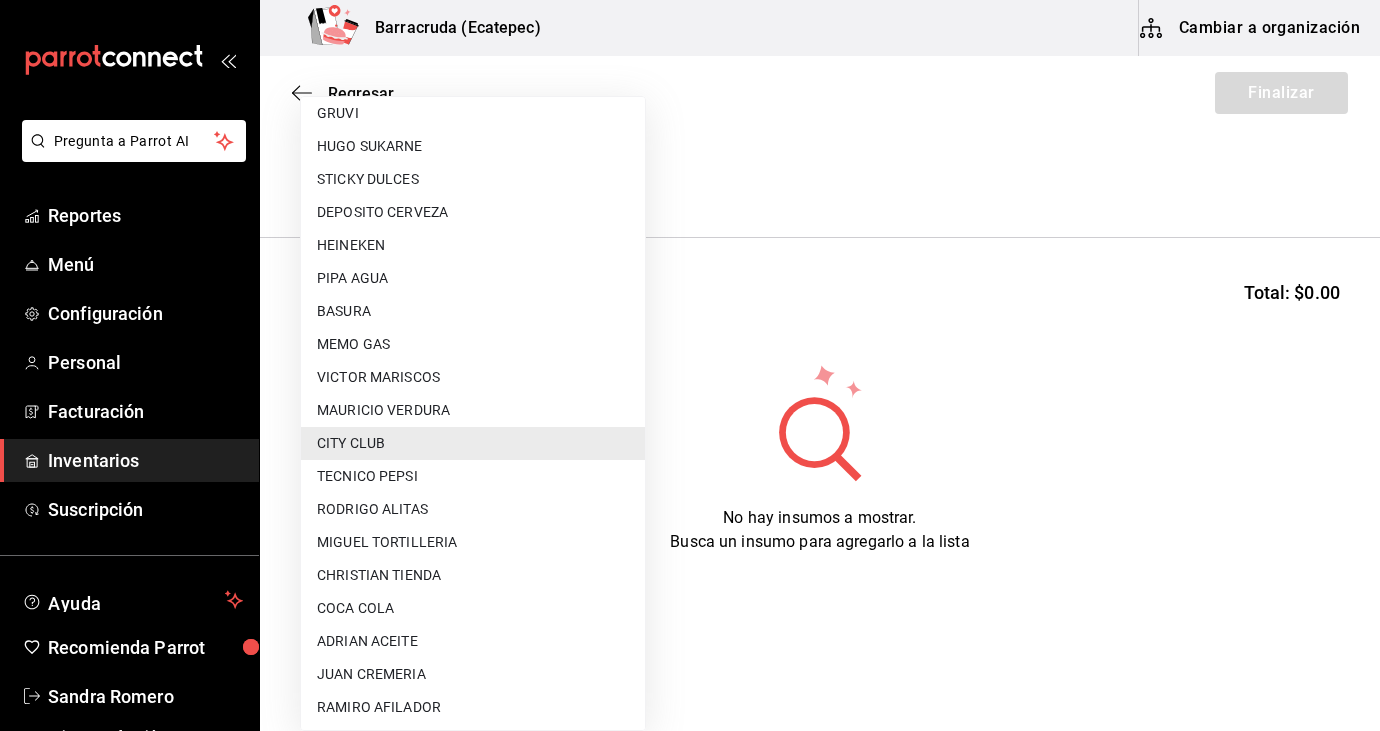 scroll, scrollTop: 269, scrollLeft: 0, axis: vertical 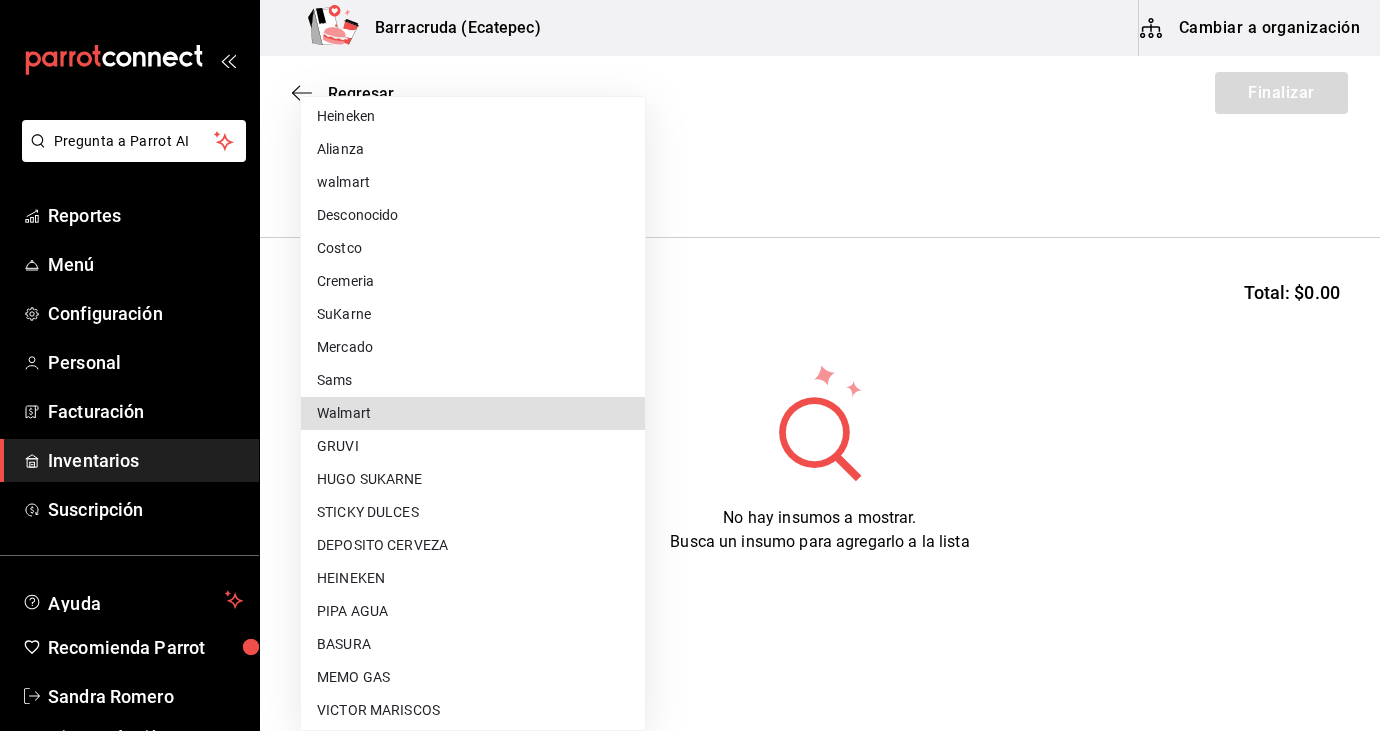 type 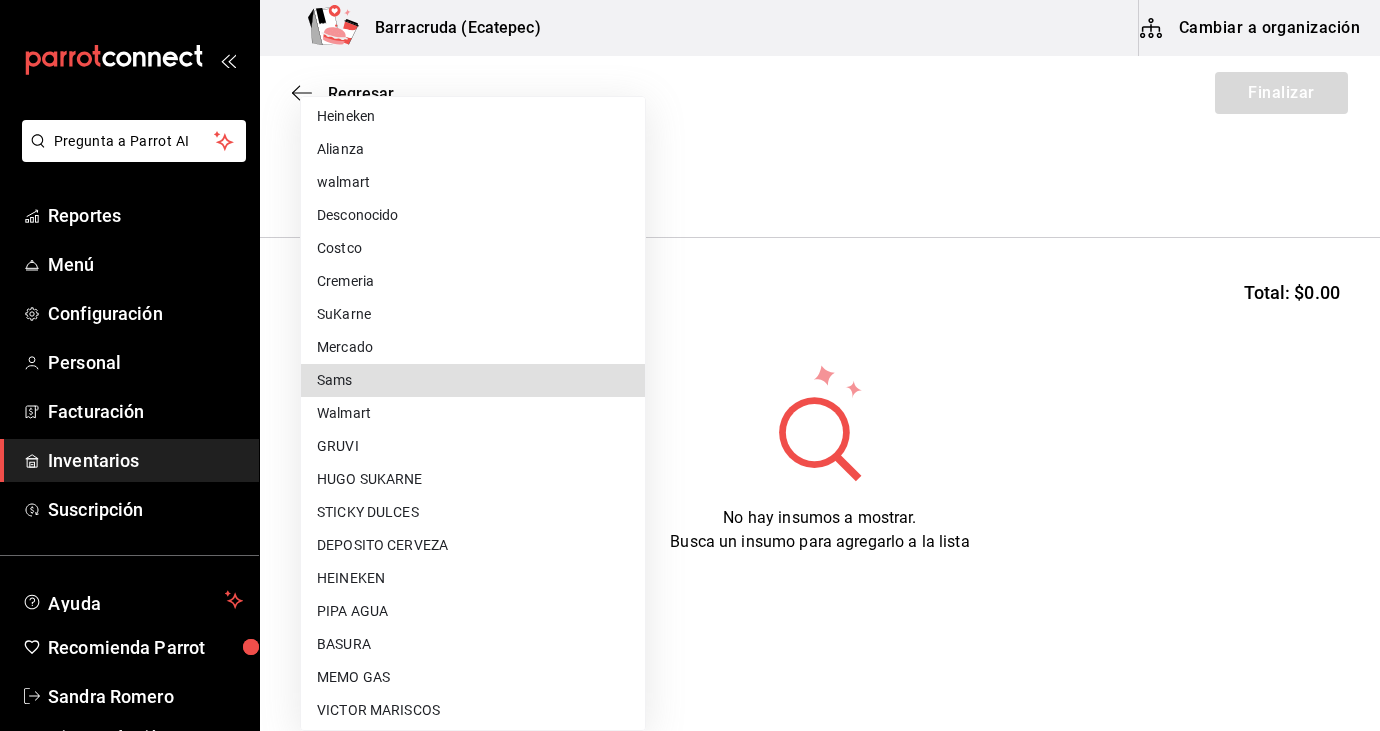 type 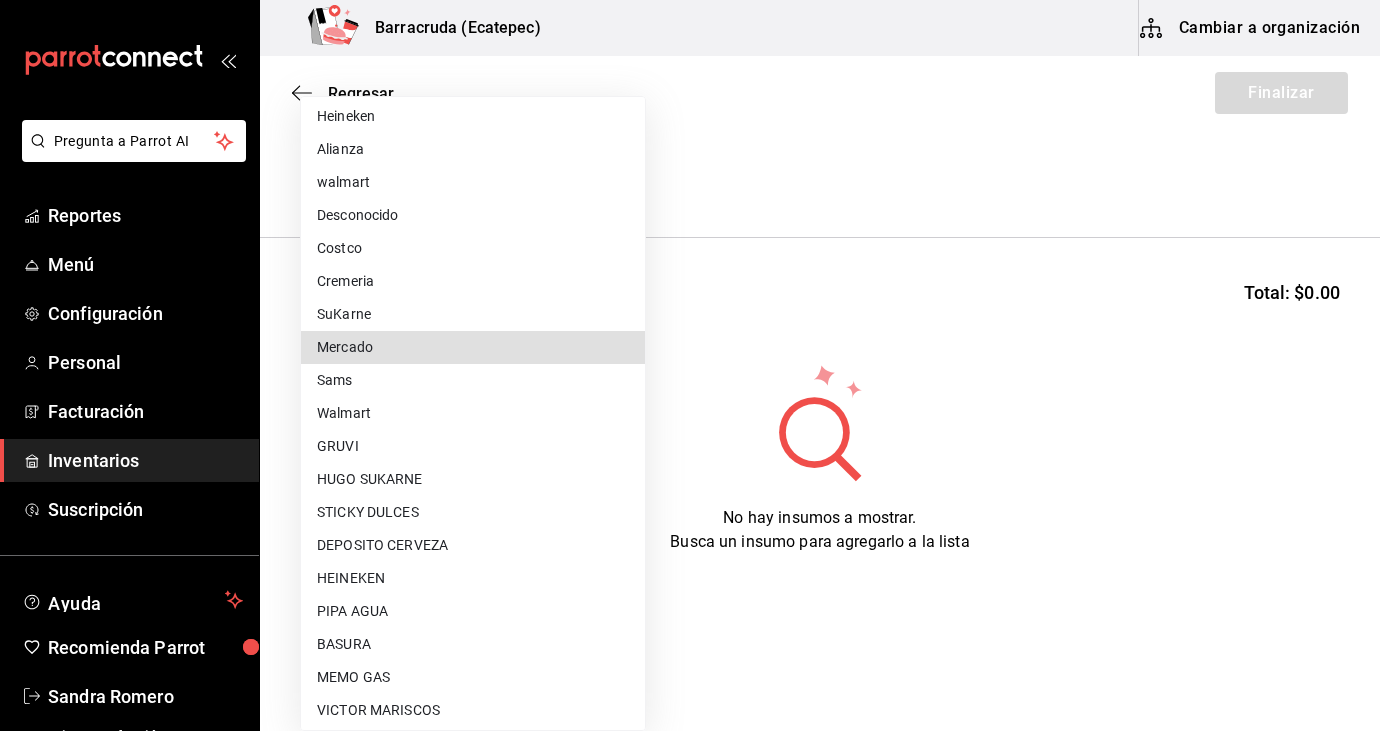 type 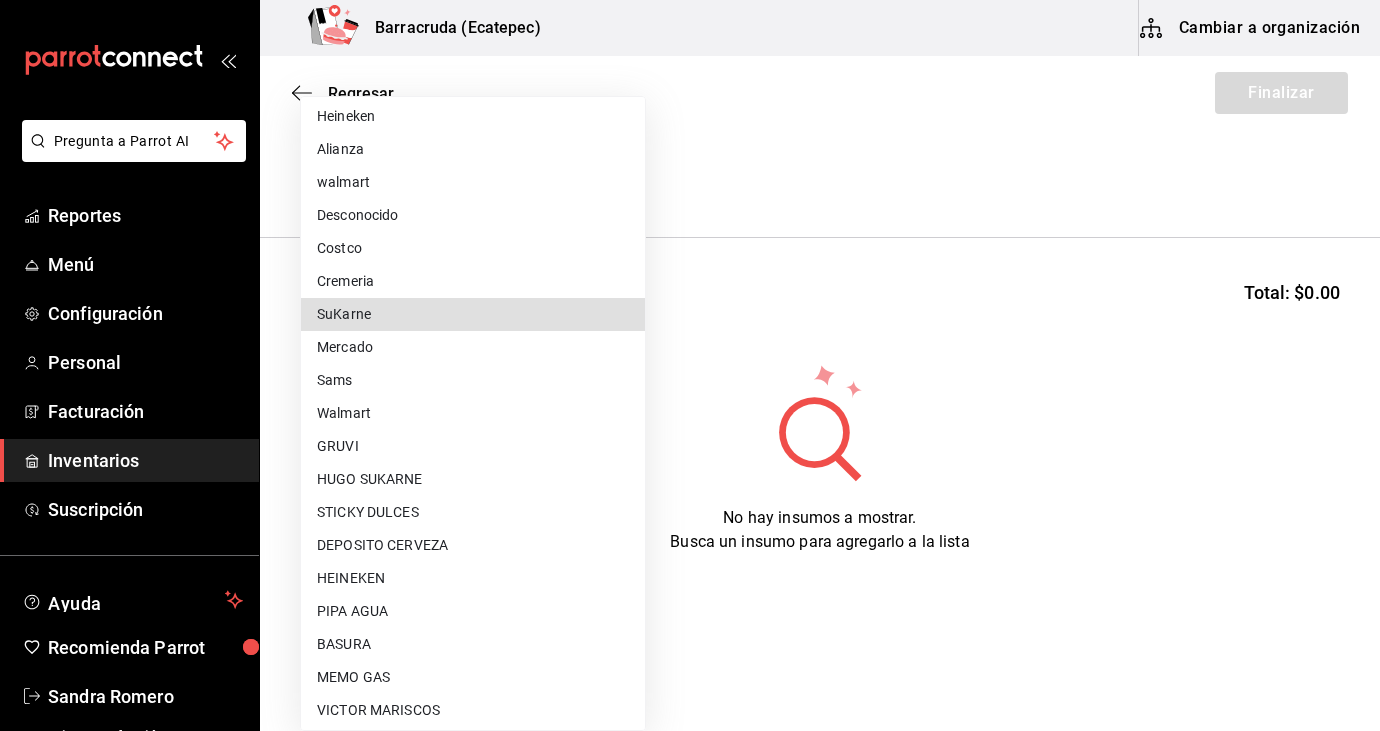 type 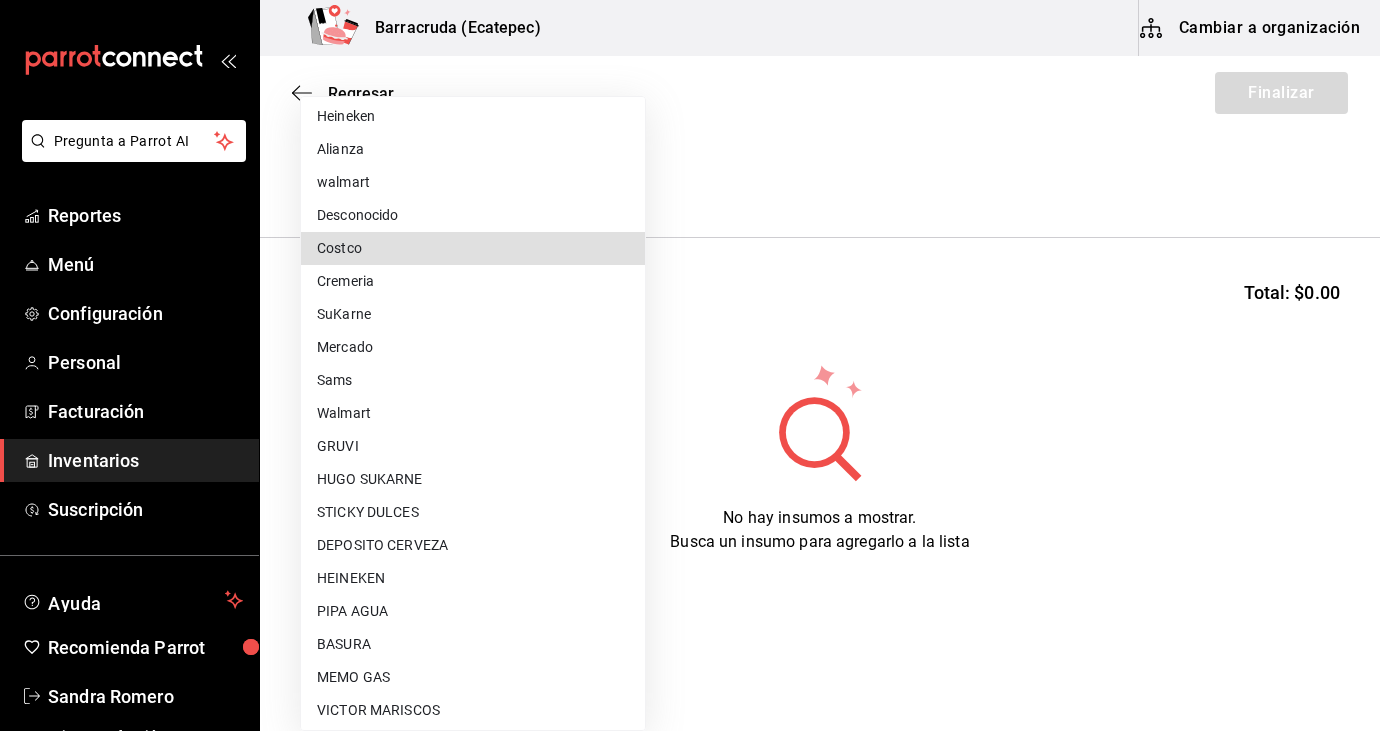 type 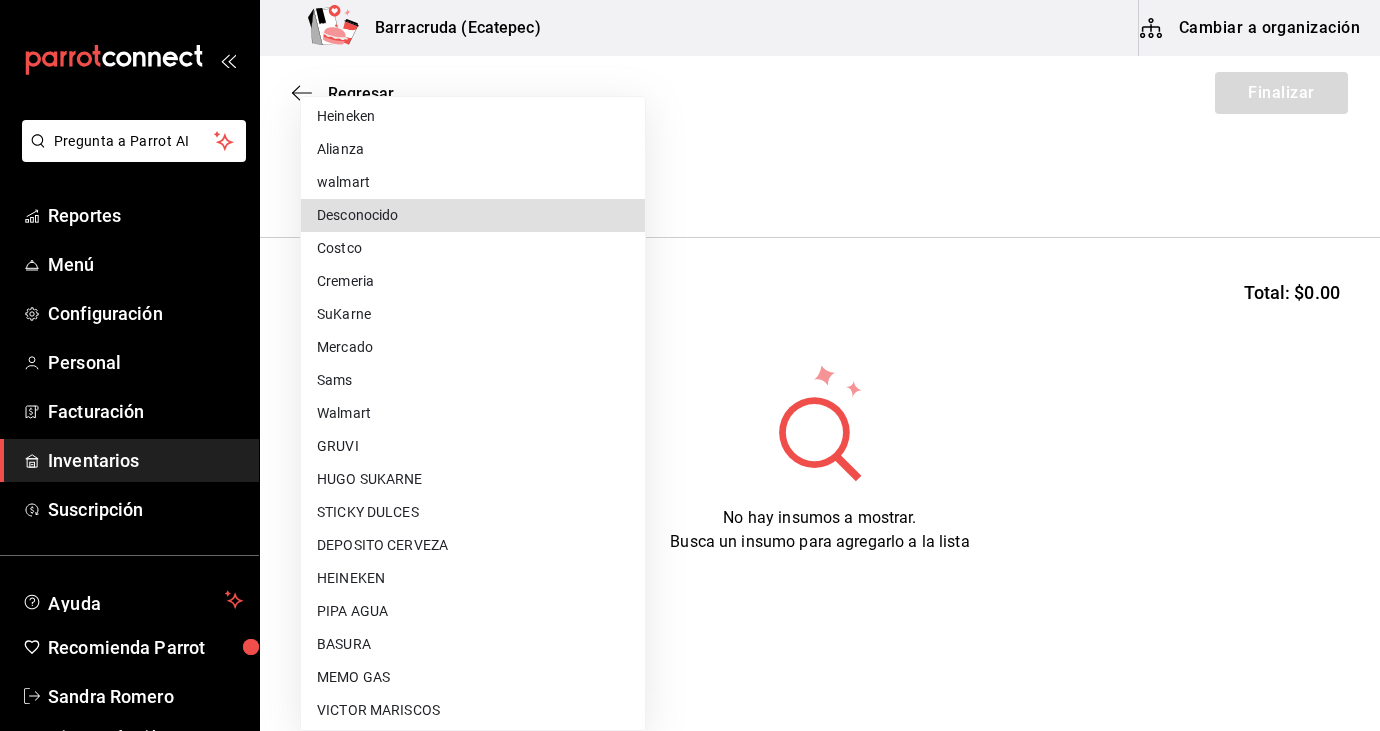 type 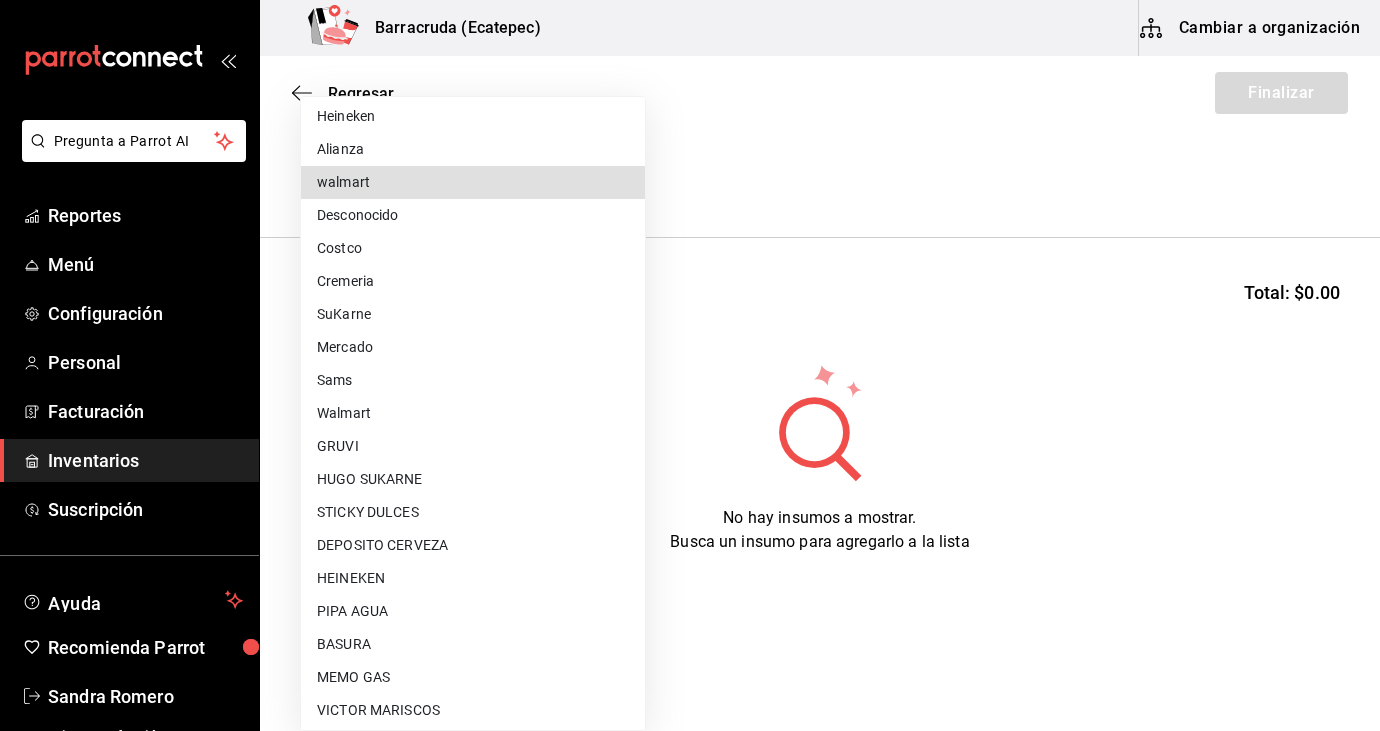 type 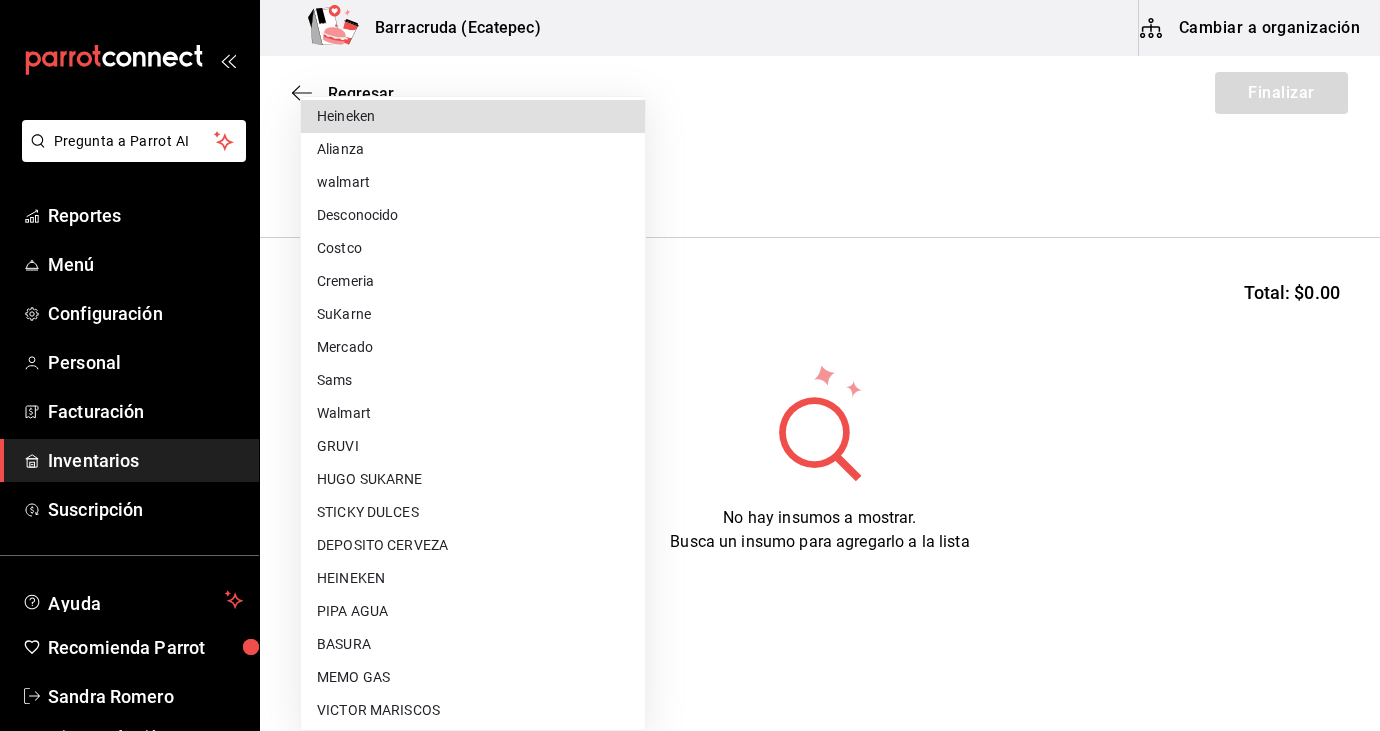 type 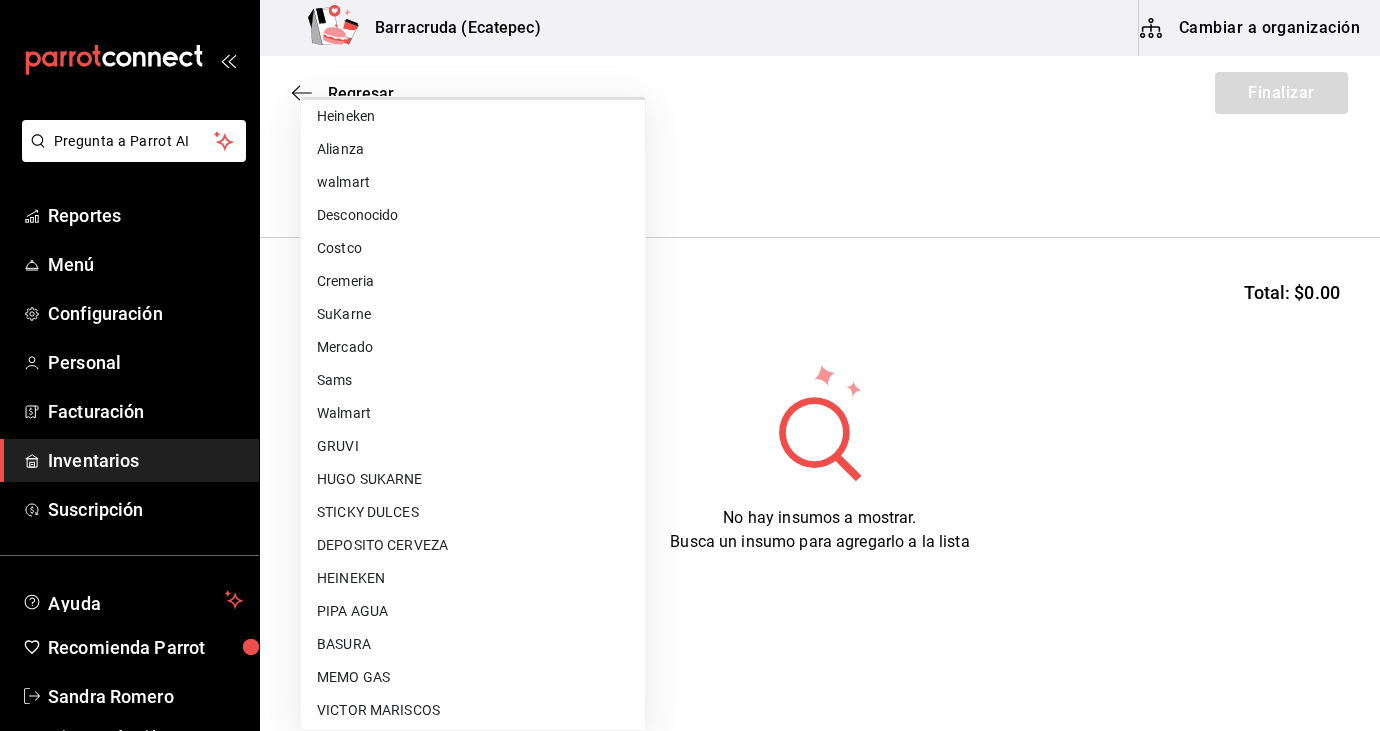 scroll, scrollTop: 239, scrollLeft: 0, axis: vertical 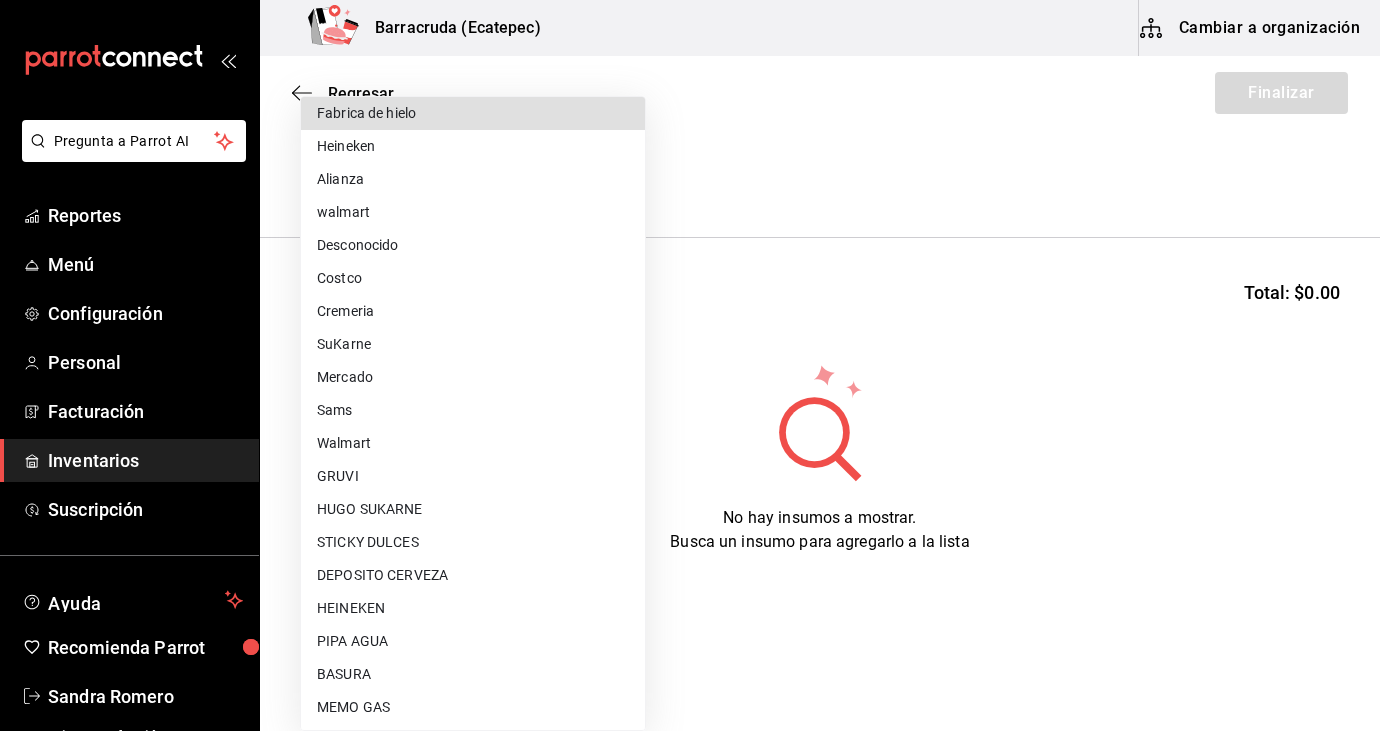 type 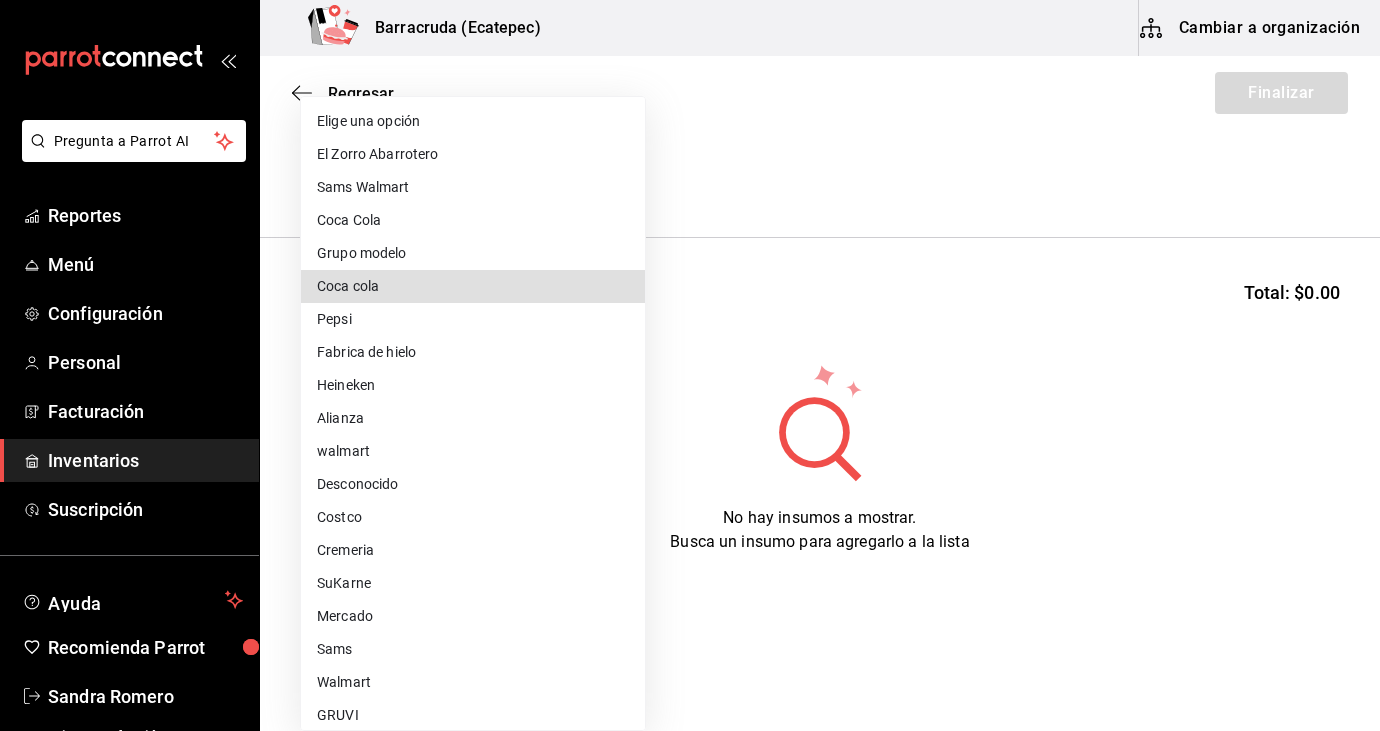 type 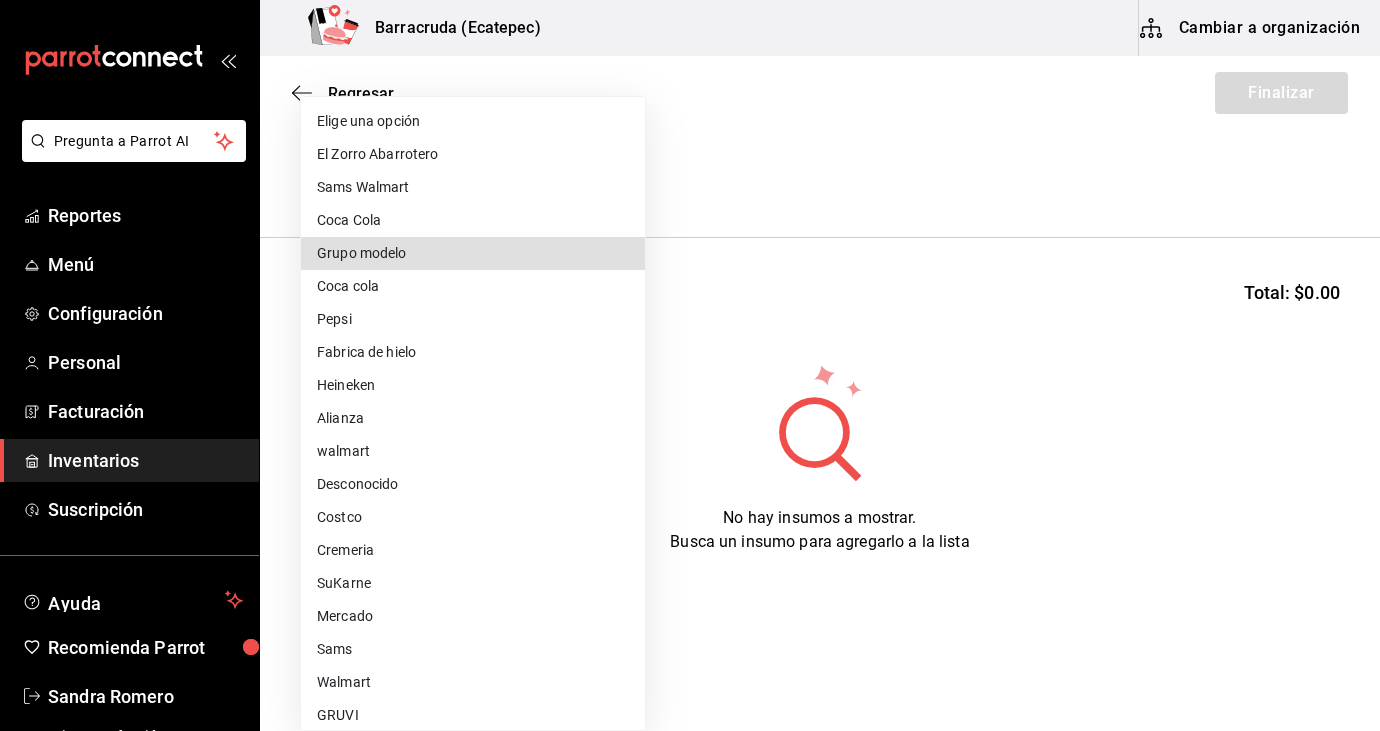 type 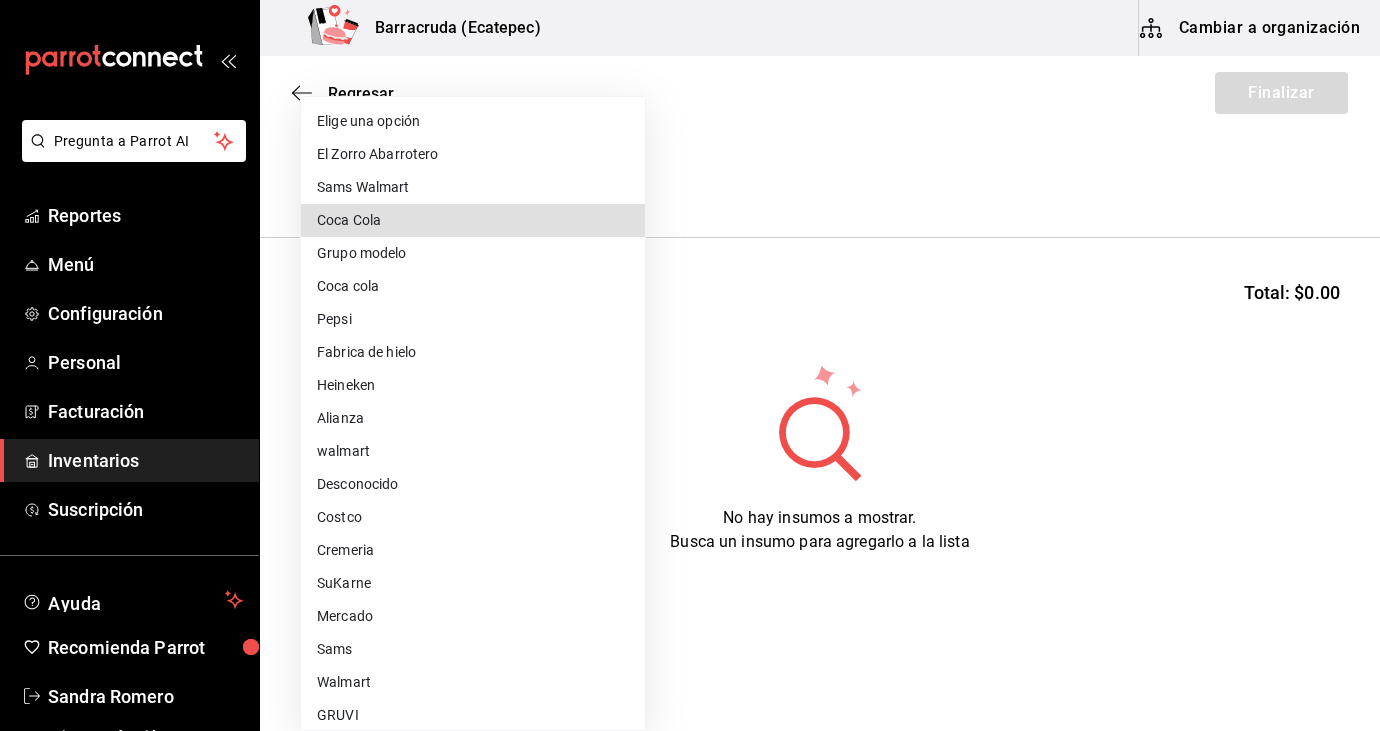 type 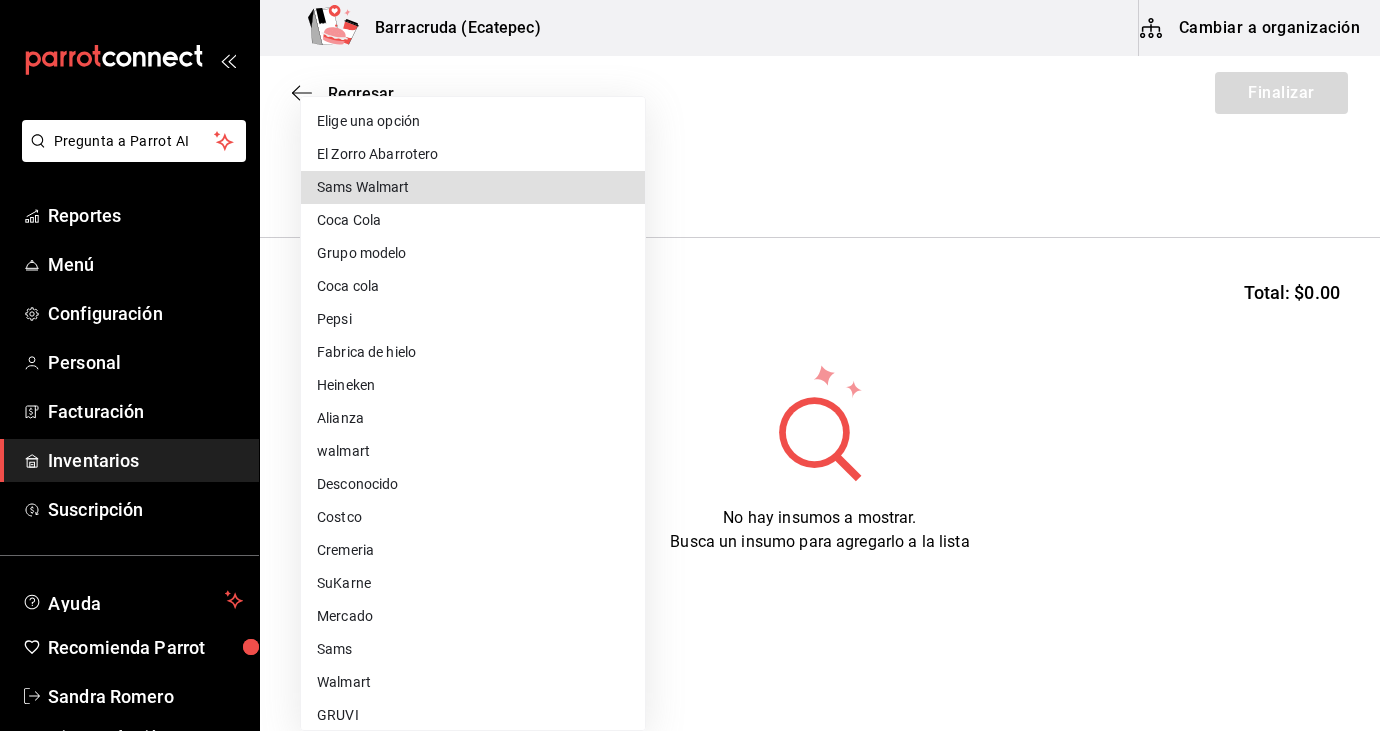 type 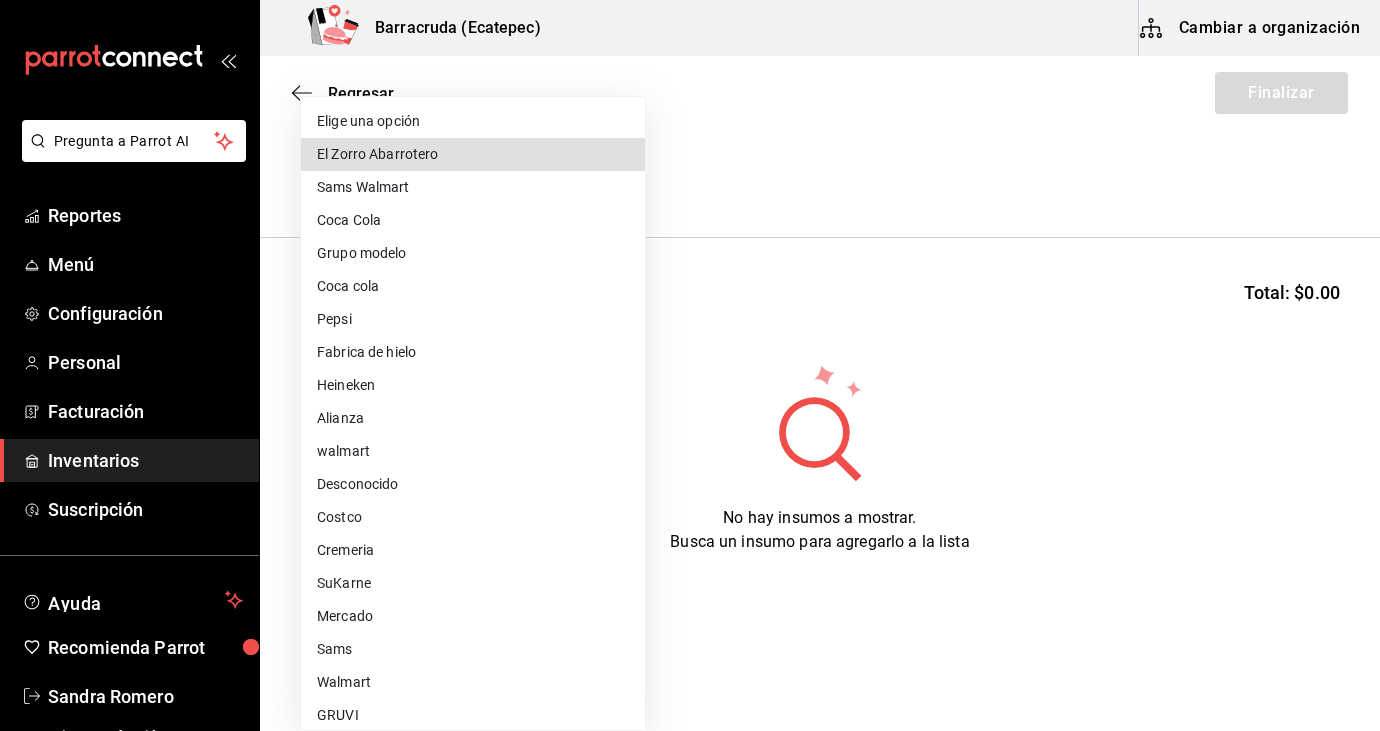 type 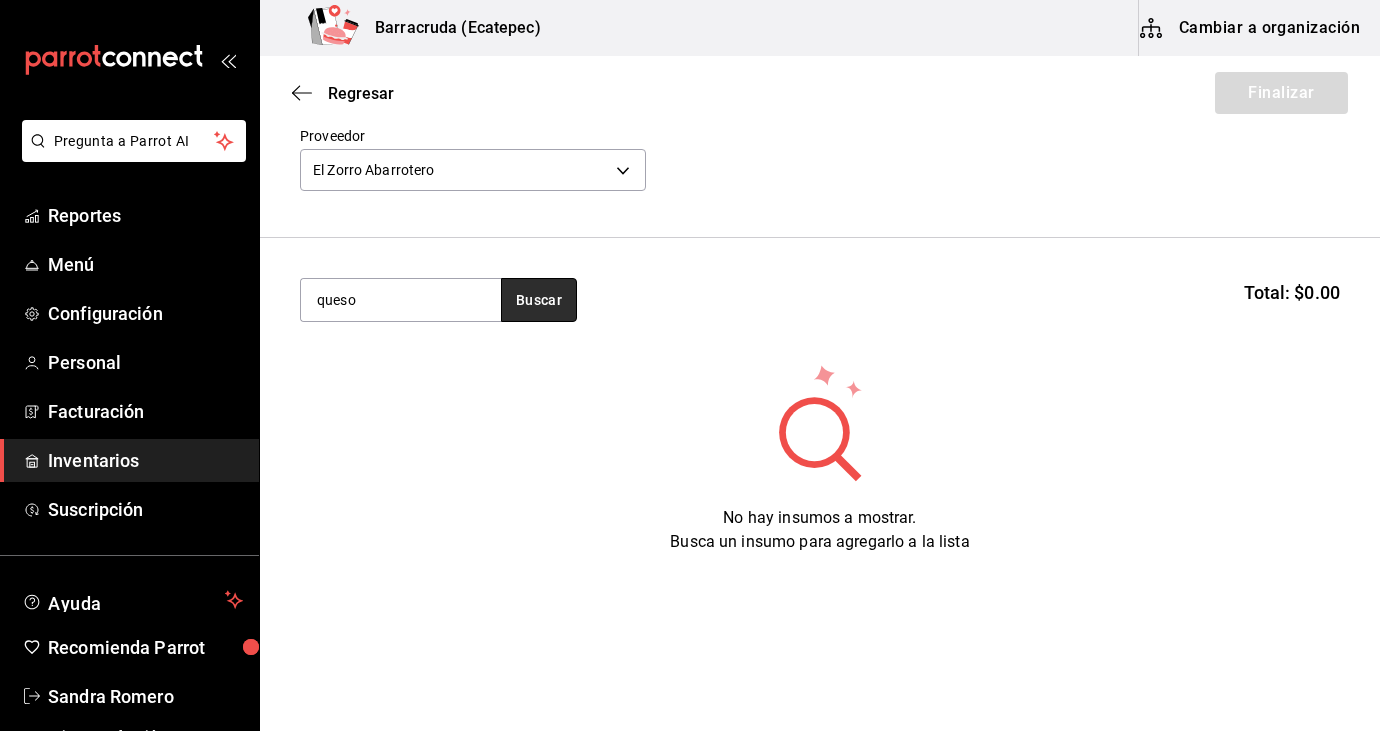 click on "Buscar" at bounding box center (539, 300) 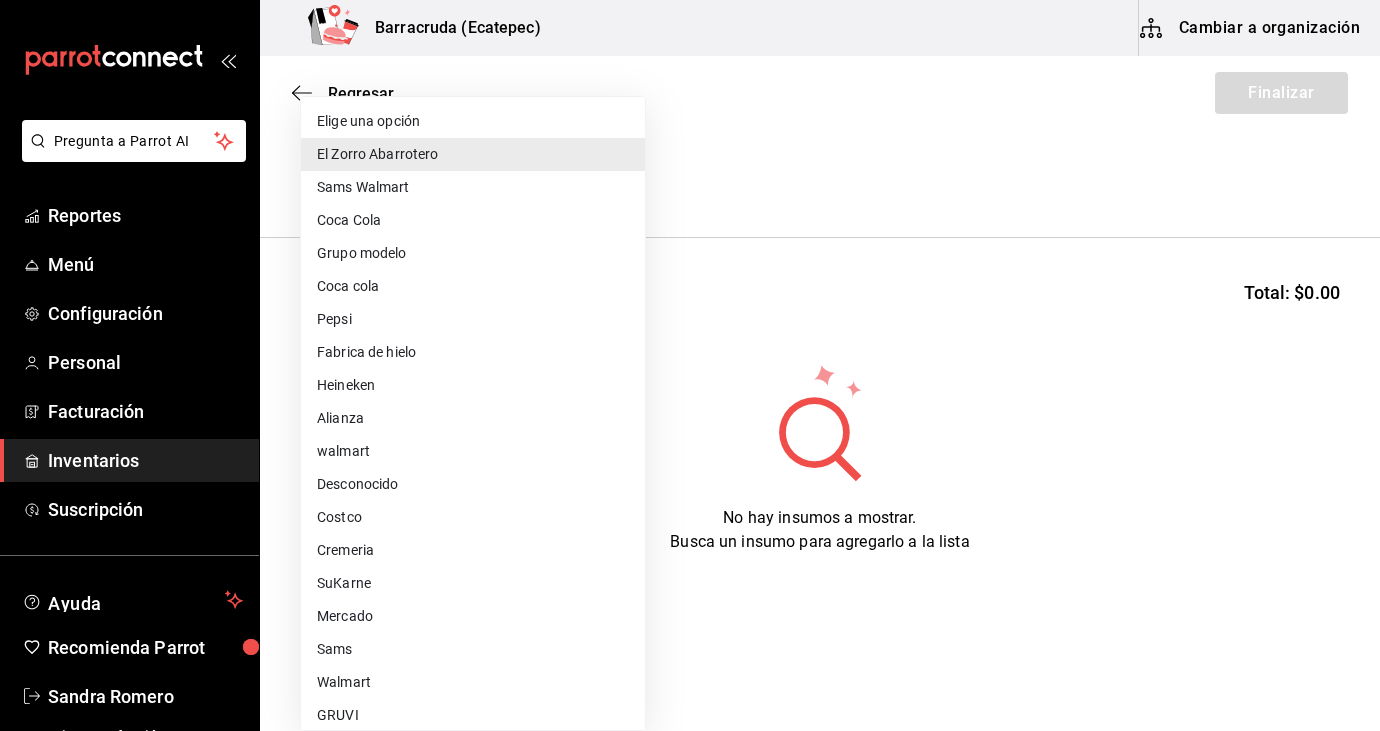 click on "Pregunta a Parrot AI Reportes   Menú   Configuración   Personal   Facturación   Inventarios   Suscripción   Ayuda Recomienda Parrot   [FIRST] [LAST]   Sugerir nueva función   Barracruda ([CITY]) Cambiar a organización Regresar Finalizar Compra Proveedor El Zorro Abarrotero 03d91d22-1985-4d76-8d10-3f9019204566 queso Buscar Total: $0.00 No hay insumos a mostrar. Busca un insumo para agregarlo a la lista GANA 1 MES GRATIS EN TU SUSCRIPCIÓN AQUÍ ¿Recuerdas cómo empezó tu restaurante?
Hoy puedes ayudar a un colega a tener el mismo cambio que tú viviste.
Recomienda Parrot directamente desde tu Portal Administrador.
Es fácil y rápido.
🎁 Por cada restaurante que se una, ganas 1 mes gratis. Ver video tutorial Ir a video Pregunta a Parrot AI Reportes   Menú   Configuración   Personal   Facturación   Inventarios   Suscripción   Ayuda Recomienda Parrot   [FIRST] [LAST]   Sugerir nueva función   Editar Eliminar Visitar centro de ayuda [PHONE] soporte@[DOMAIN].io [PHONE] Pepsi" at bounding box center (690, 309) 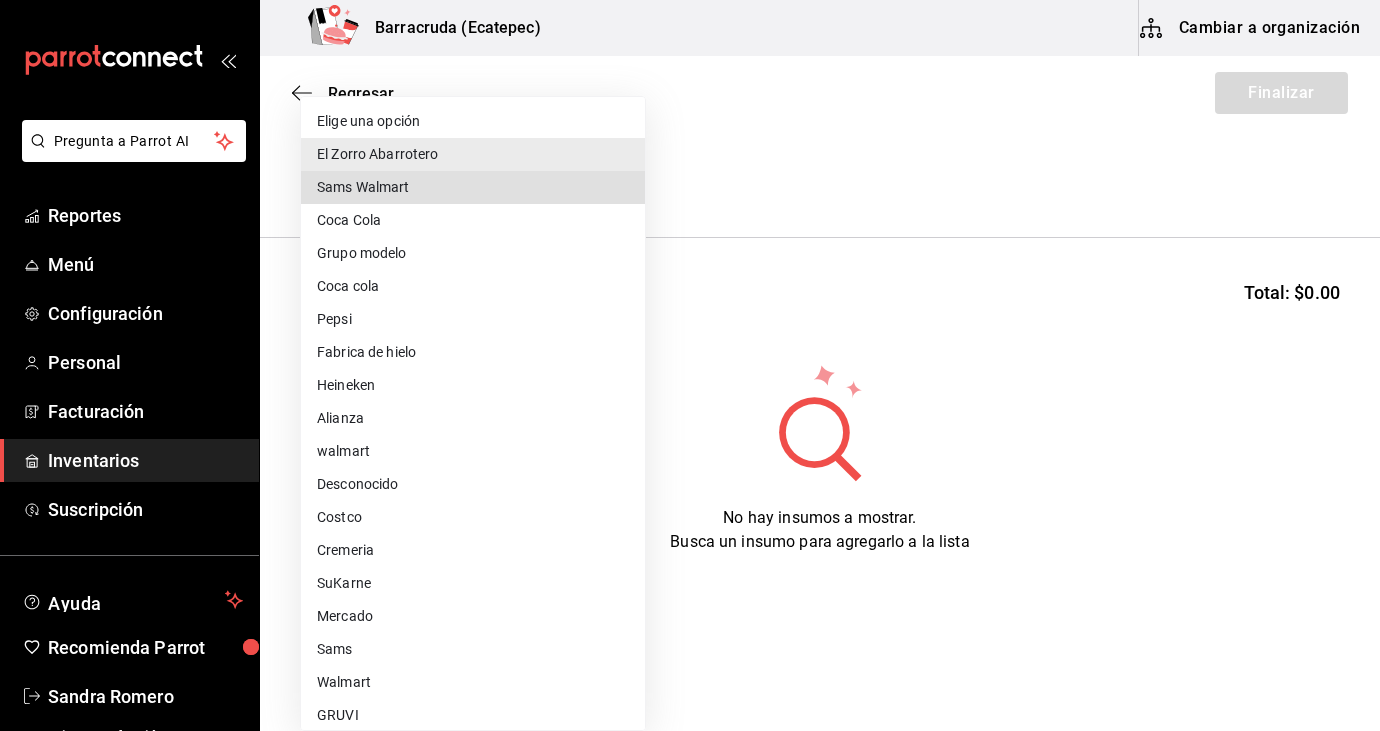 type 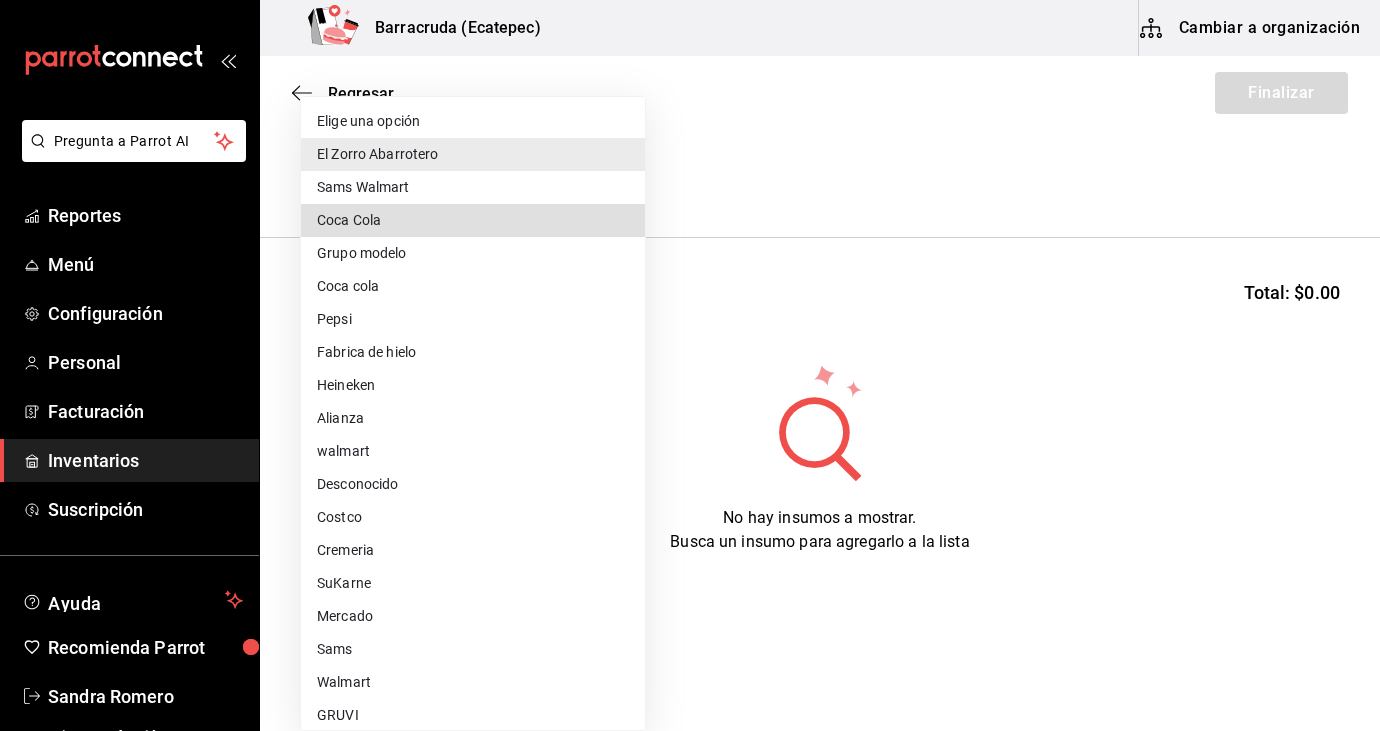 type 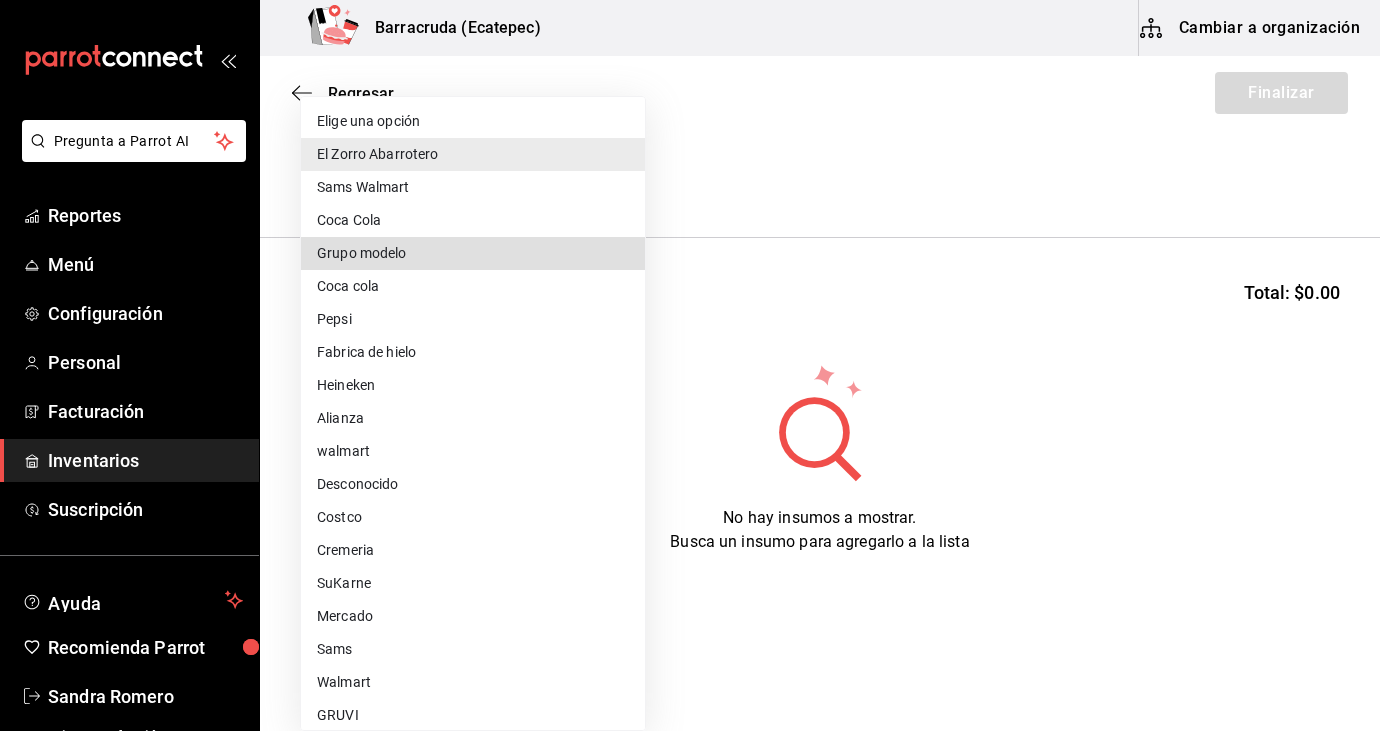 type 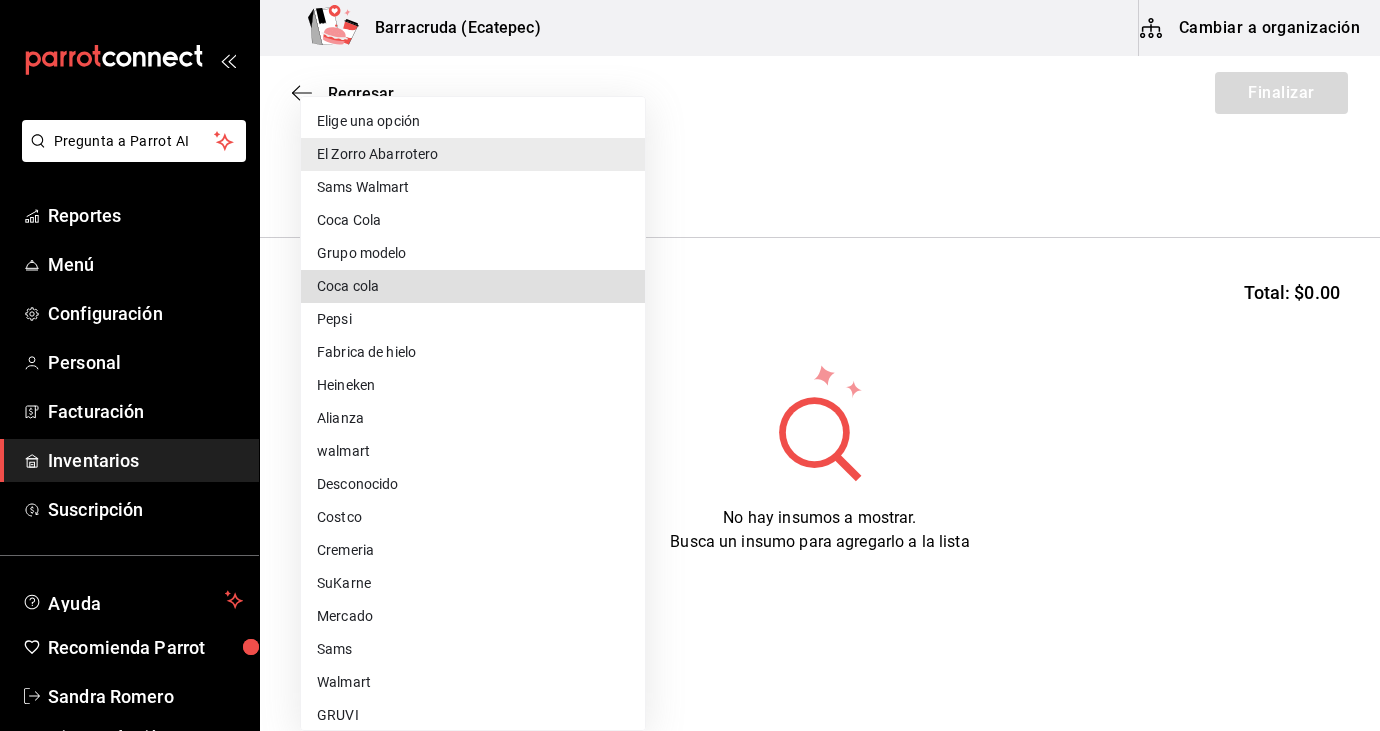 type 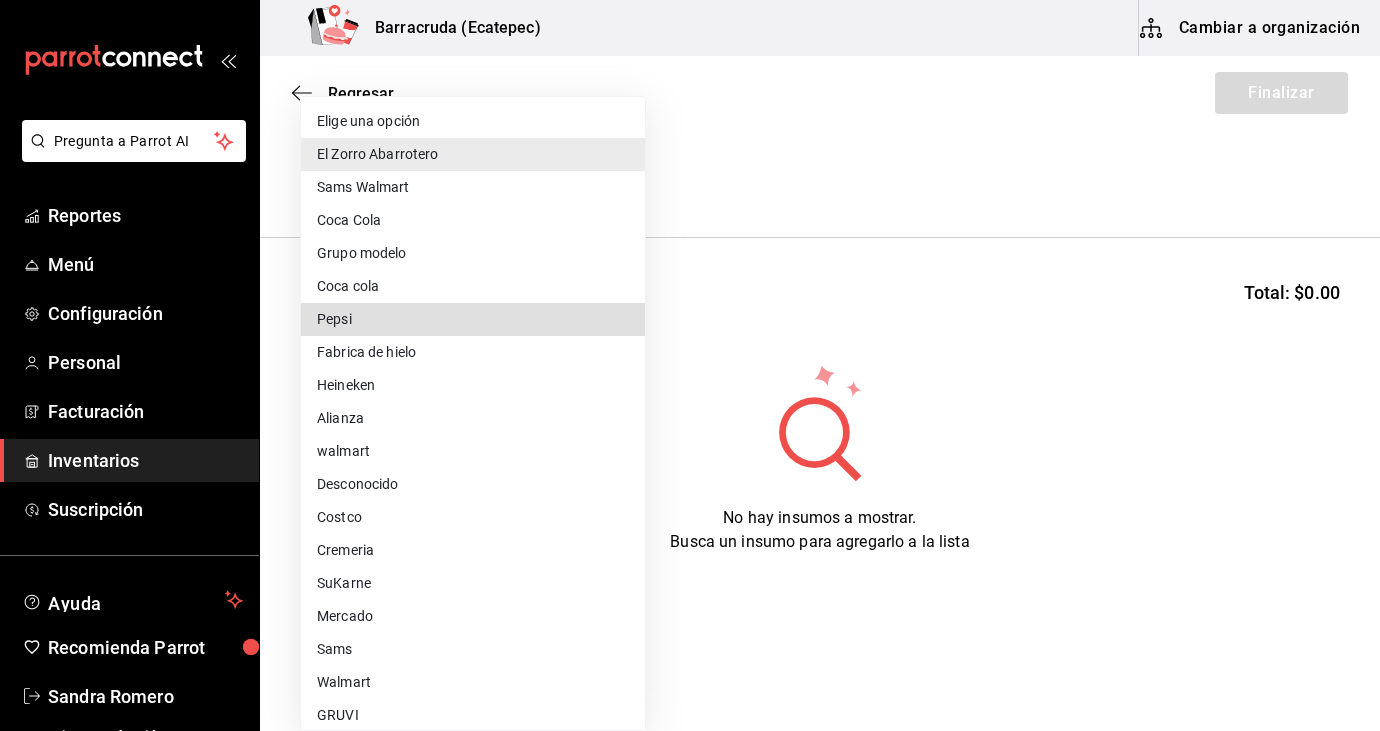 type 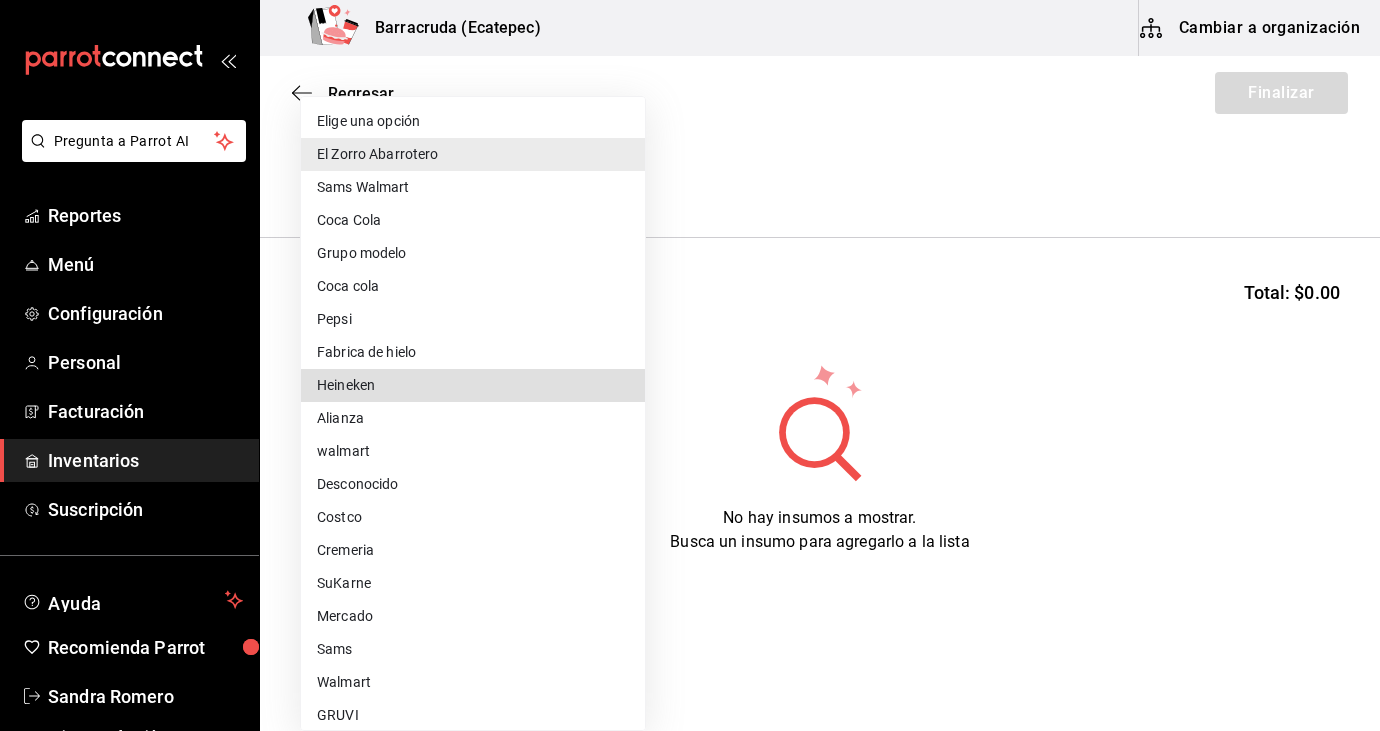 type 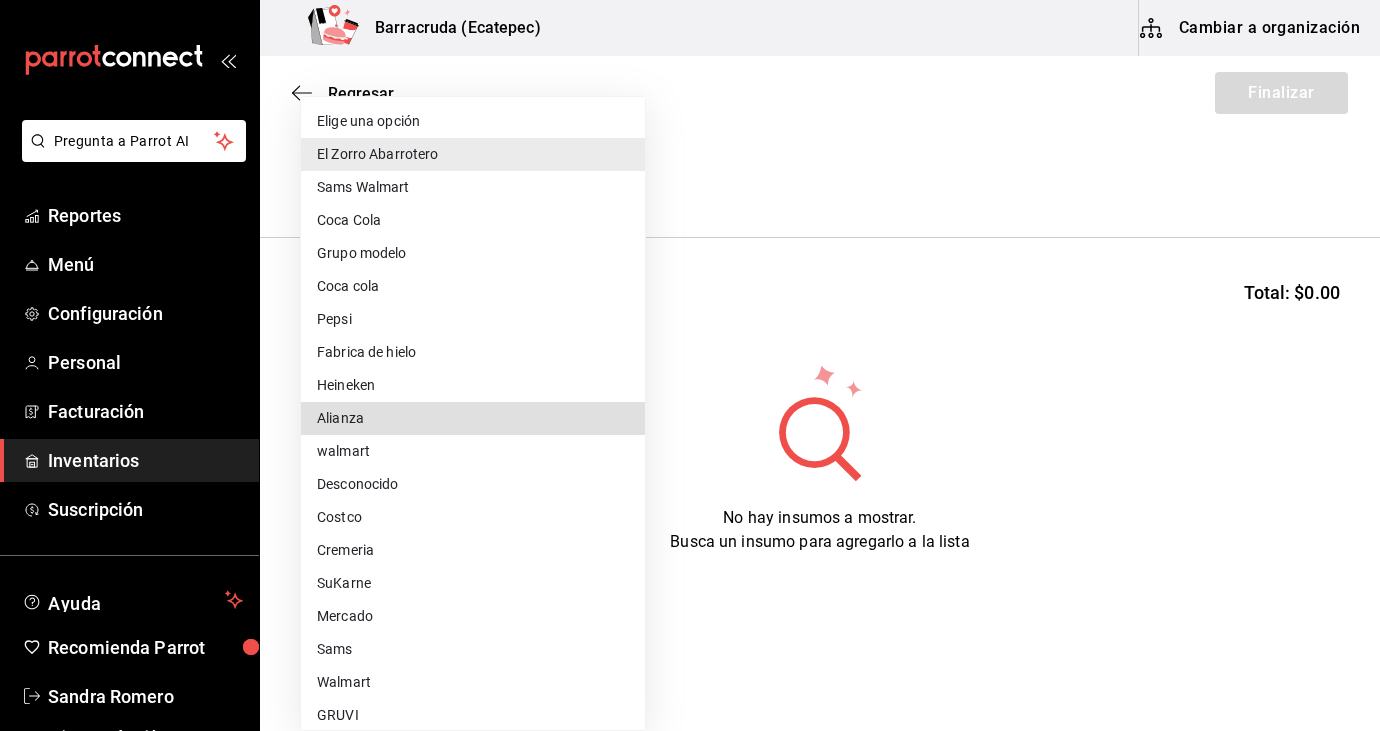 type 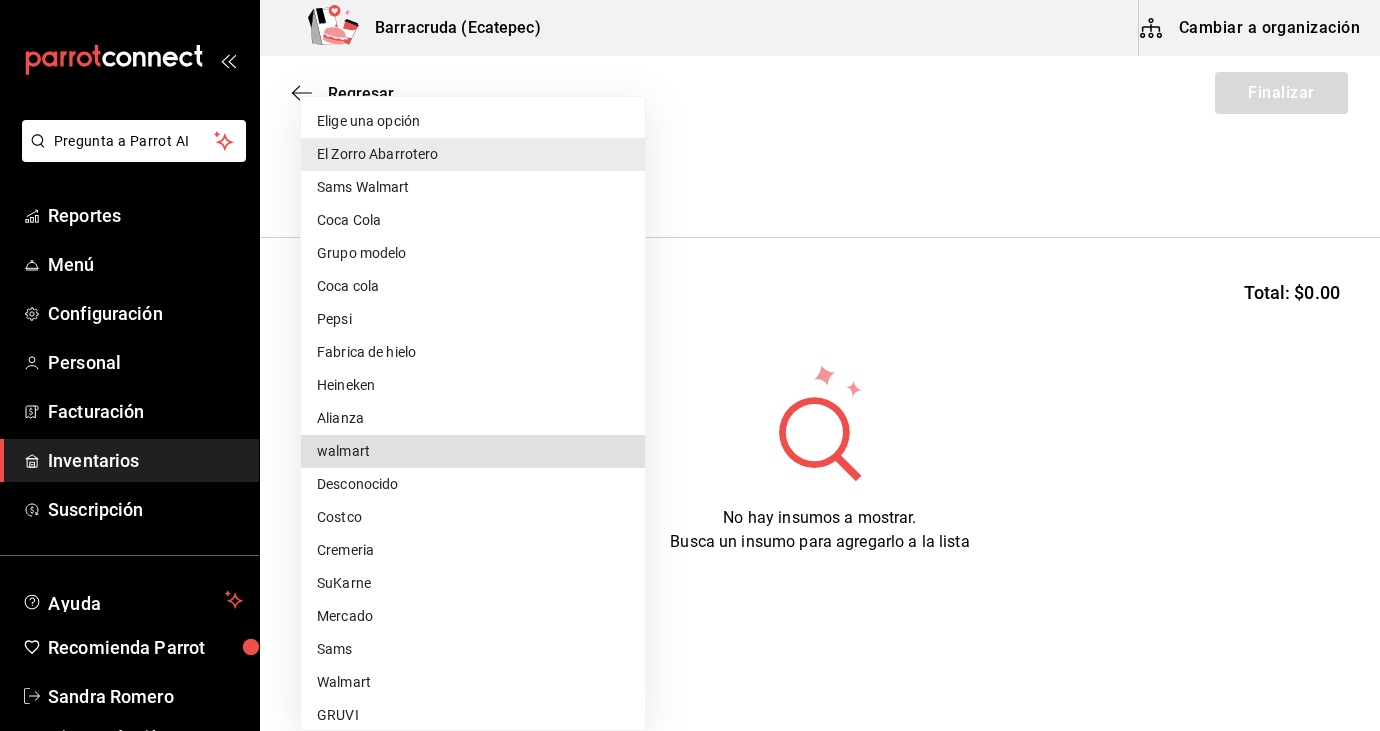 type 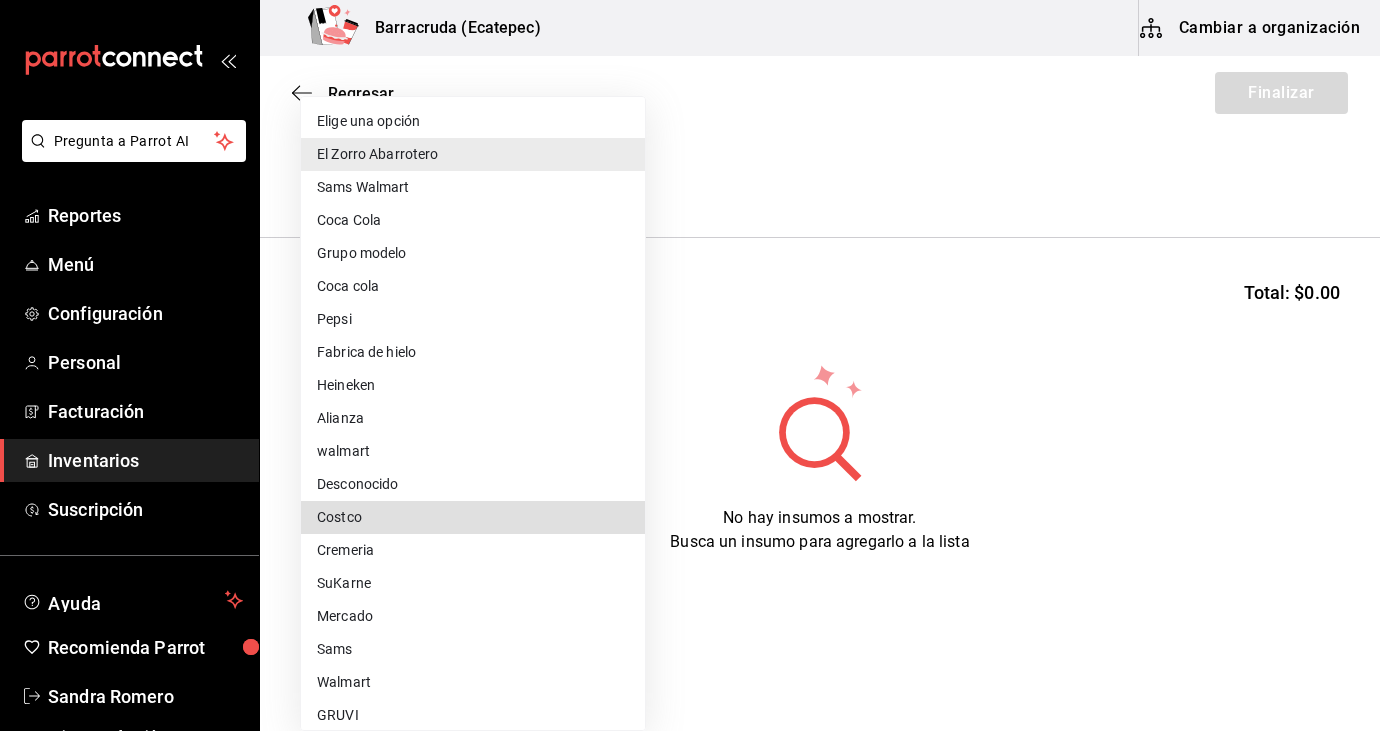 type 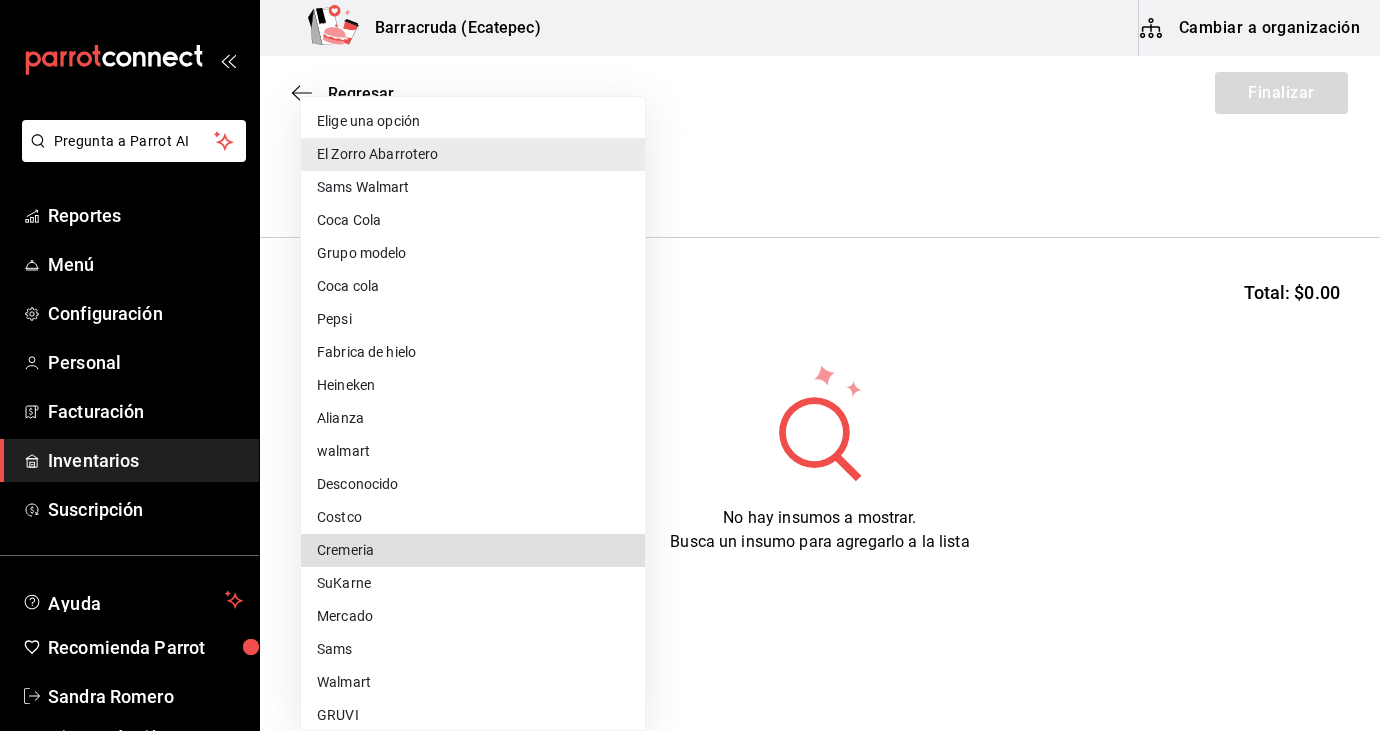 type 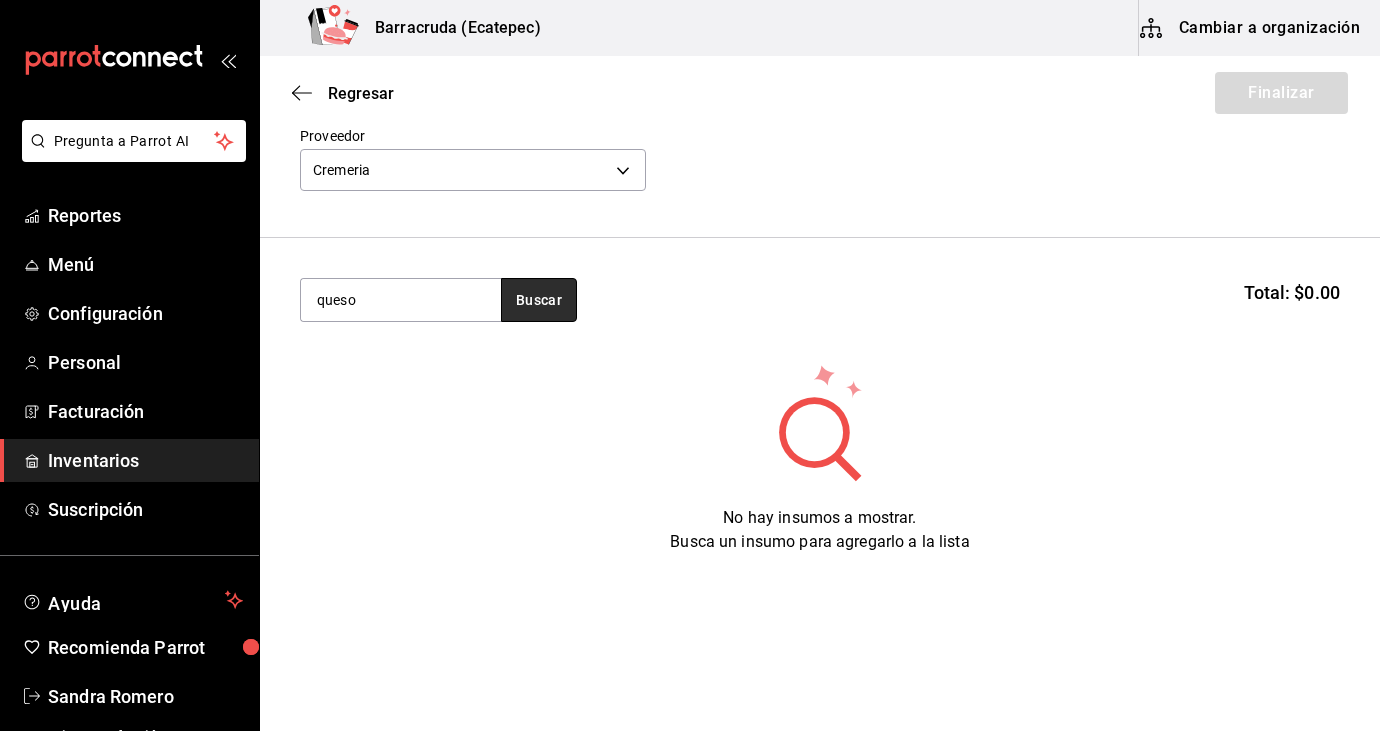 click on "Buscar" at bounding box center [539, 300] 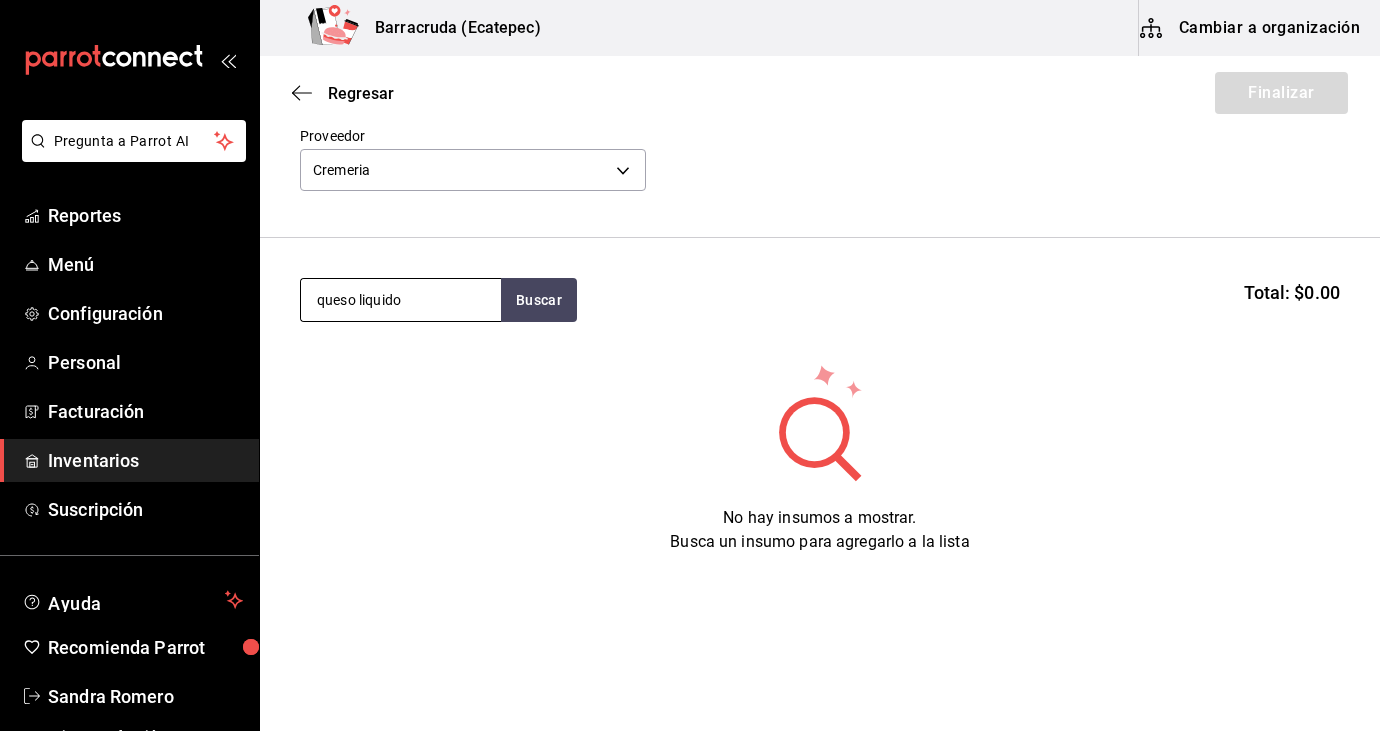 type on "queso liquido" 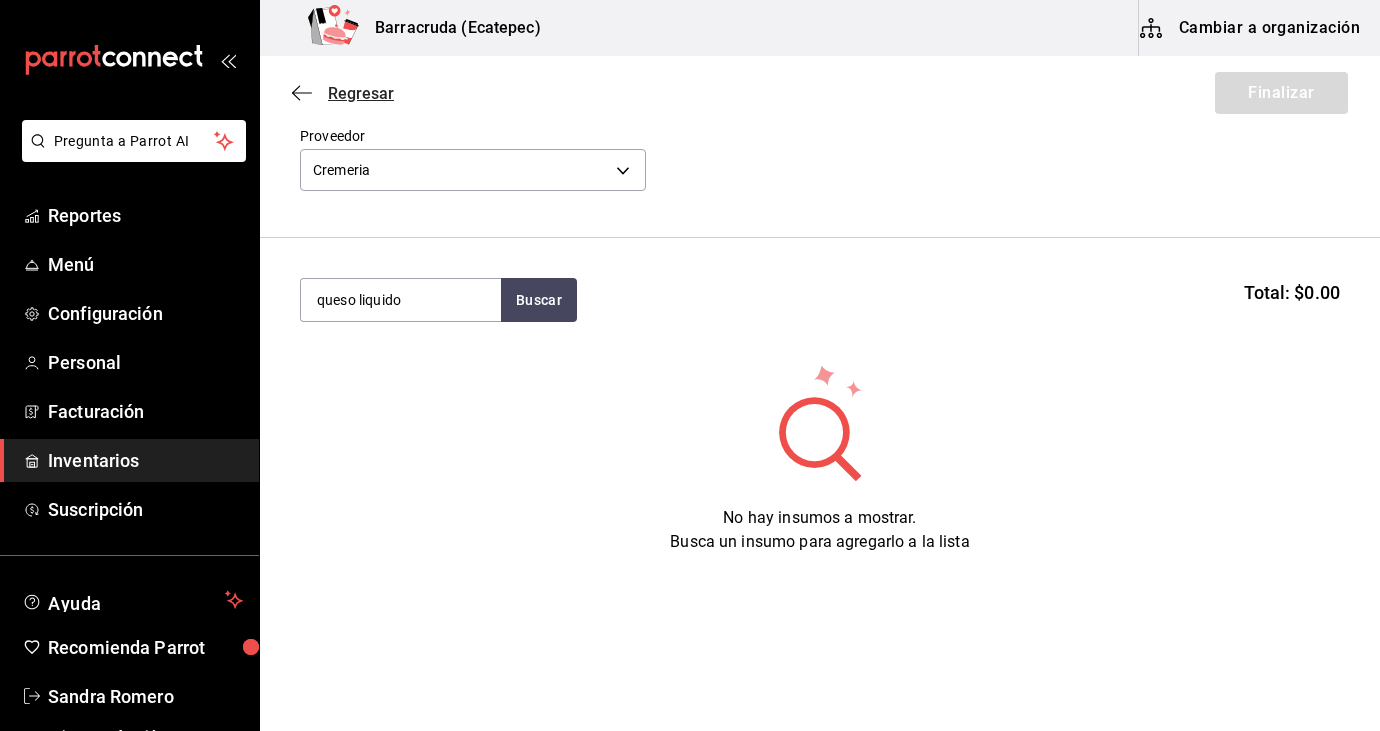click 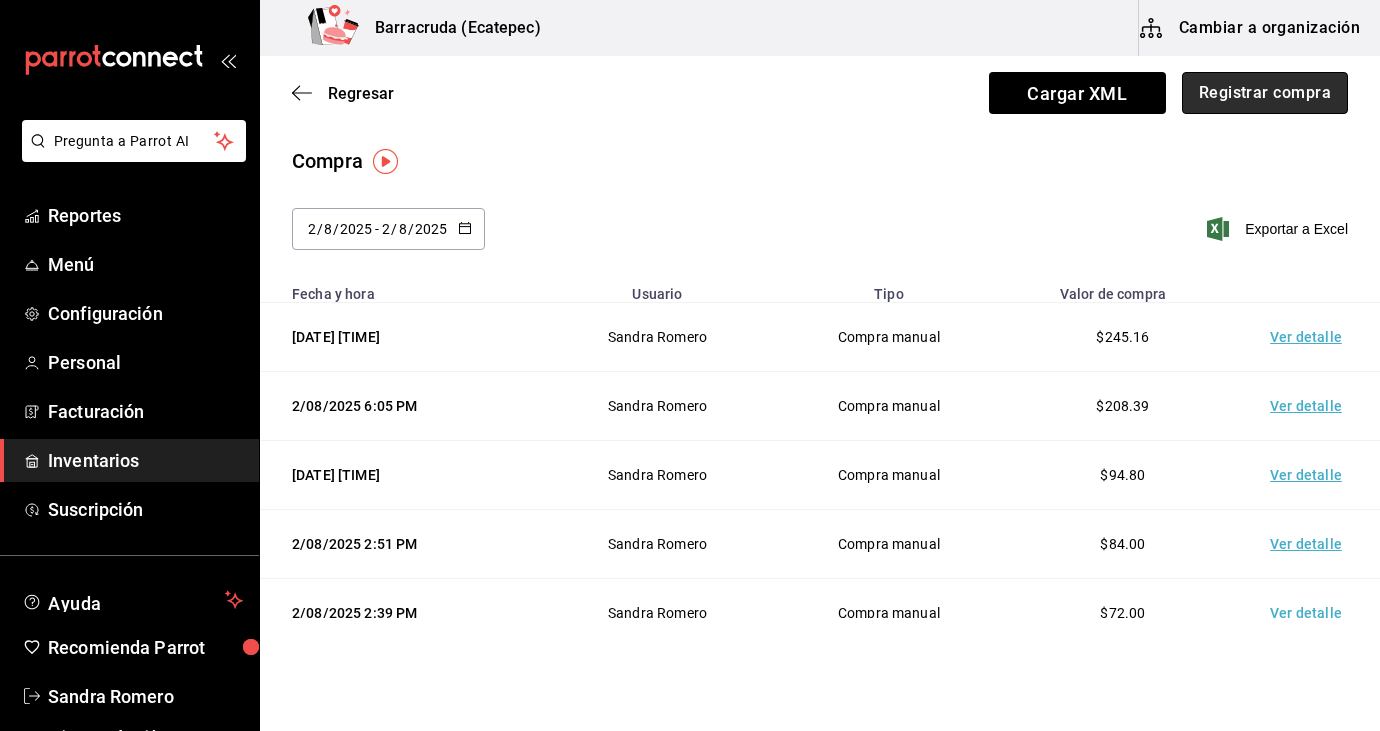 click on "Registrar compra" at bounding box center (1265, 93) 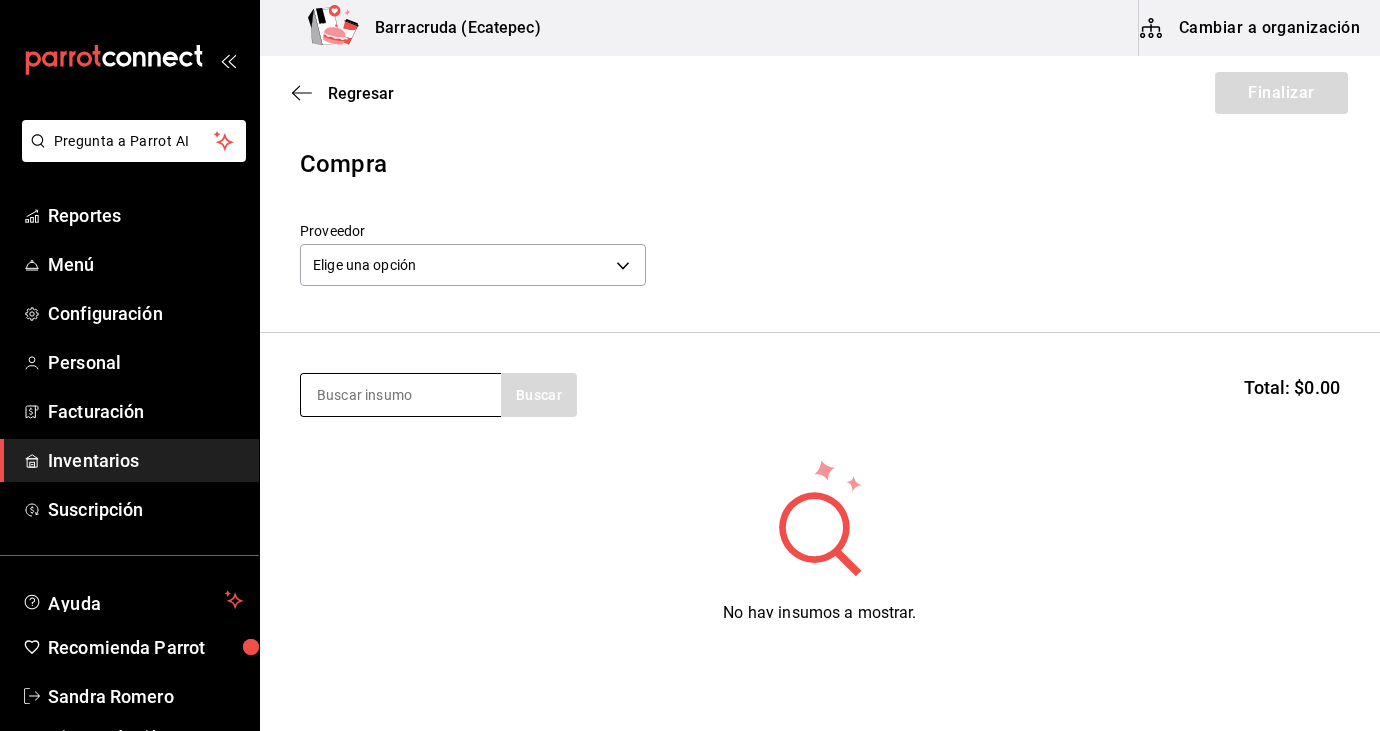 click at bounding box center [401, 395] 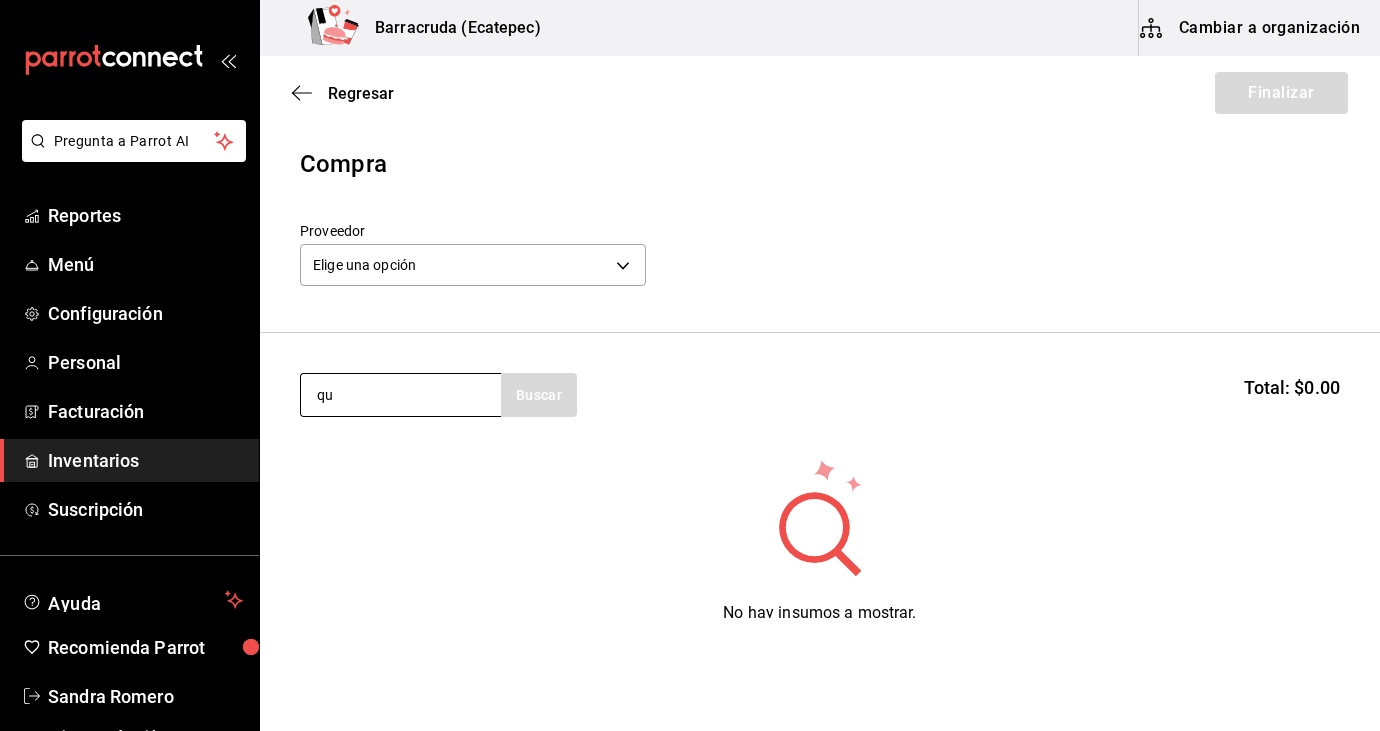 type on "q" 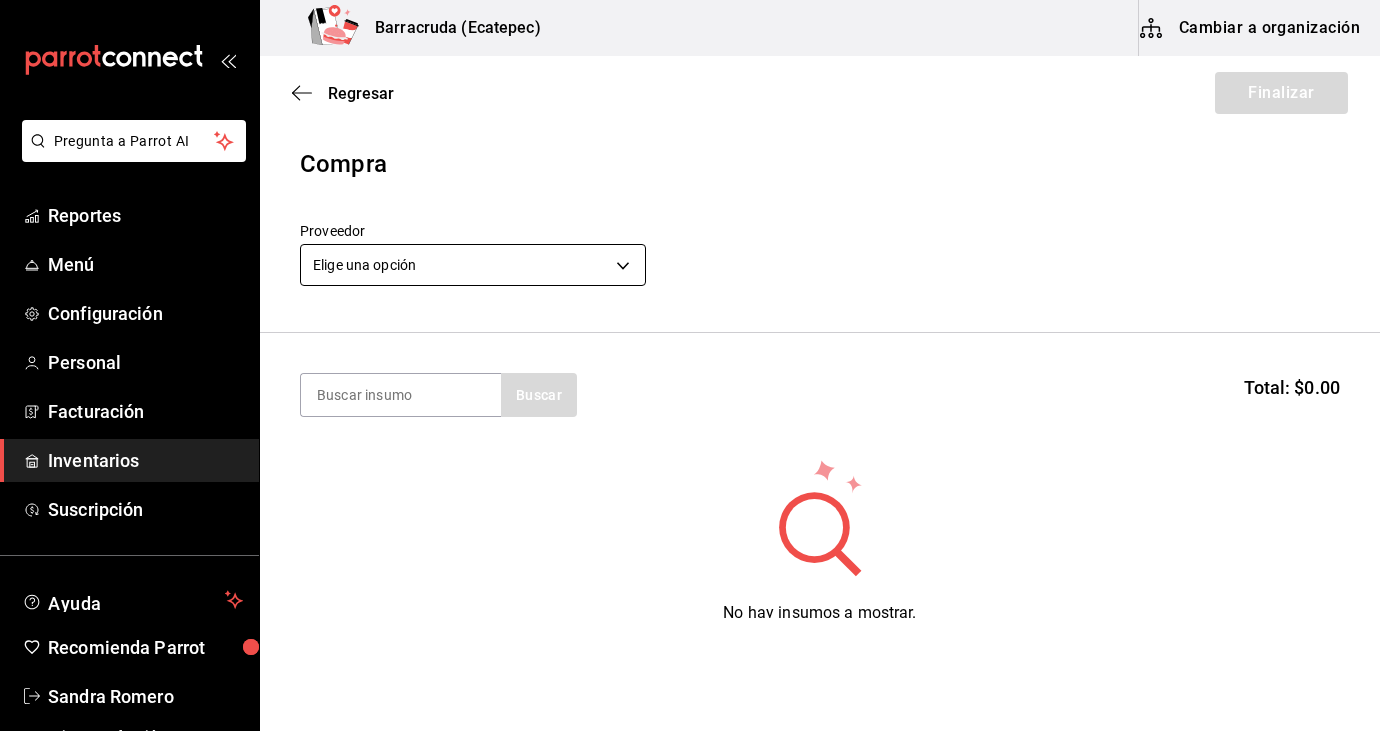 type 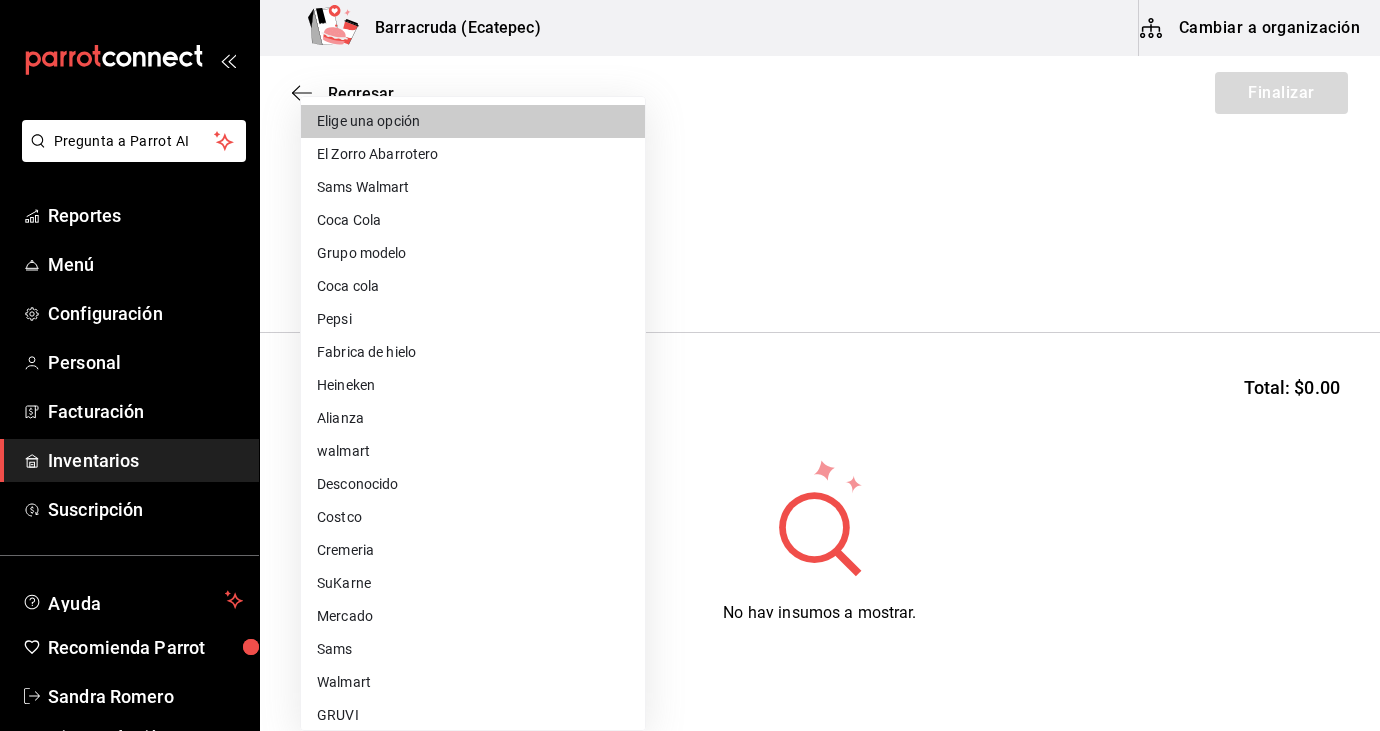 click on "Pregunta a Parrot AI Reportes   Menú   Configuración   Personal   Facturación   Inventarios   Suscripción   Ayuda Recomienda Parrot   [FIRST] [LAST]   Sugerir nueva función   Barracruda ([CITY]) Cambiar a organización Regresar Finalizar Compra Proveedor Elige una opción default Buscar Total: $0.00 No hay insumos a mostrar. Busca un insumo para agregarlo a la lista GANA 1 MES GRATIS EN TU SUSCRIPCIÓN AQUÍ ¿Recuerdas cómo empezó tu restaurante?
Hoy puedes ayudar a un colega a tener el mismo cambio que tú viviste.
Recomienda Parrot directamente desde tu Portal Administrador.
Es fácil y rápido.
🎁 Por cada restaurante que se una, ganas 1 mes gratis. Ver video tutorial Ir a video Pregunta a Parrot AI Reportes   Menú   Configuración   Personal   Facturación   Inventarios   Suscripción   Ayuda Recomienda Parrot   [FIRST] [LAST]   Sugerir nueva función   Editar Eliminar Visitar centro de ayuda [PHONE] soporte@[DOMAIN].io Visitar centro de ayuda [PHONE] Elige una opción" at bounding box center [690, 309] 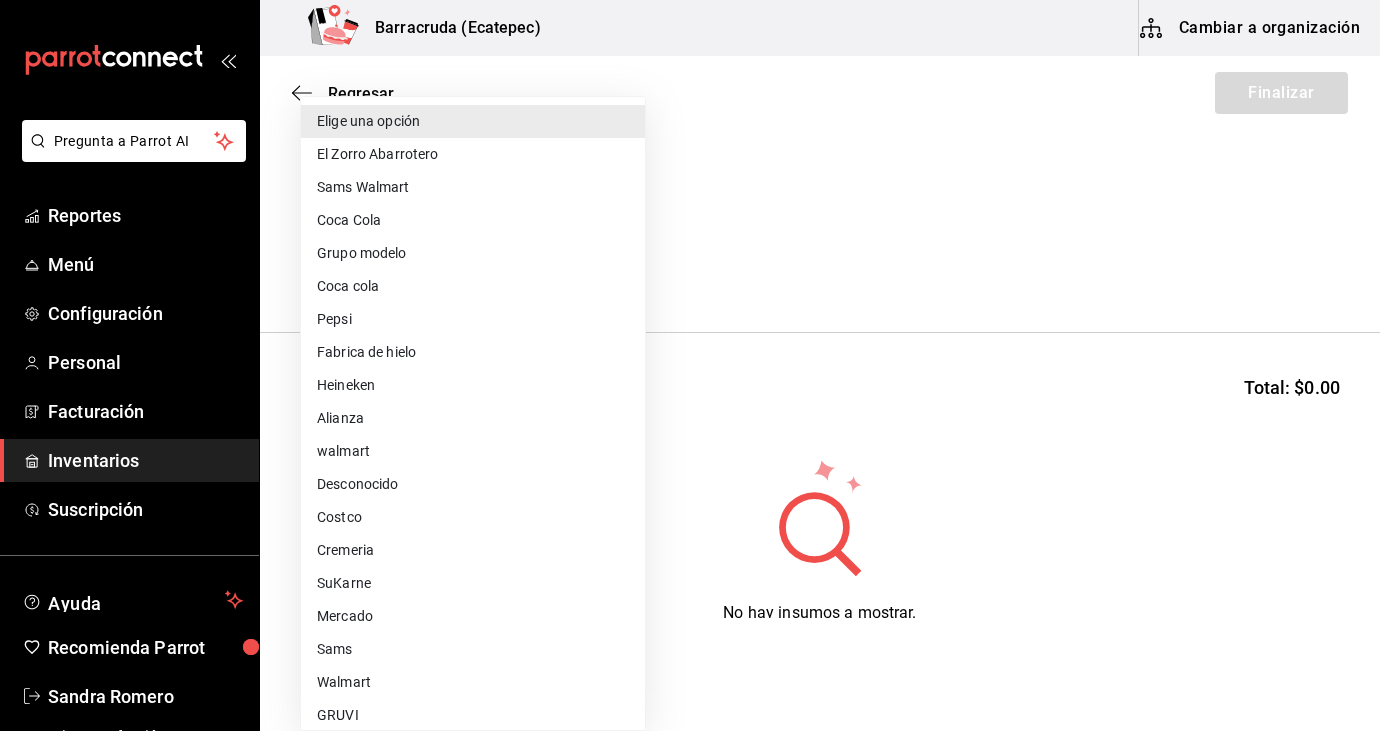 click on "Mercado" at bounding box center (473, 616) 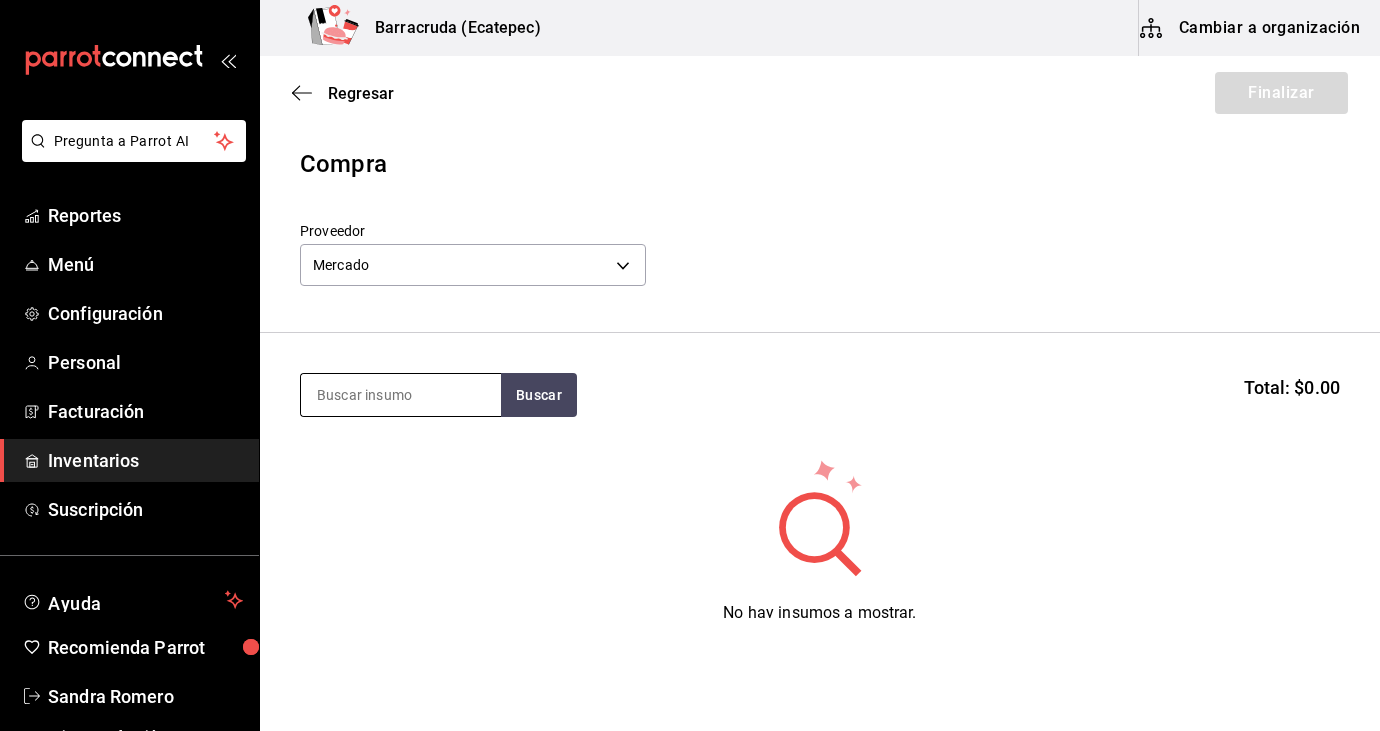 click at bounding box center (401, 395) 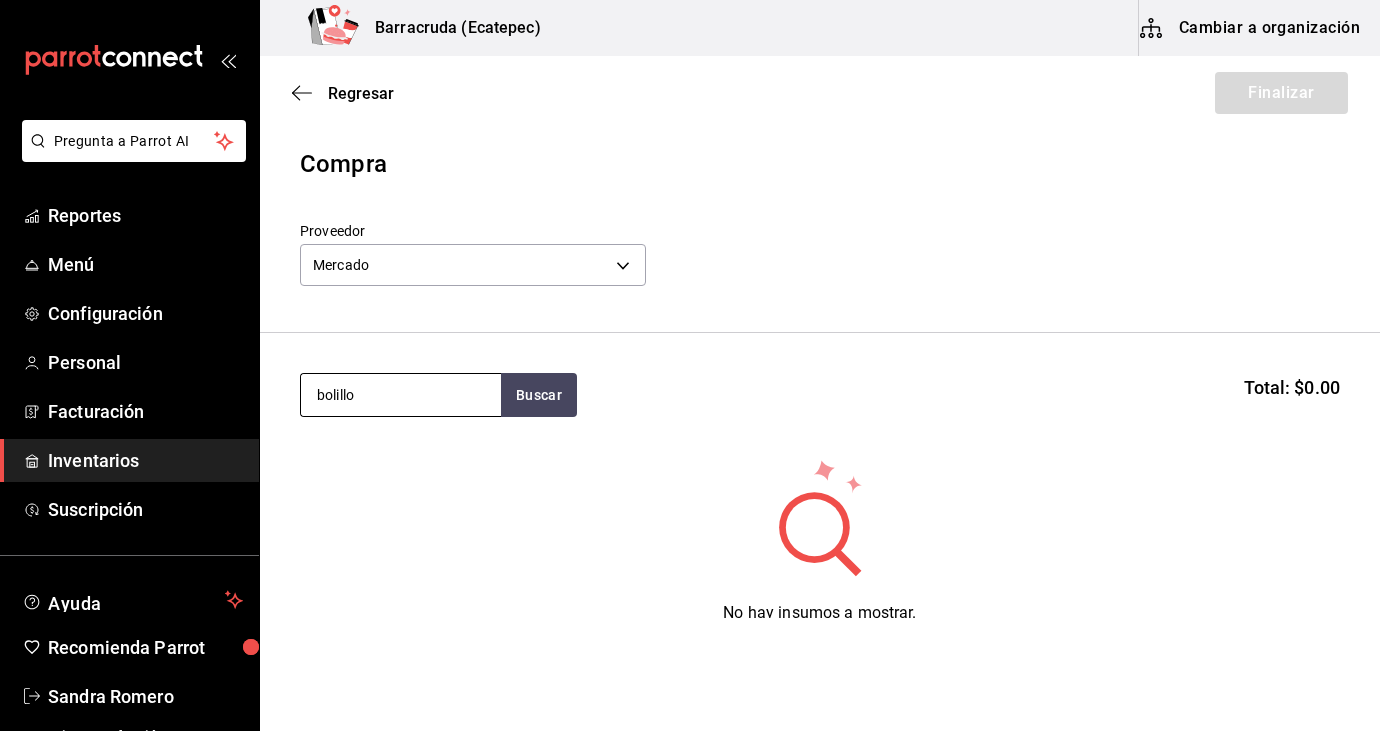 type on "bolillo" 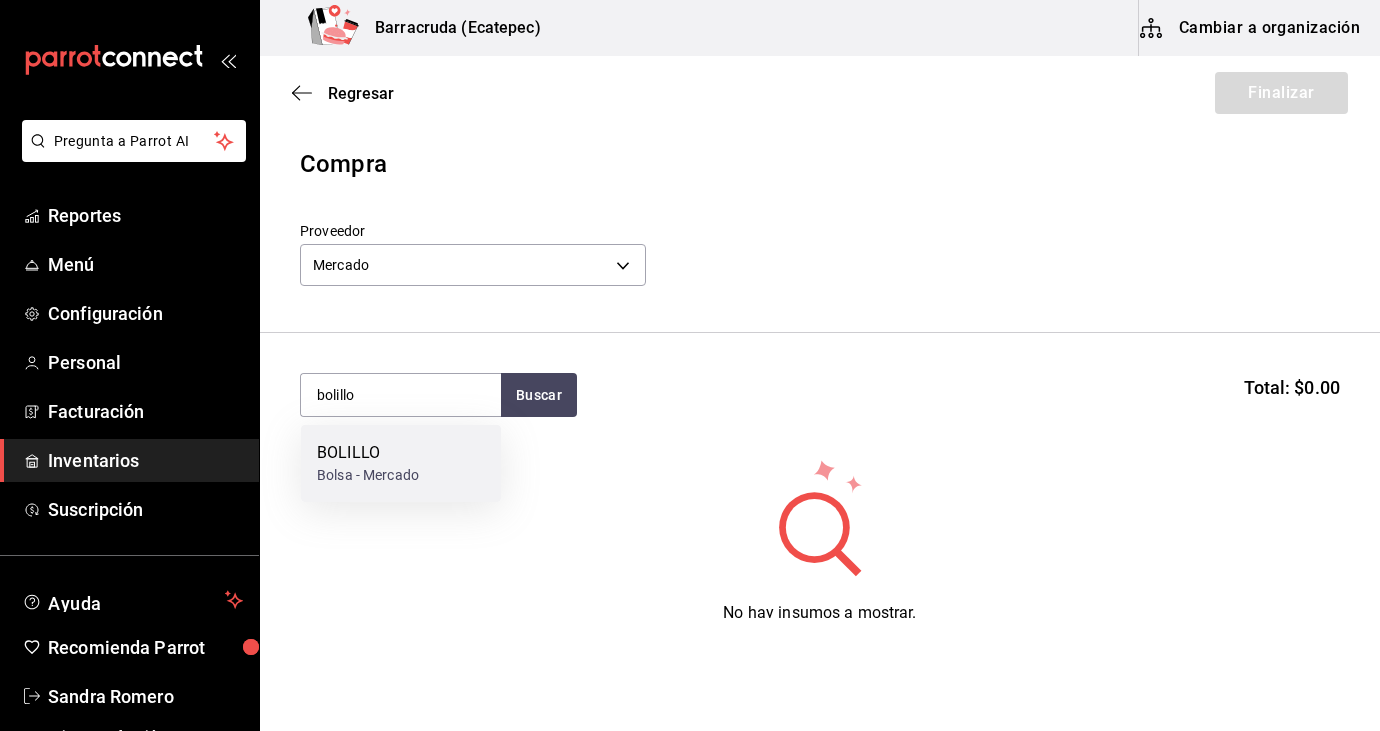 click on "Bolsa - Mercado" at bounding box center (368, 475) 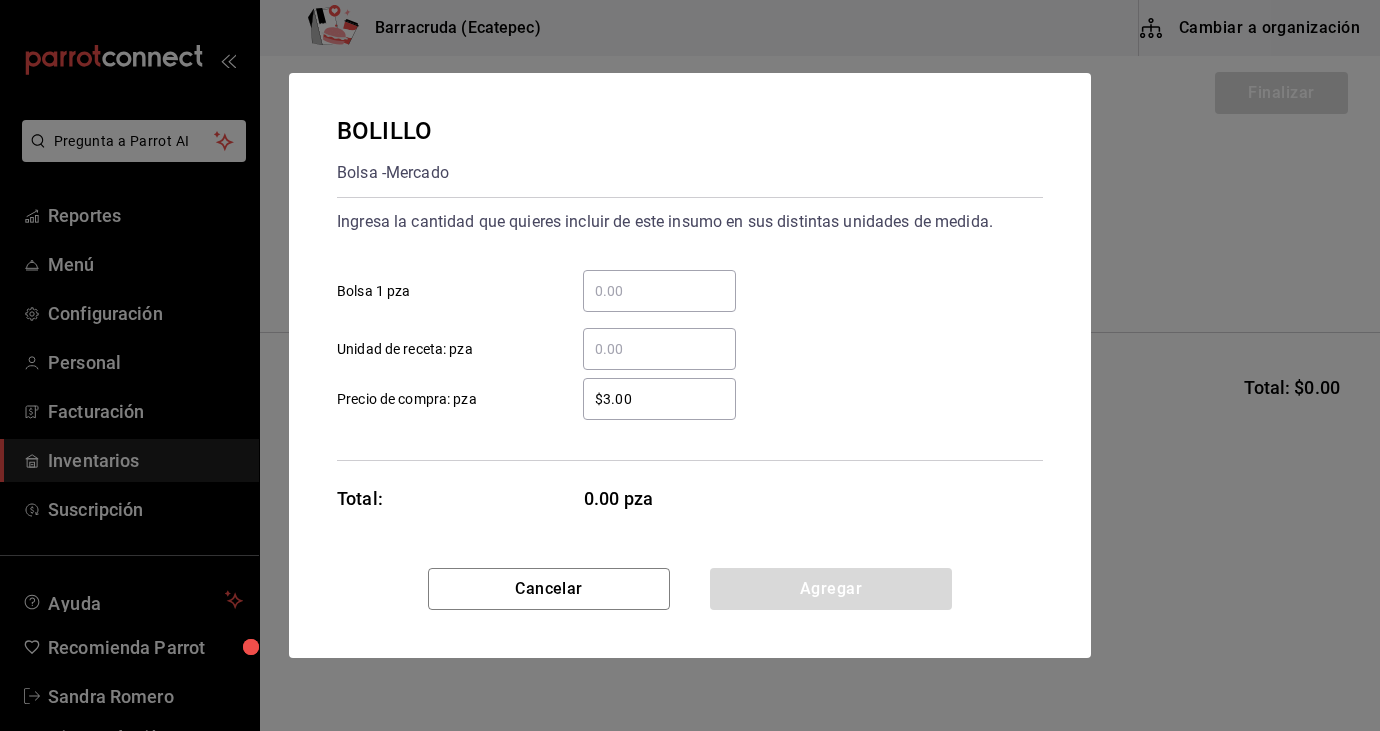 click on "​ Bolsa 1 pza" at bounding box center [659, 291] 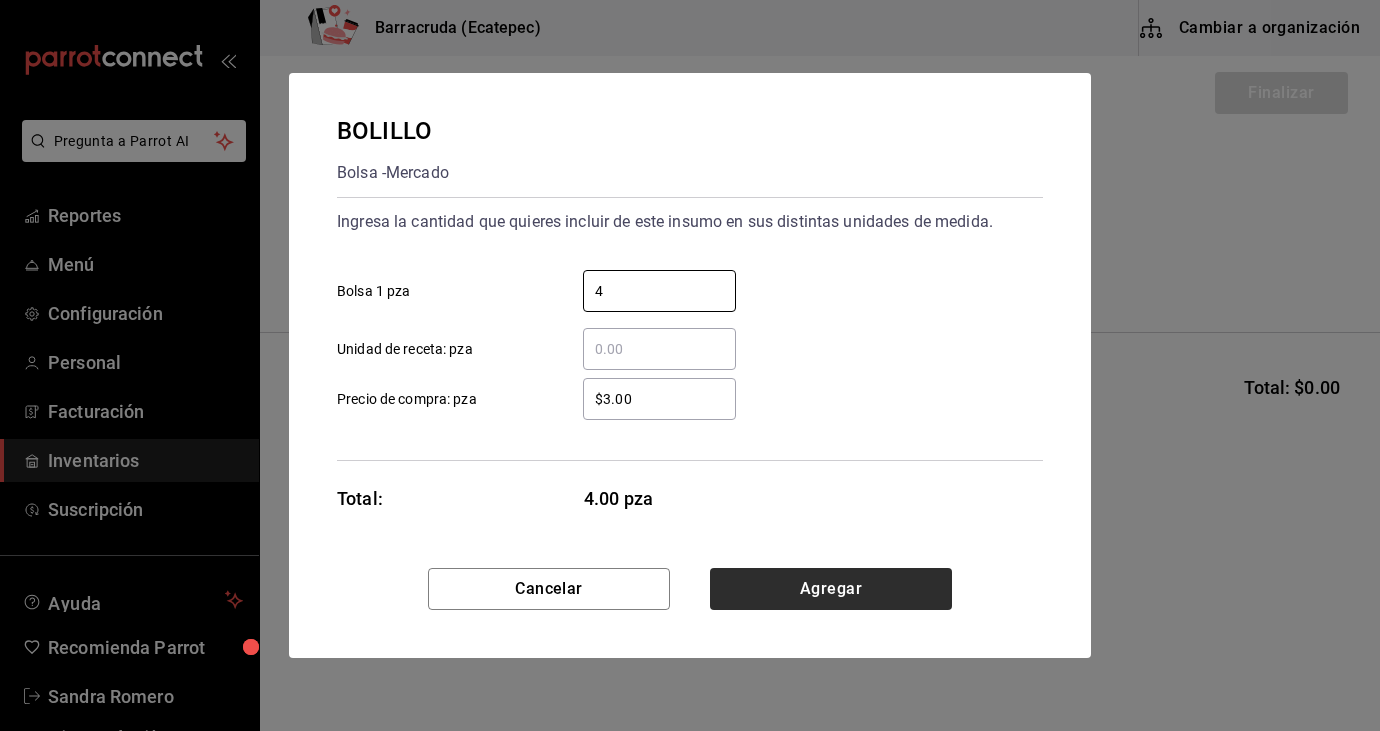 type on "4" 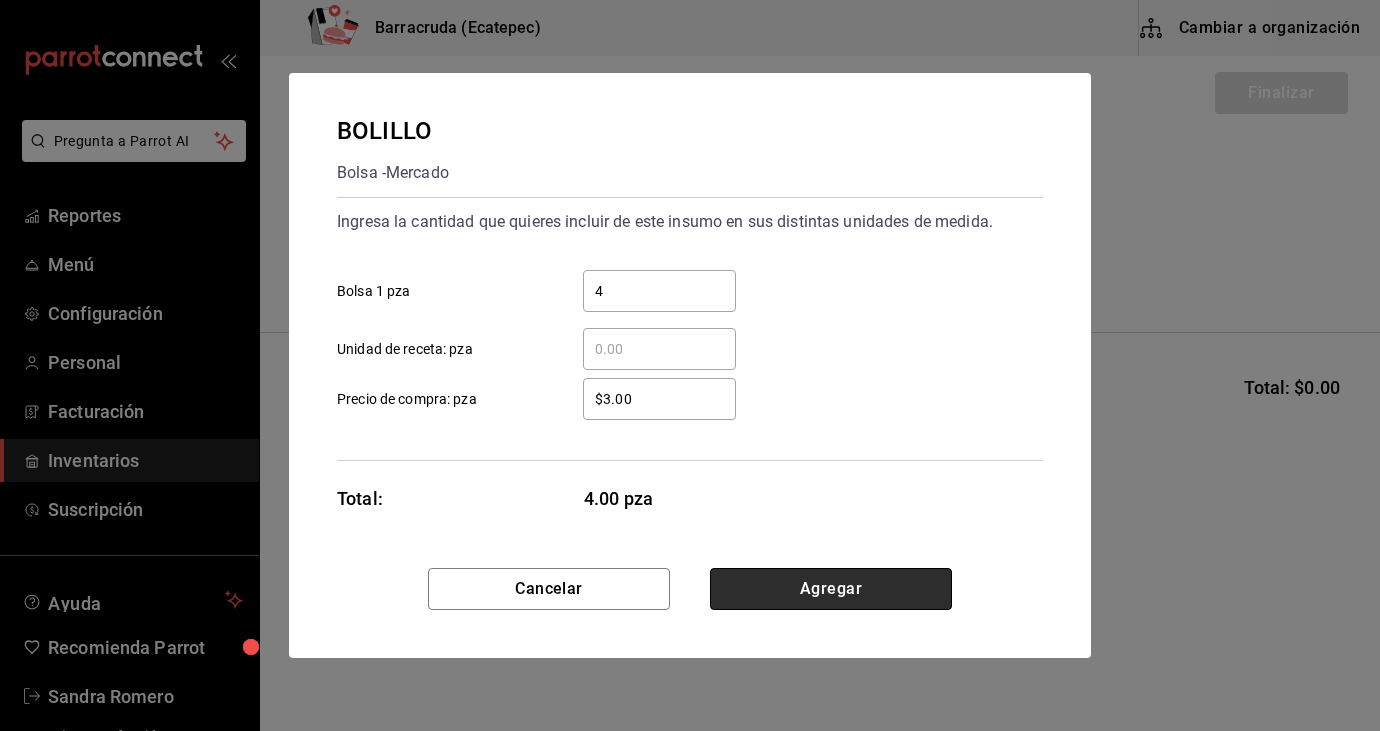 click on "Agregar" at bounding box center (831, 589) 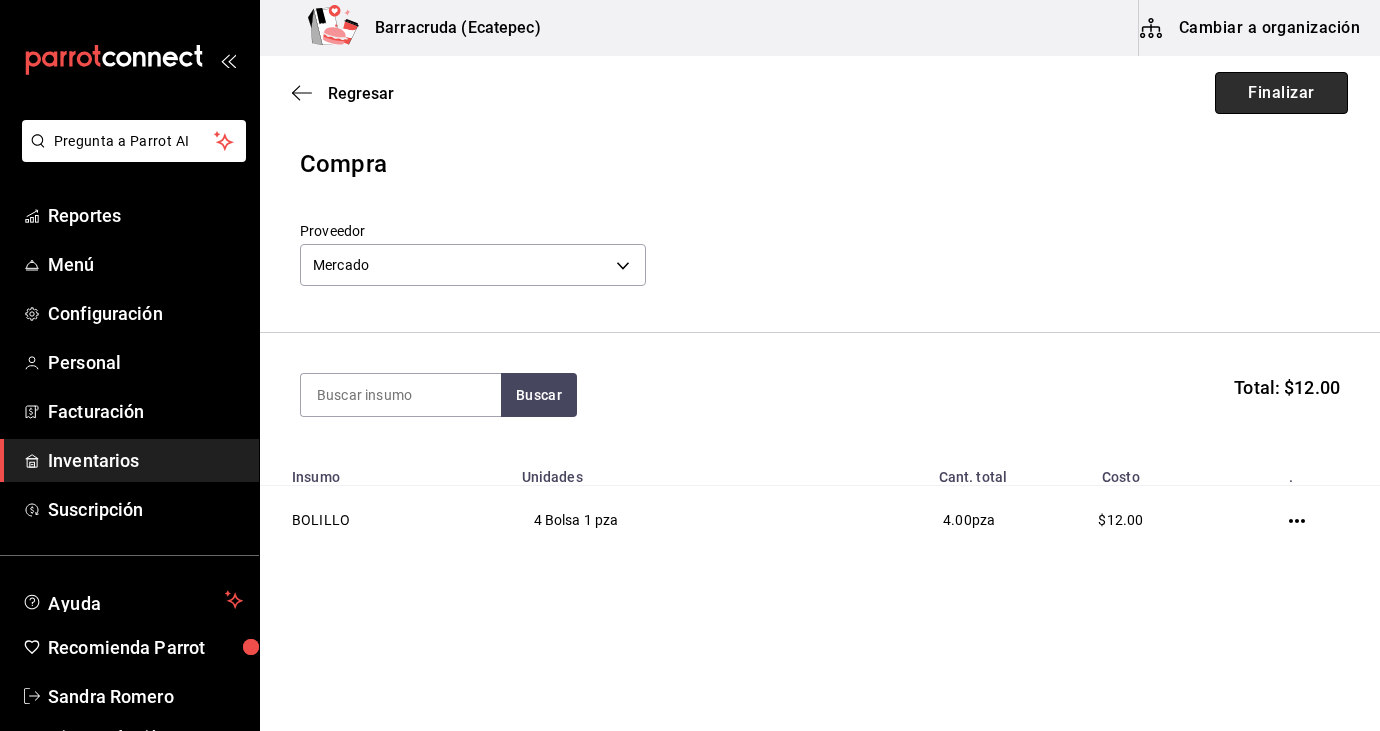 click on "Finalizar" at bounding box center (1281, 93) 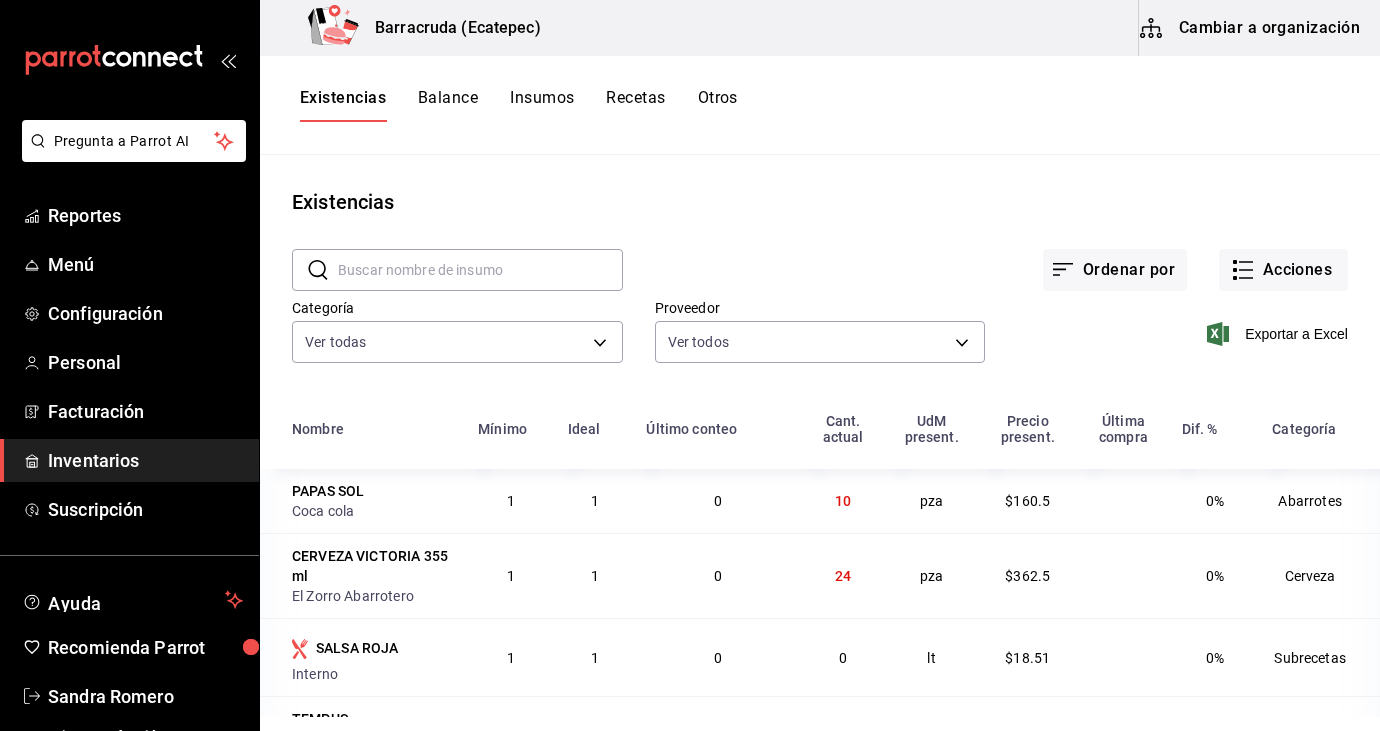 click at bounding box center [480, 270] 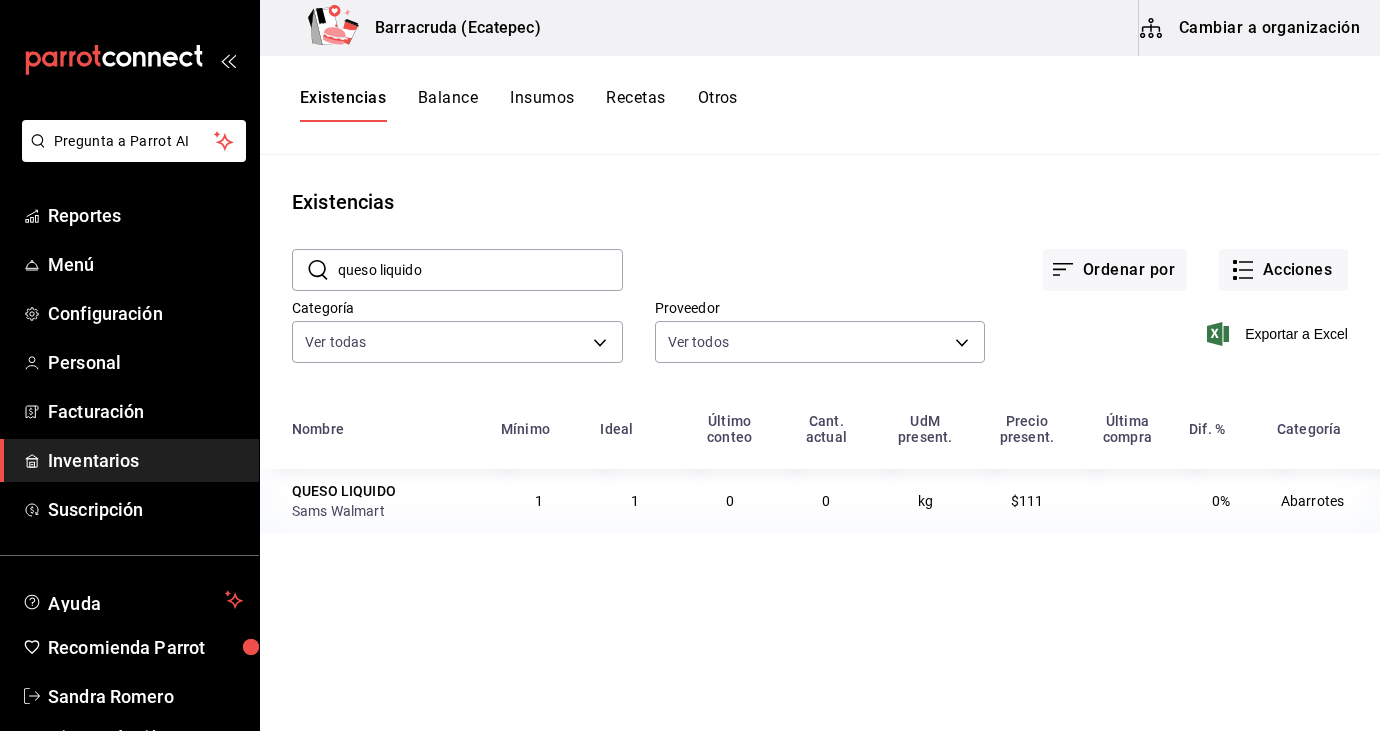 type on "queso liquido" 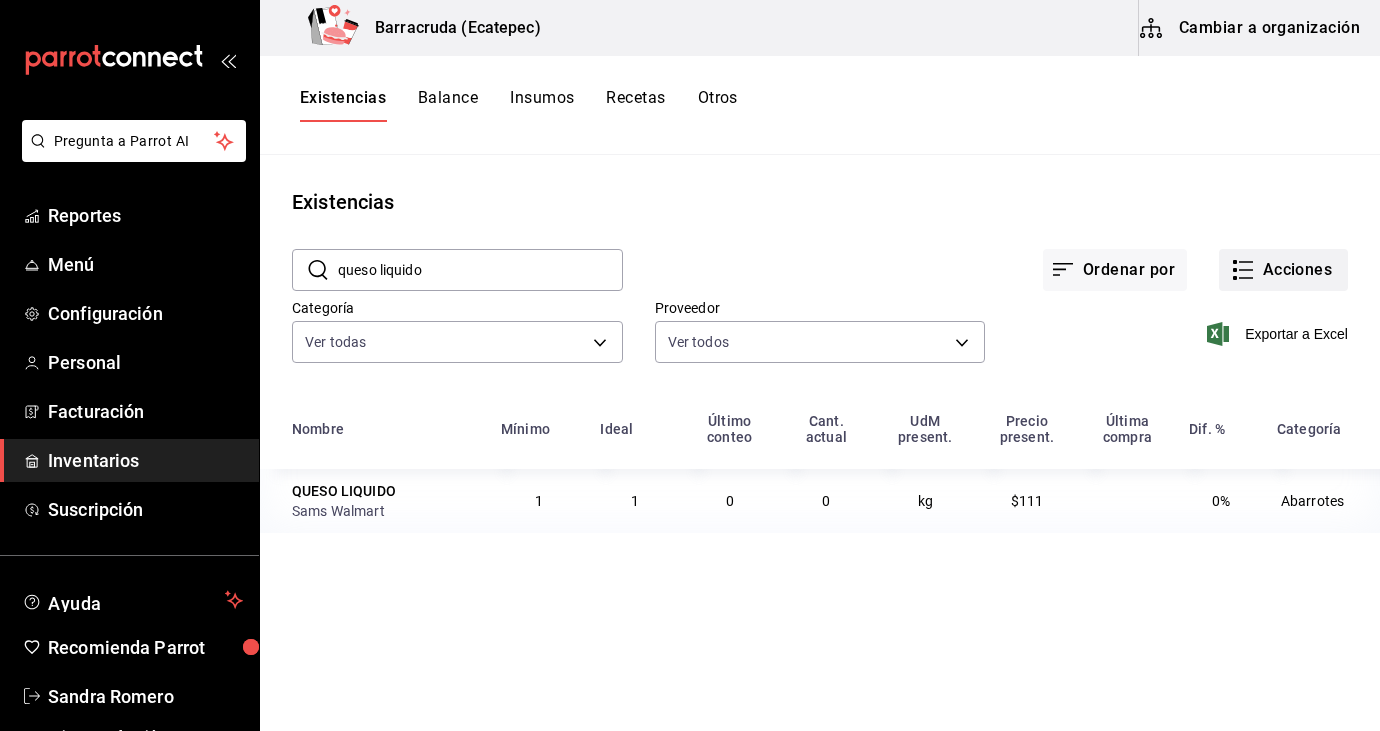 click on "Acciones" at bounding box center (1283, 270) 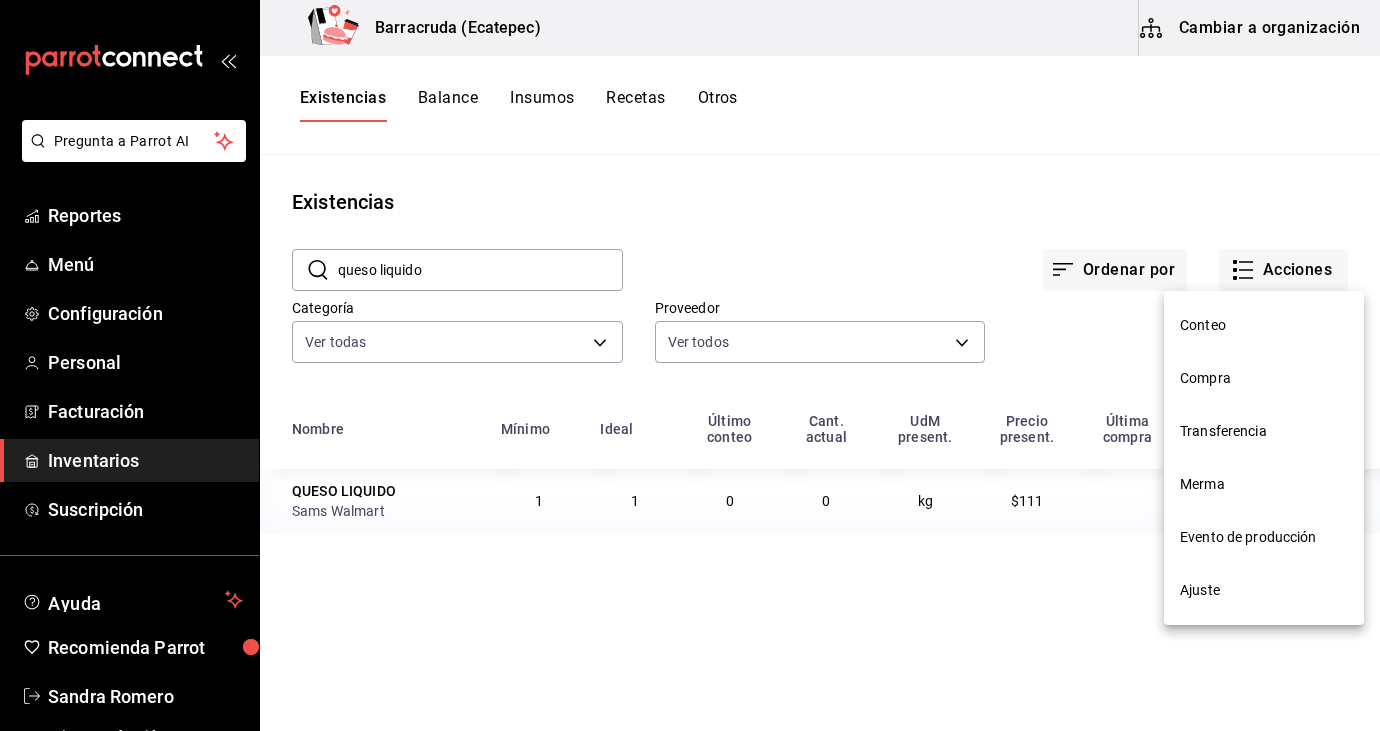 click on "Compra" at bounding box center [1264, 378] 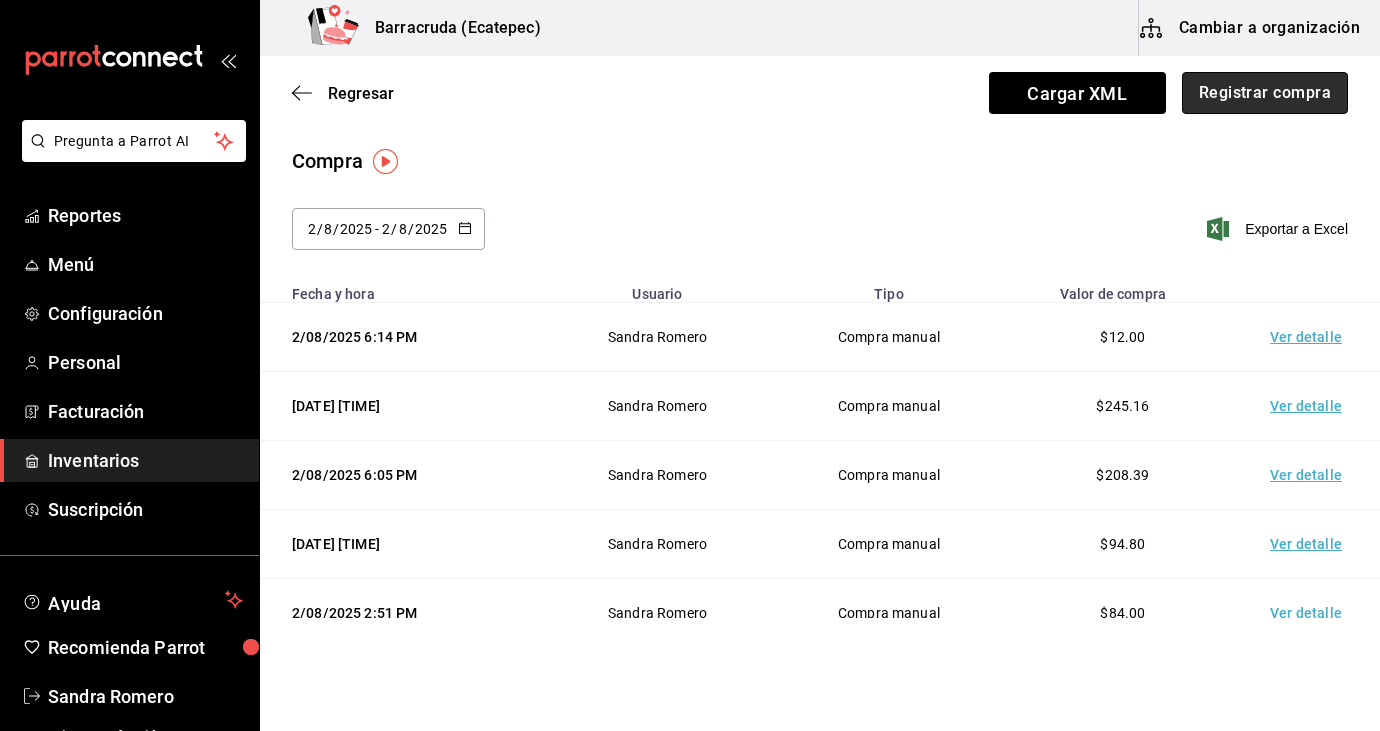 click on "Registrar compra" at bounding box center (1265, 93) 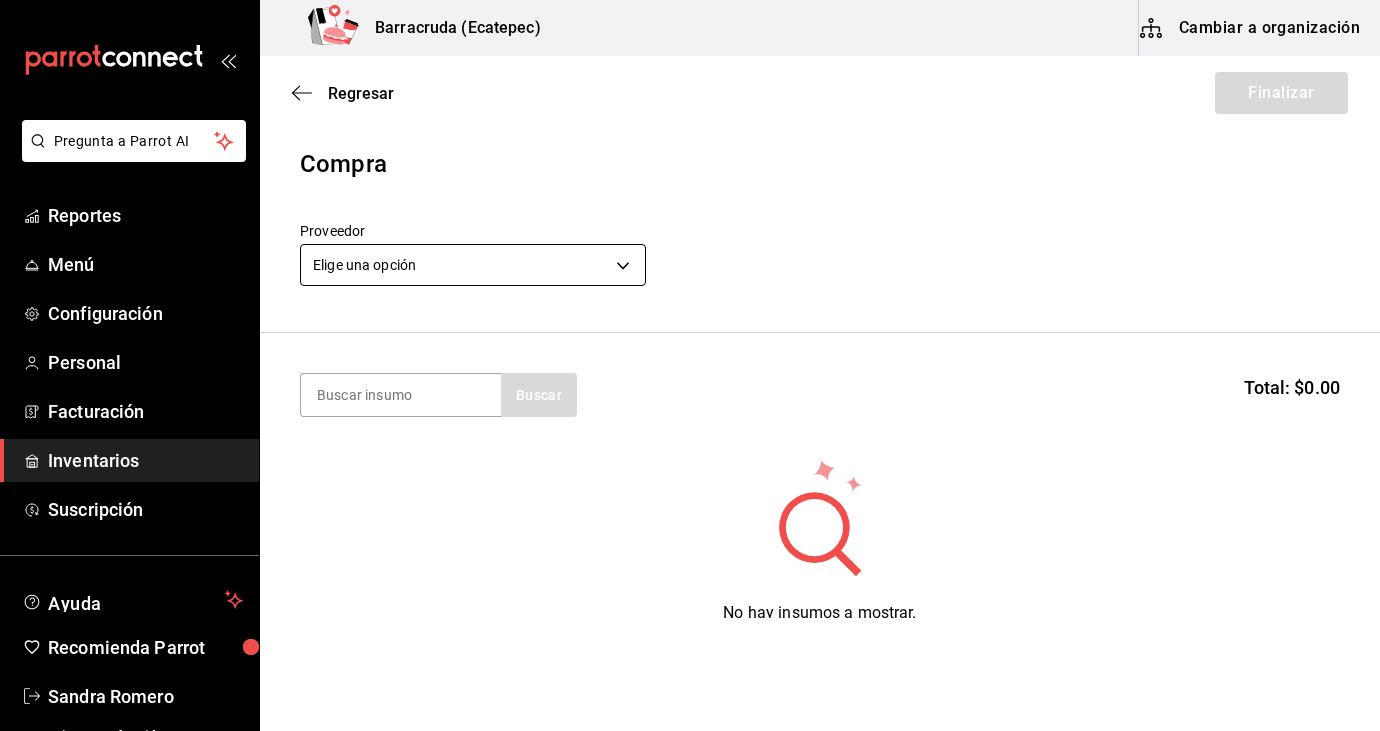 click on "Pregunta a Parrot AI Reportes   Menú   Configuración   Personal   Facturación   Inventarios   Suscripción   Ayuda Recomienda Parrot   [FIRST] [LAST]   Sugerir nueva función   Barracruda ([CITY]) Cambiar a organización Regresar Finalizar Compra Proveedor Elige una opción default Buscar Total: $0.00 No hay insumos a mostrar. Busca un insumo para agregarlo a la lista GANA 1 MES GRATIS EN TU SUSCRIPCIÓN AQUÍ ¿Recuerdas cómo empezó tu restaurante?
Hoy puedes ayudar a un colega a tener el mismo cambio que tú viviste.
Recomienda Parrot directamente desde tu Portal Administrador.
Es fácil y rápido.
🎁 Por cada restaurante que se una, ganas 1 mes gratis. Ver video tutorial Ir a video Pregunta a Parrot AI Reportes   Menú   Configuración   Personal   Facturación   Inventarios   Suscripción   Ayuda Recomienda Parrot   [FIRST] [LAST]   Sugerir nueva función   Editar Eliminar Visitar centro de ayuda [PHONE] soporte@[DOMAIN].io Visitar centro de ayuda [PHONE]" at bounding box center [690, 309] 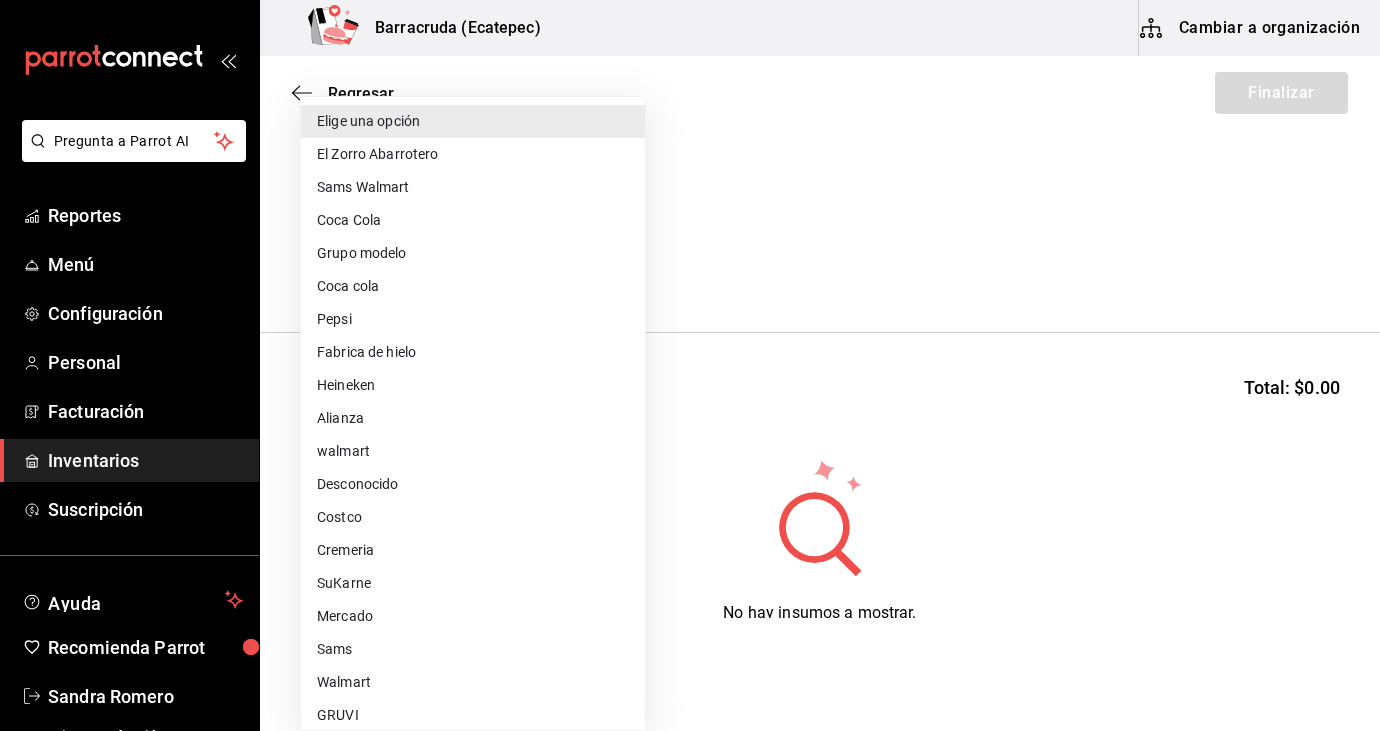 click on "Sams Walmart" at bounding box center [473, 187] 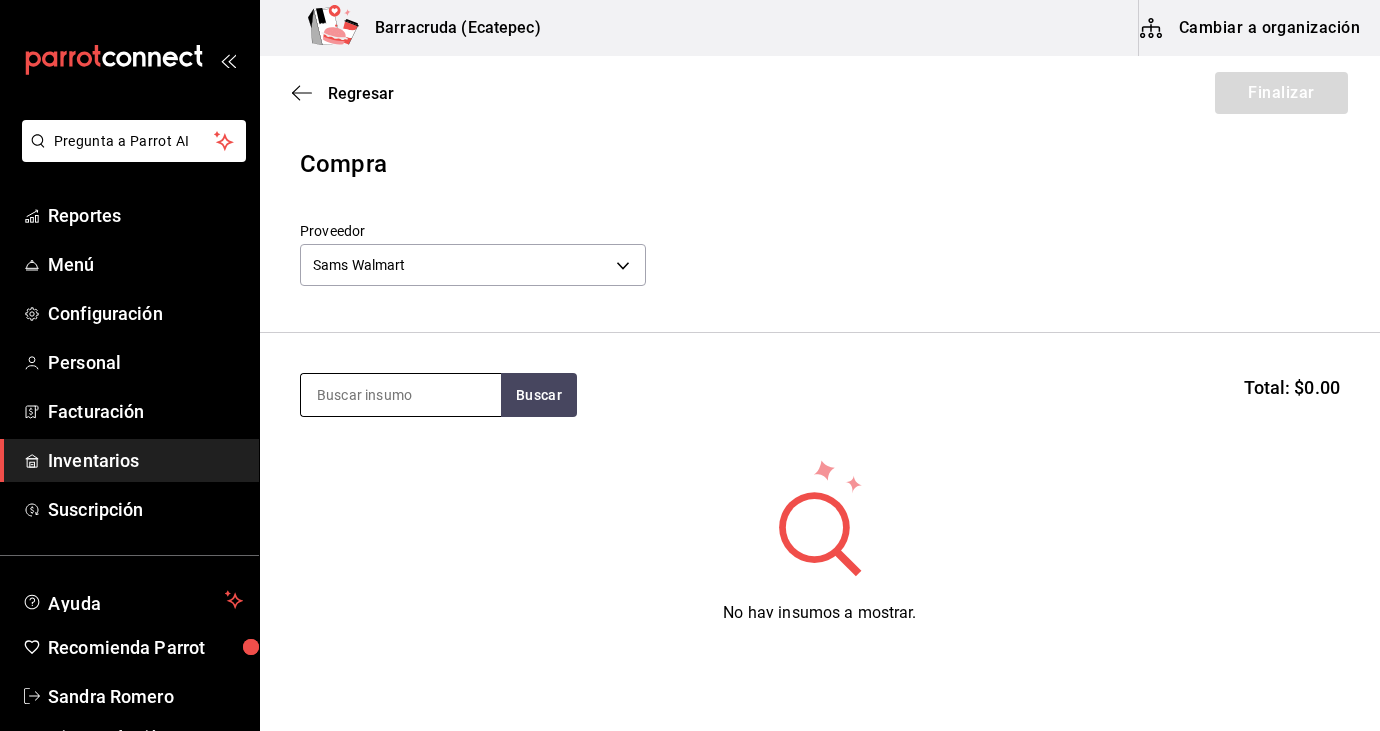 click at bounding box center [401, 395] 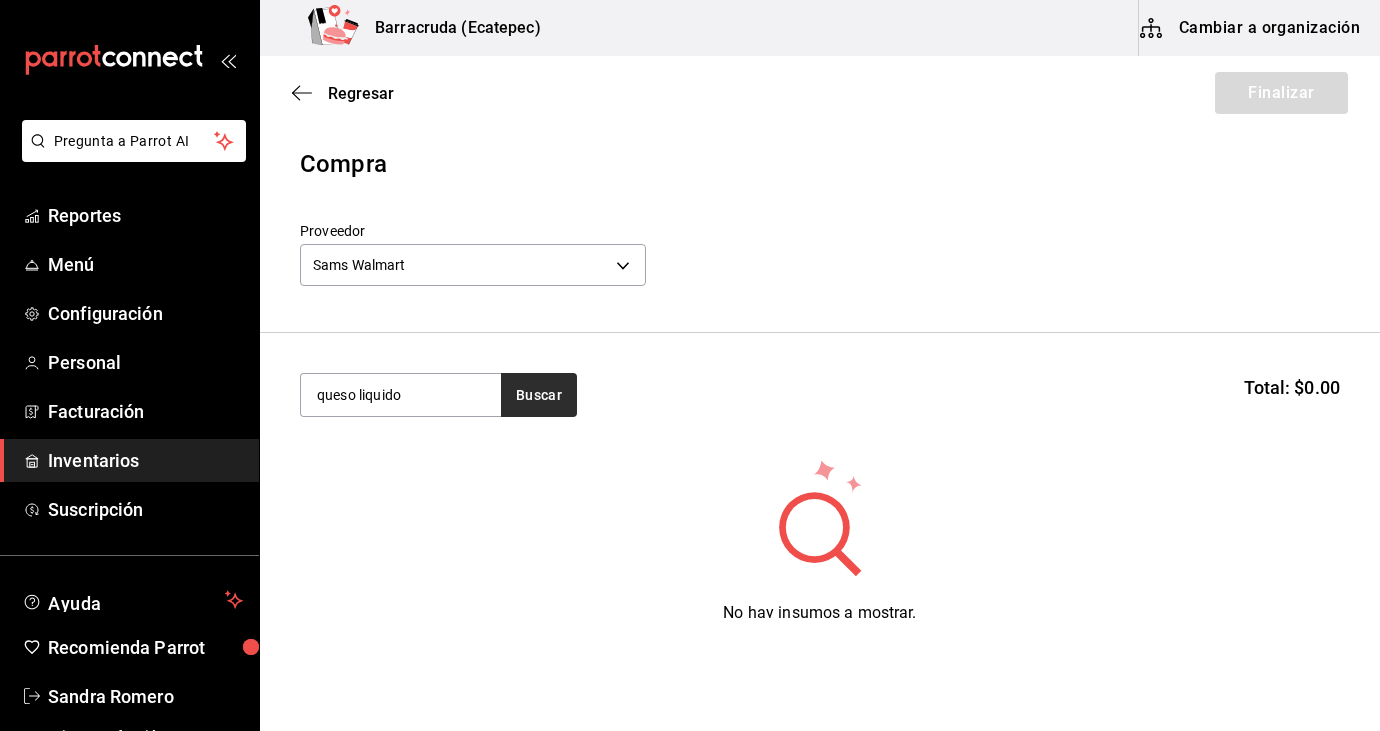 type on "queso liquido" 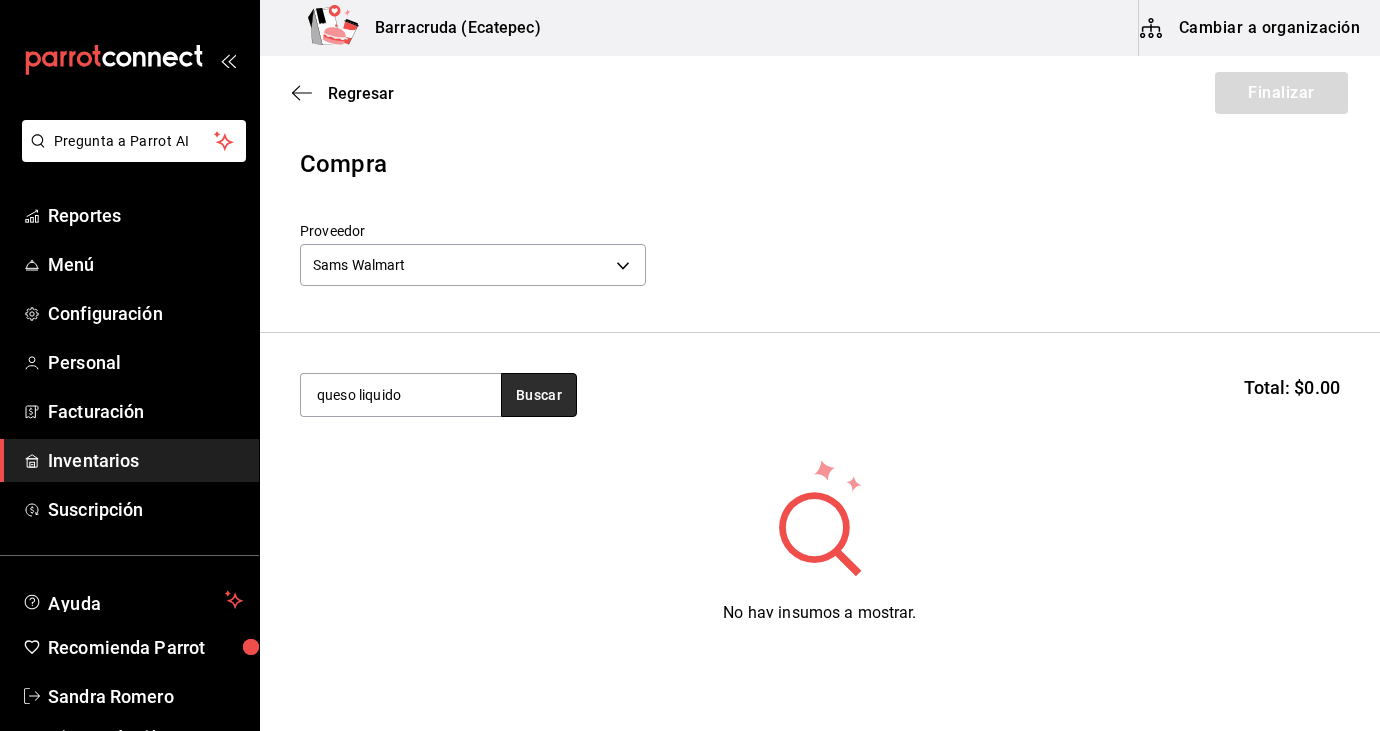 click on "Buscar" at bounding box center [539, 395] 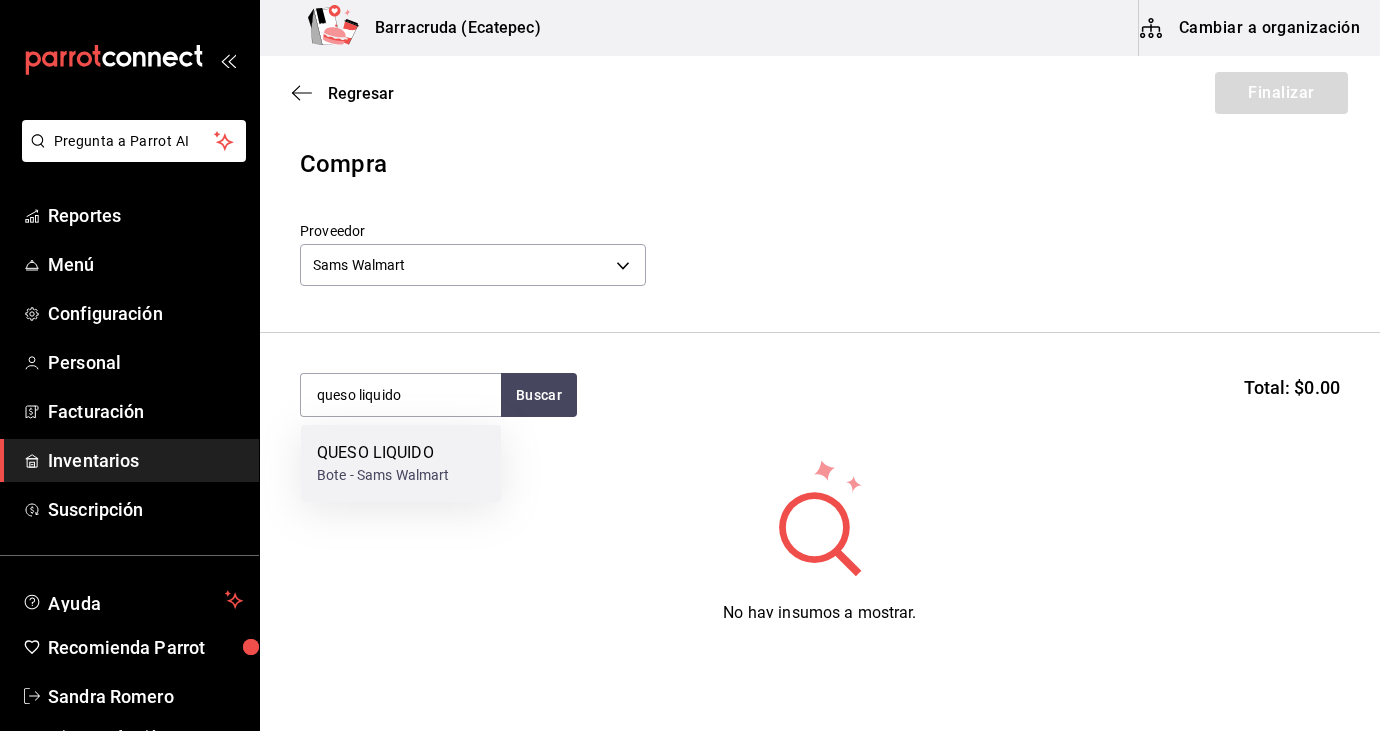 click on "QUESO LIQUIDO" at bounding box center (383, 453) 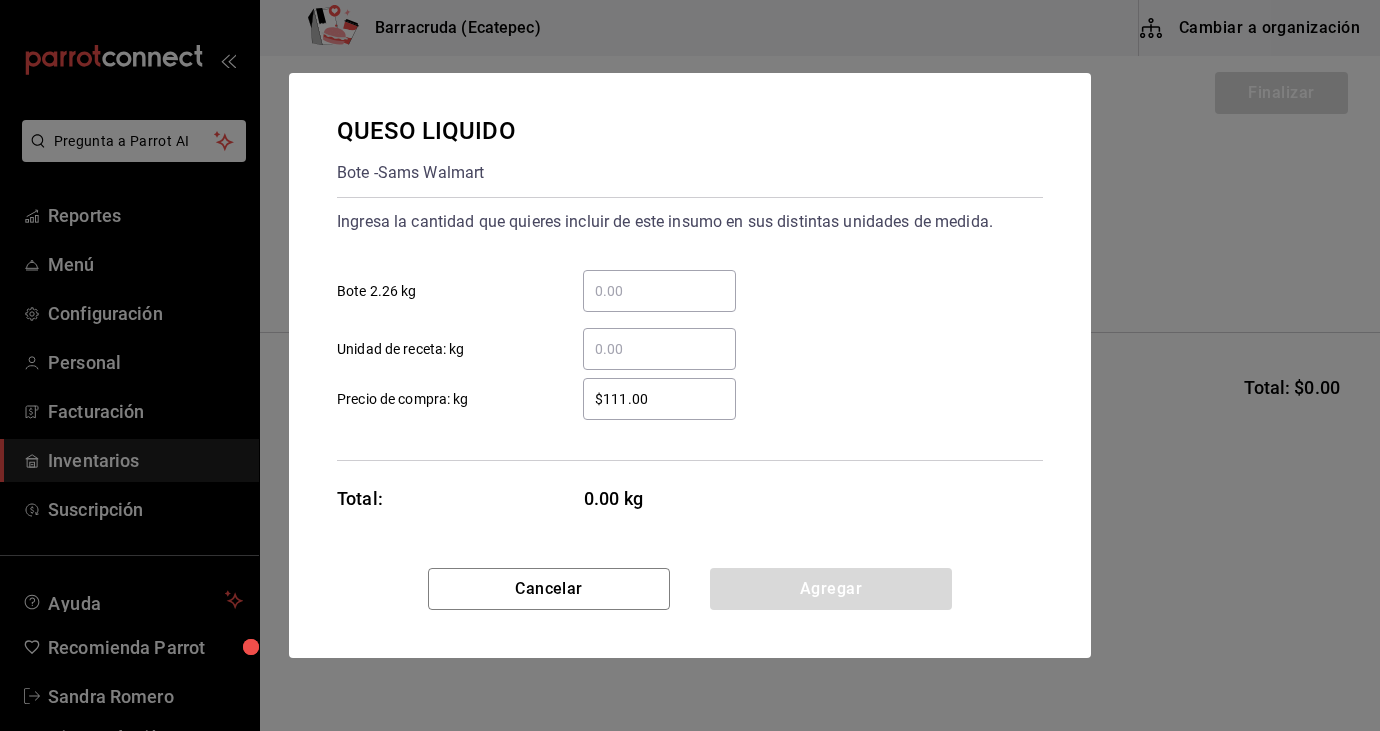 click on "​ Bote 2.26 kg" at bounding box center (659, 291) 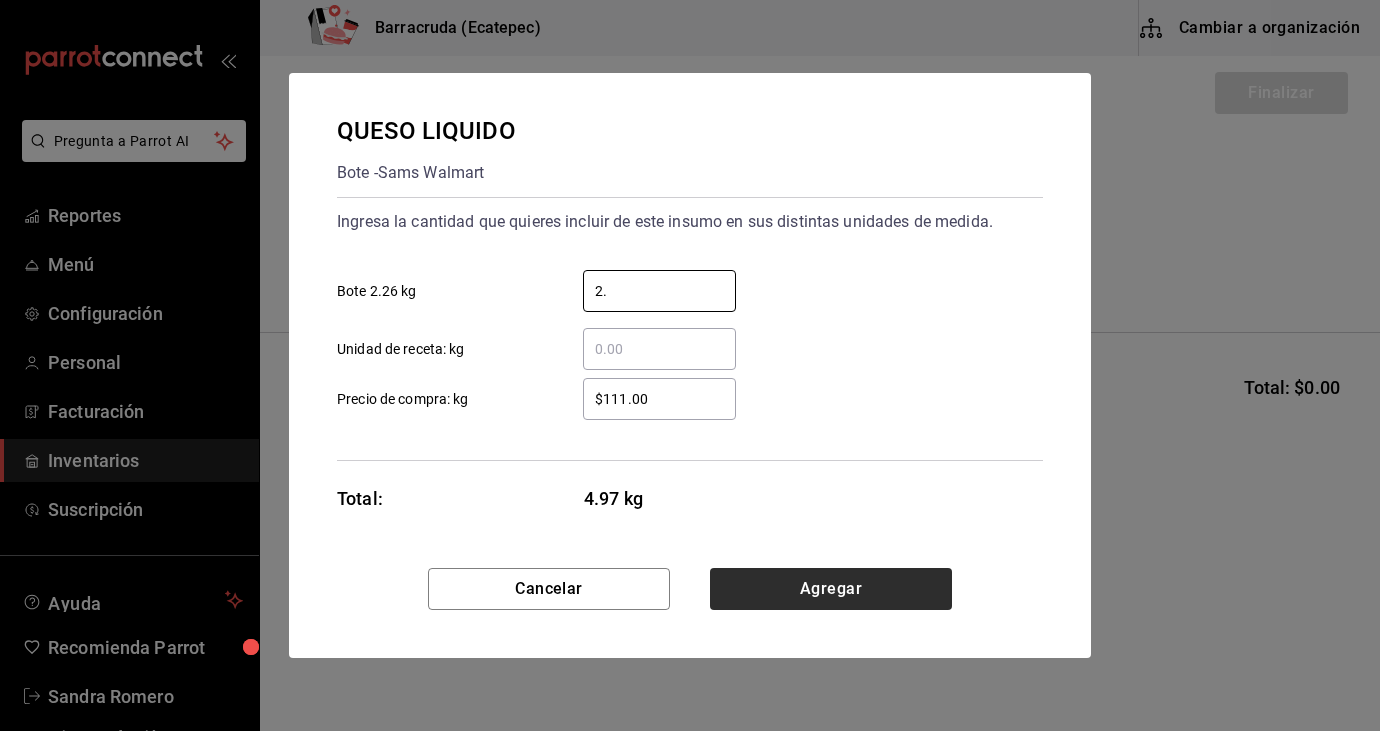 type on "2" 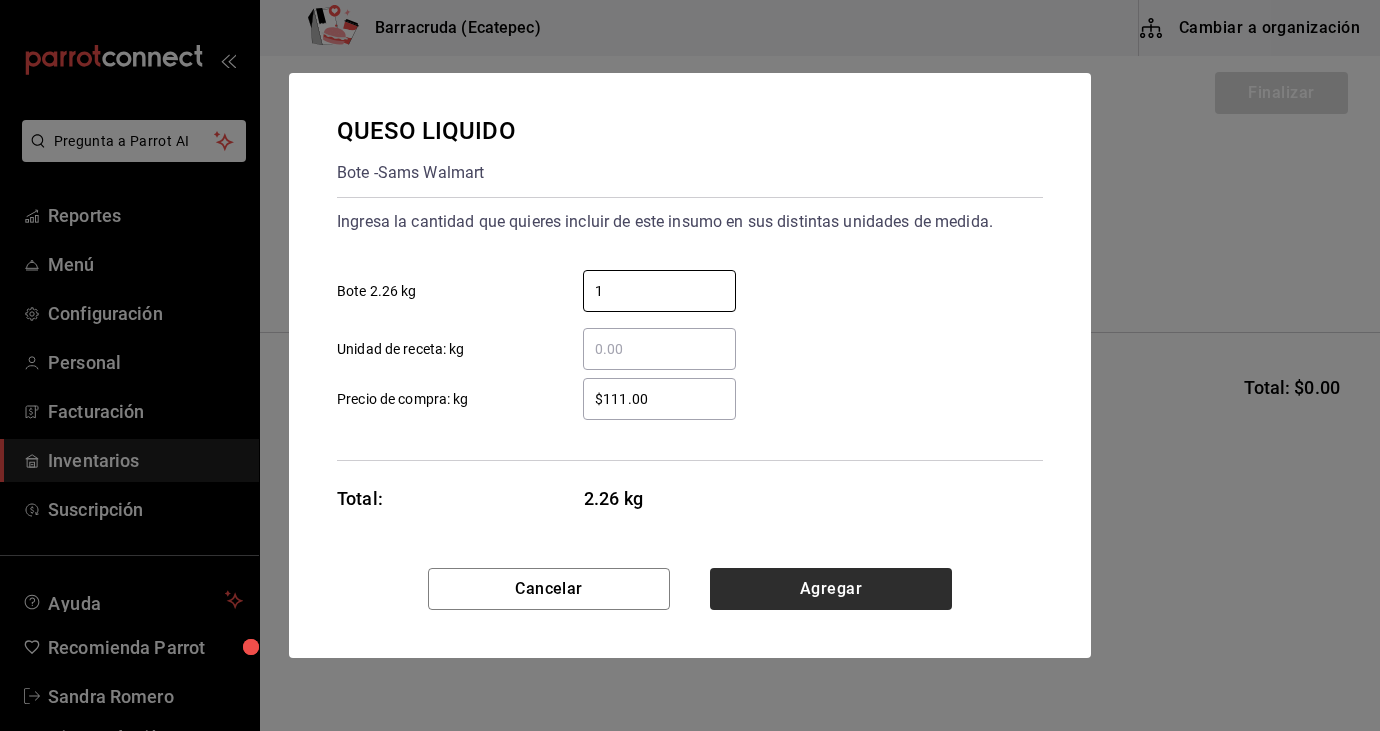 type on "1" 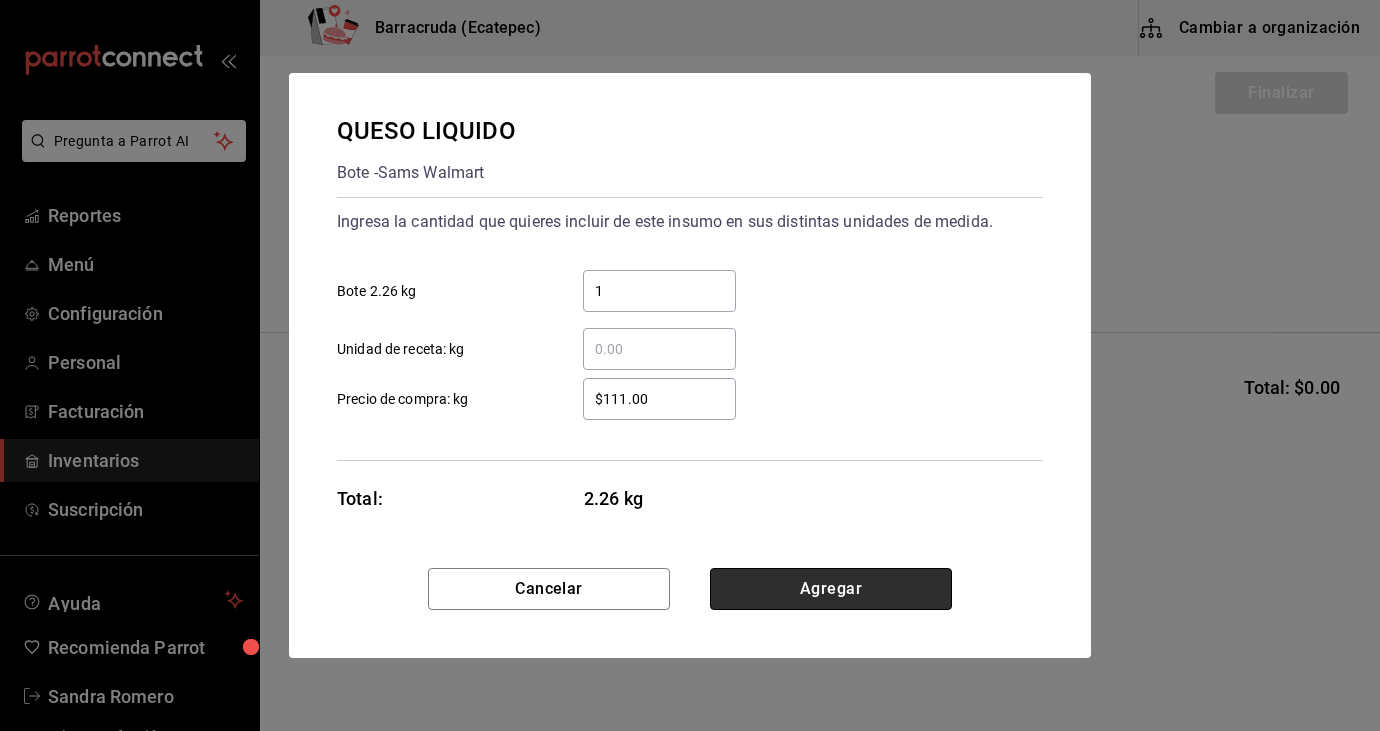 click on "Agregar" at bounding box center (831, 589) 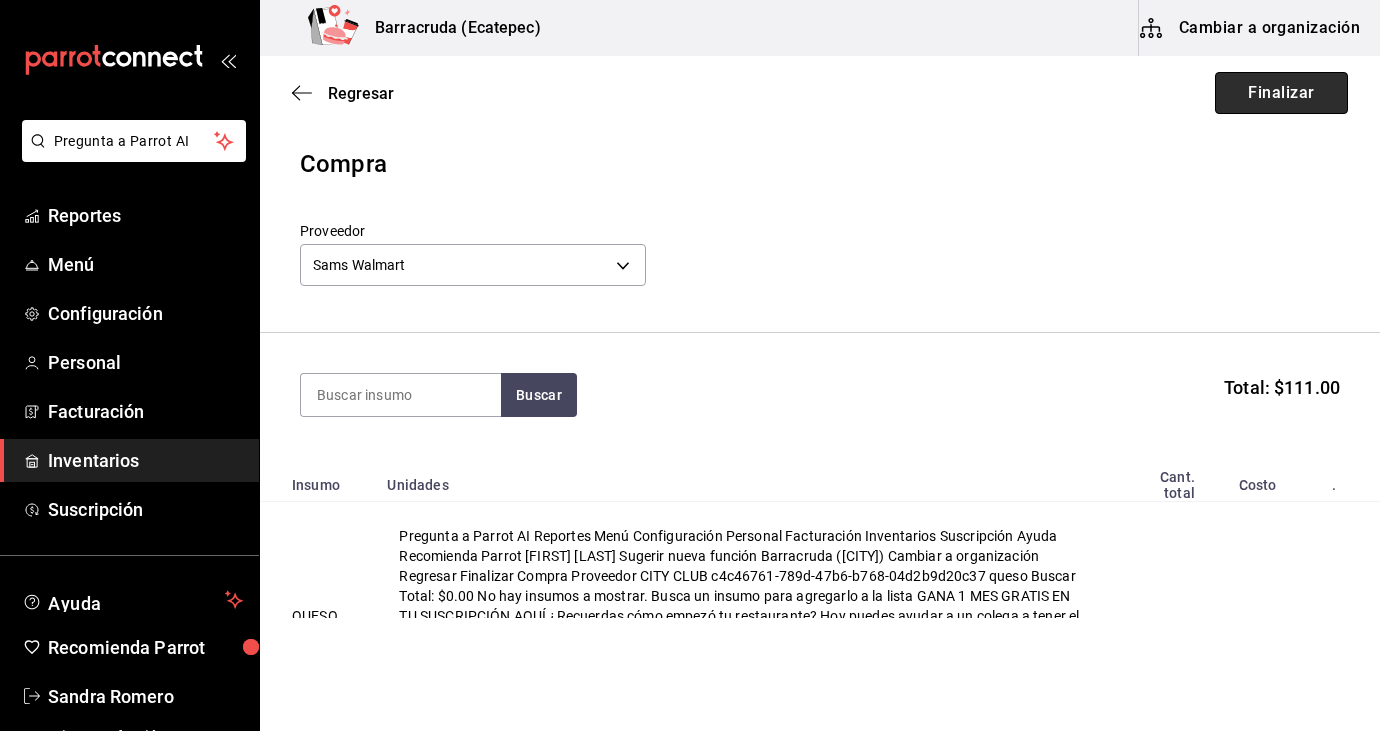 click on "Finalizar" at bounding box center [1281, 93] 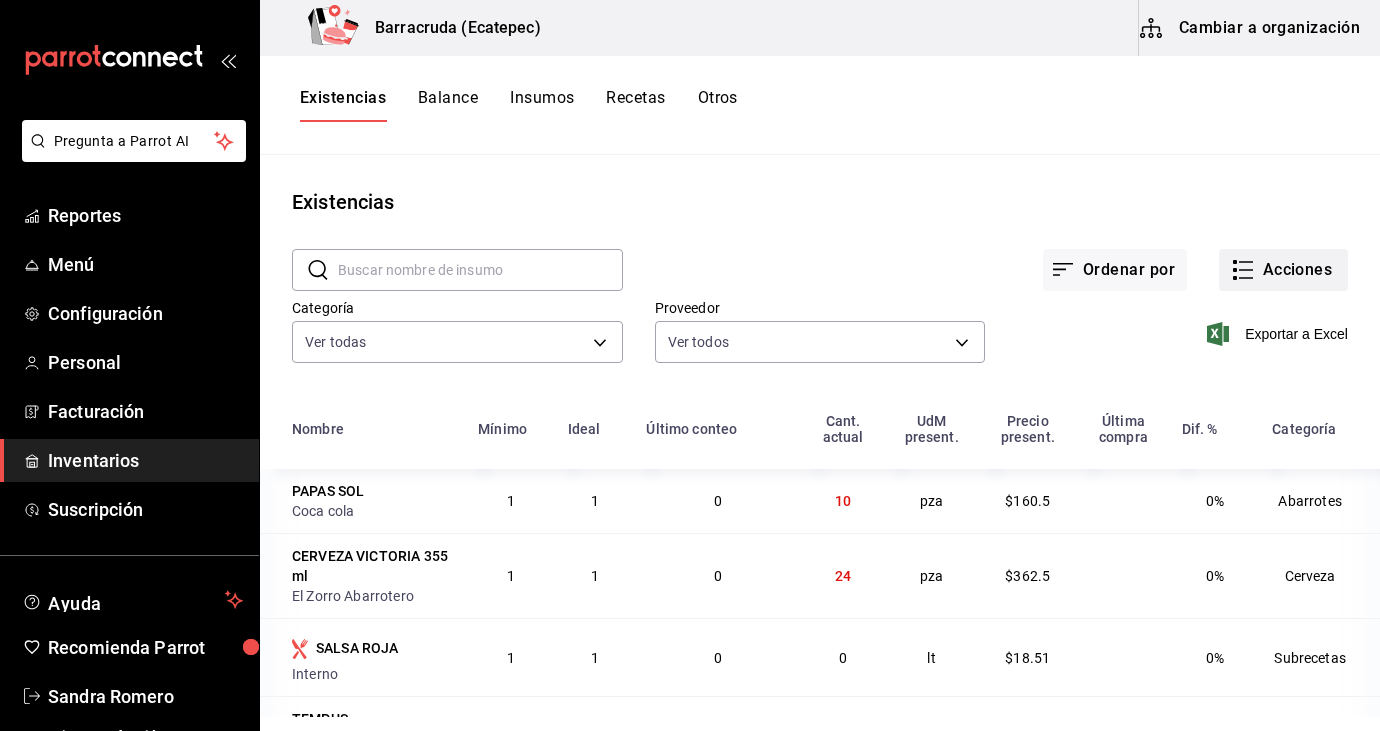 click on "Acciones" at bounding box center (1283, 270) 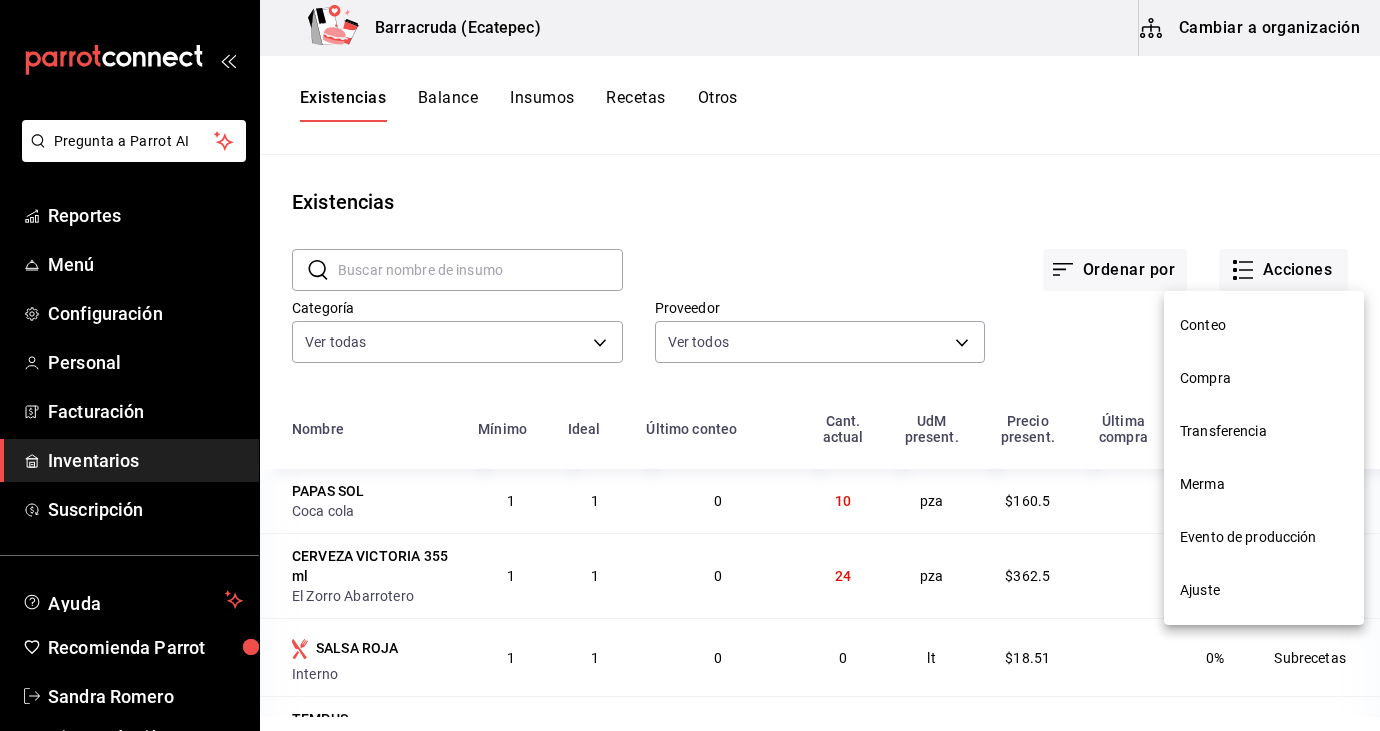 click on "Compra" at bounding box center [1264, 378] 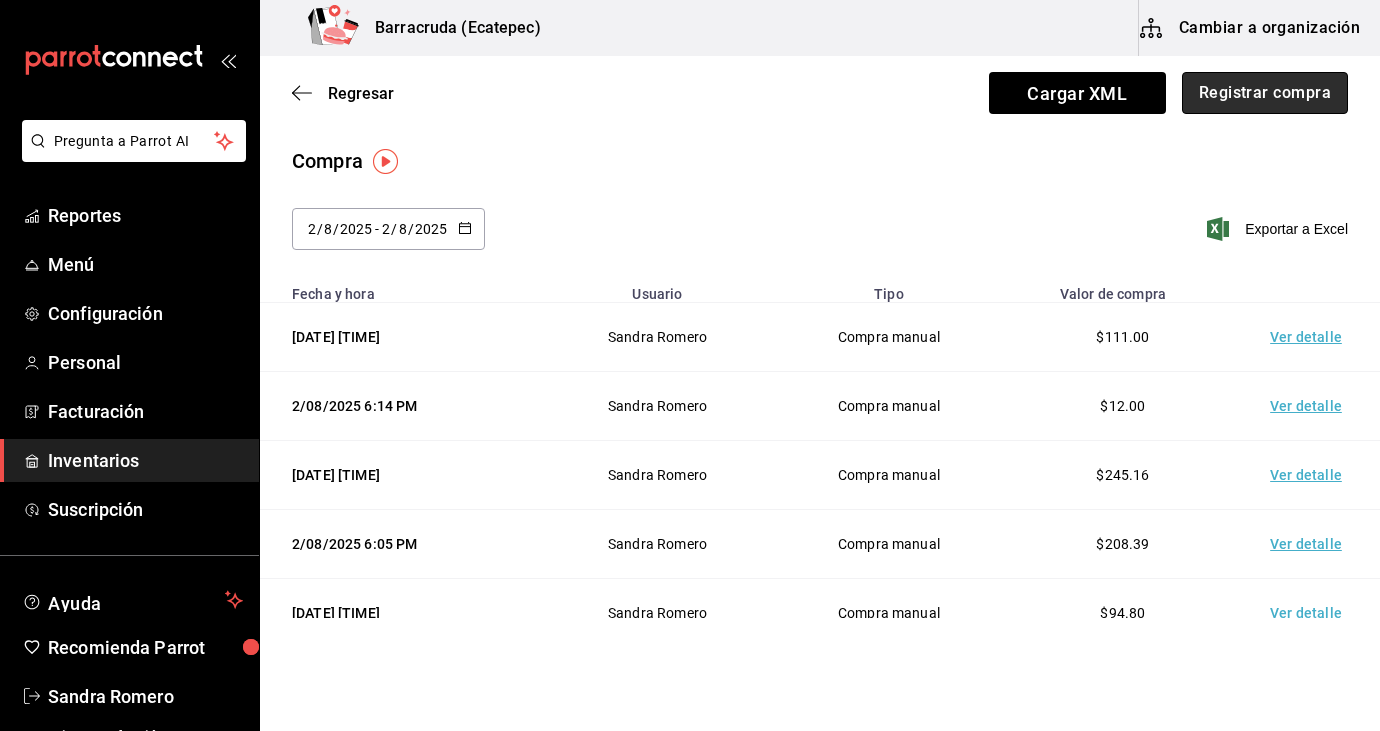 click on "Registrar compra" at bounding box center [1265, 93] 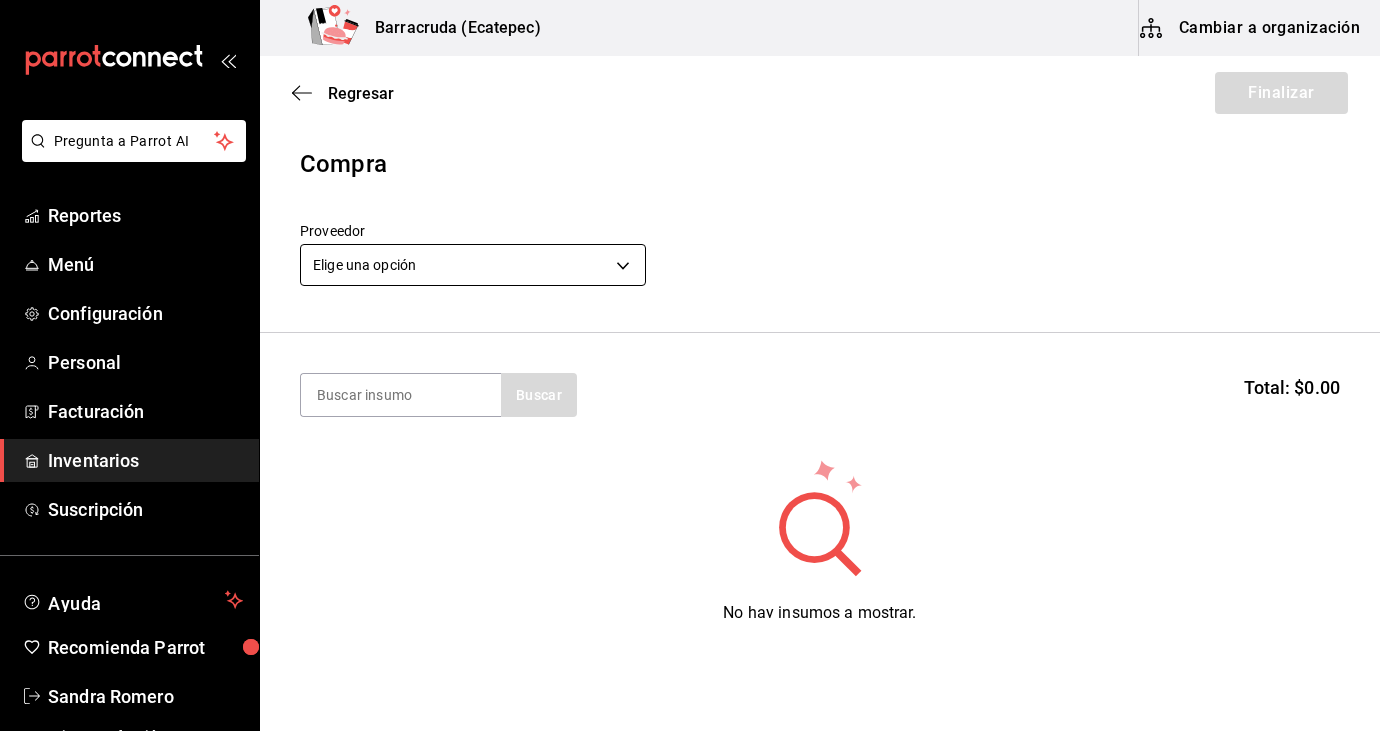 click on "Pregunta a Parrot AI Reportes   Menú   Configuración   Personal   Facturación   Inventarios   Suscripción   Ayuda Recomienda Parrot   [FIRST] [LAST]   Sugerir nueva función   Barracruda ([CITY]) Cambiar a organización Regresar Finalizar Compra Proveedor Elige una opción default Buscar Total: $0.00 No hay insumos a mostrar. Busca un insumo para agregarlo a la lista GANA 1 MES GRATIS EN TU SUSCRIPCIÓN AQUÍ ¿Recuerdas cómo empezó tu restaurante?
Hoy puedes ayudar a un colega a tener el mismo cambio que tú viviste.
Recomienda Parrot directamente desde tu Portal Administrador.
Es fácil y rápido.
🎁 Por cada restaurante que se una, ganas 1 mes gratis. Ver video tutorial Ir a video Pregunta a Parrot AI Reportes   Menú   Configuración   Personal   Facturación   Inventarios   Suscripción   Ayuda Recomienda Parrot   [FIRST] [LAST]   Sugerir nueva función   Editar Eliminar Visitar centro de ayuda [PHONE] soporte@[DOMAIN].io Visitar centro de ayuda [PHONE]" at bounding box center (690, 309) 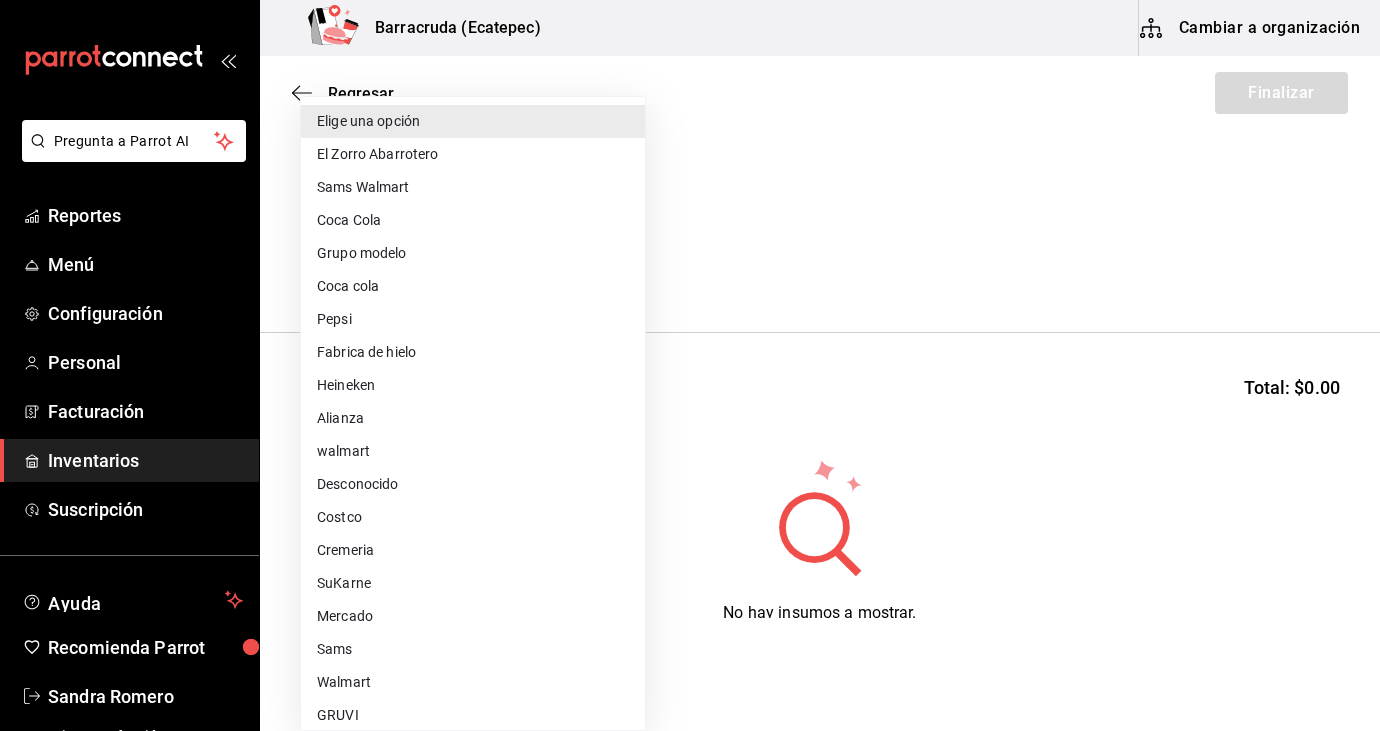 click on "Sams Walmart" at bounding box center (473, 187) 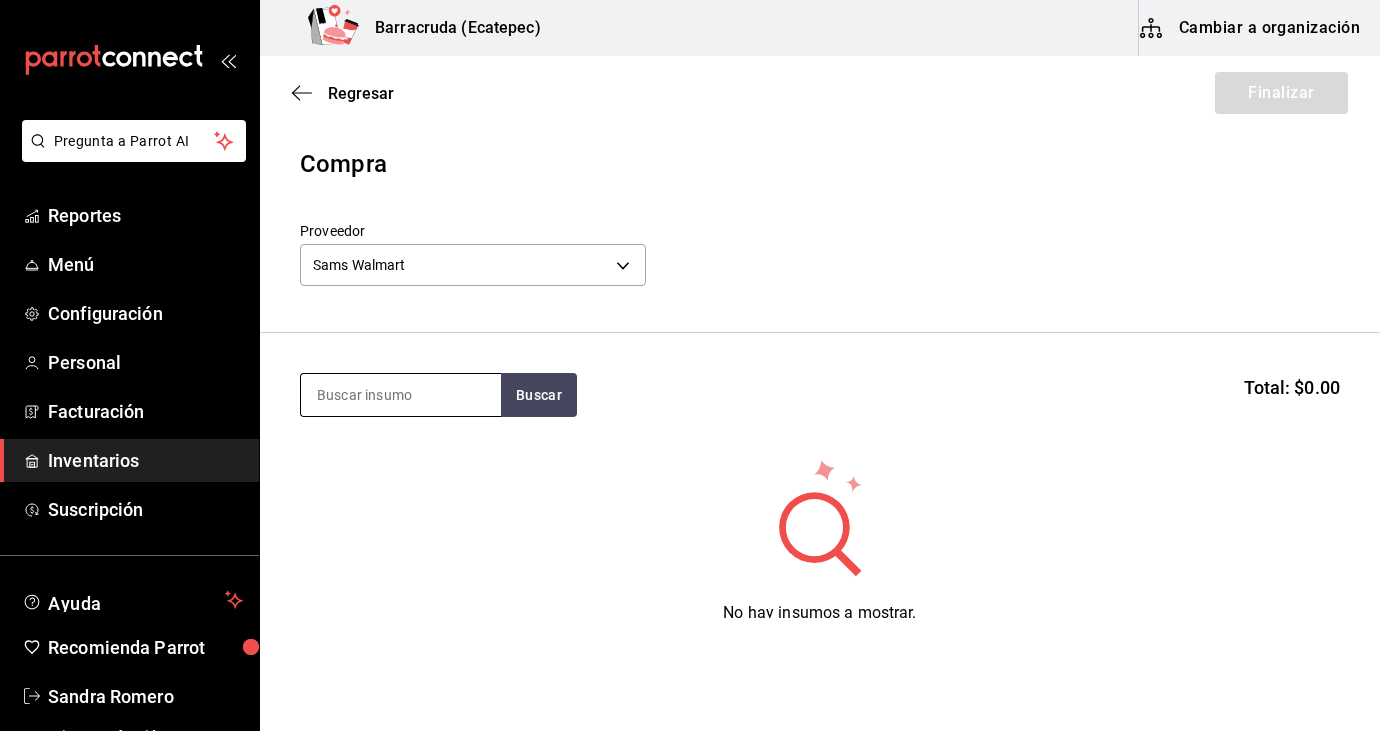 click at bounding box center [401, 395] 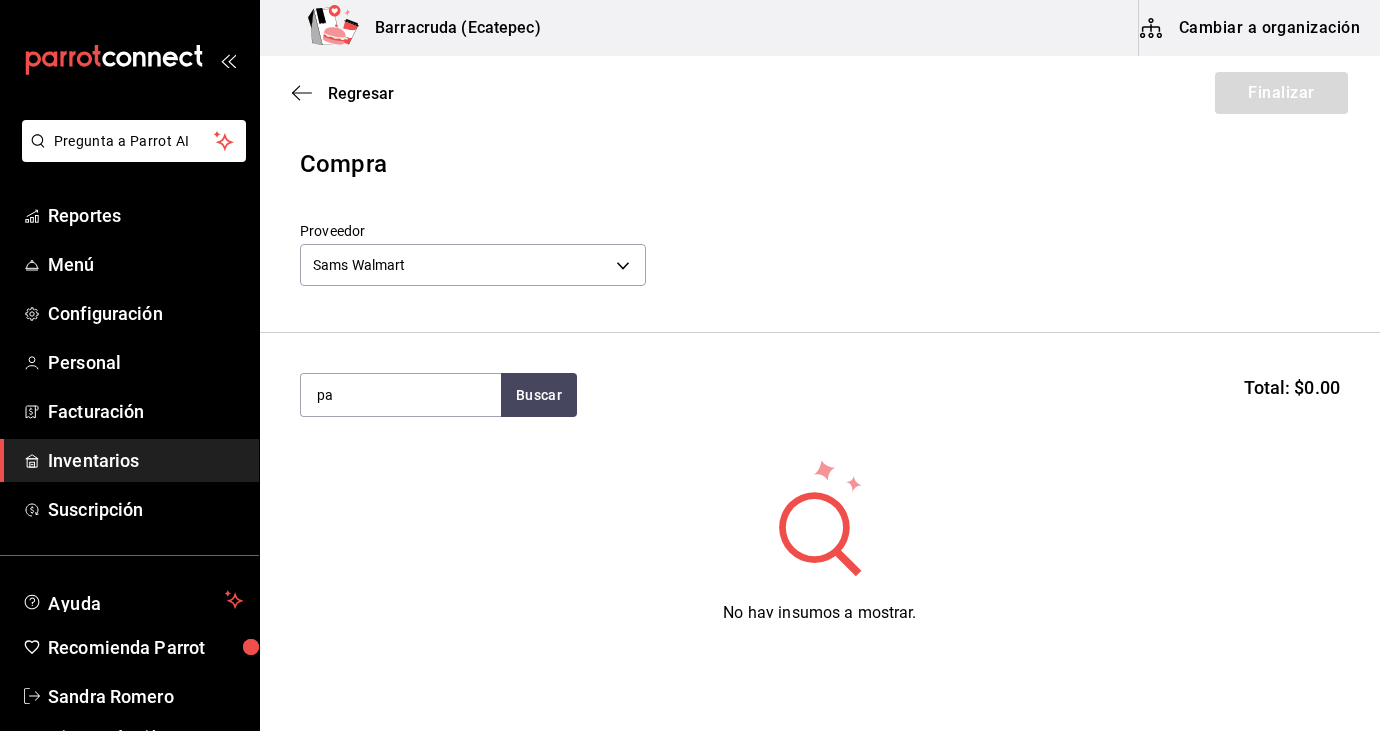 type on "p" 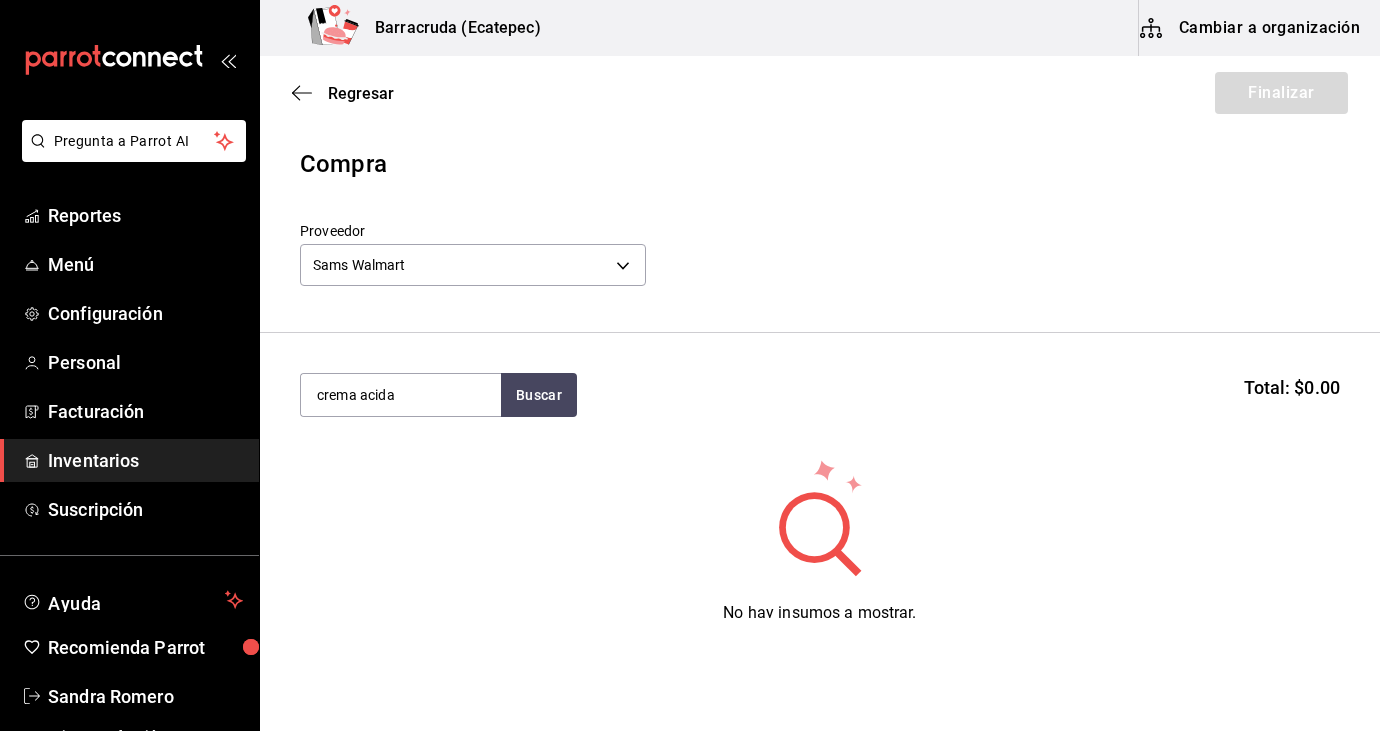 type on "crema acida" 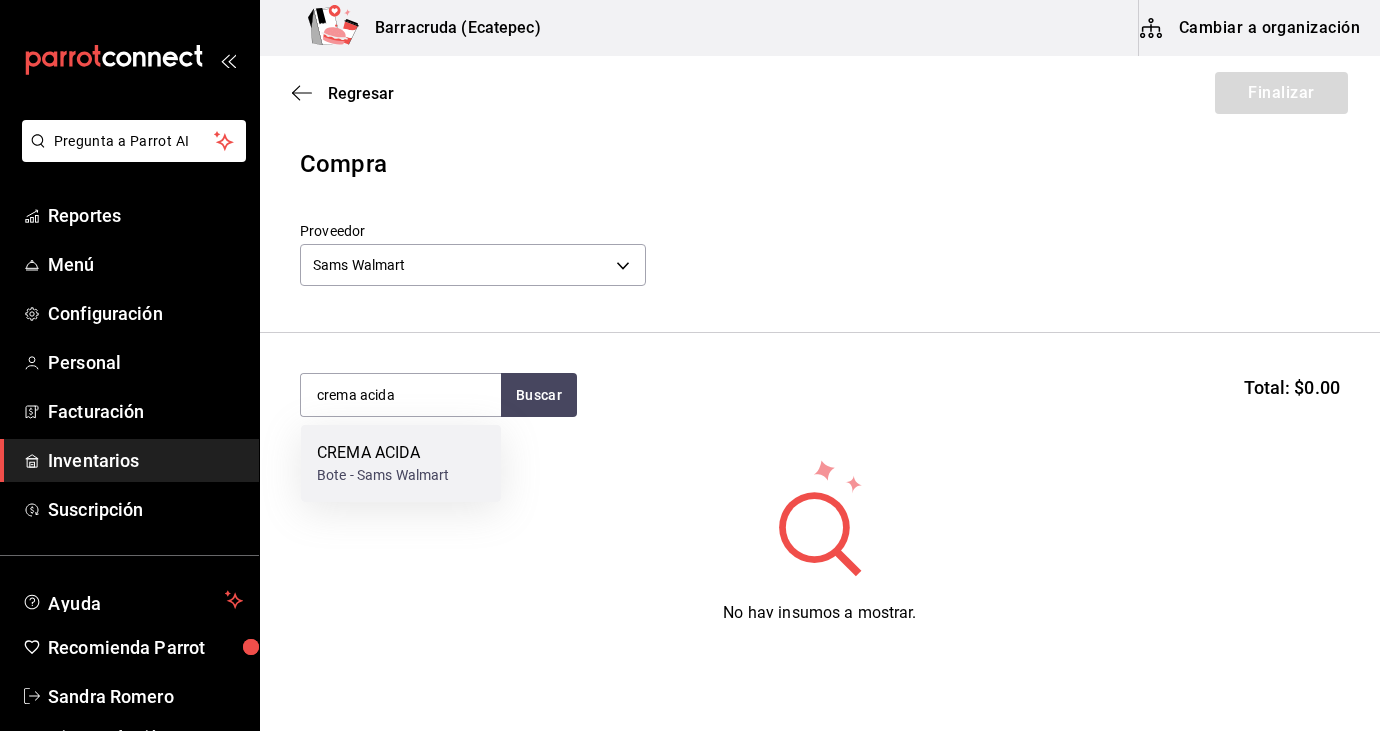 click on "CREMA ACIDA" at bounding box center [383, 453] 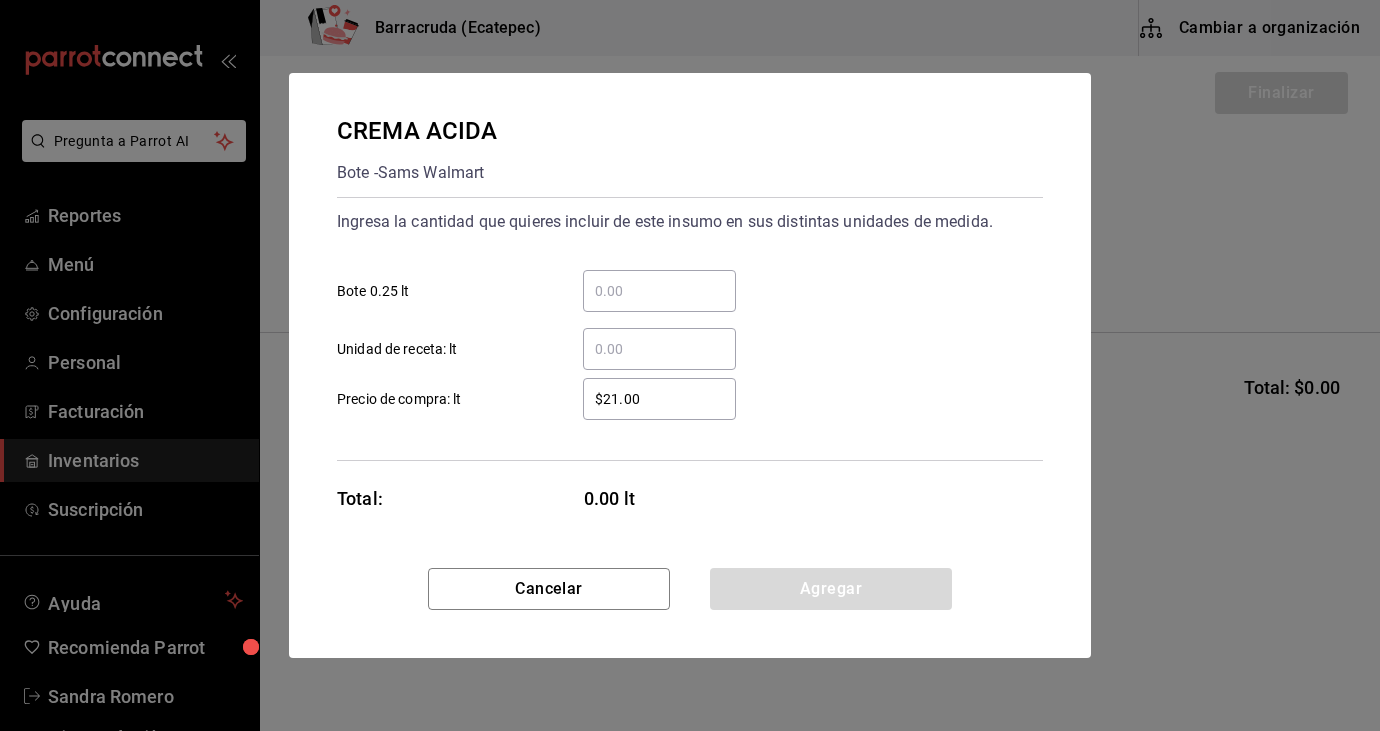 click on "​ Bote 0.25 lt" at bounding box center [659, 291] 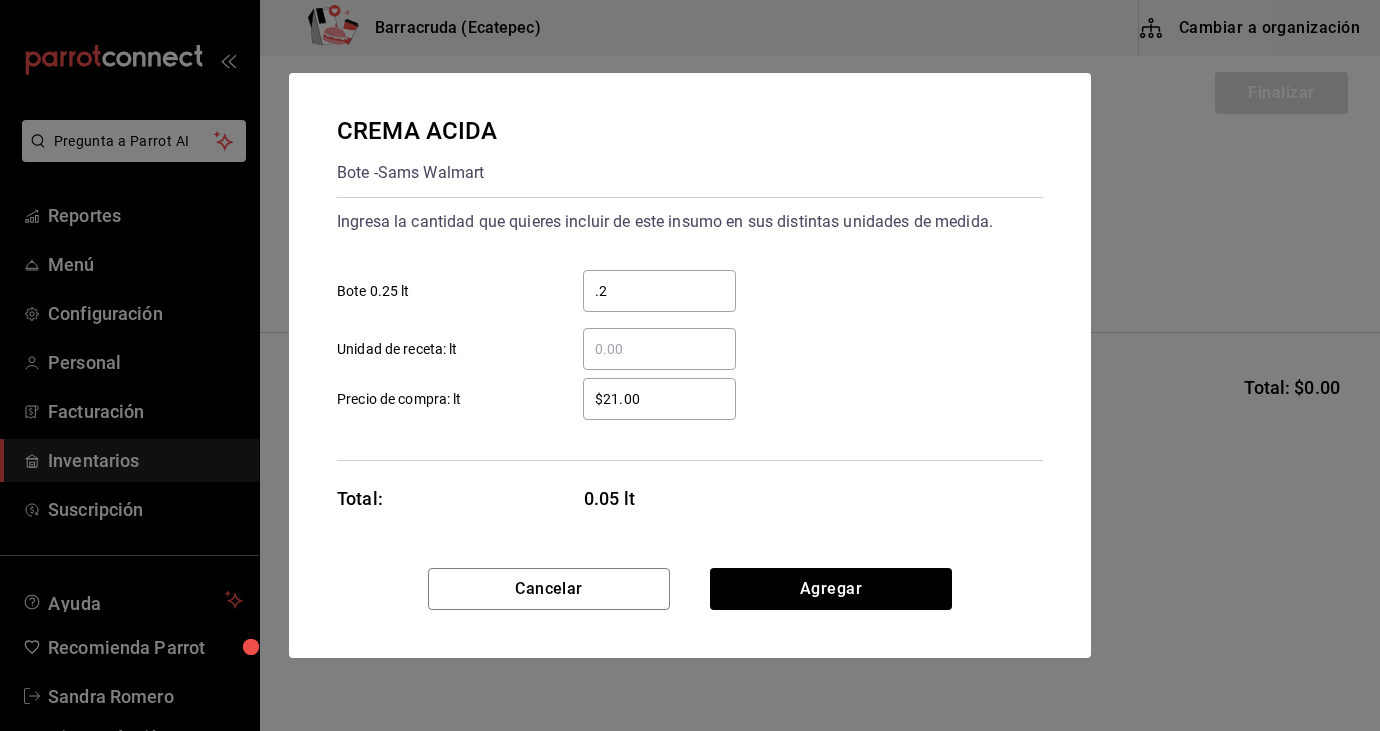 type on "." 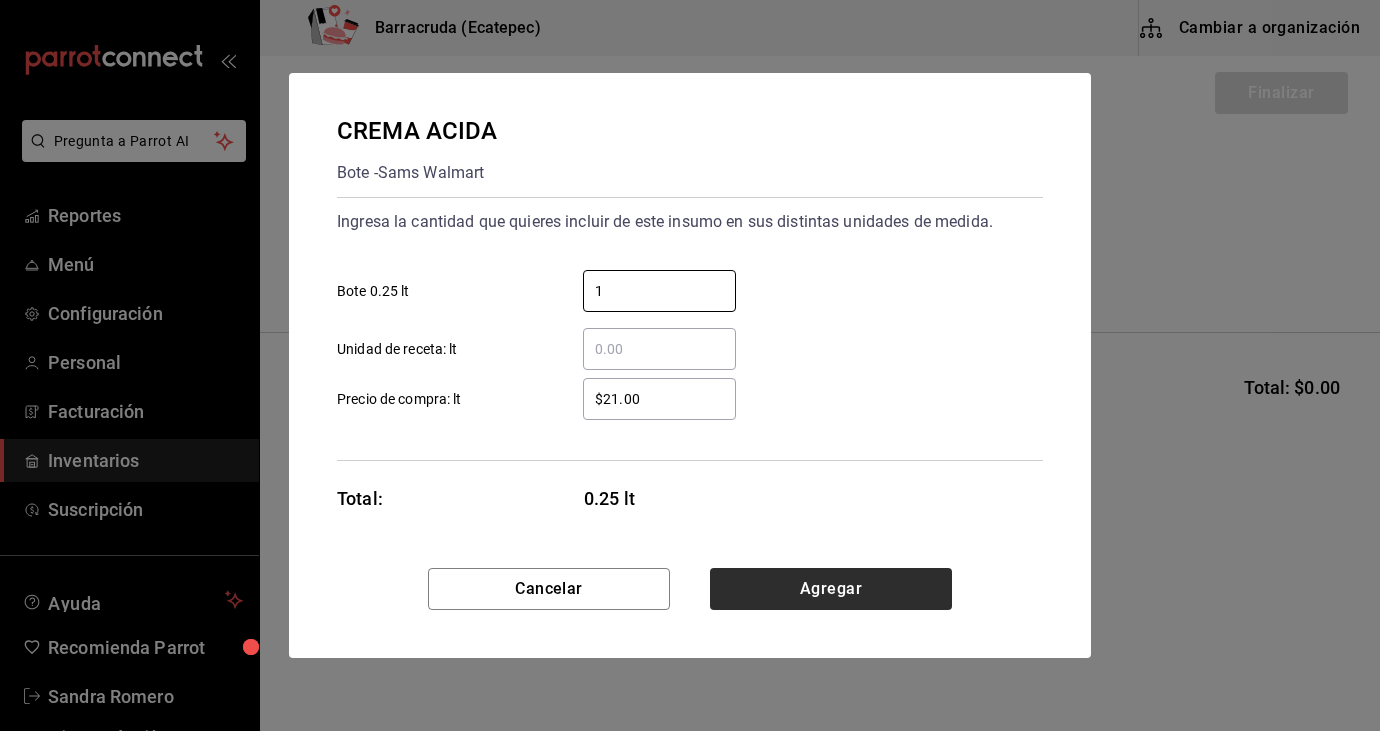 type on "1" 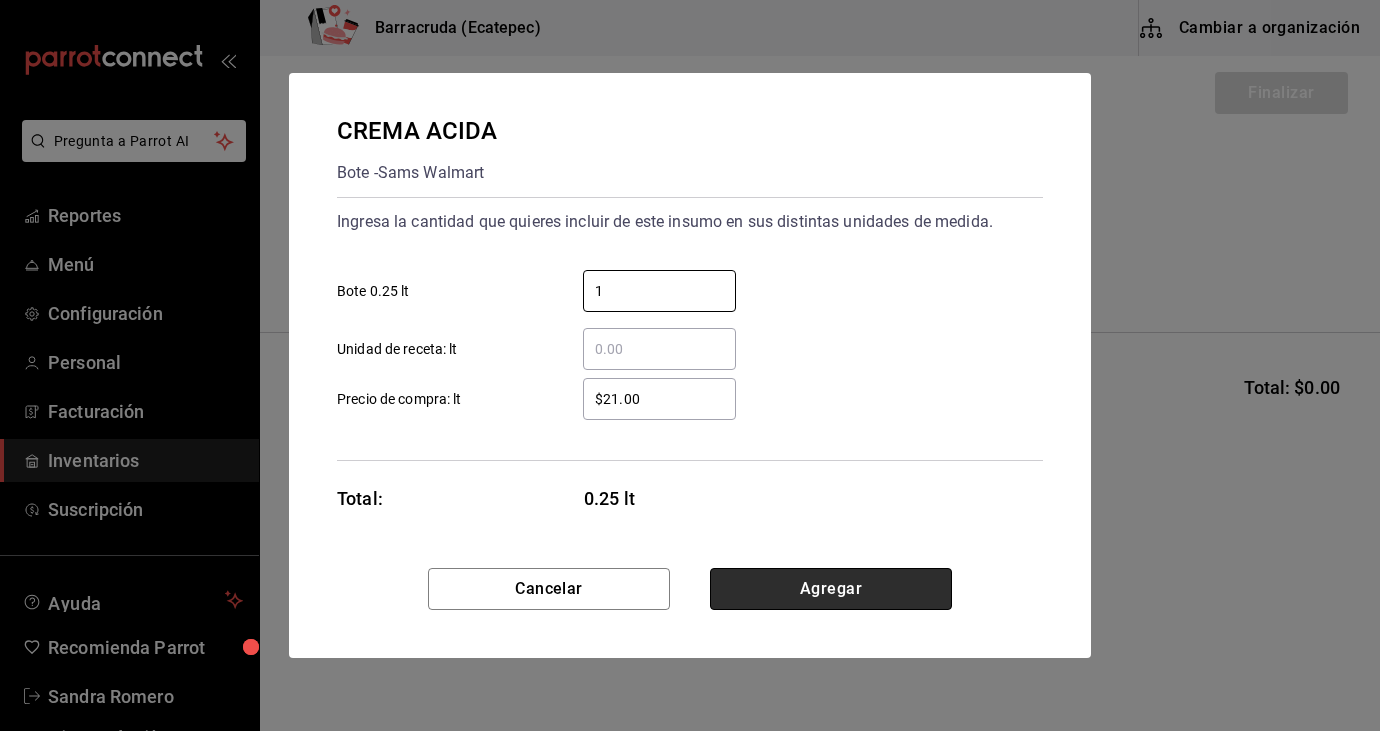 click on "Agregar" at bounding box center (831, 589) 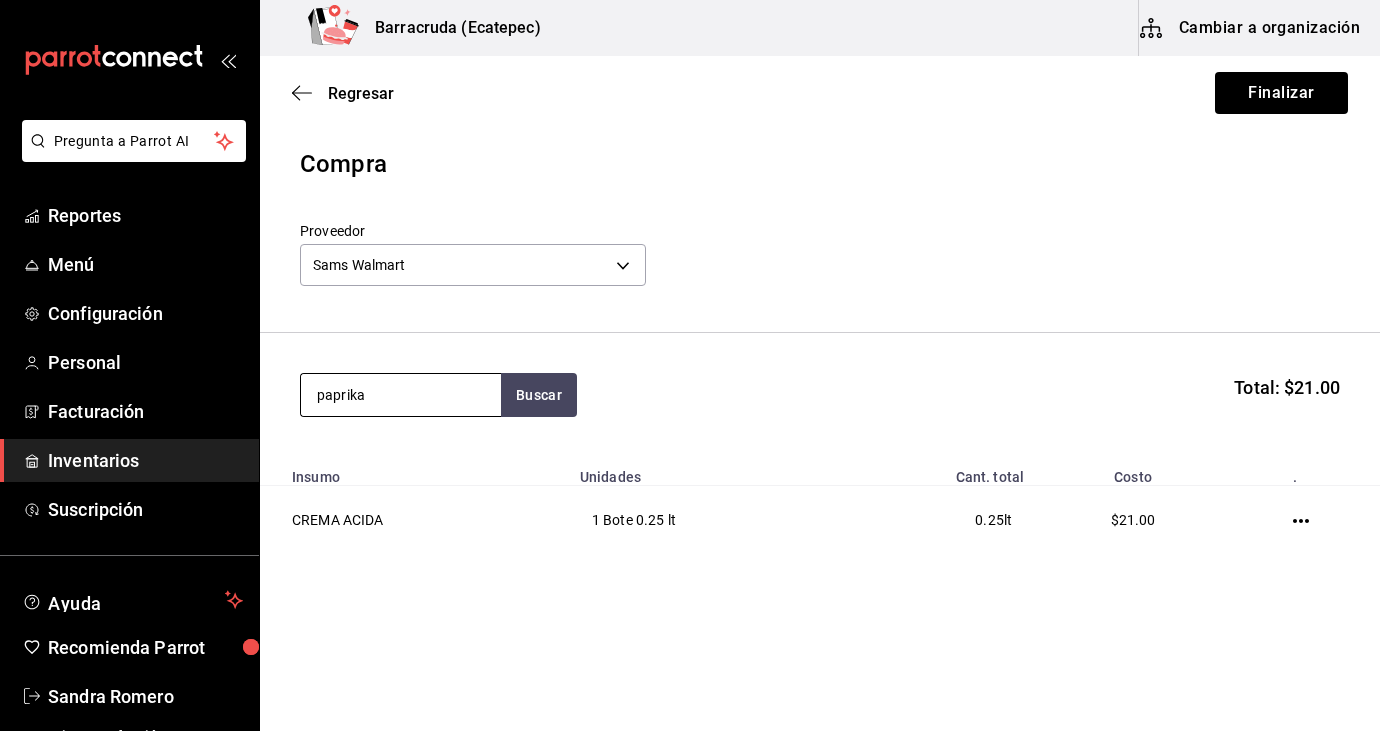 type on "paprika" 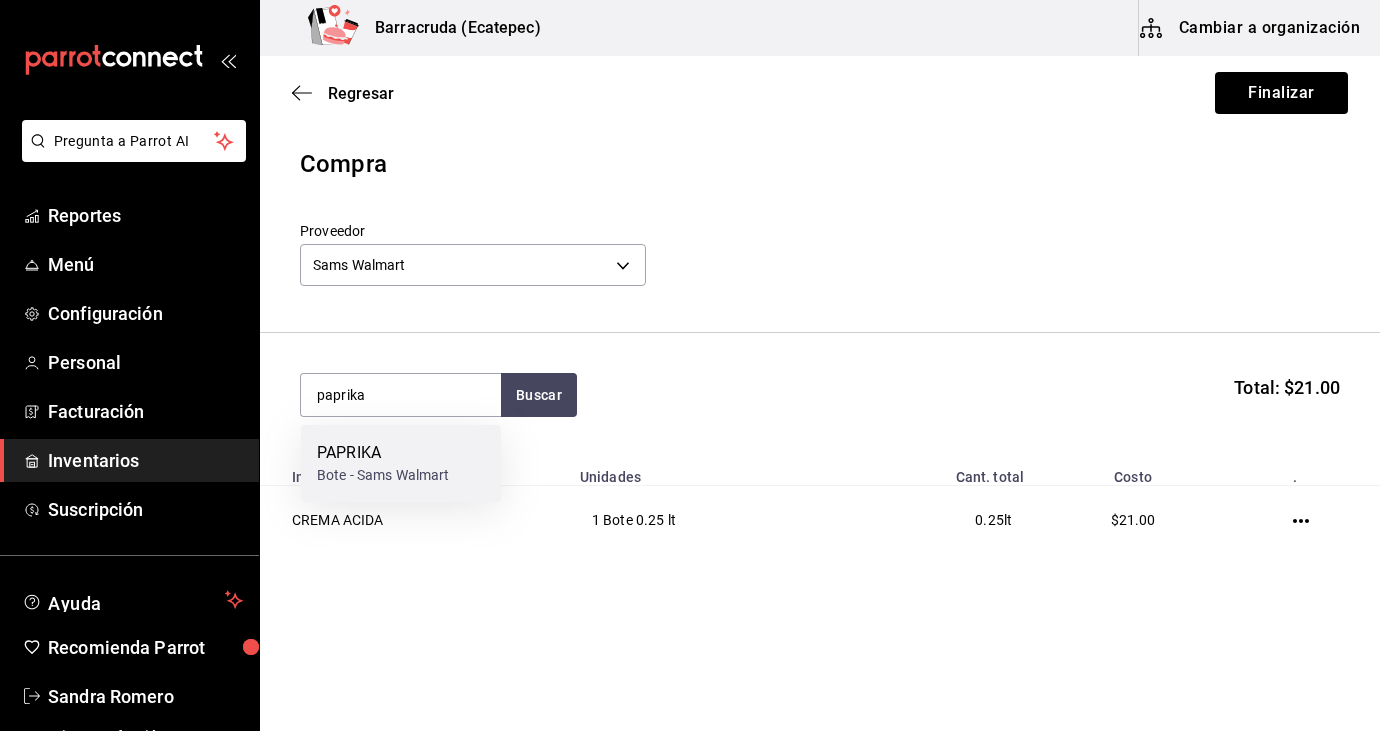click on "Bote - Sams Walmart" at bounding box center (383, 475) 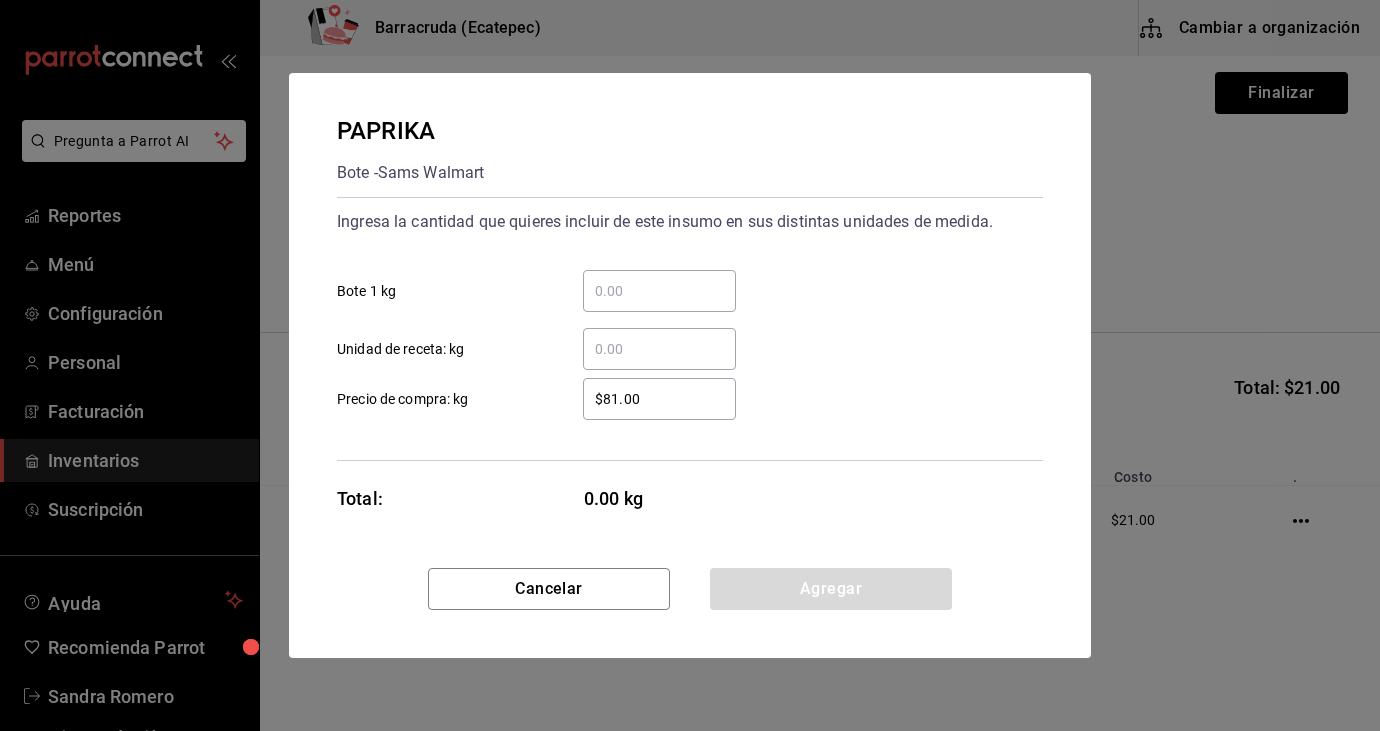 click on "​ Bote 1 kg" at bounding box center (659, 291) 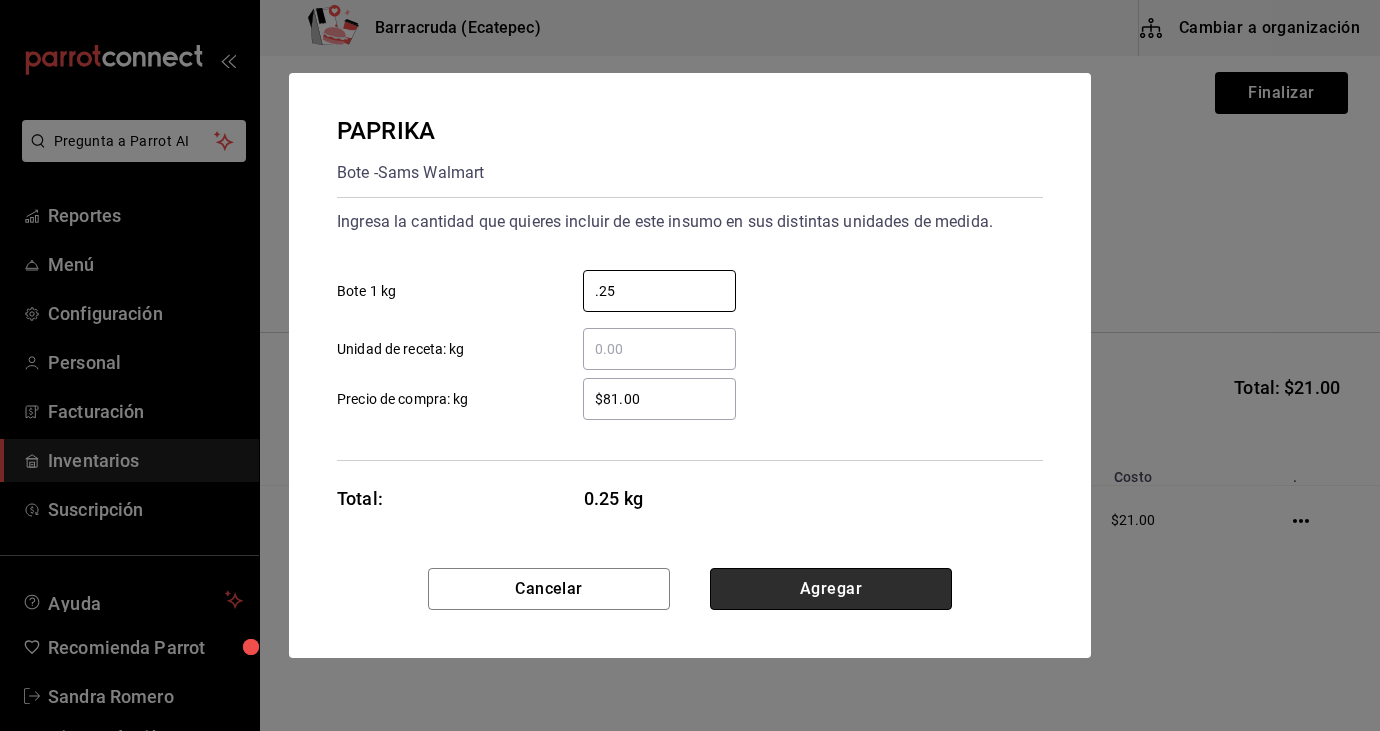 type on "0.25" 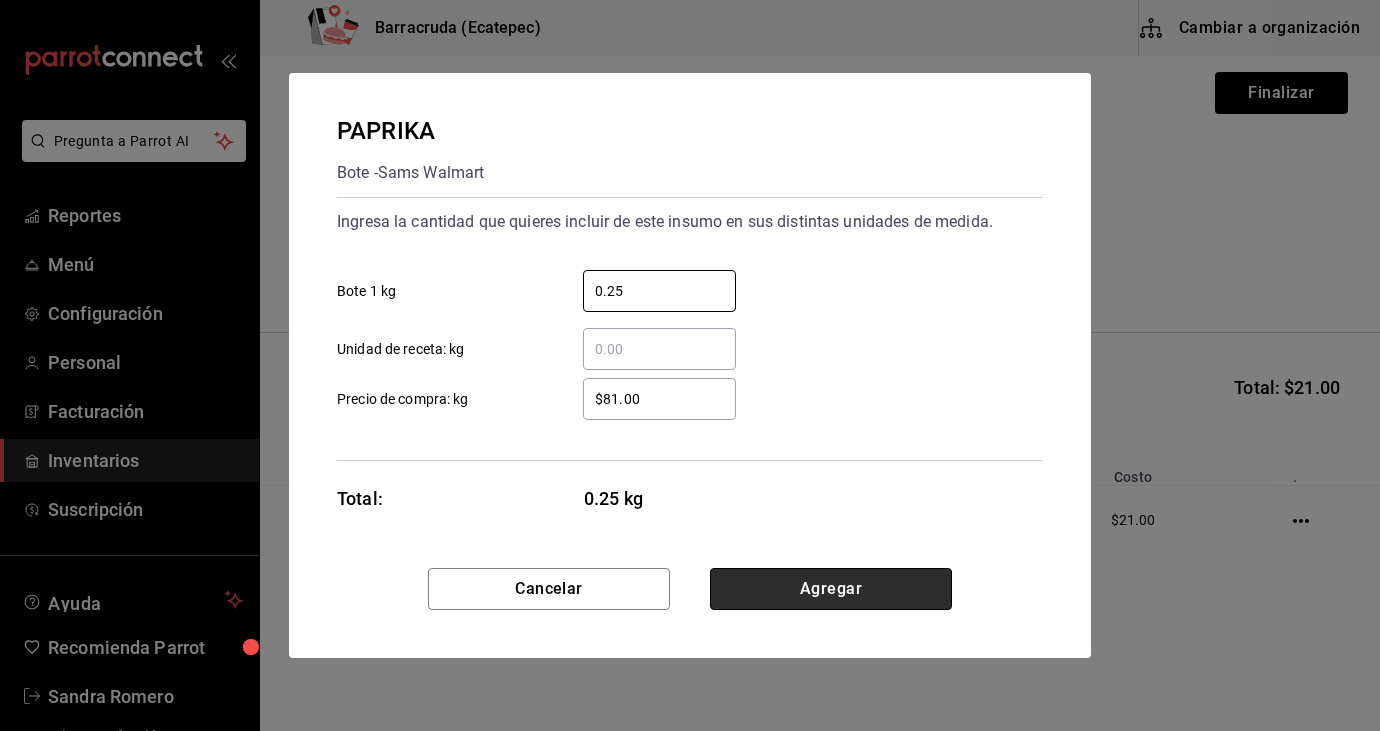click on "Agregar" at bounding box center [831, 589] 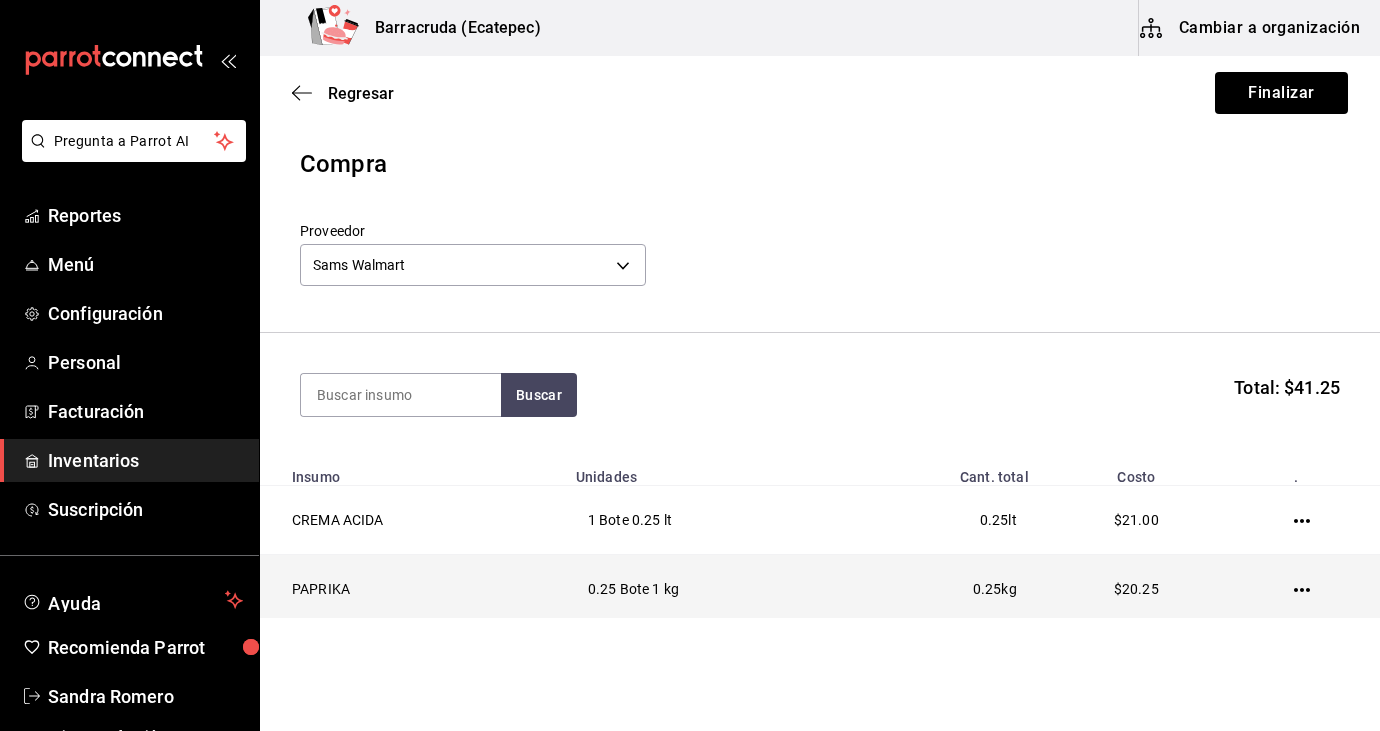 click 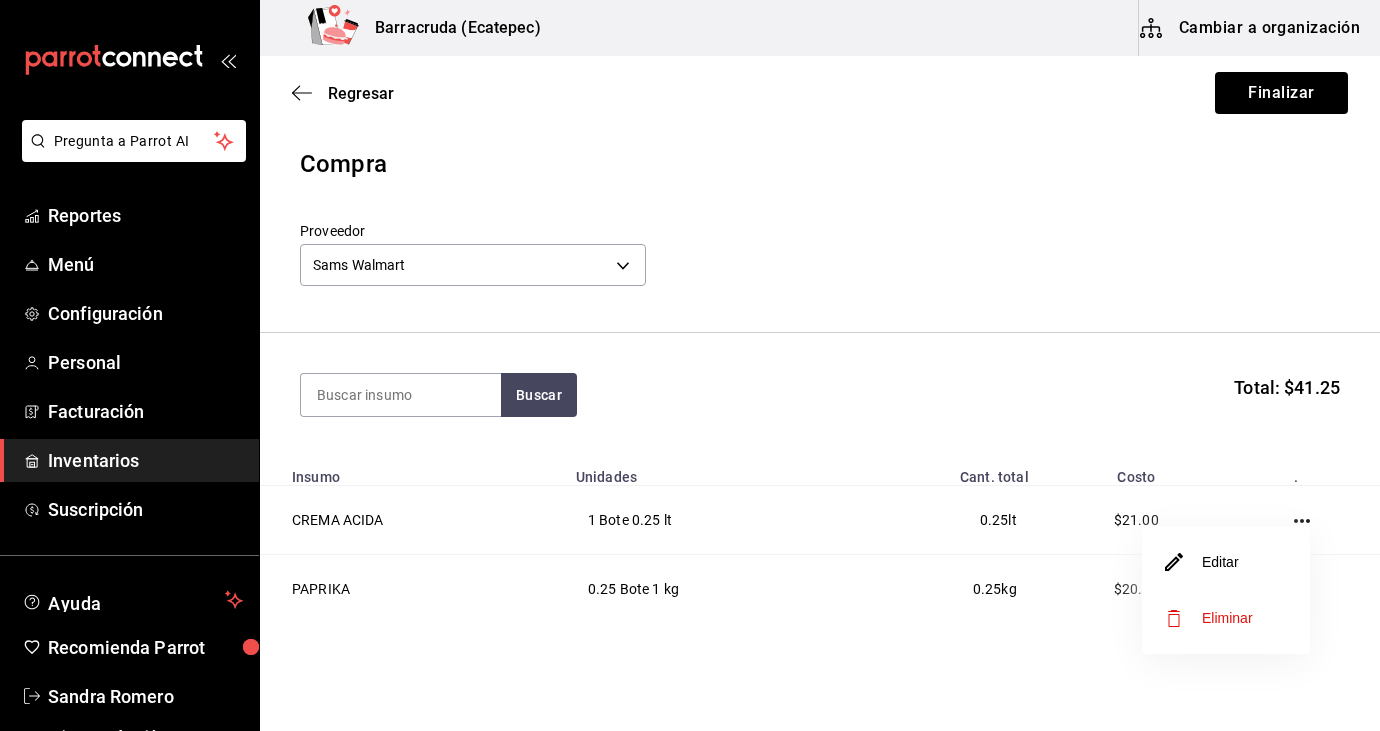click on "Editar" at bounding box center [1226, 562] 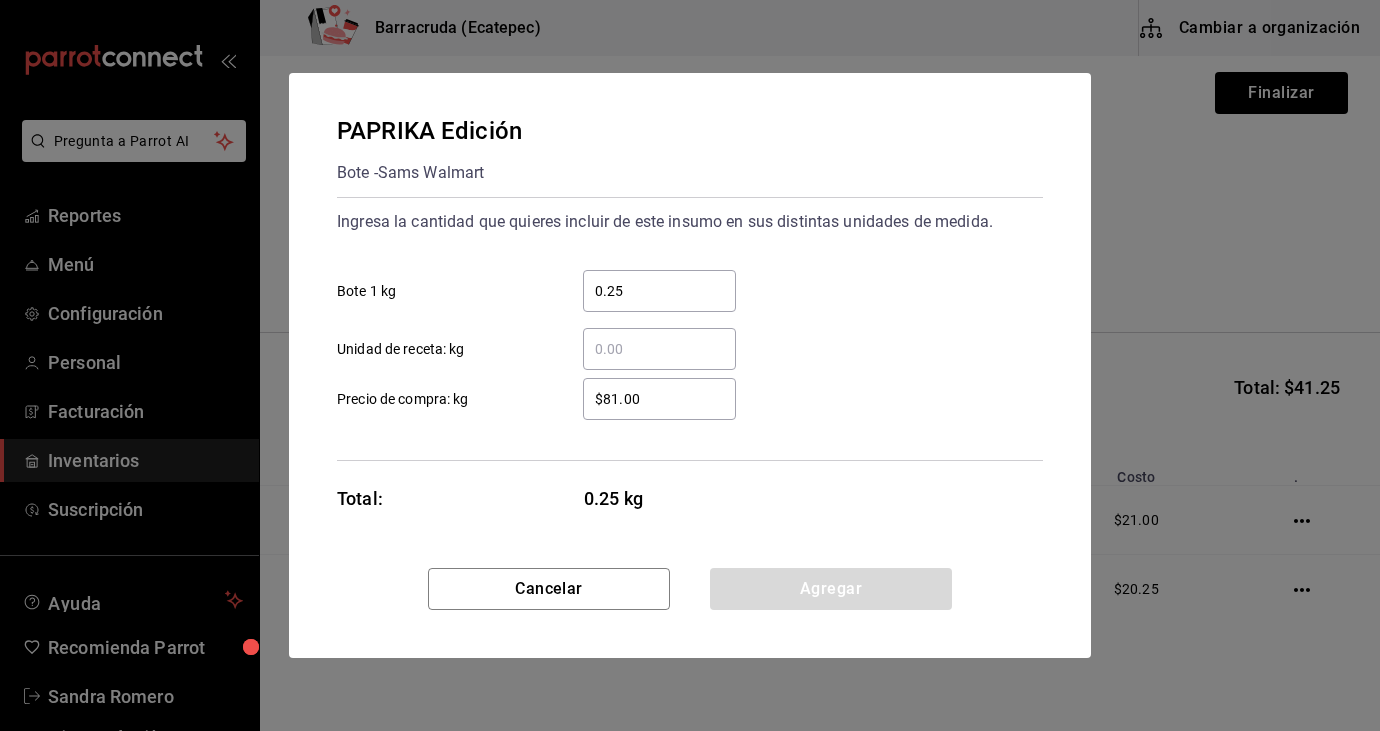 click on "$81.00" at bounding box center (659, 399) 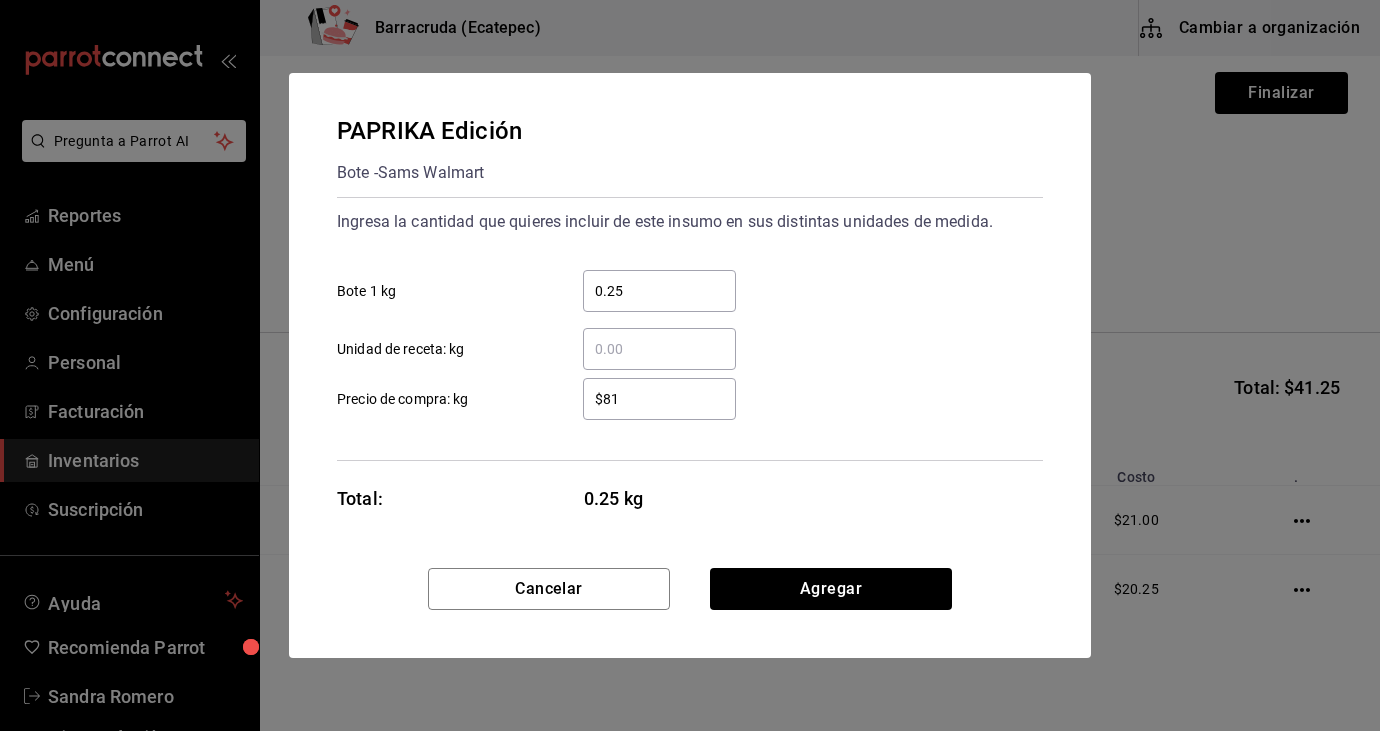 type on "$8" 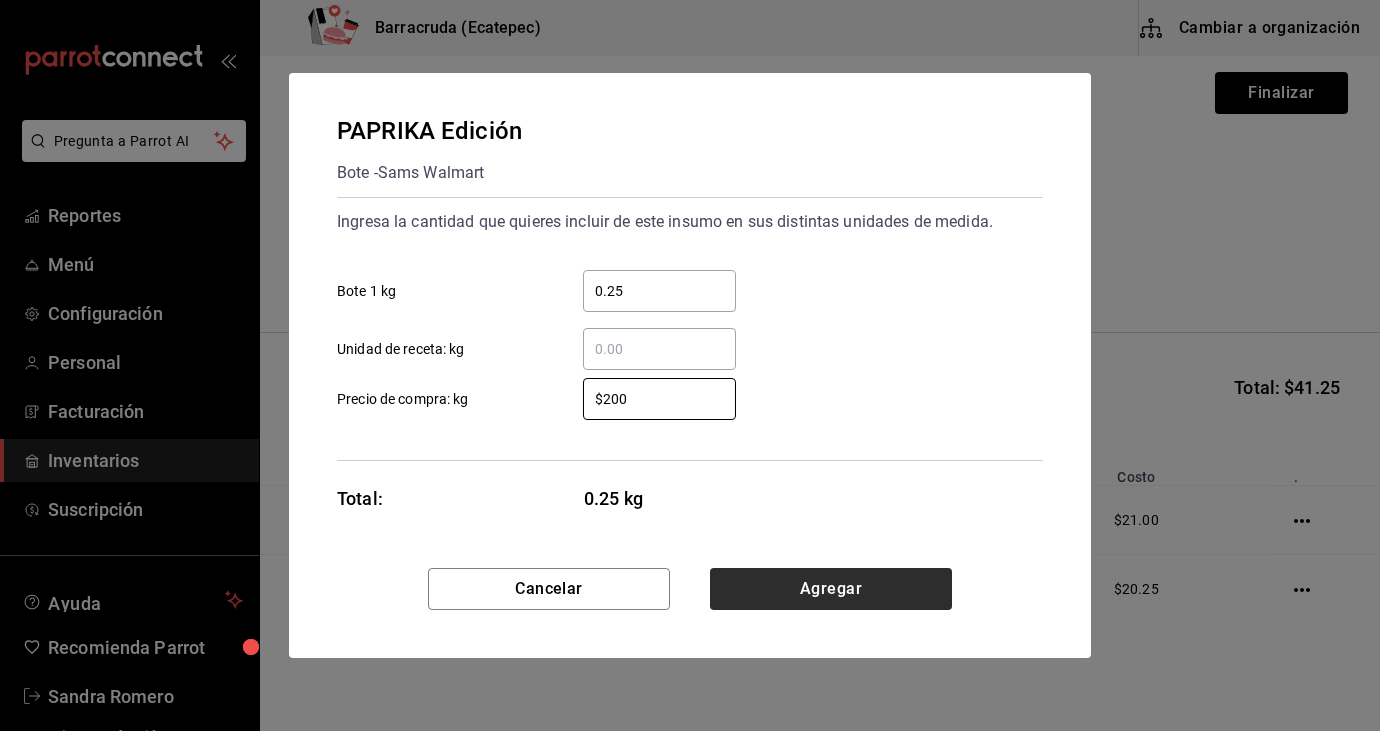 type on "$200" 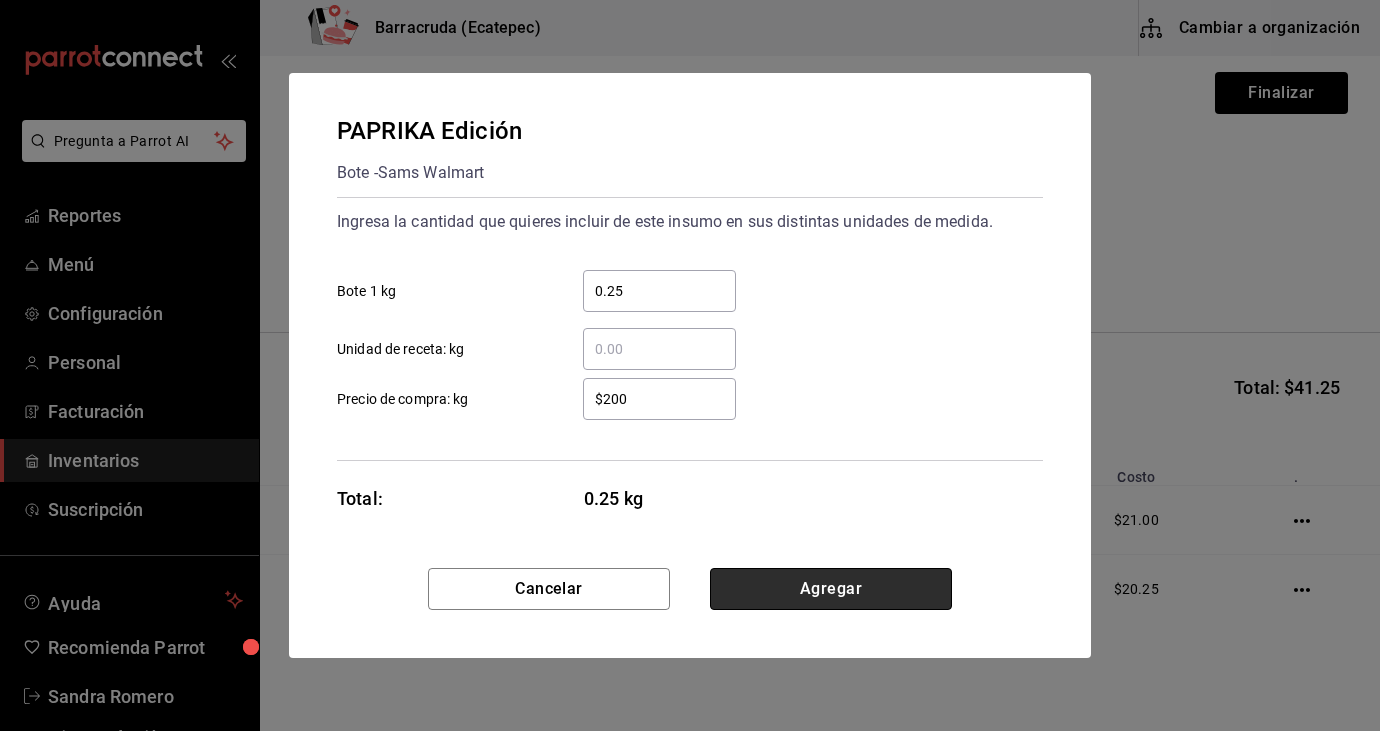 click on "Agregar" at bounding box center (831, 589) 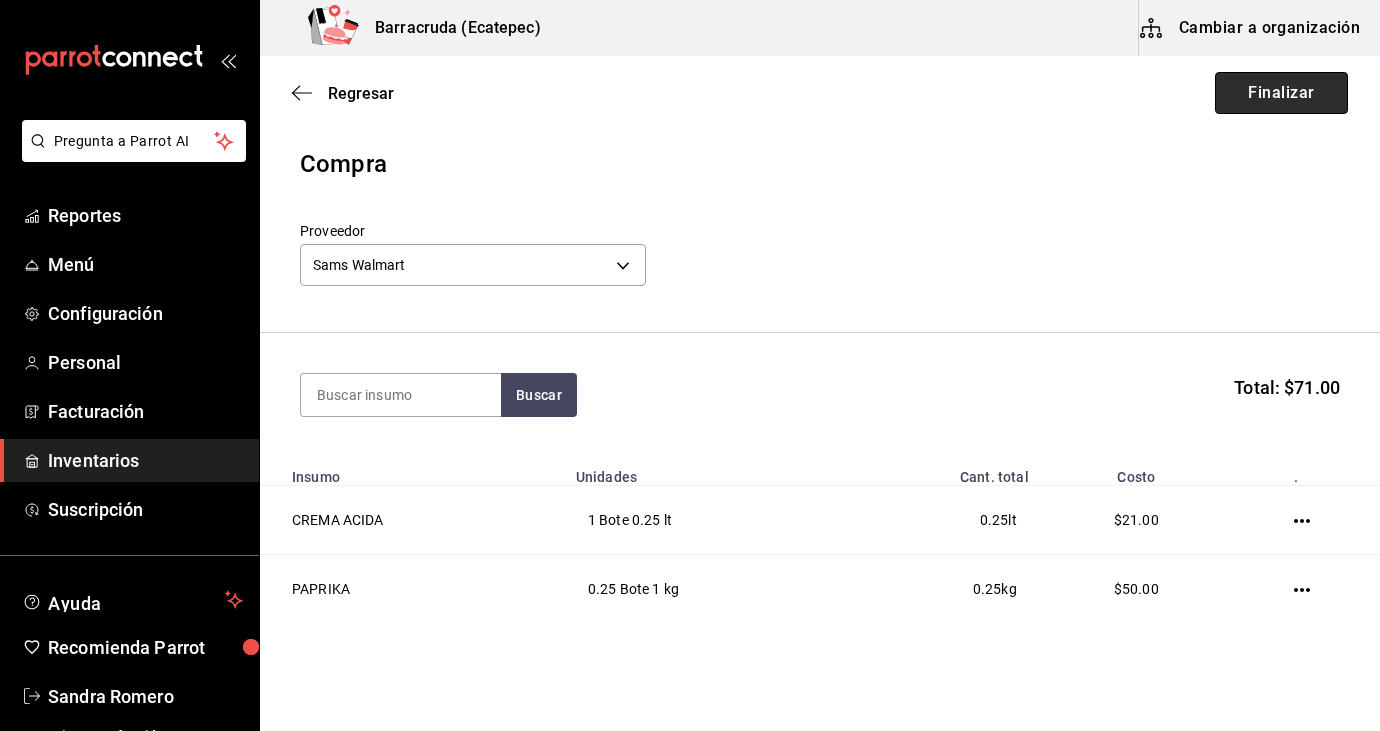 click on "Finalizar" at bounding box center (1281, 93) 